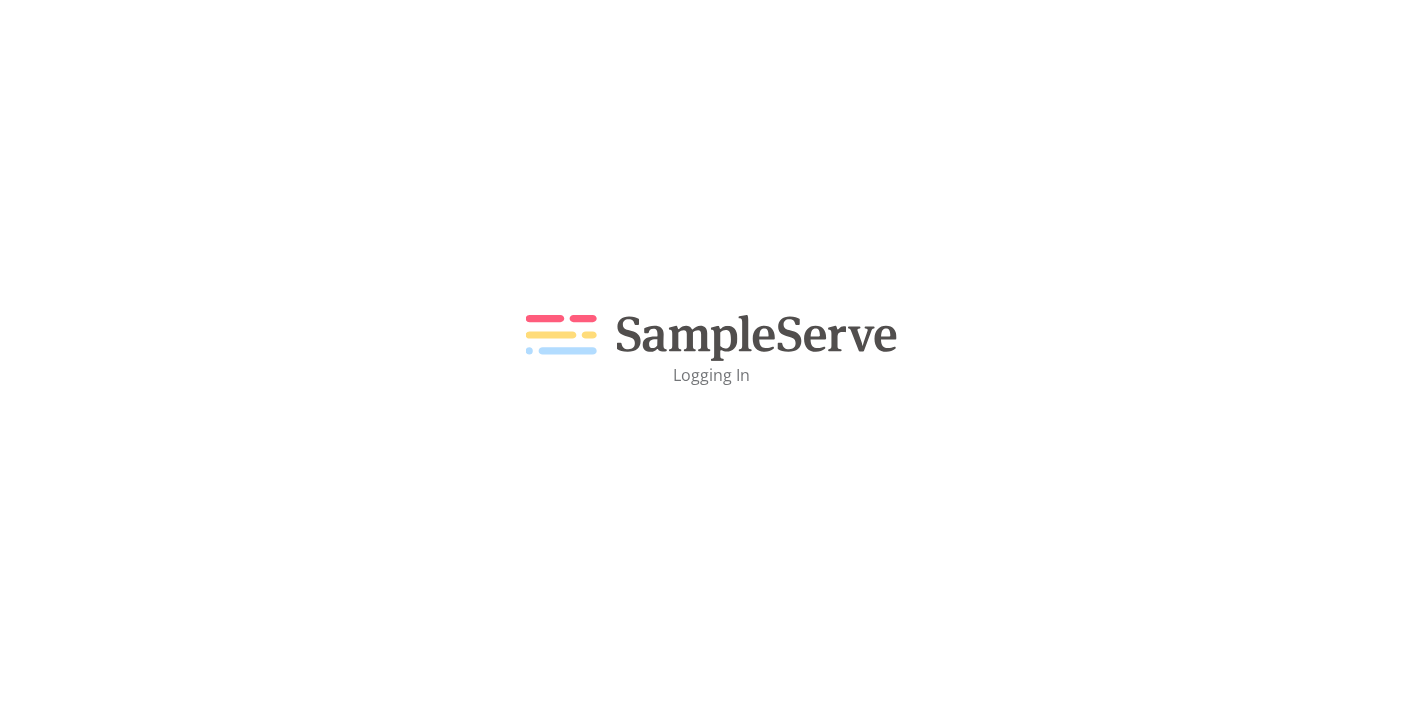 scroll, scrollTop: 0, scrollLeft: 0, axis: both 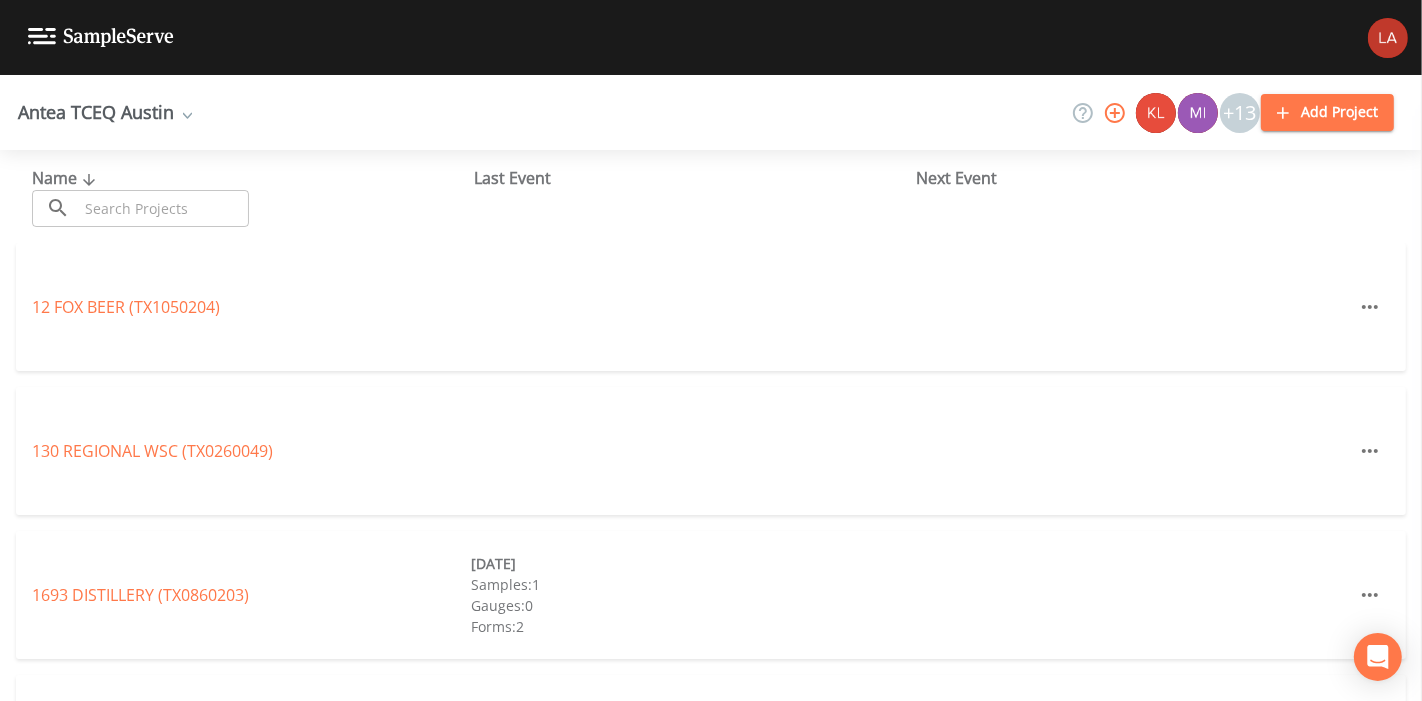 click on "Antea TCEQ Austin Antea TCEQ Austin Antea TCEQ Houston San Antonio Antea TCEQ North Antea TCEQ SiteX  Add workspace  +13 Add Project" at bounding box center [711, 112] 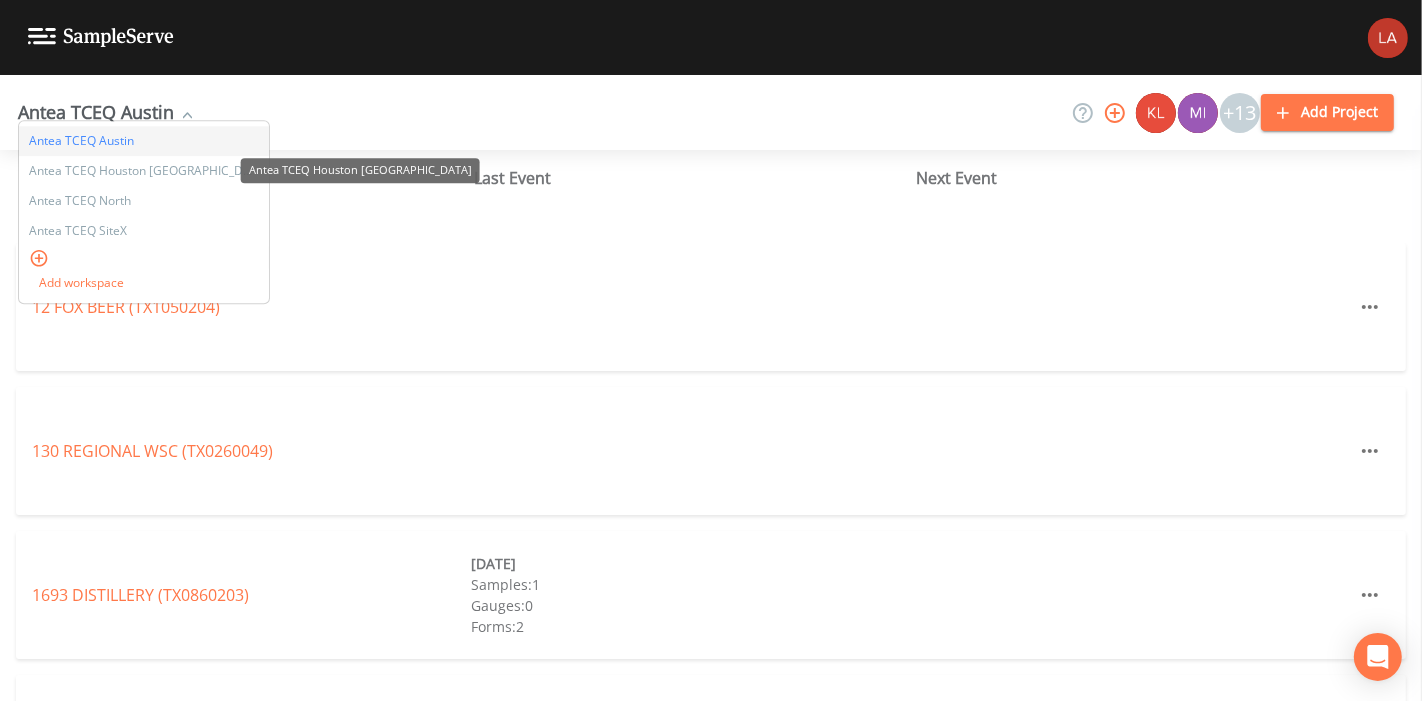 click on "Antea TCEQ Houston San Antonio" at bounding box center [144, 172] 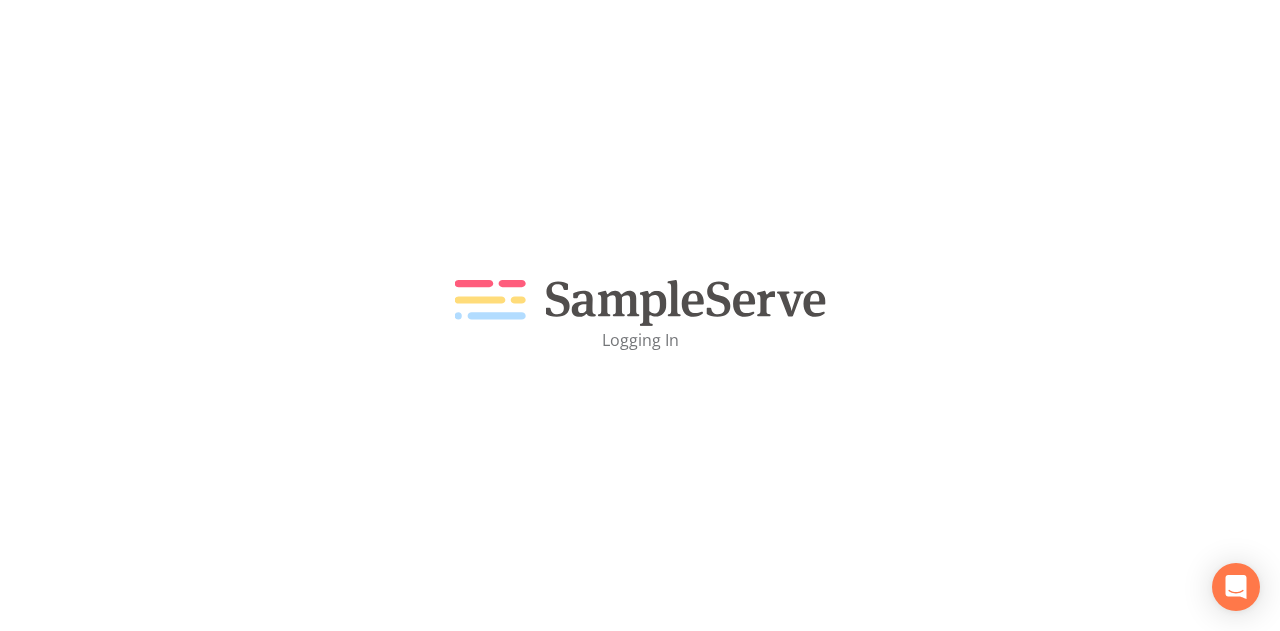scroll, scrollTop: 0, scrollLeft: 0, axis: both 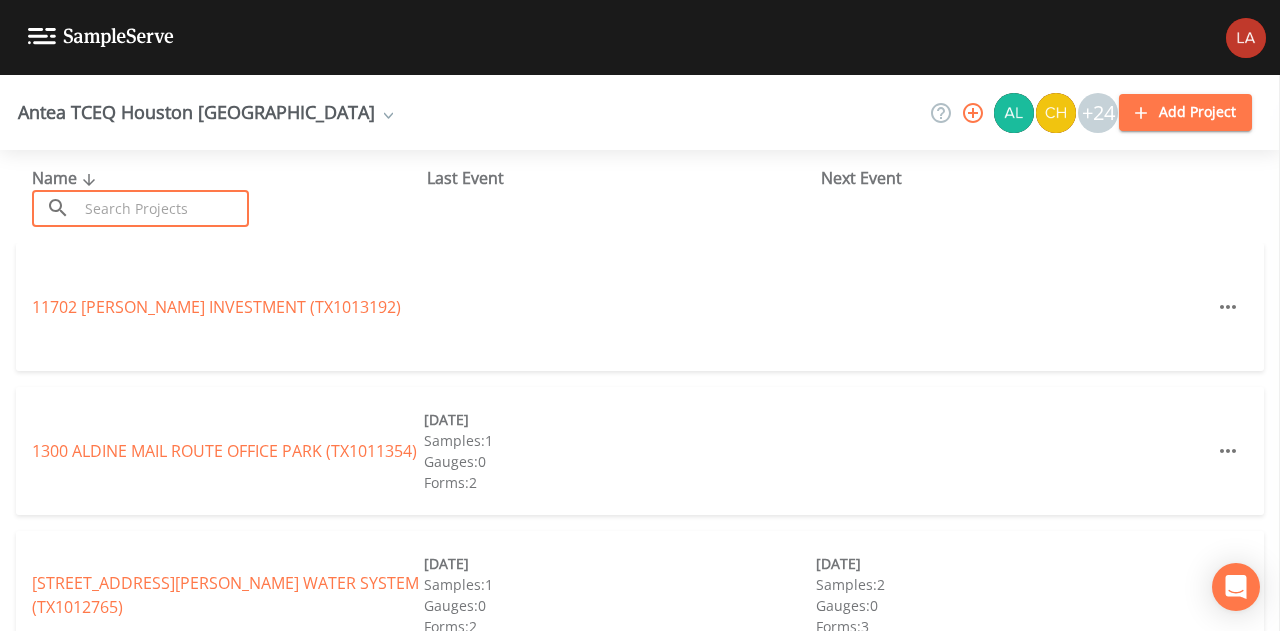 click at bounding box center (163, 208) 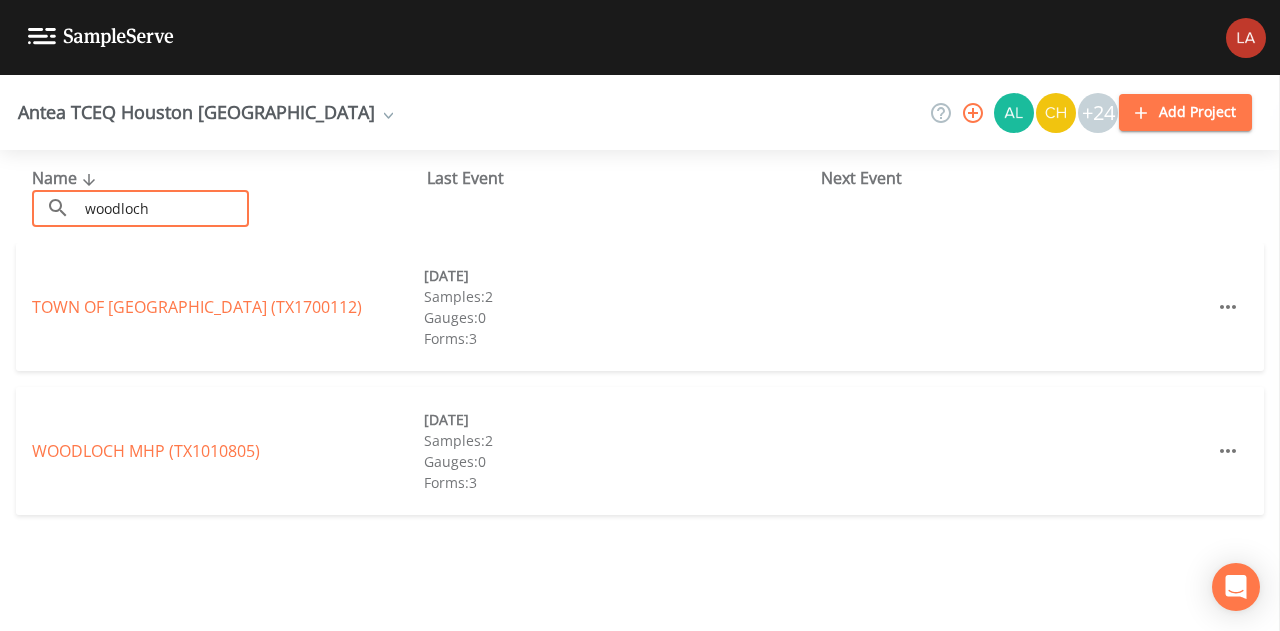 drag, startPoint x: 159, startPoint y: 207, endPoint x: 0, endPoint y: 143, distance: 171.3972 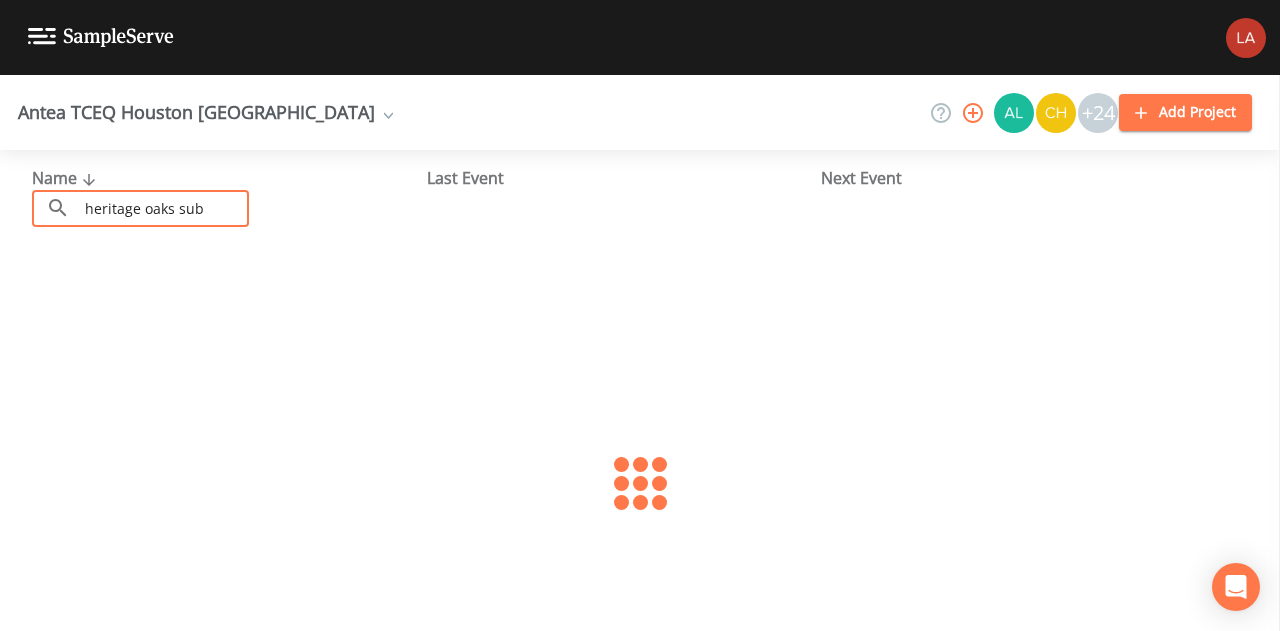click on "Antea TCEQ Houston San Antonio Antea TCEQ Austin Antea TCEQ Houston San Antonio Antea TCEQ North Antea TCEQ SiteX  Add workspace  +24 Add Project" at bounding box center (640, 112) 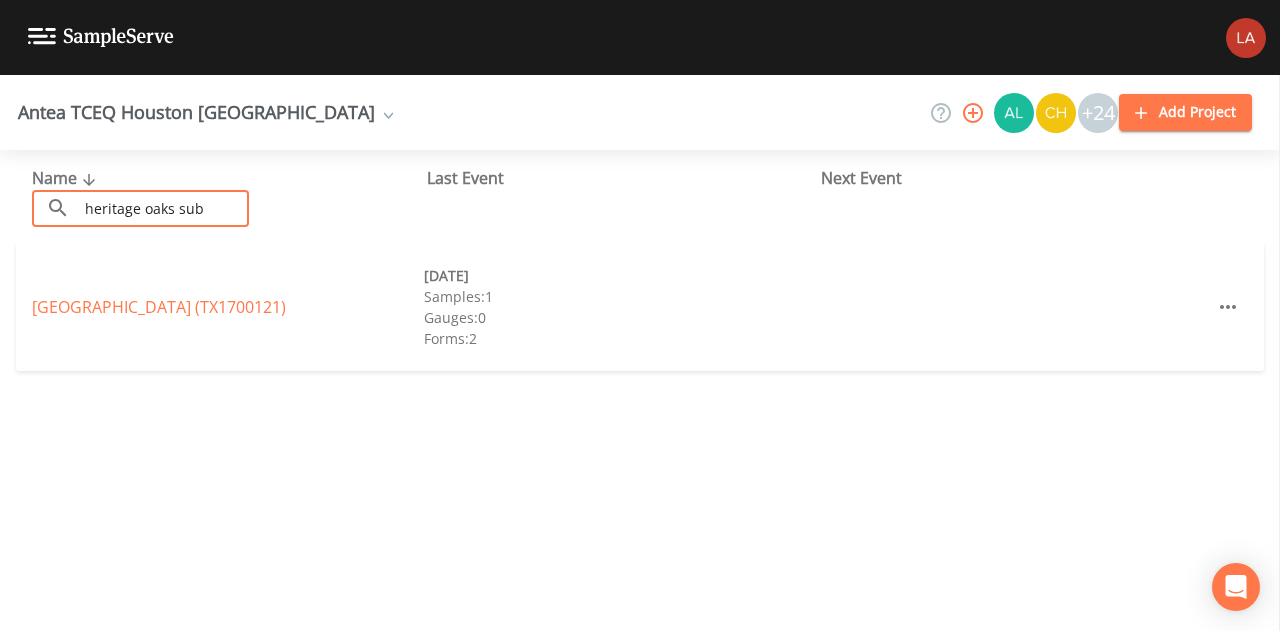 drag, startPoint x: 152, startPoint y: 191, endPoint x: 0, endPoint y: 163, distance: 154.55743 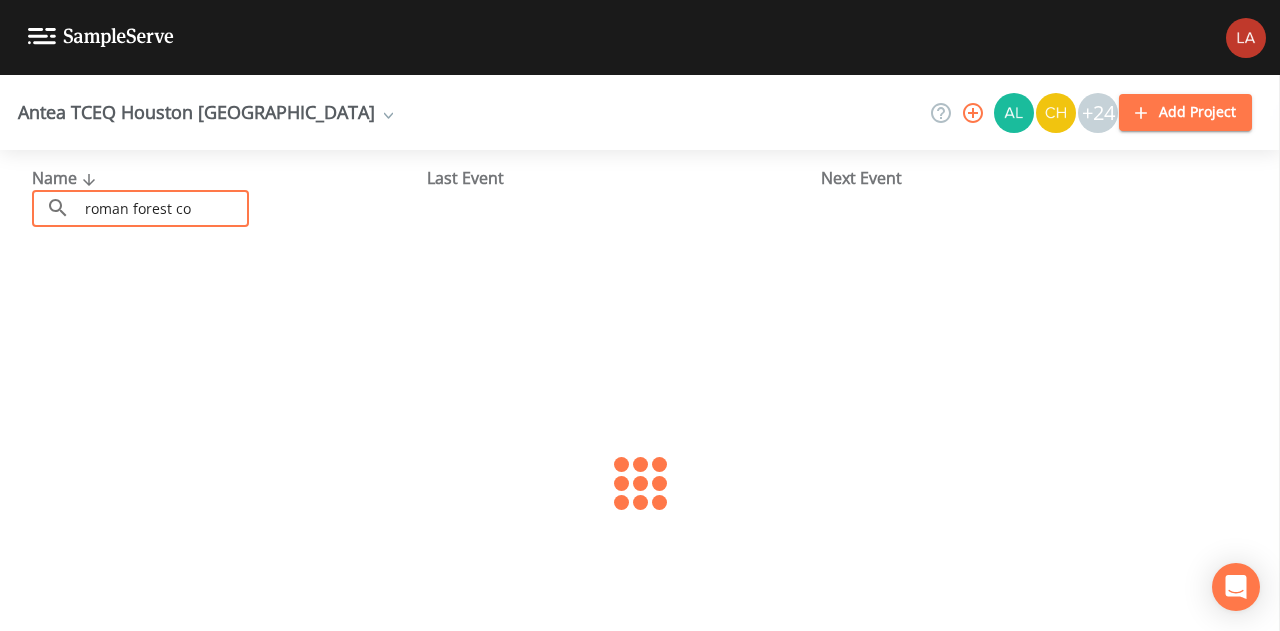 type on "roman forest con" 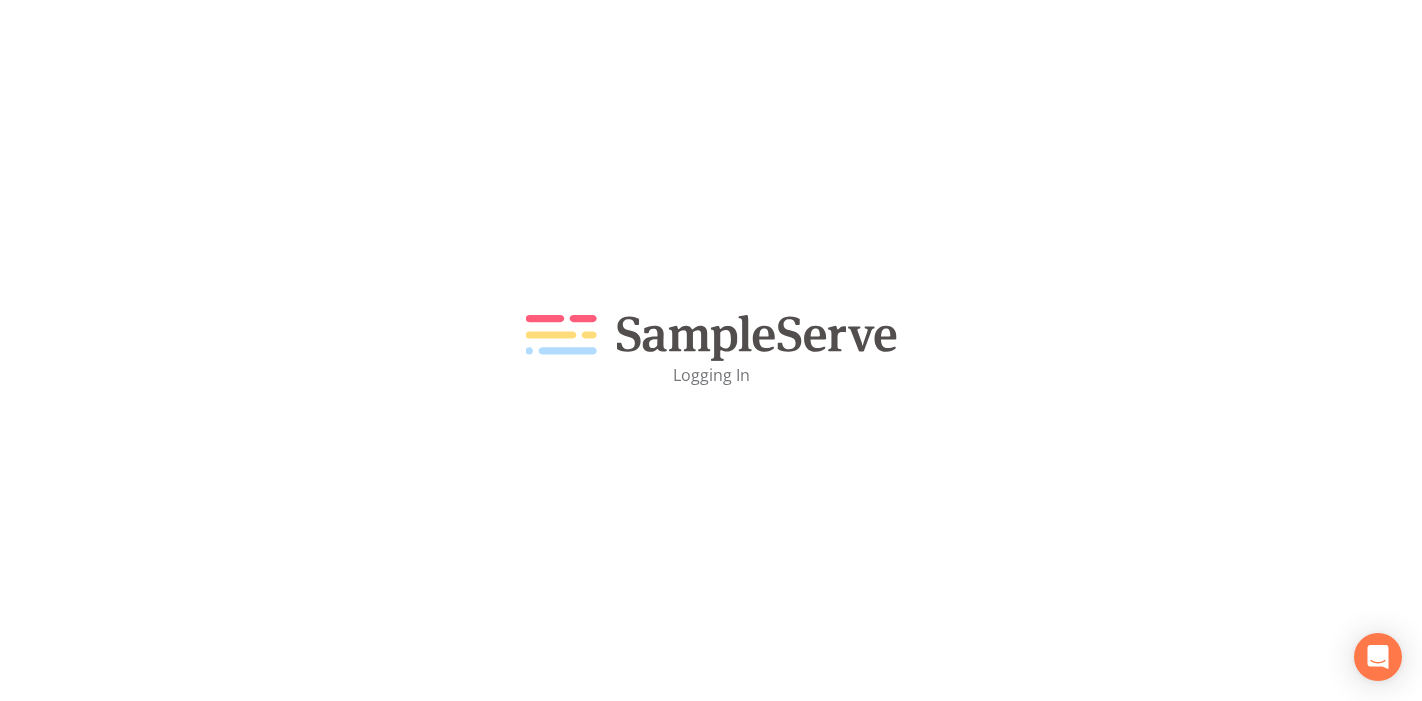 scroll, scrollTop: 0, scrollLeft: 0, axis: both 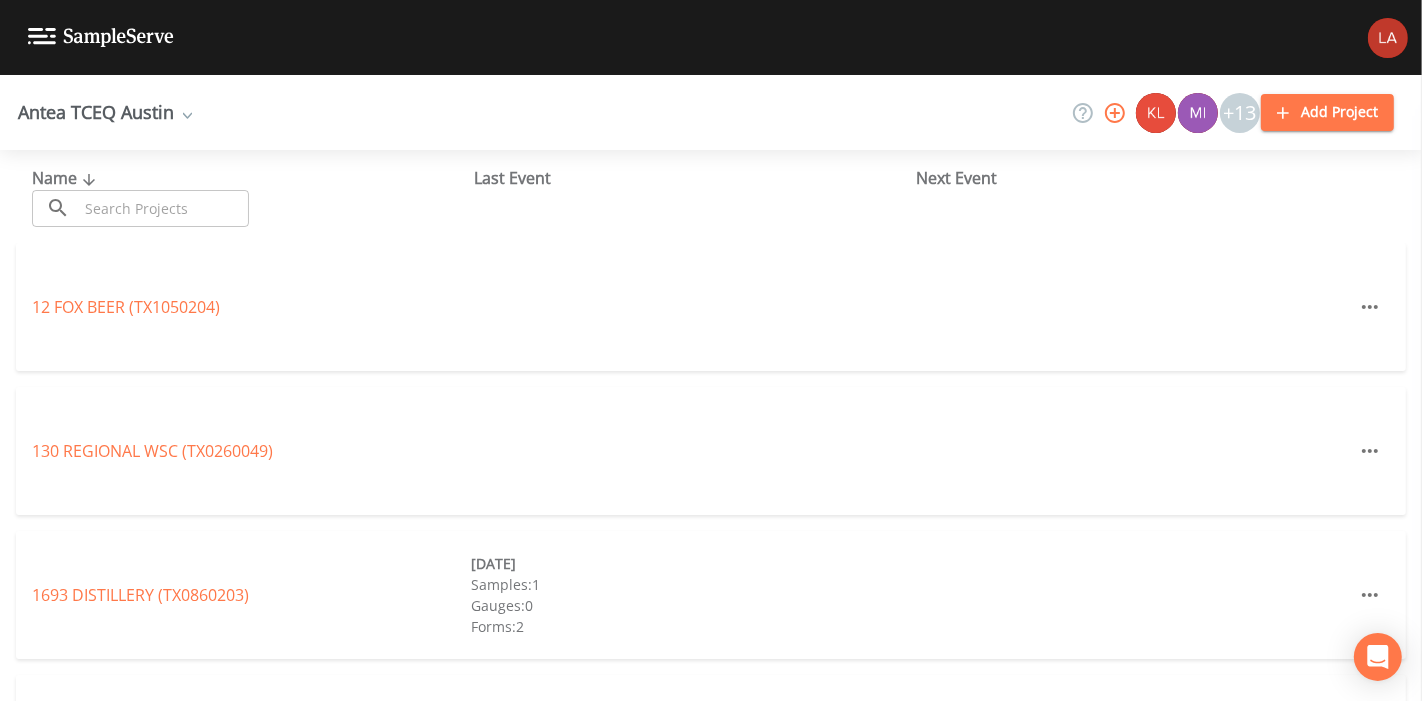 click on "Antea TCEQ Austin Antea TCEQ Austin Antea TCEQ Houston San Antonio Antea TCEQ North Antea TCEQ SiteX  Add workspace  +13 Add Project" at bounding box center [711, 112] 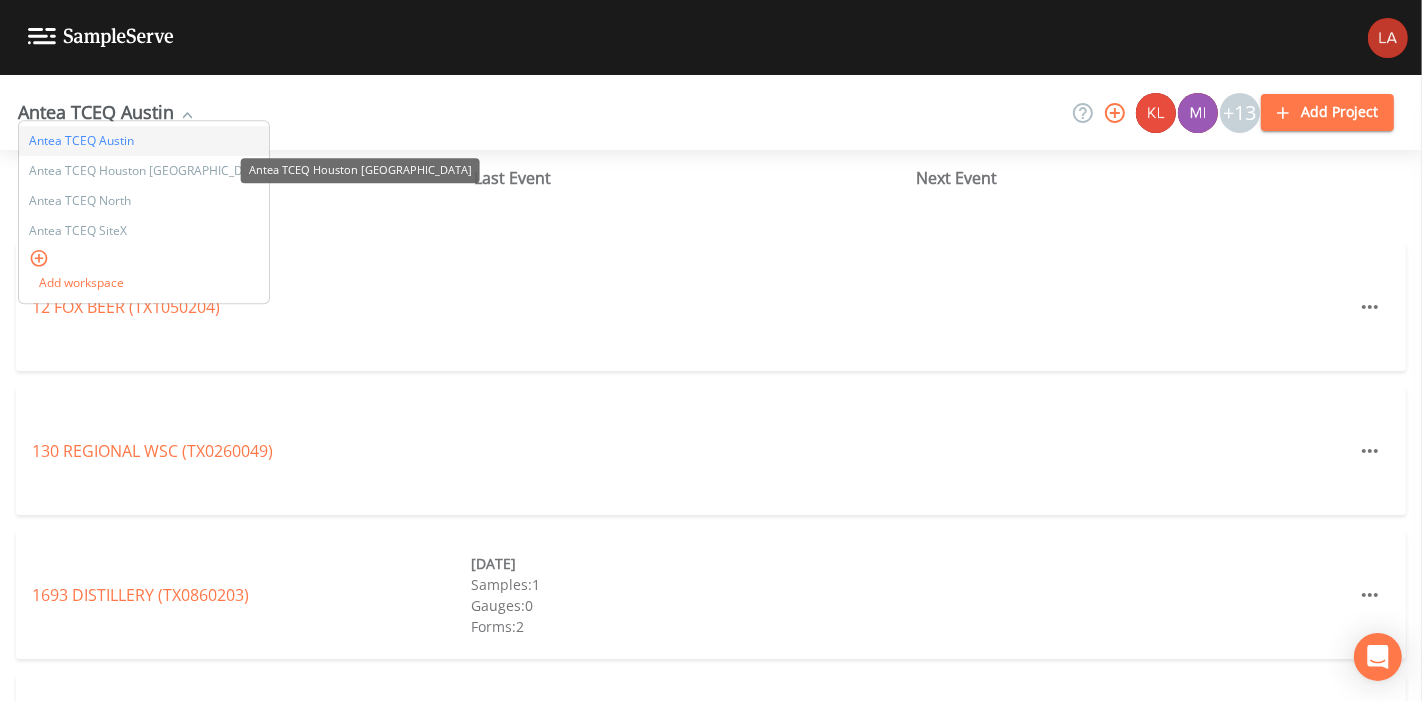 click on "Antea TCEQ Houston [GEOGRAPHIC_DATA]" at bounding box center [144, 172] 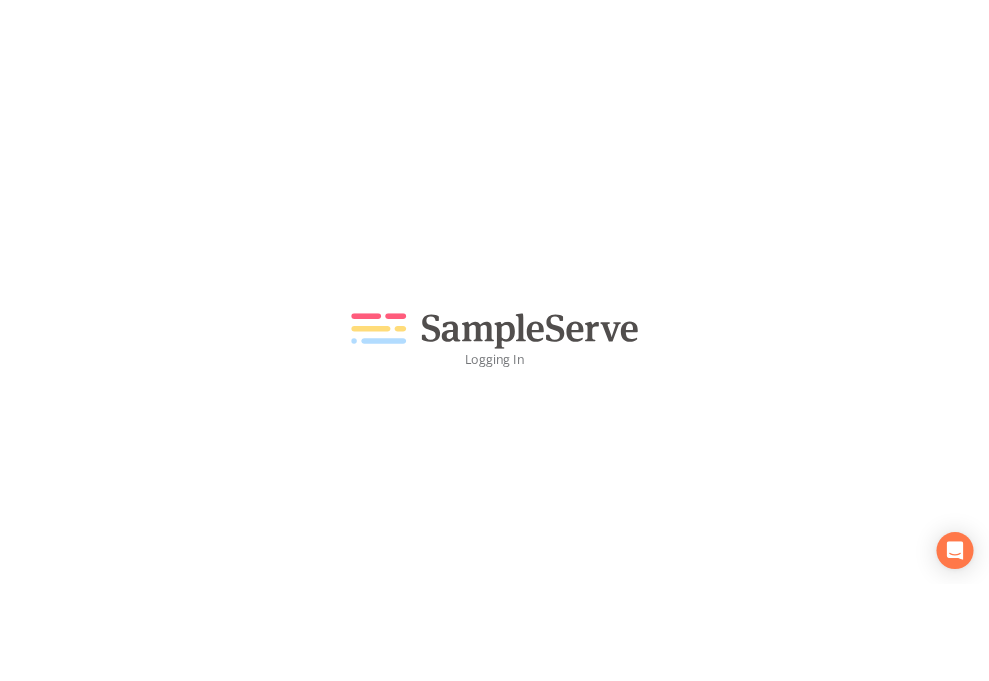 scroll, scrollTop: 0, scrollLeft: 0, axis: both 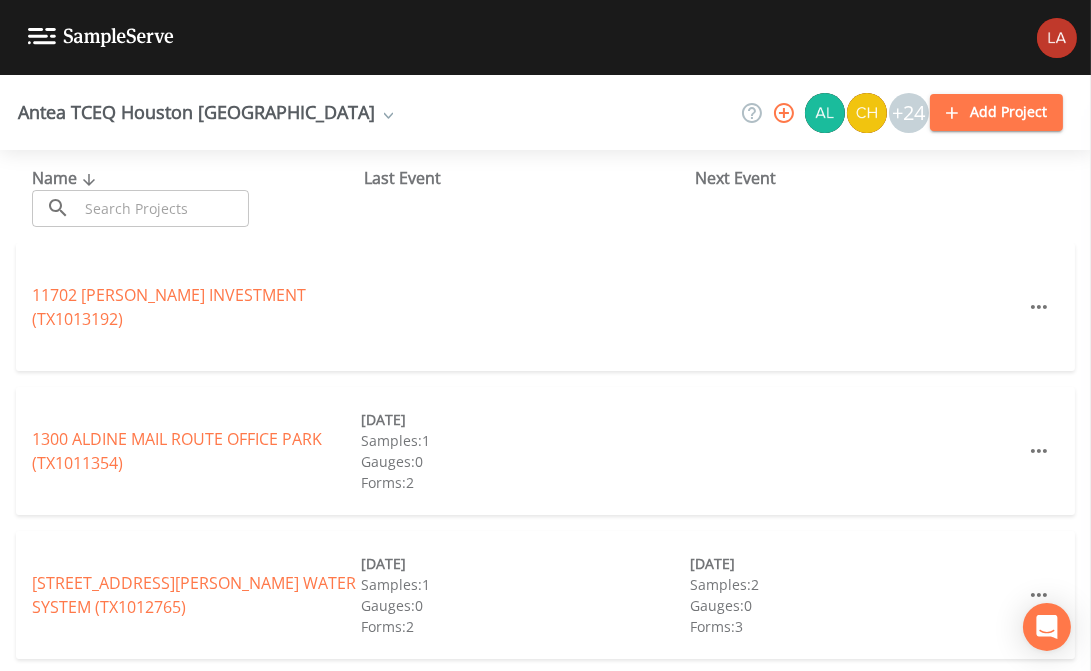 drag, startPoint x: 892, startPoint y: 0, endPoint x: 643, endPoint y: 147, distance: 289.15393 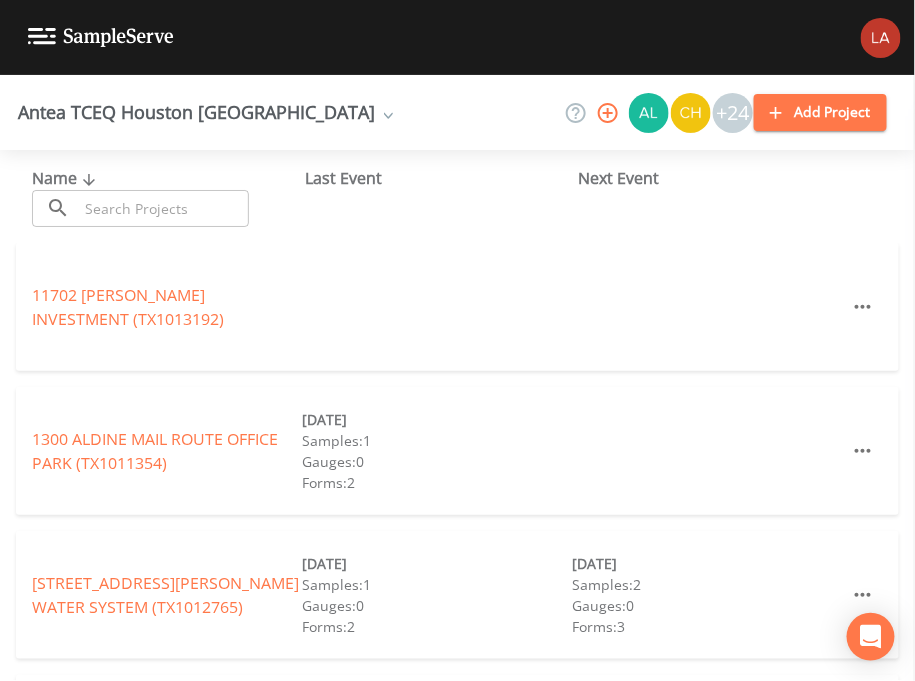 drag, startPoint x: 436, startPoint y: 107, endPoint x: 479, endPoint y: 155, distance: 64.44377 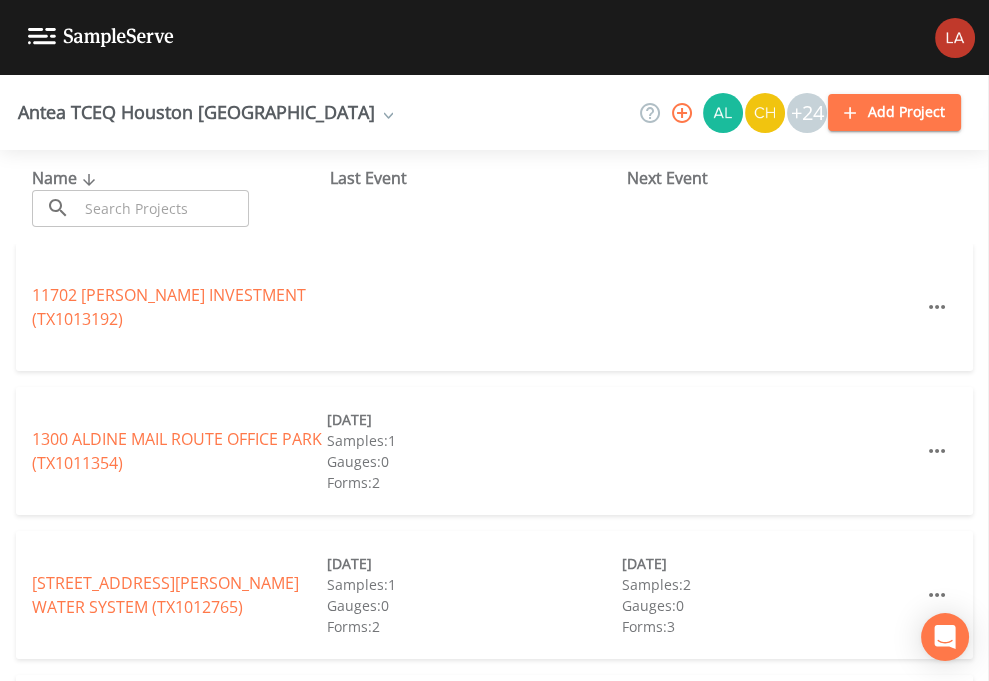 drag, startPoint x: 178, startPoint y: 218, endPoint x: 174, endPoint y: 236, distance: 18.439089 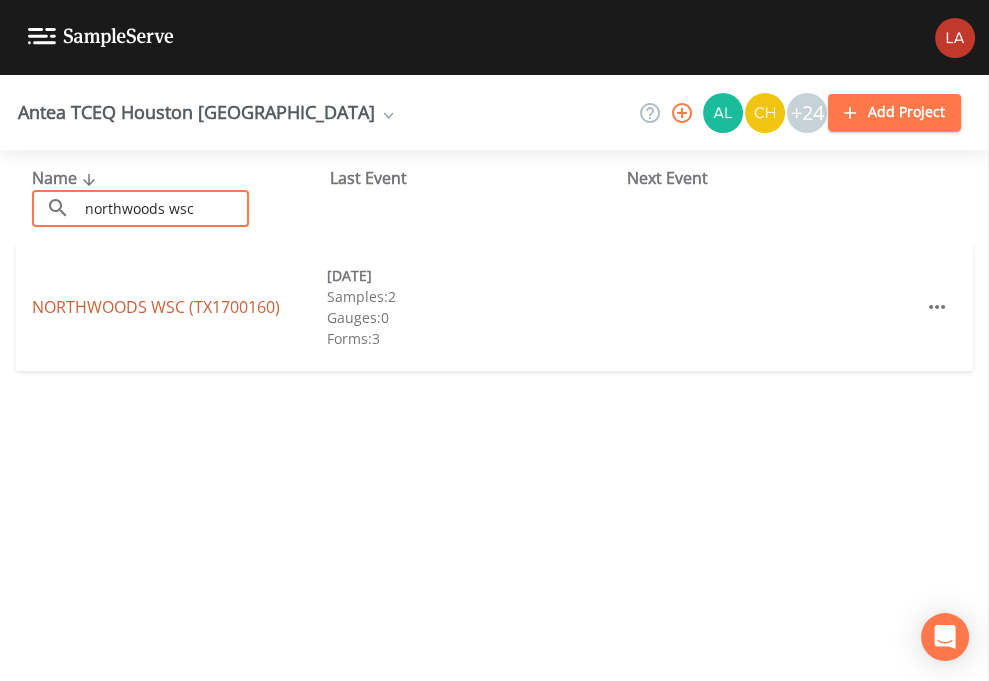 type on "northwoods wsc" 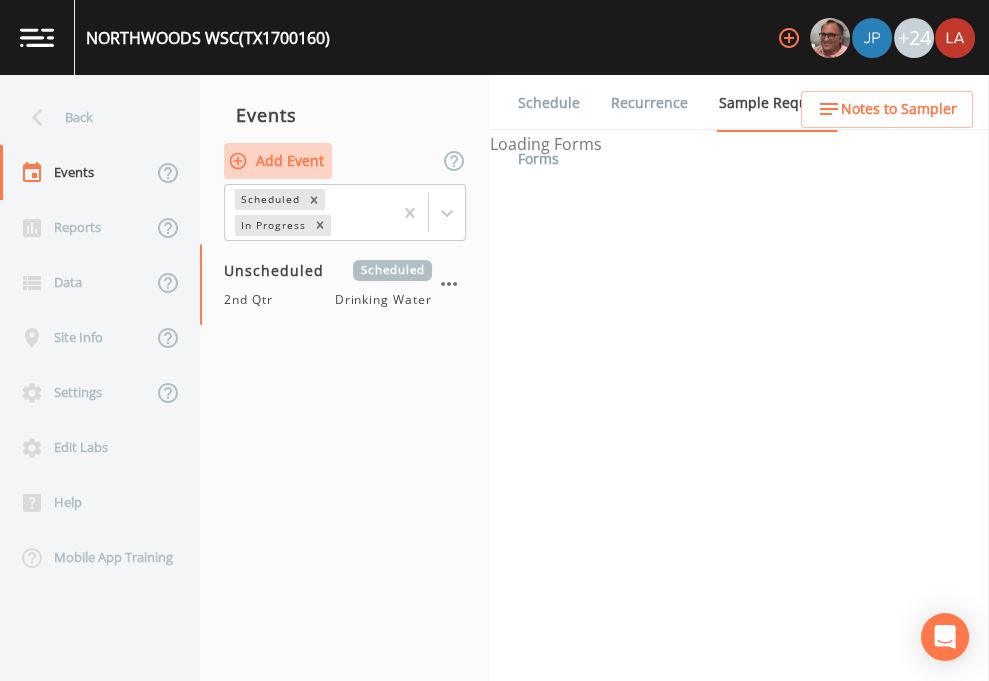 click on "Add Event" at bounding box center [278, 161] 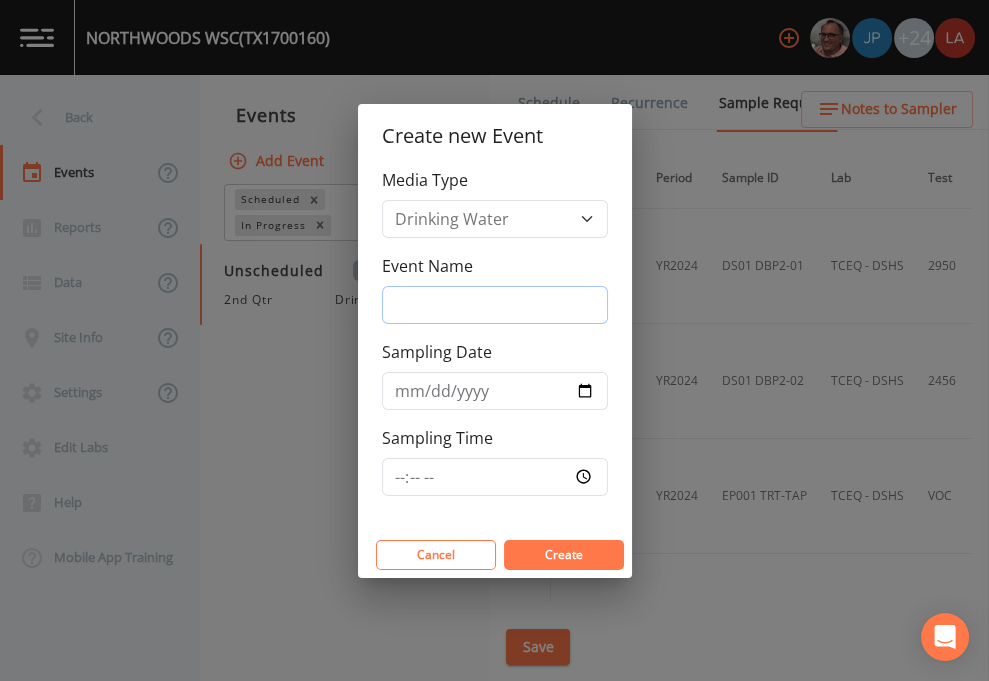 click on "Event Name" at bounding box center (495, 305) 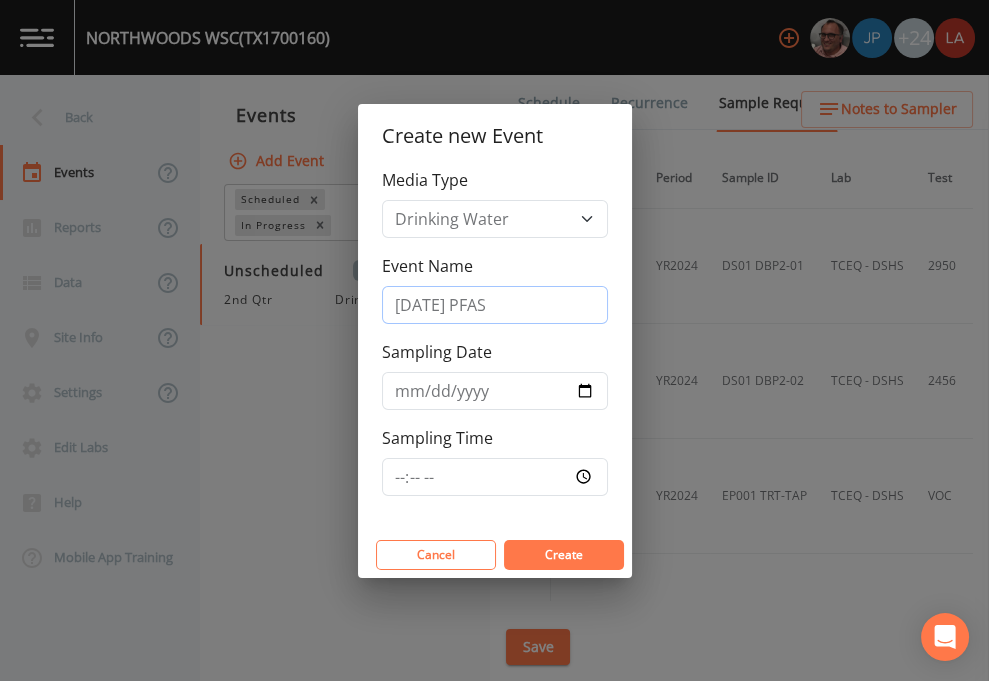 drag, startPoint x: 504, startPoint y: 304, endPoint x: 282, endPoint y: 292, distance: 222.32408 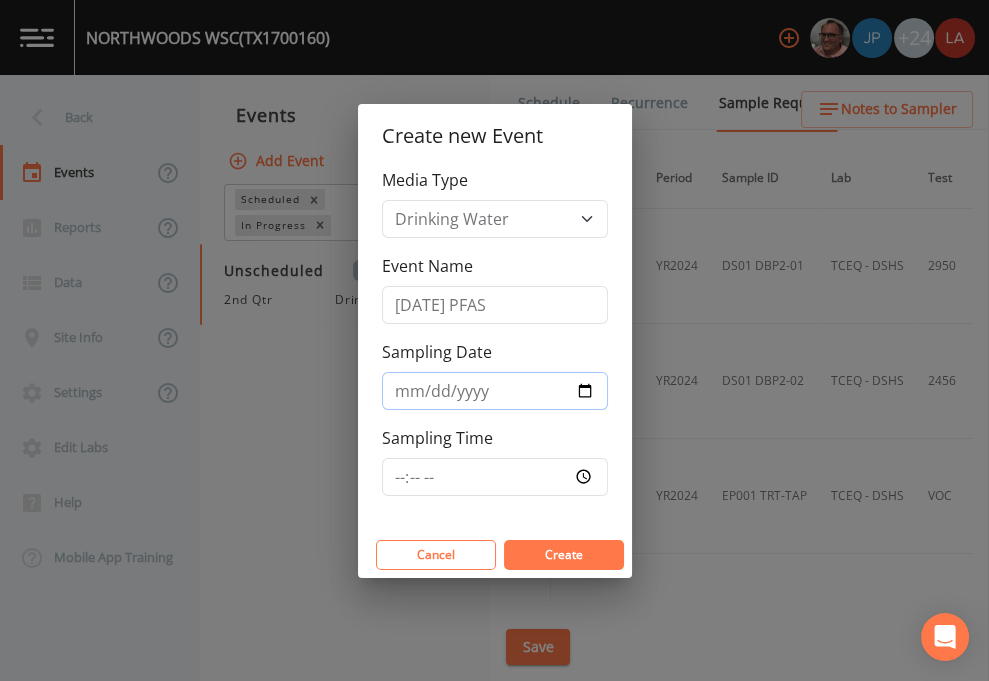 click on "Sampling Date" at bounding box center [495, 391] 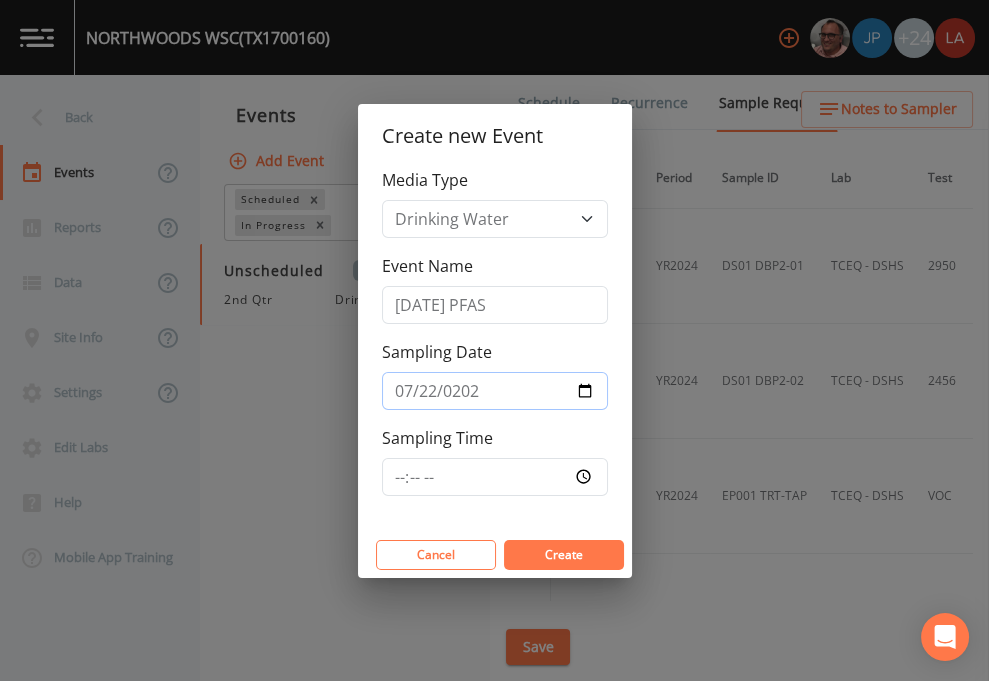 type on "2025-07-22" 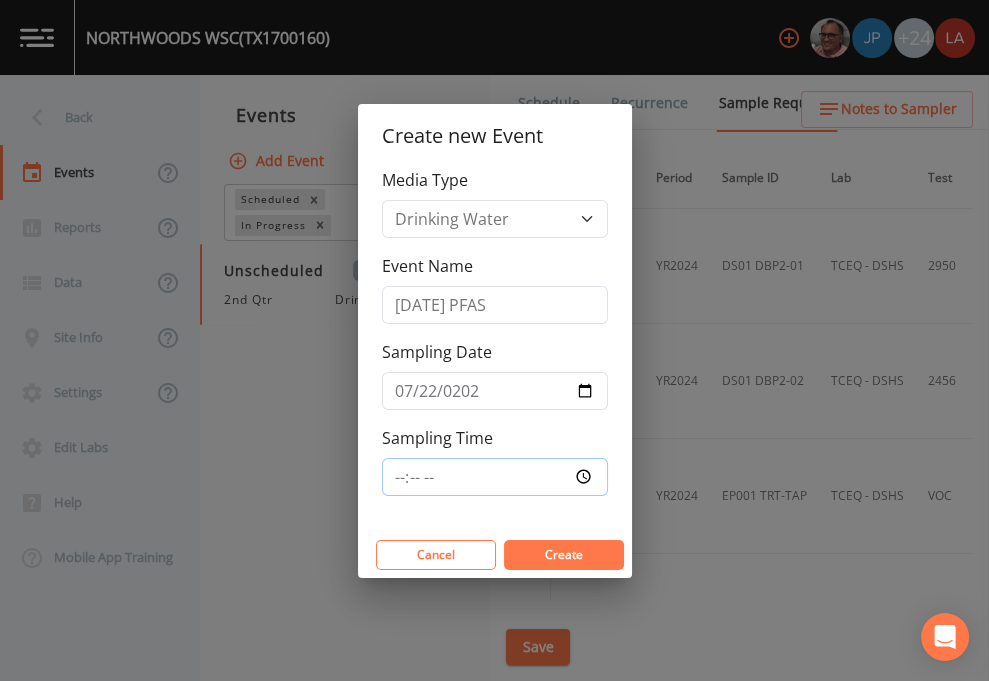 type on "08:30" 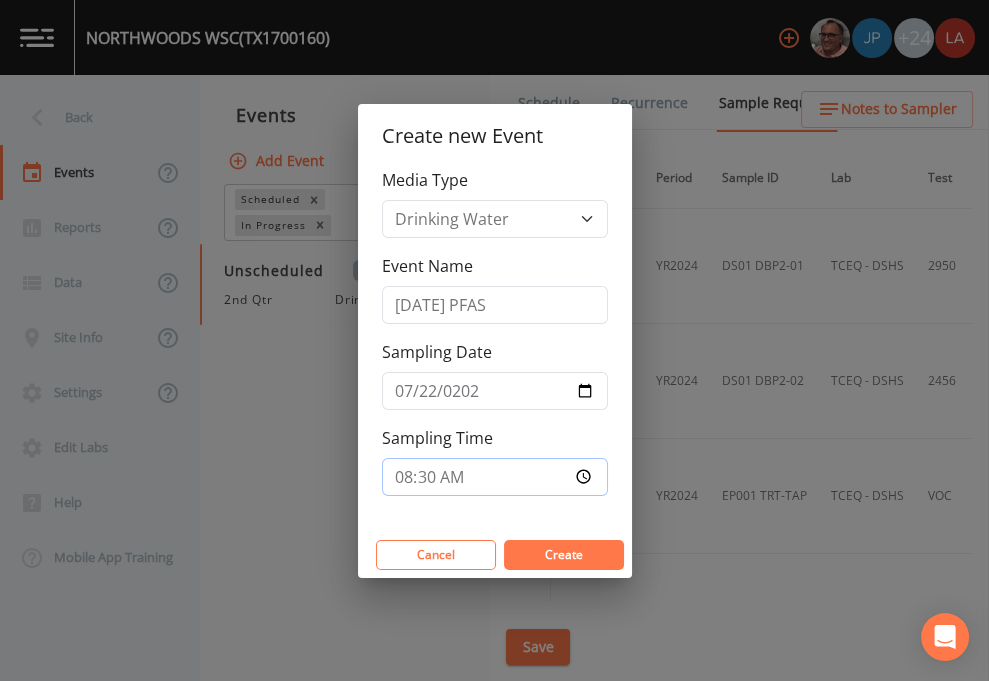 click on "Create" at bounding box center (564, 555) 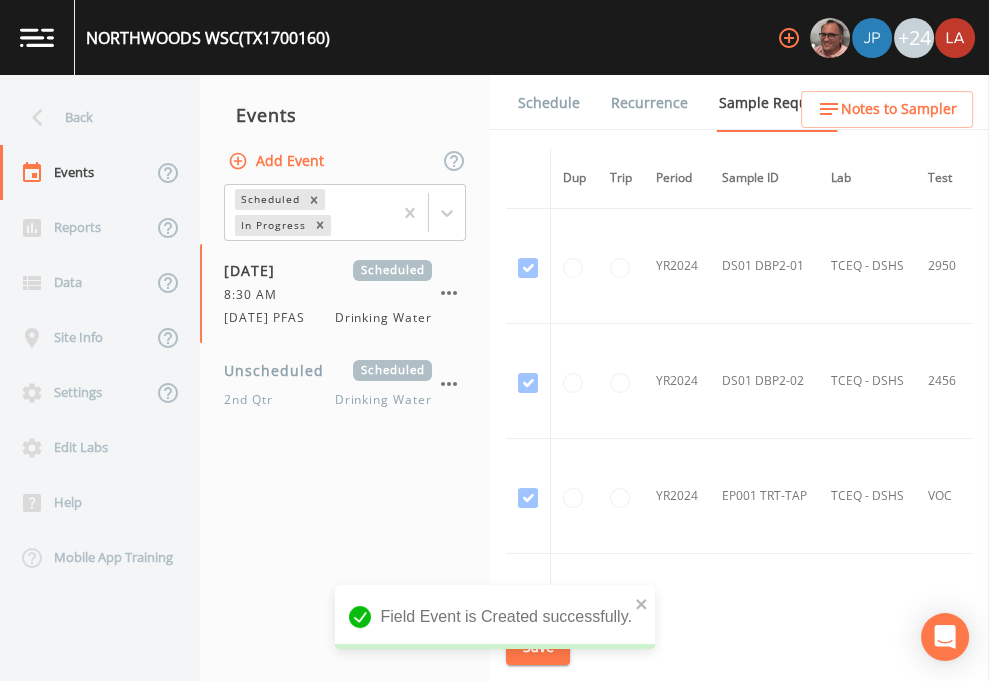 click on "Field Event is Created successfully." at bounding box center (495, 617) 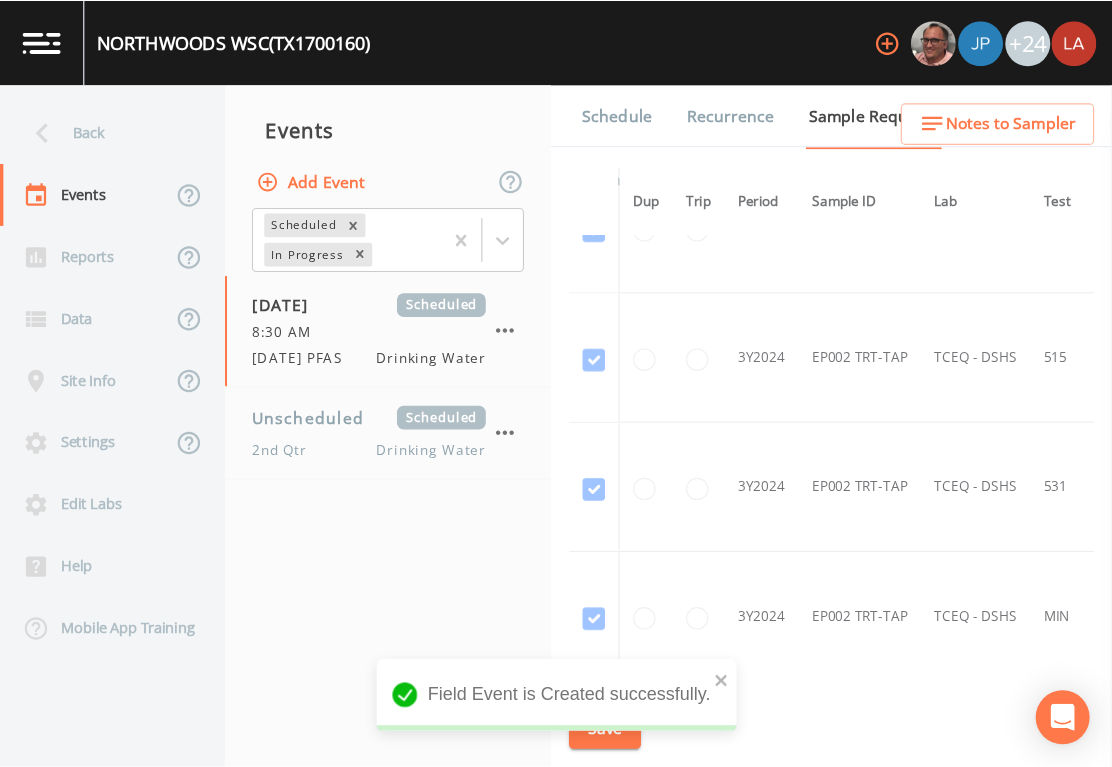 scroll, scrollTop: 1555, scrollLeft: 0, axis: vertical 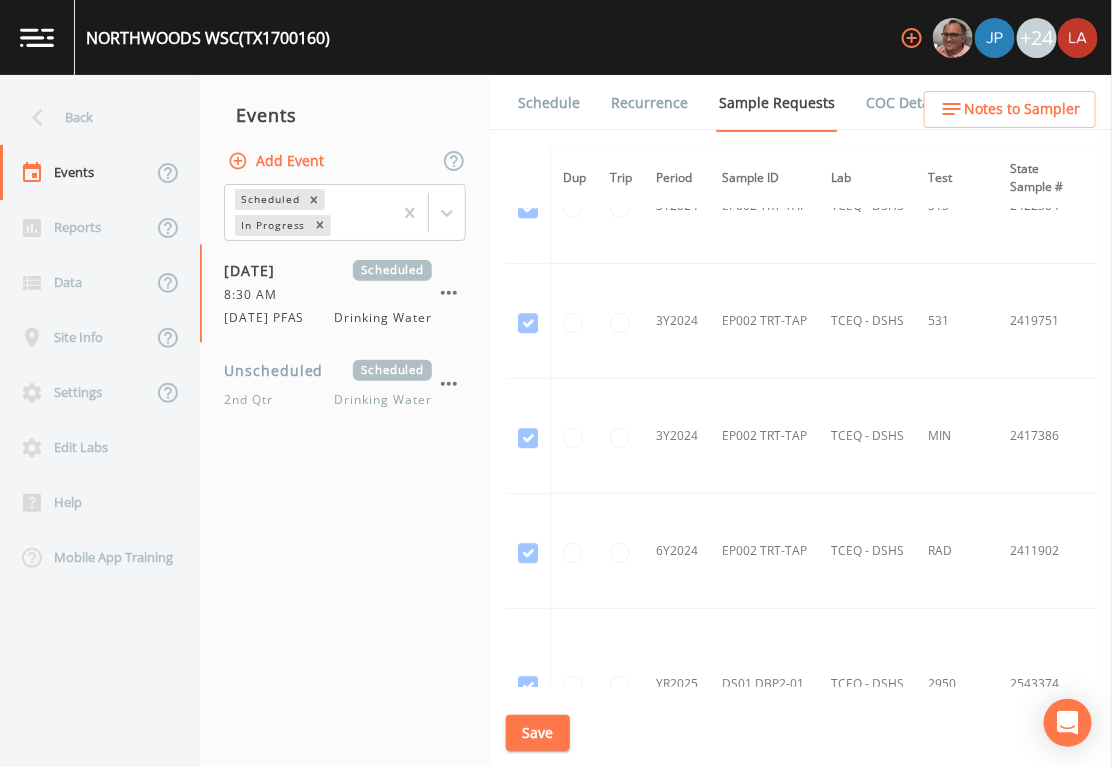 drag, startPoint x: 952, startPoint y: 14, endPoint x: 365, endPoint y: 522, distance: 776.2944 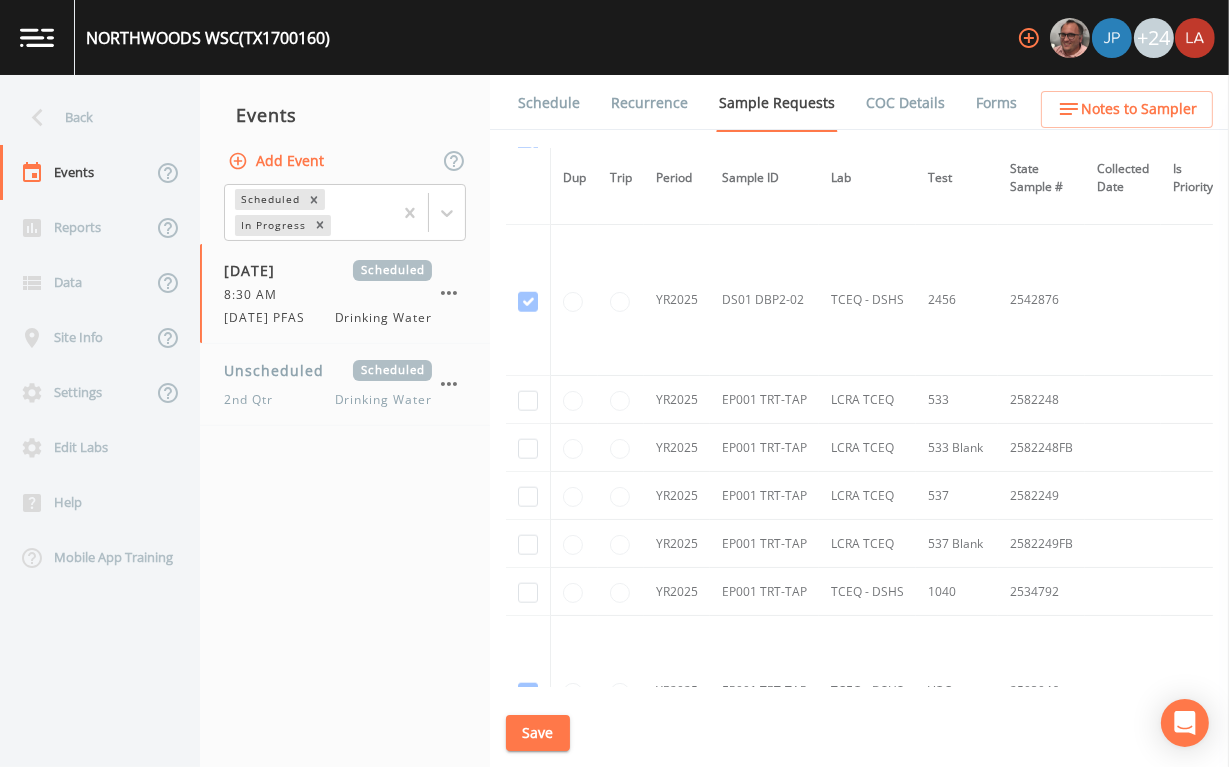 scroll, scrollTop: 2180, scrollLeft: 0, axis: vertical 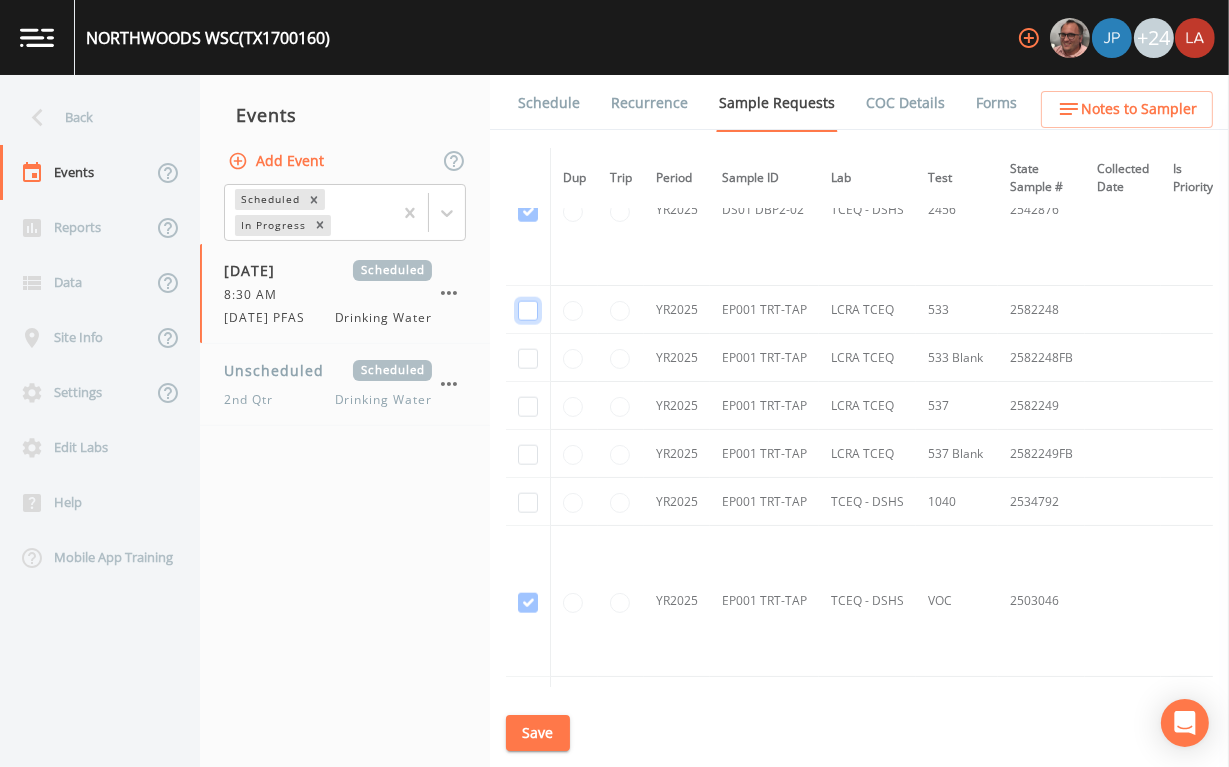 click at bounding box center [528, 311] 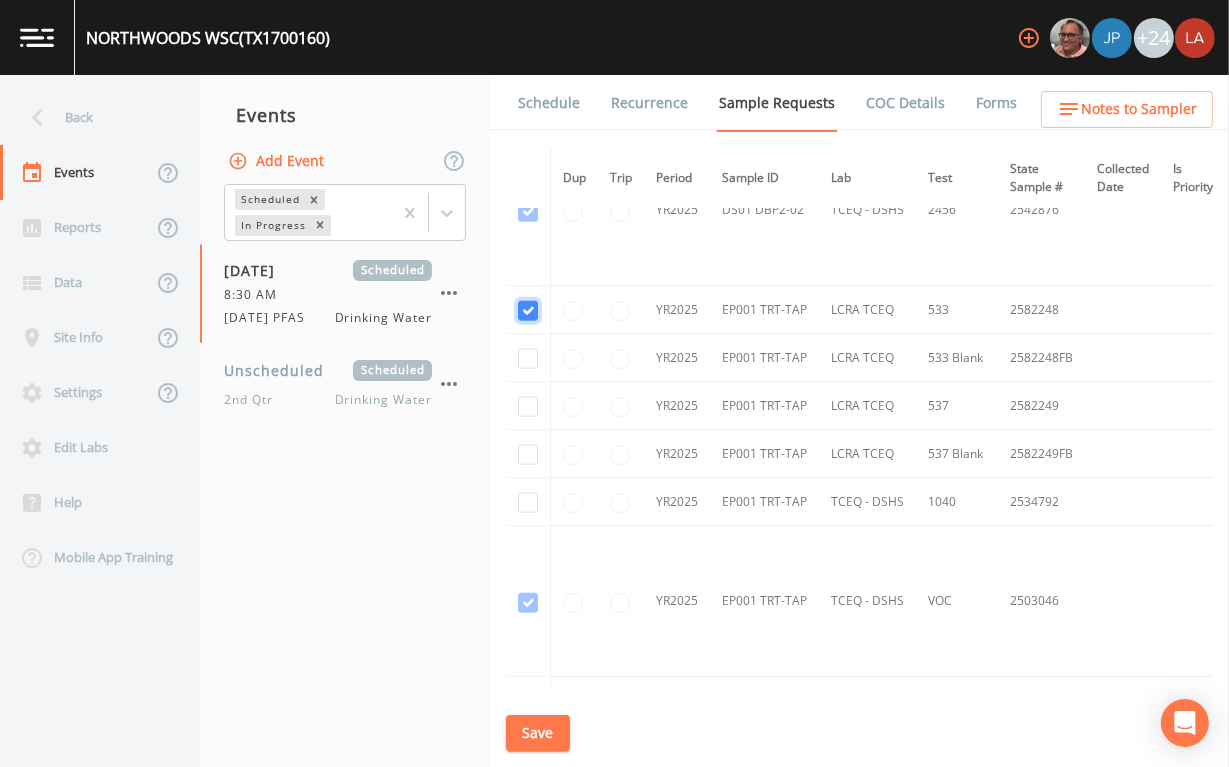 checkbox on "true" 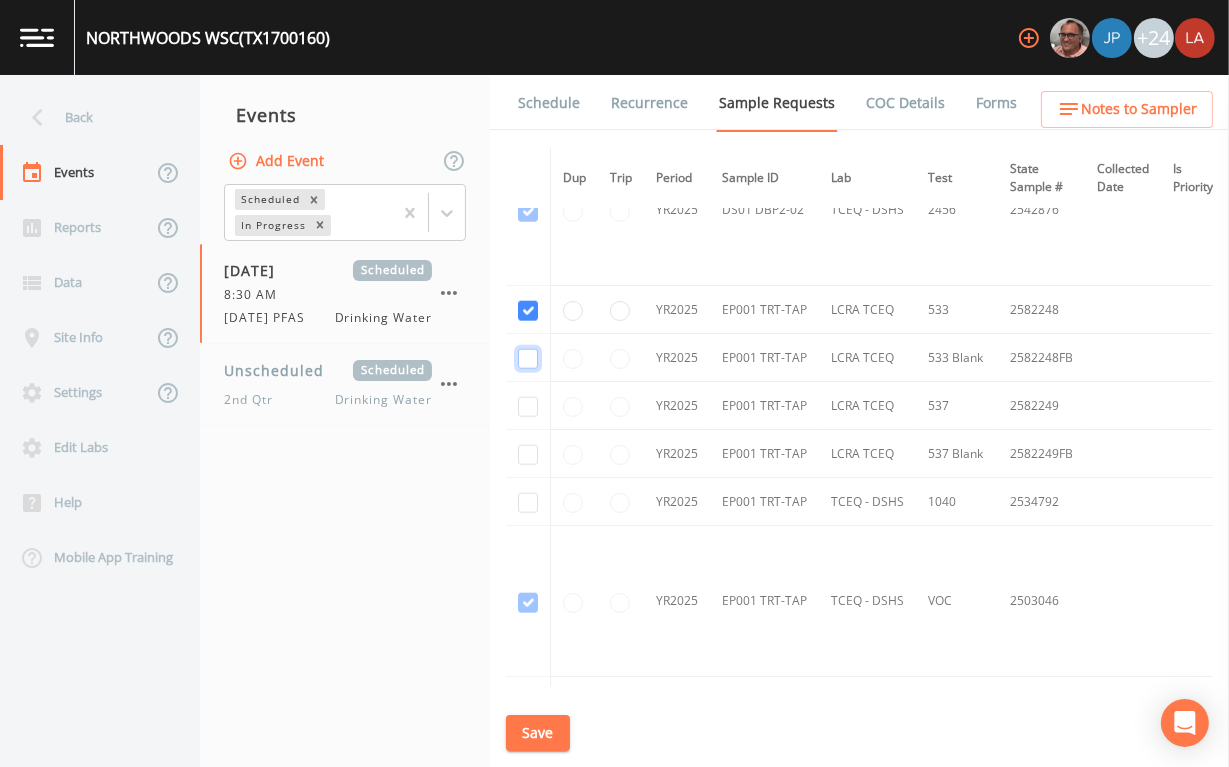 click at bounding box center [528, 359] 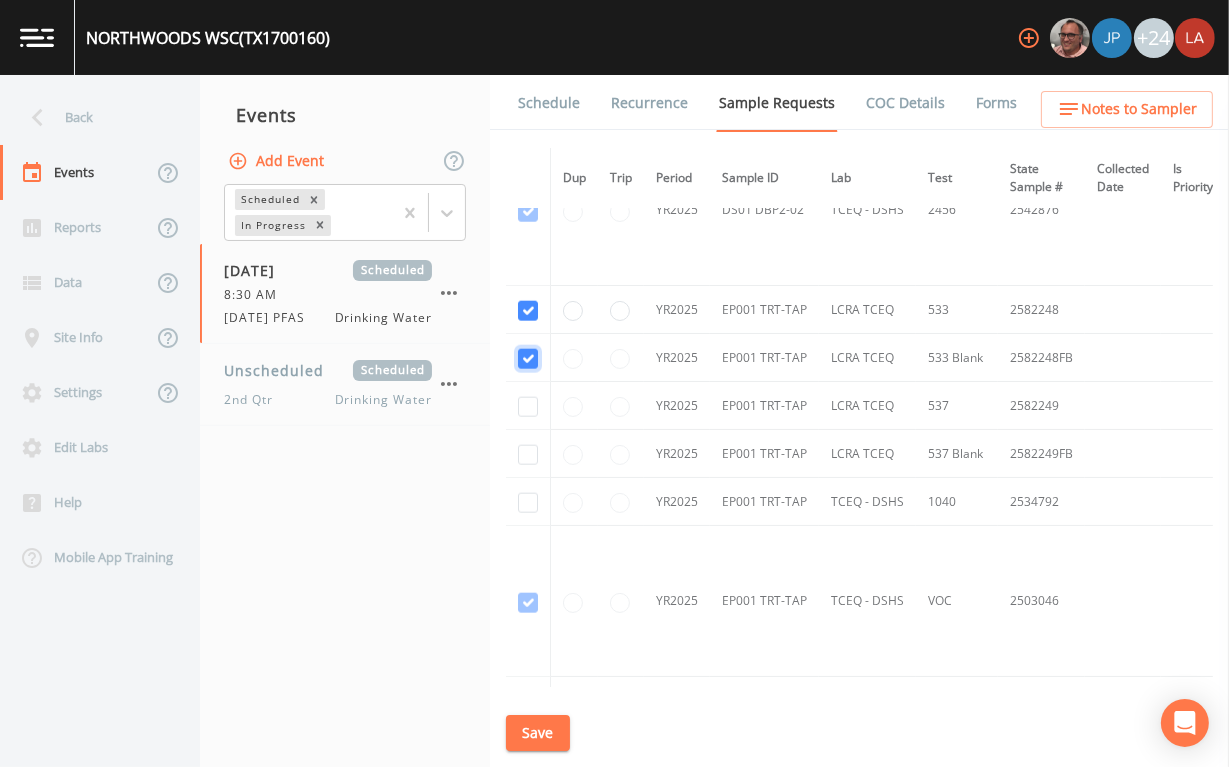 checkbox on "true" 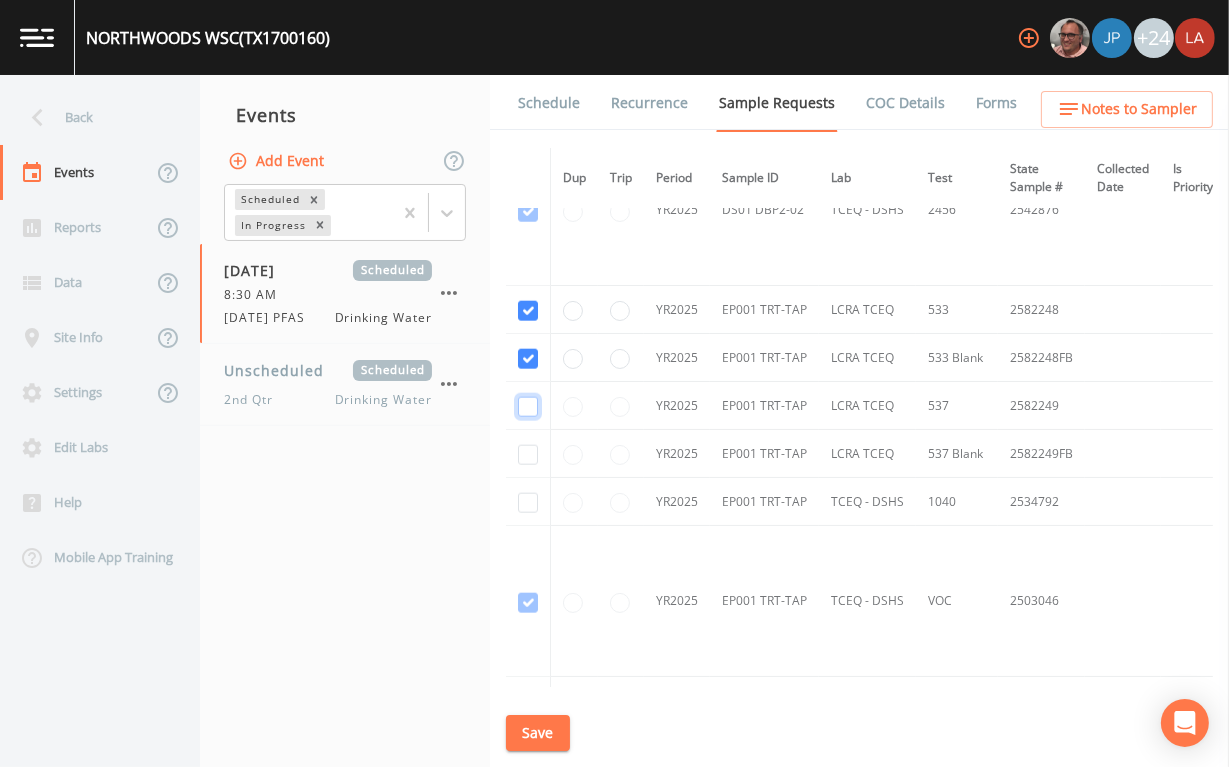 click at bounding box center (528, 407) 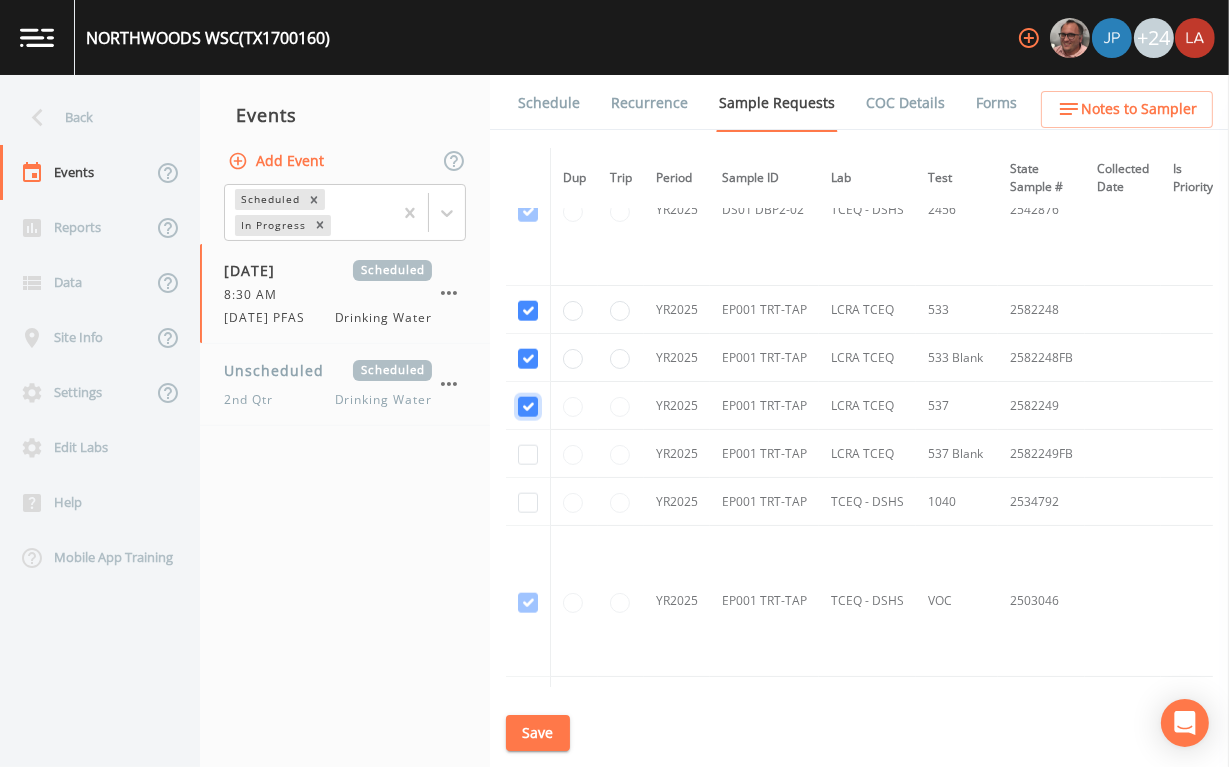 checkbox on "true" 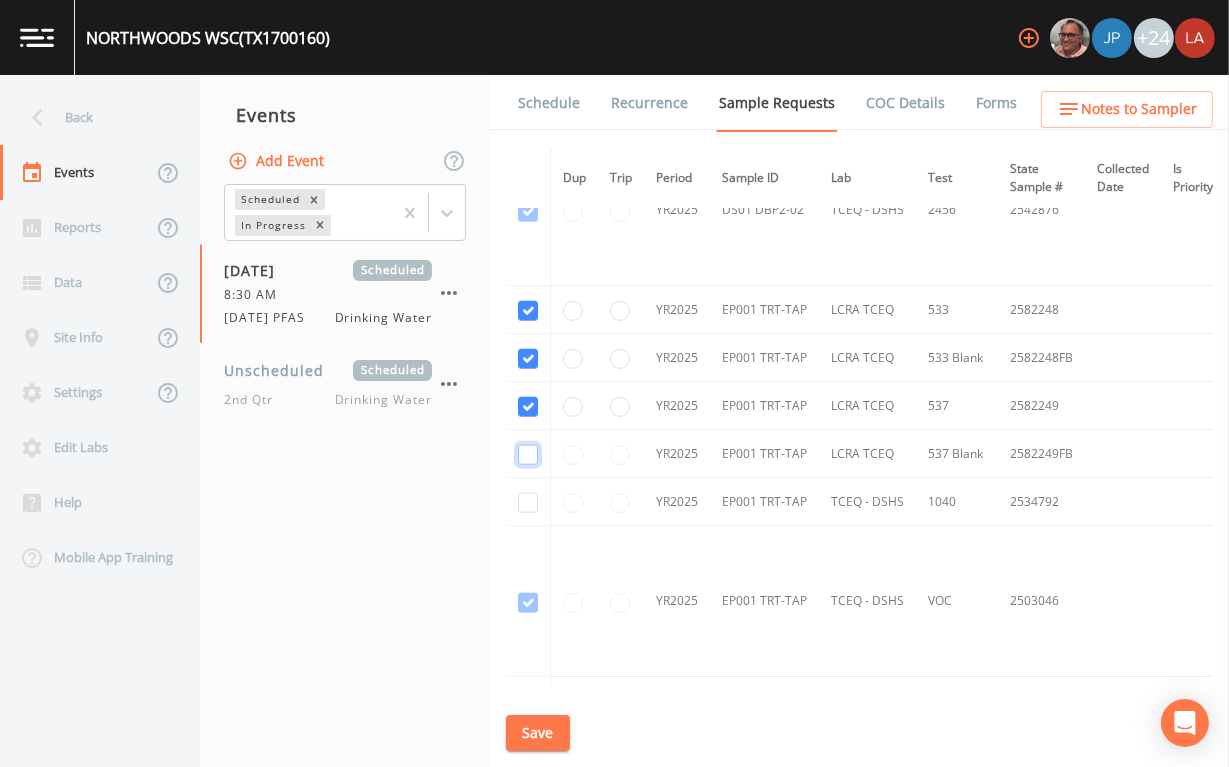 click at bounding box center [528, 455] 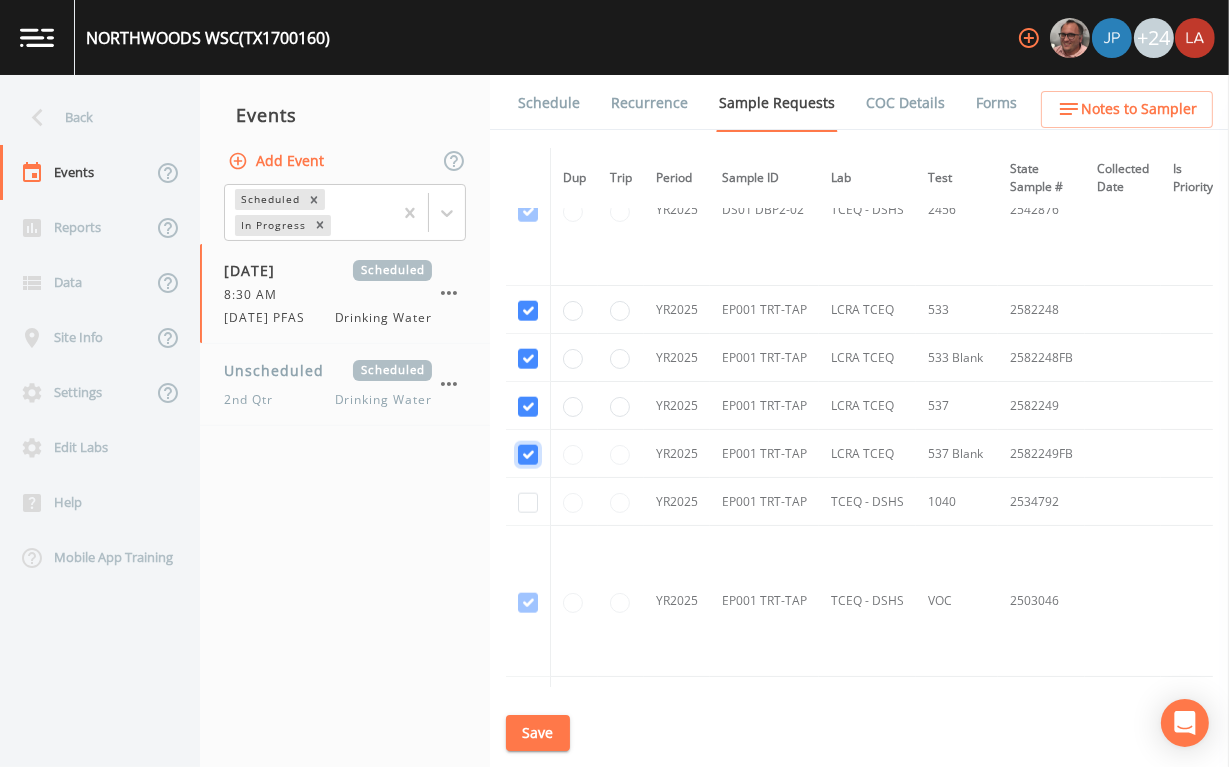 checkbox on "true" 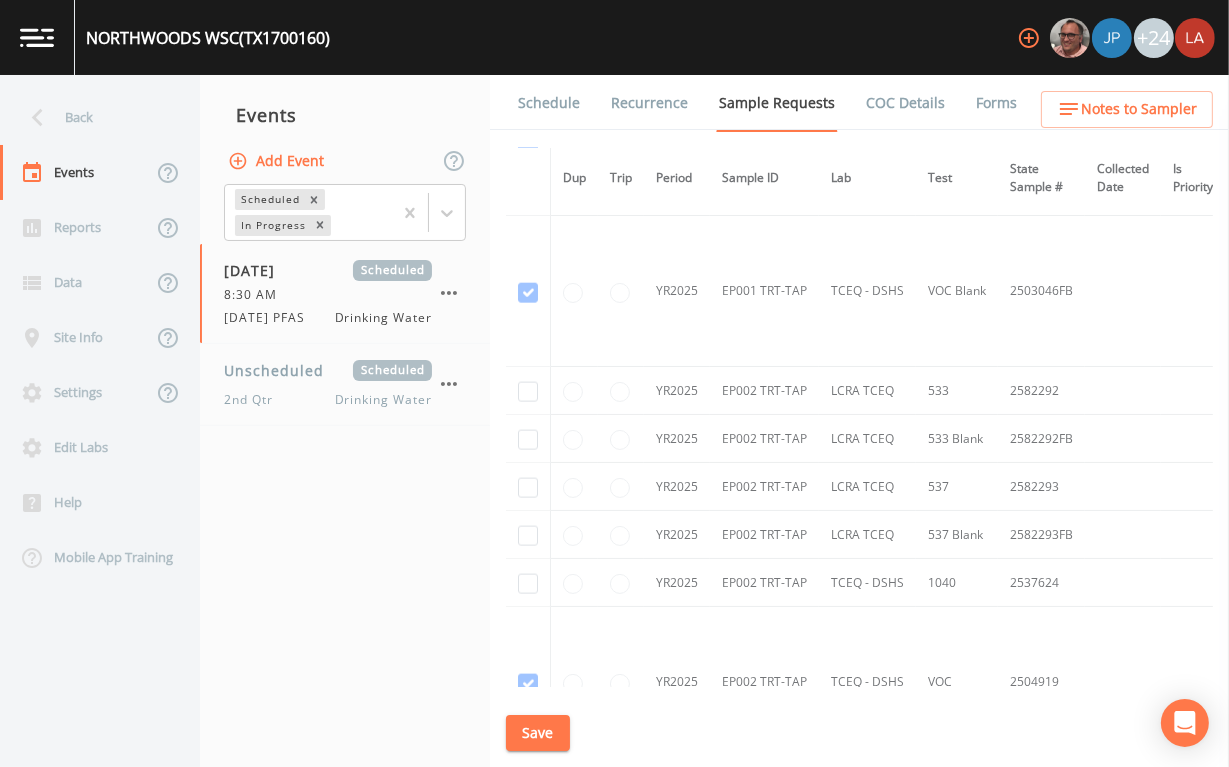 scroll, scrollTop: 2680, scrollLeft: 0, axis: vertical 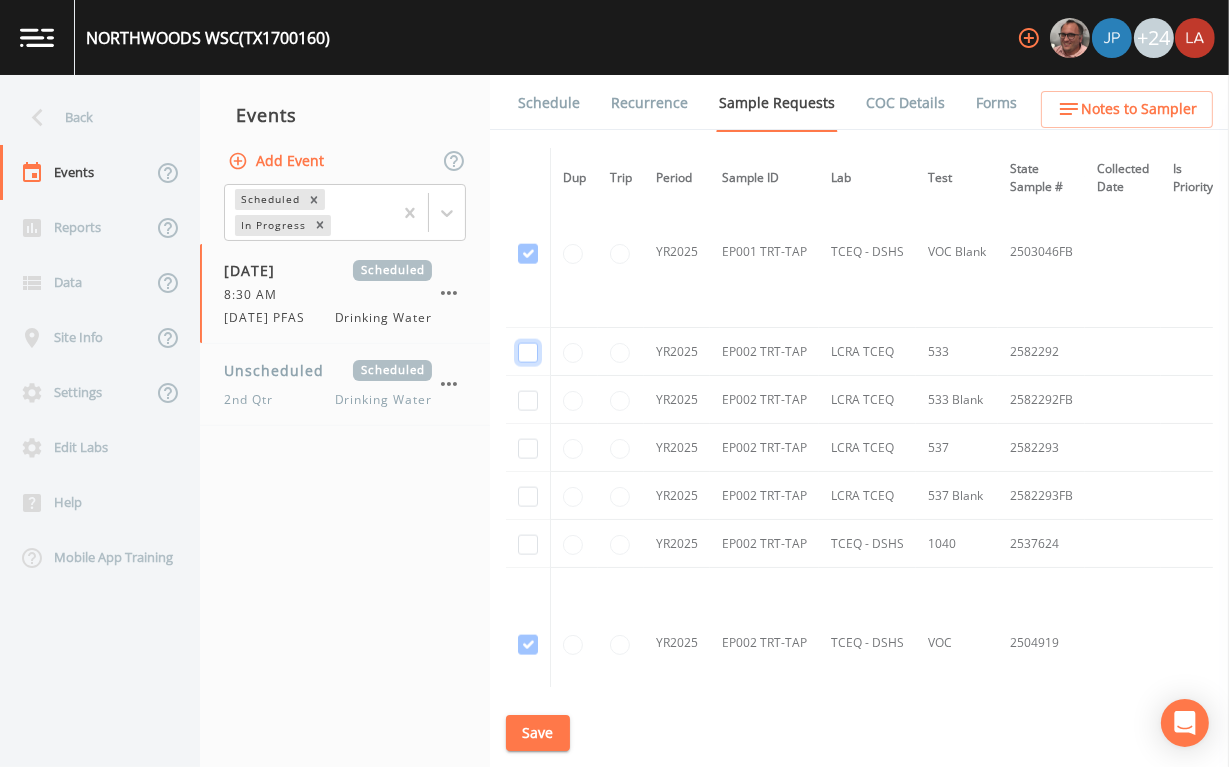 click at bounding box center (528, 353) 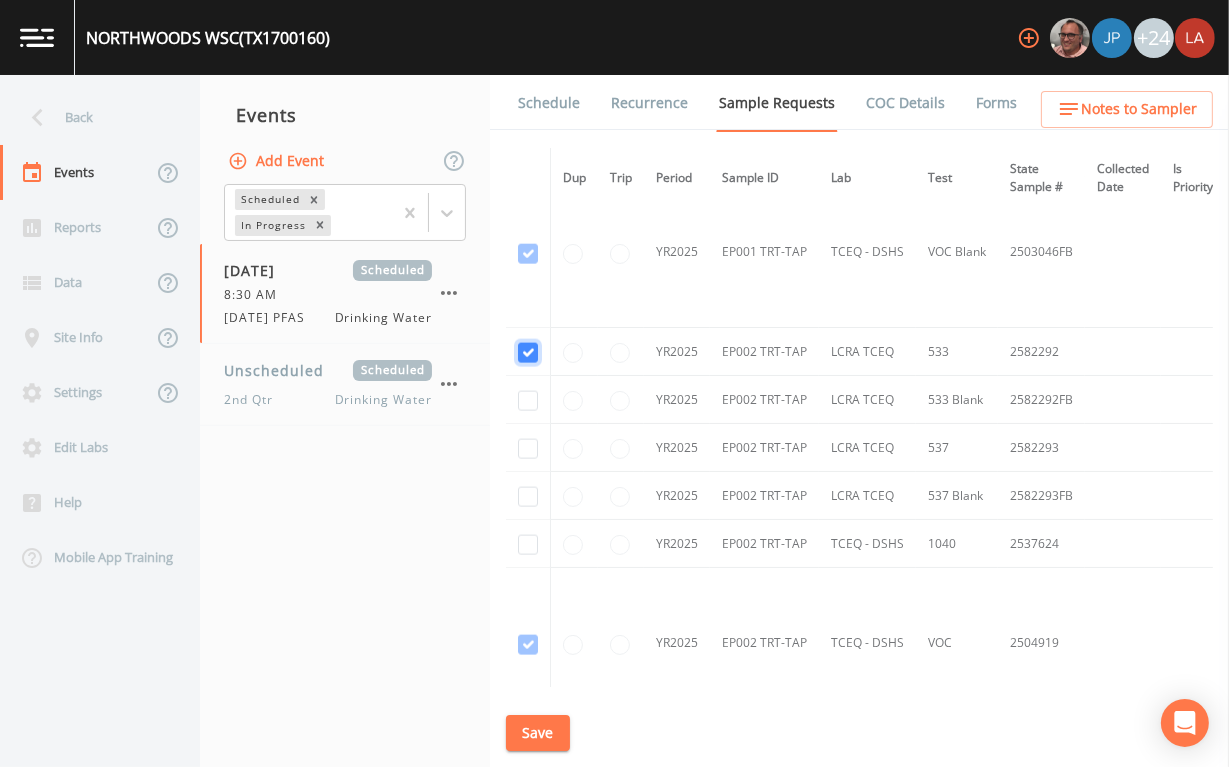 checkbox on "true" 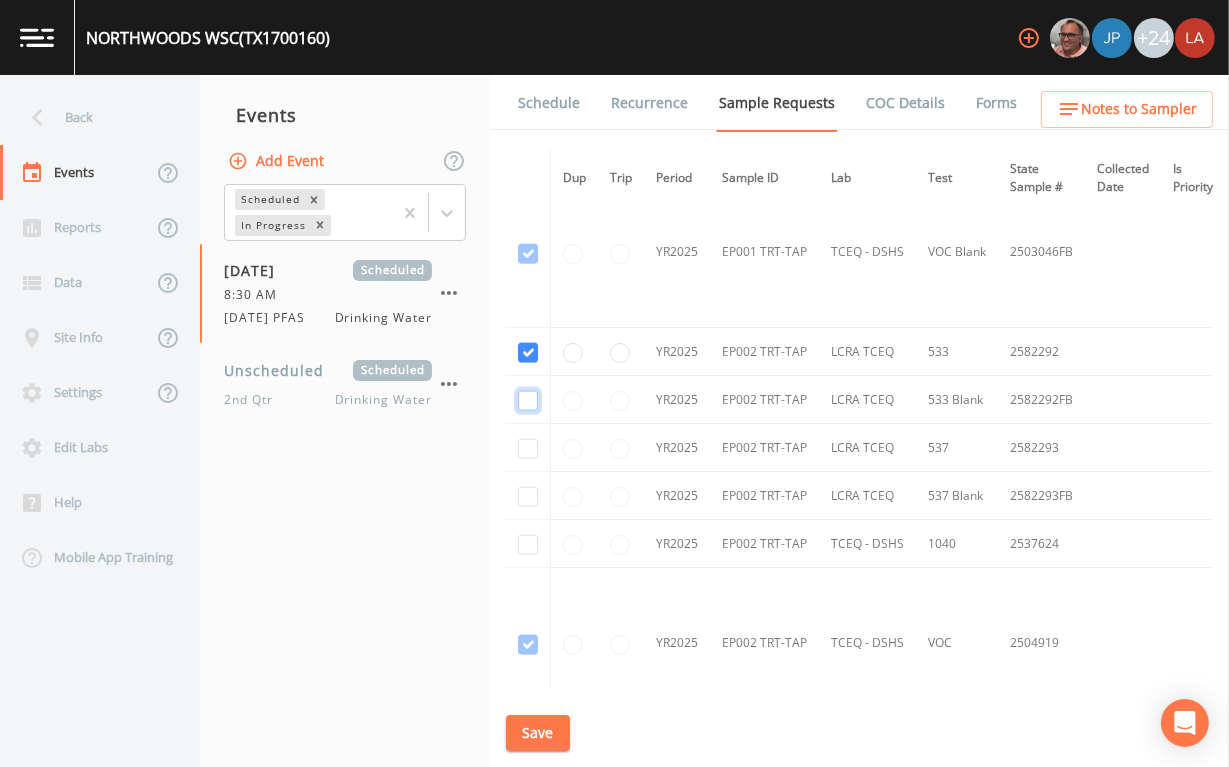 click at bounding box center [528, 401] 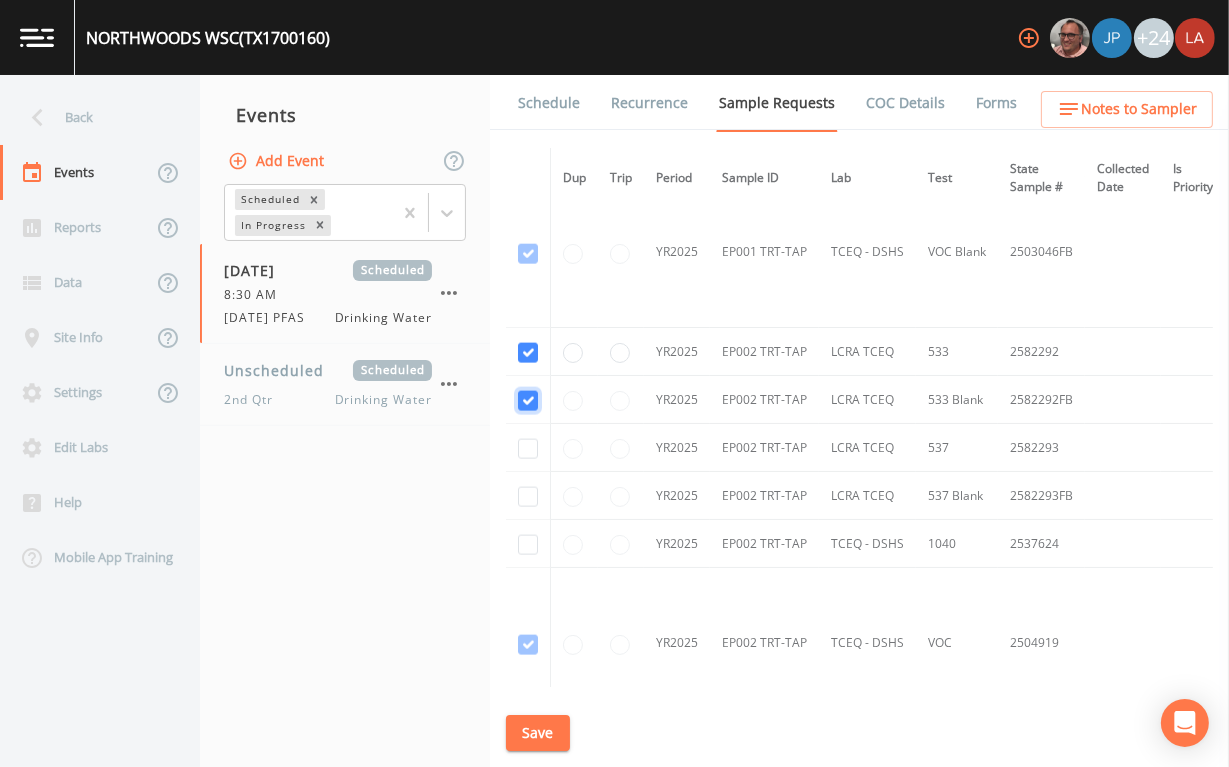 checkbox on "true" 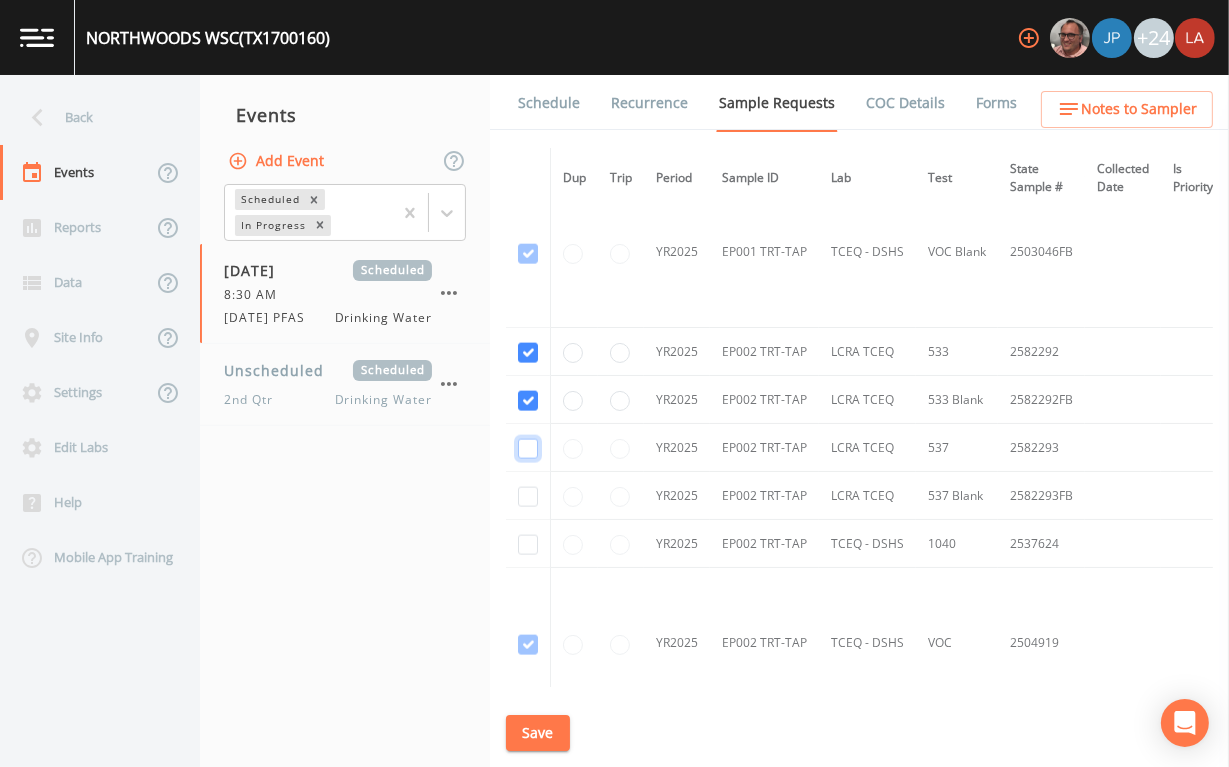 click at bounding box center [528, 449] 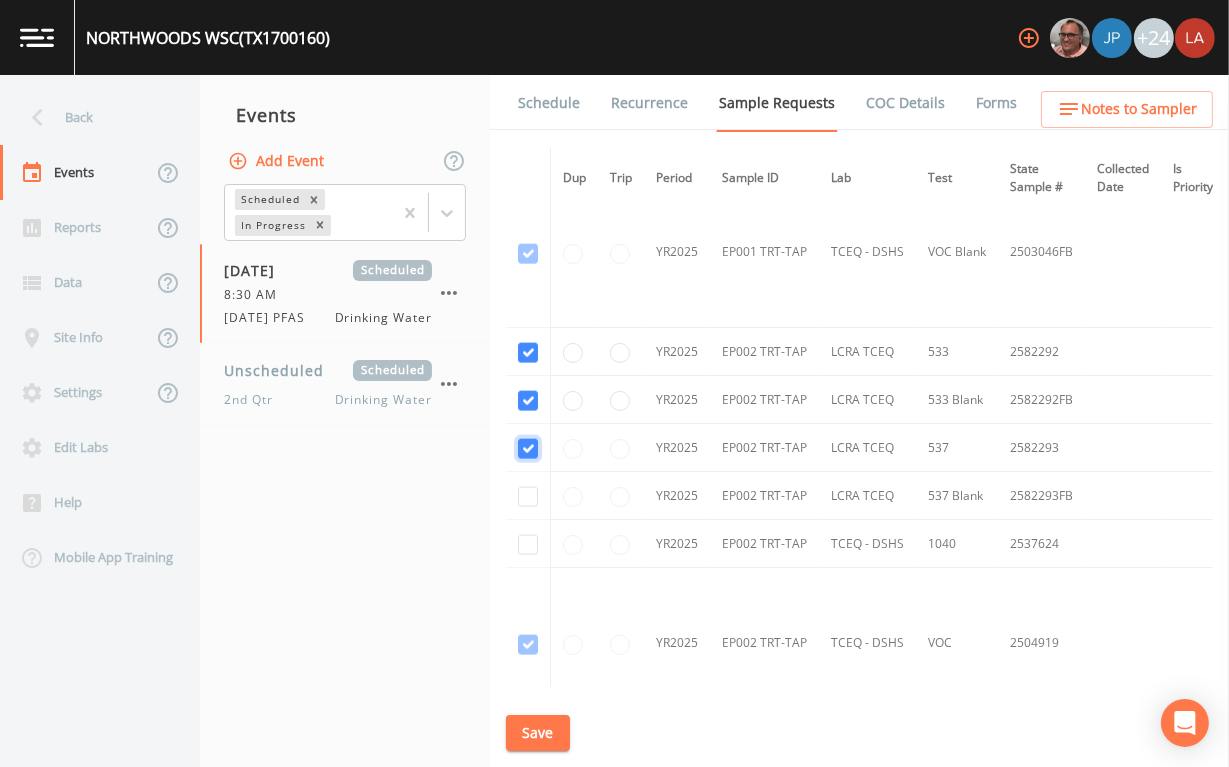 checkbox on "true" 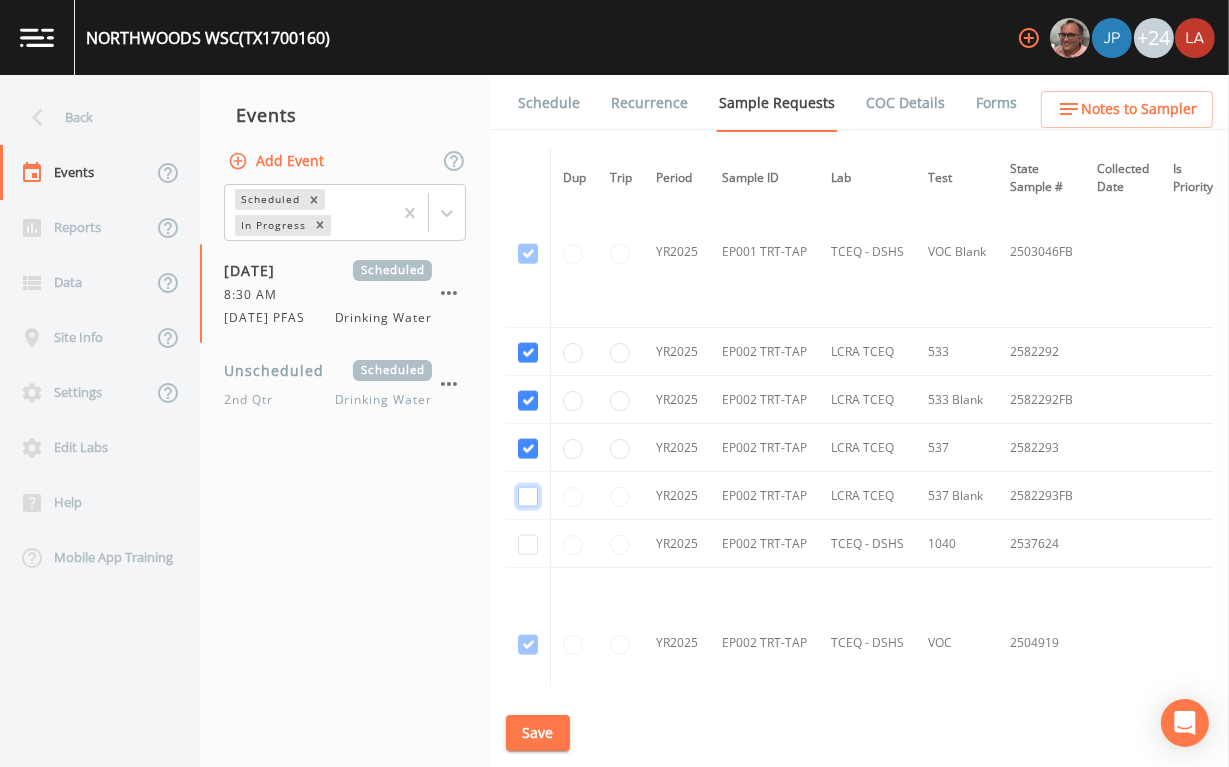 click at bounding box center (528, 497) 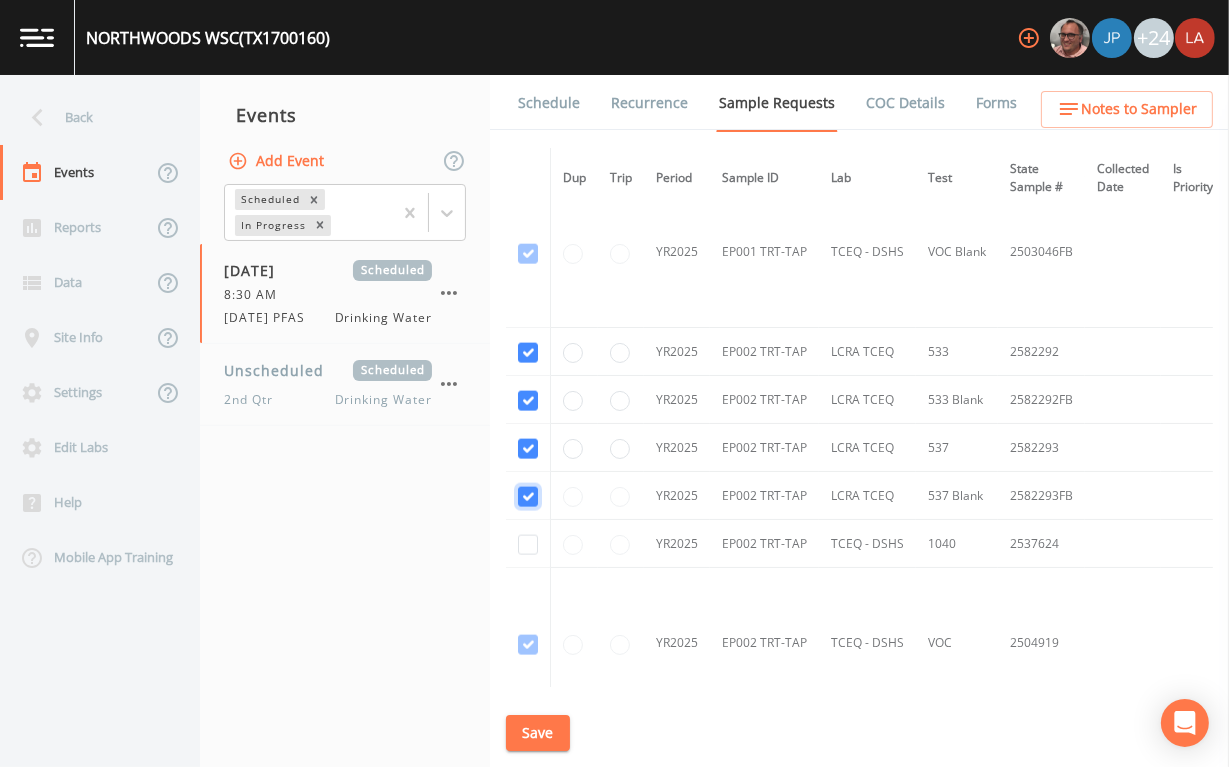 checkbox on "true" 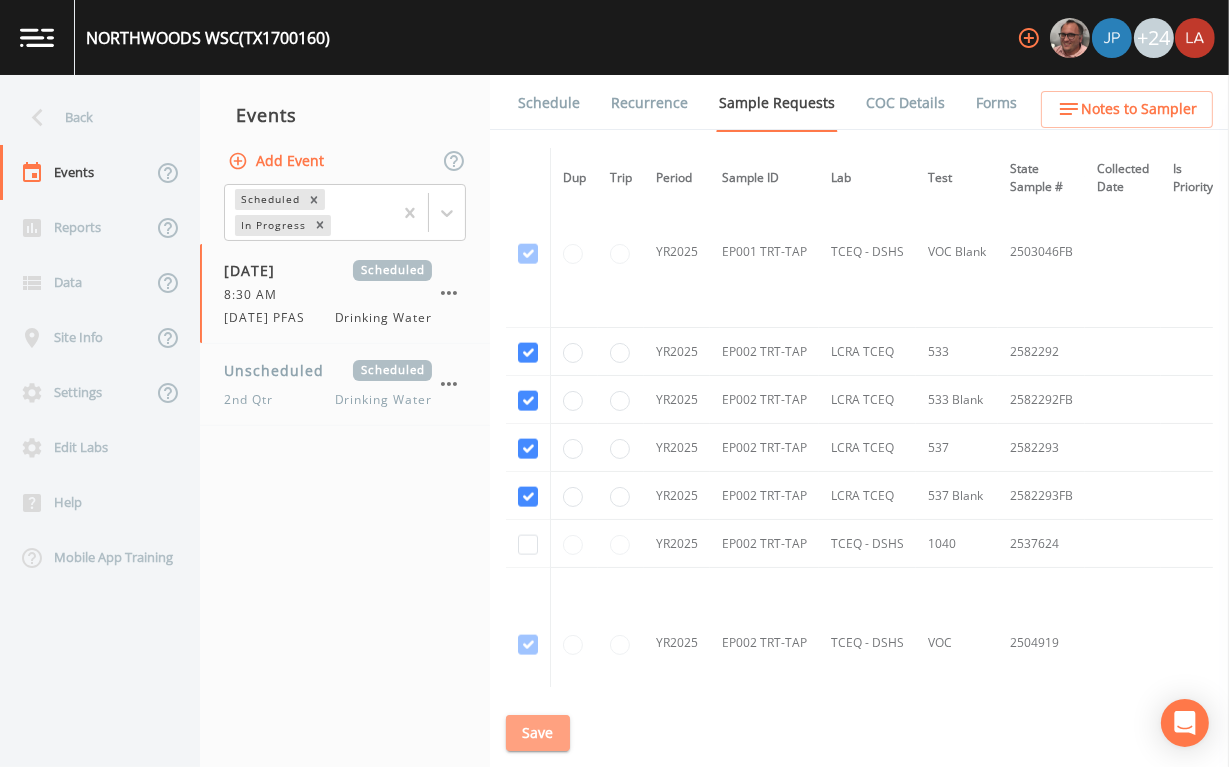 click on "Save" at bounding box center (538, 733) 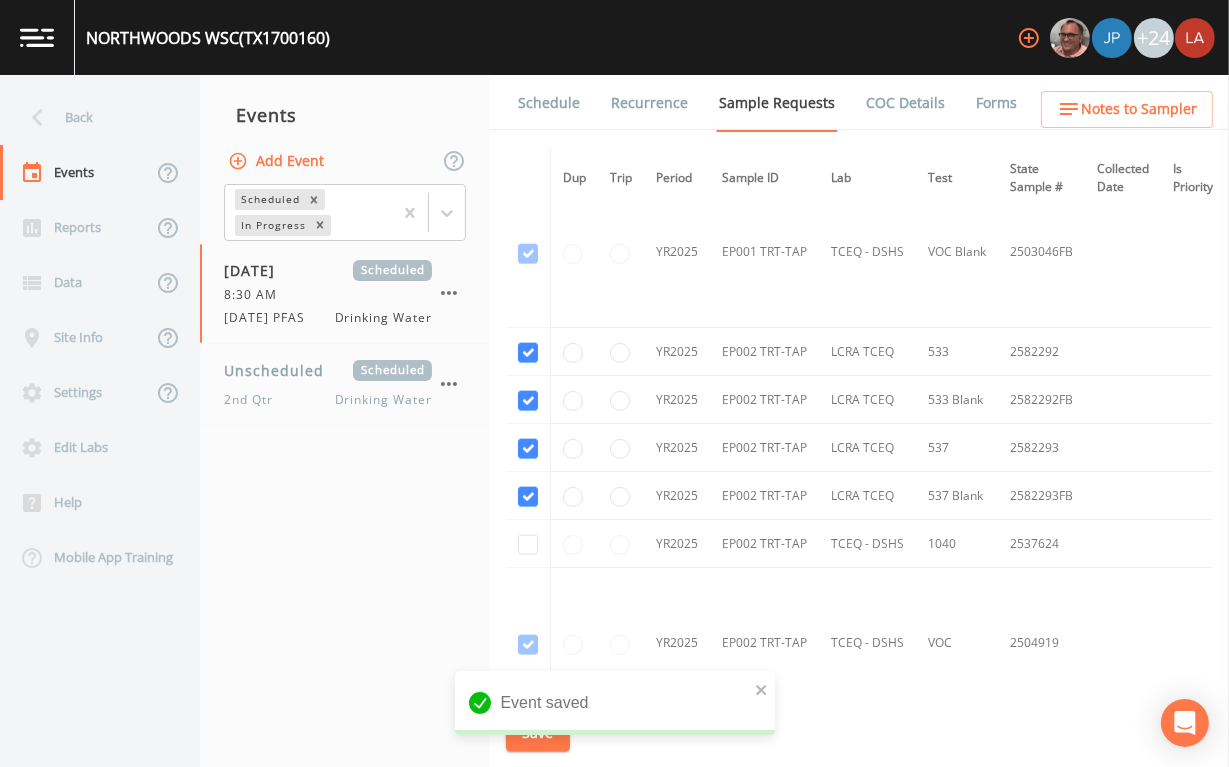 click on "Schedule" at bounding box center [549, 103] 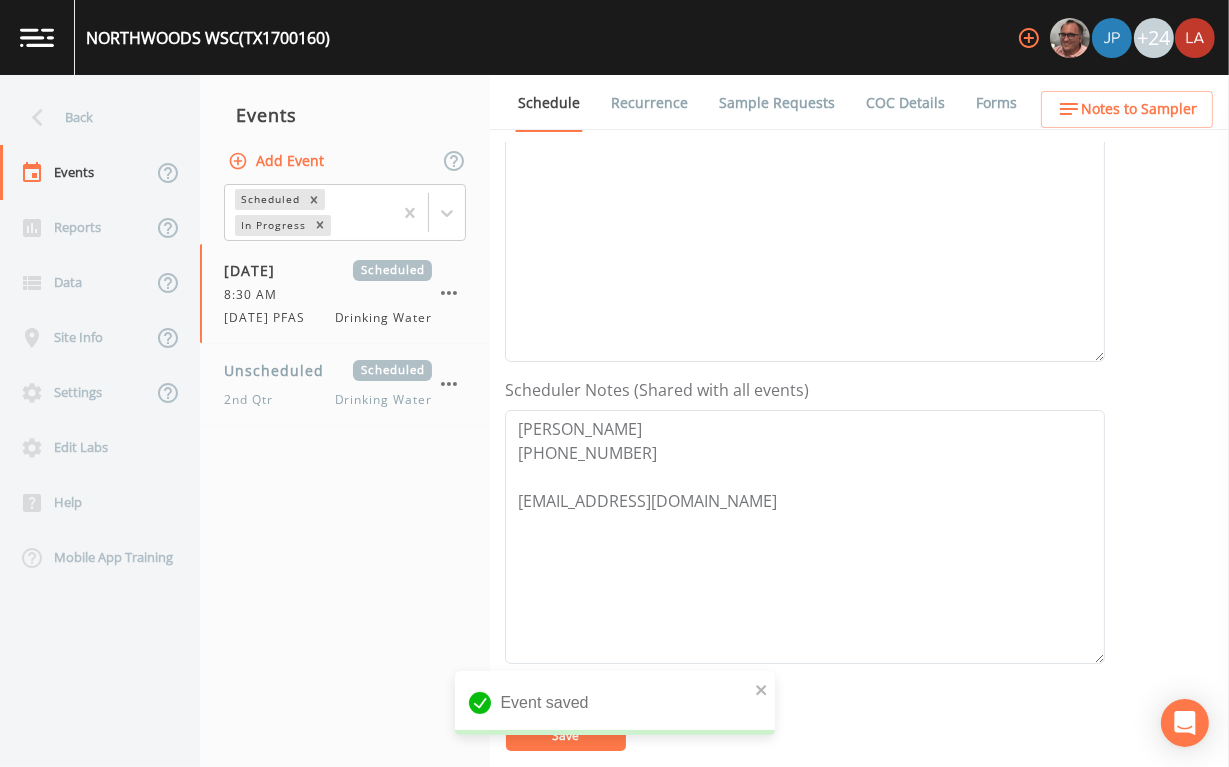 scroll, scrollTop: 499, scrollLeft: 0, axis: vertical 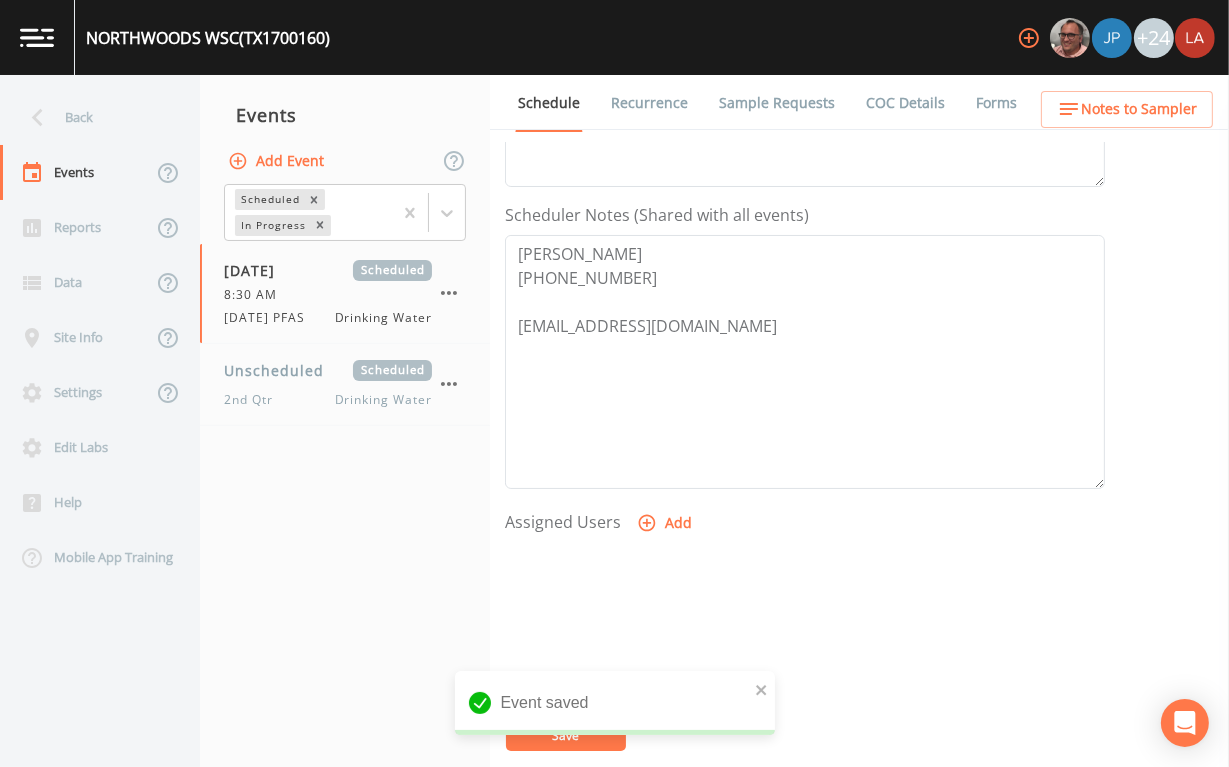 click on "Add" at bounding box center (666, 523) 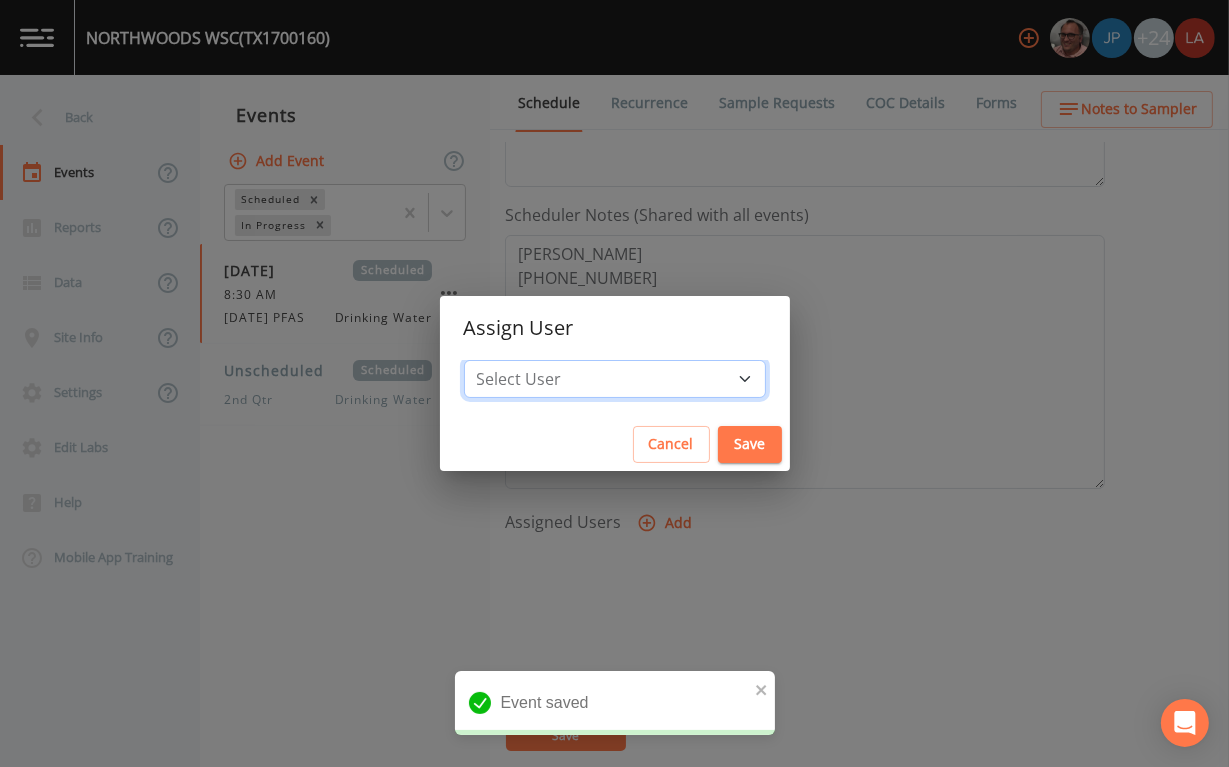click on "Select User Mike  Franklin Joshua gere  Paul David  Weber Zachary  Evans Stafford  Johnson Stephanie  Hernandez Deon  brooks Joseph  Hayward Alaina  Hahn Jose Garcia   John  Kapsen Stanley Q  Porter Lisa  Brooks Julio C Sanchez  Jr Keith  Borst Connie Turner   Matthew  thomas Earl Miller   Brandon  Fox Rodolfo  Ramirez Annie  Huebner Sloan  Rigamonti Lauren  Saenz Reagan  Janecek Charles  Medina Geneva  Hill" at bounding box center [615, 379] 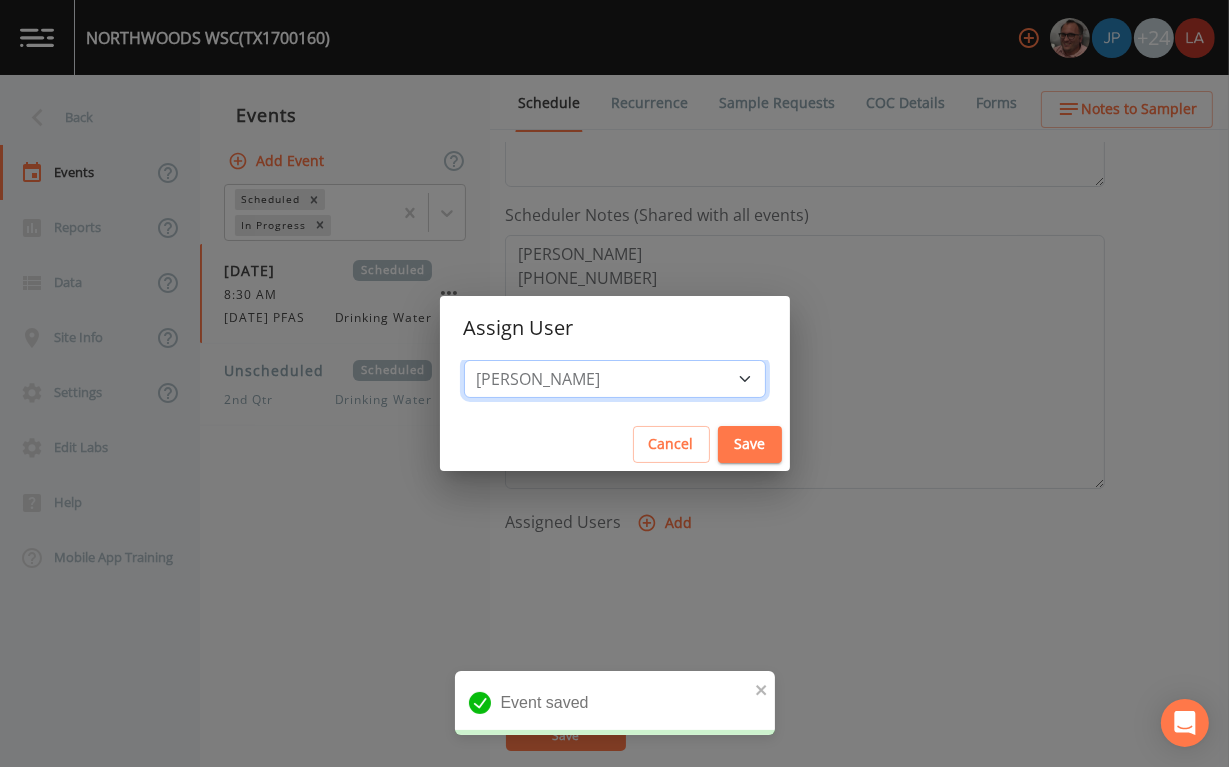 click on "Select User Mike  Franklin Joshua gere  Paul David  Weber Zachary  Evans Stafford  Johnson Stephanie  Hernandez Deon  brooks Joseph  Hayward Alaina  Hahn Jose Garcia   John  Kapsen Stanley Q  Porter Lisa  Brooks Julio C Sanchez  Jr Keith  Borst Connie Turner   Matthew  thomas Earl Miller   Brandon  Fox Rodolfo  Ramirez Annie  Huebner Sloan  Rigamonti Lauren  Saenz Reagan  Janecek Charles  Medina Geneva  Hill" at bounding box center (615, 379) 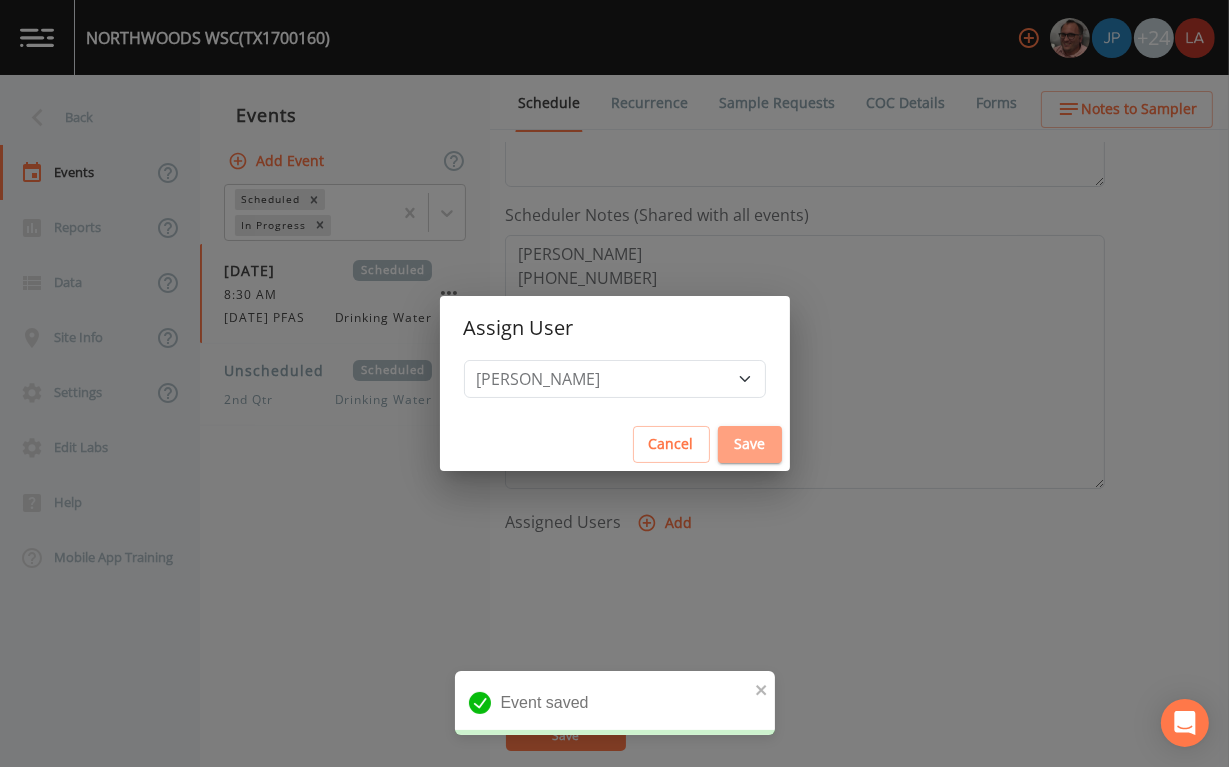 click on "Save" at bounding box center (750, 444) 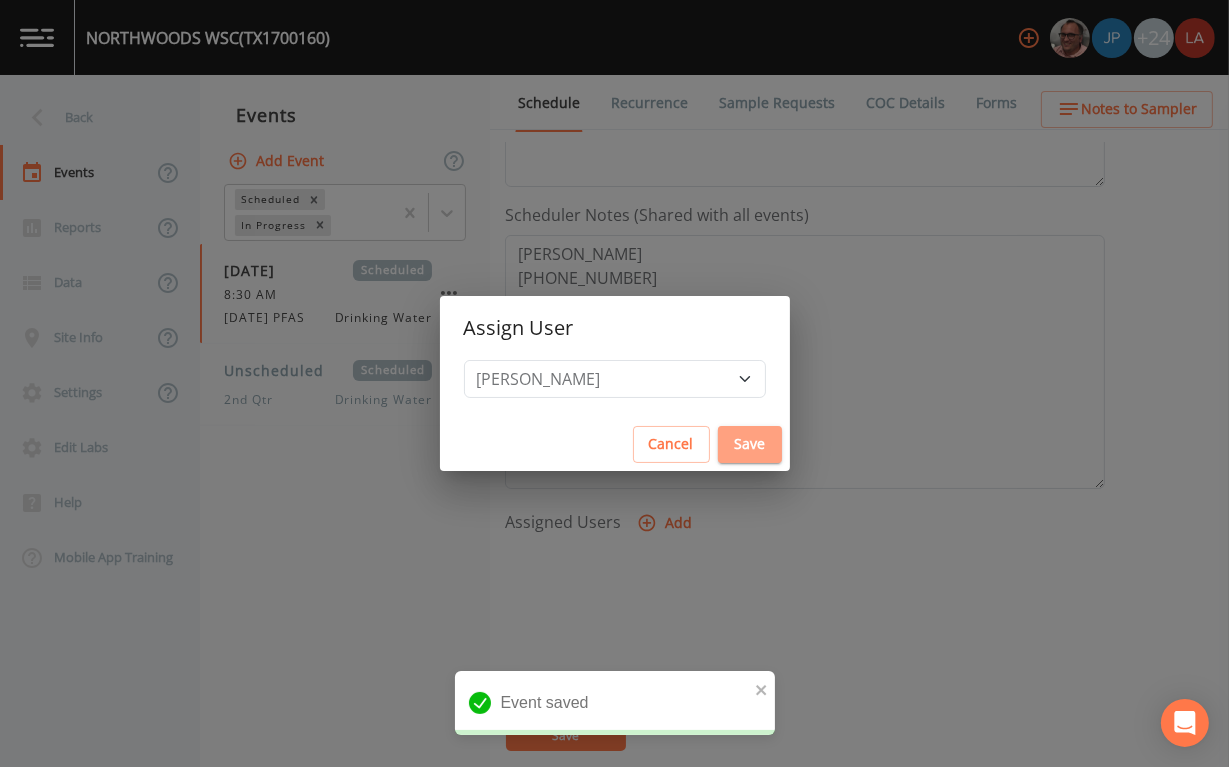 select 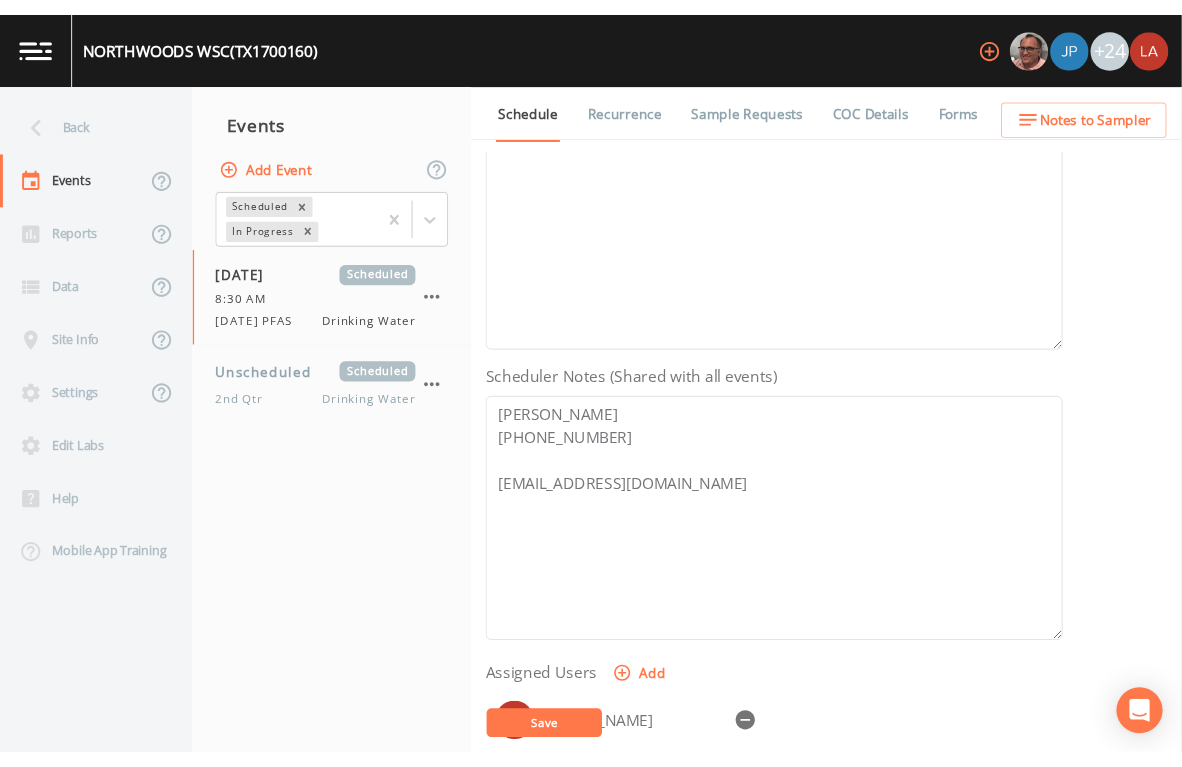 scroll, scrollTop: 124, scrollLeft: 0, axis: vertical 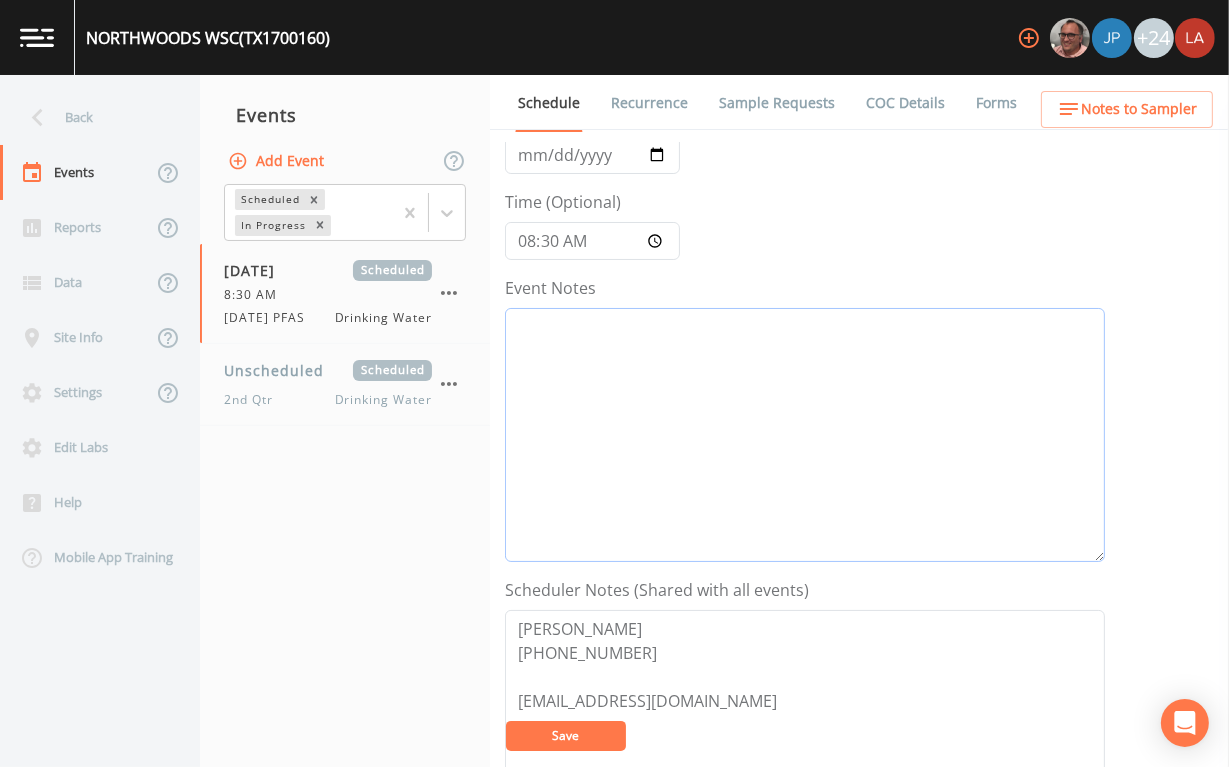 click on "Event Notes" at bounding box center [805, 435] 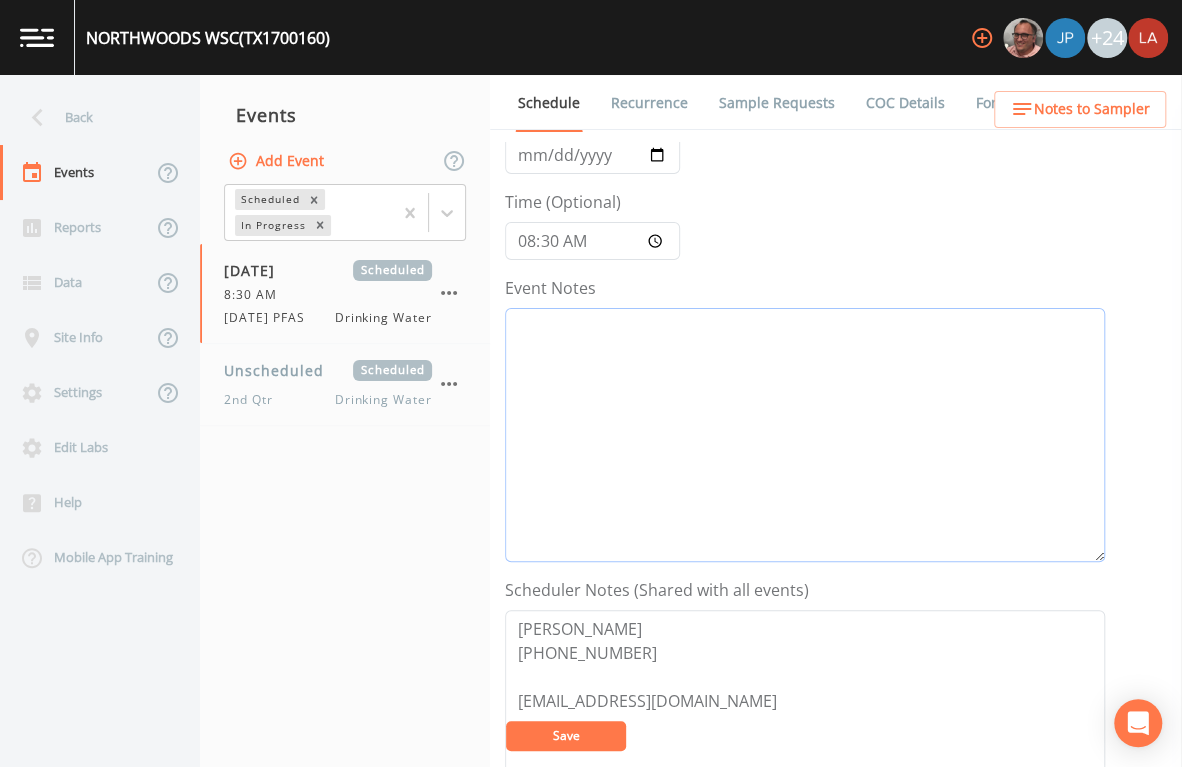 click on "Event Notes" at bounding box center (805, 435) 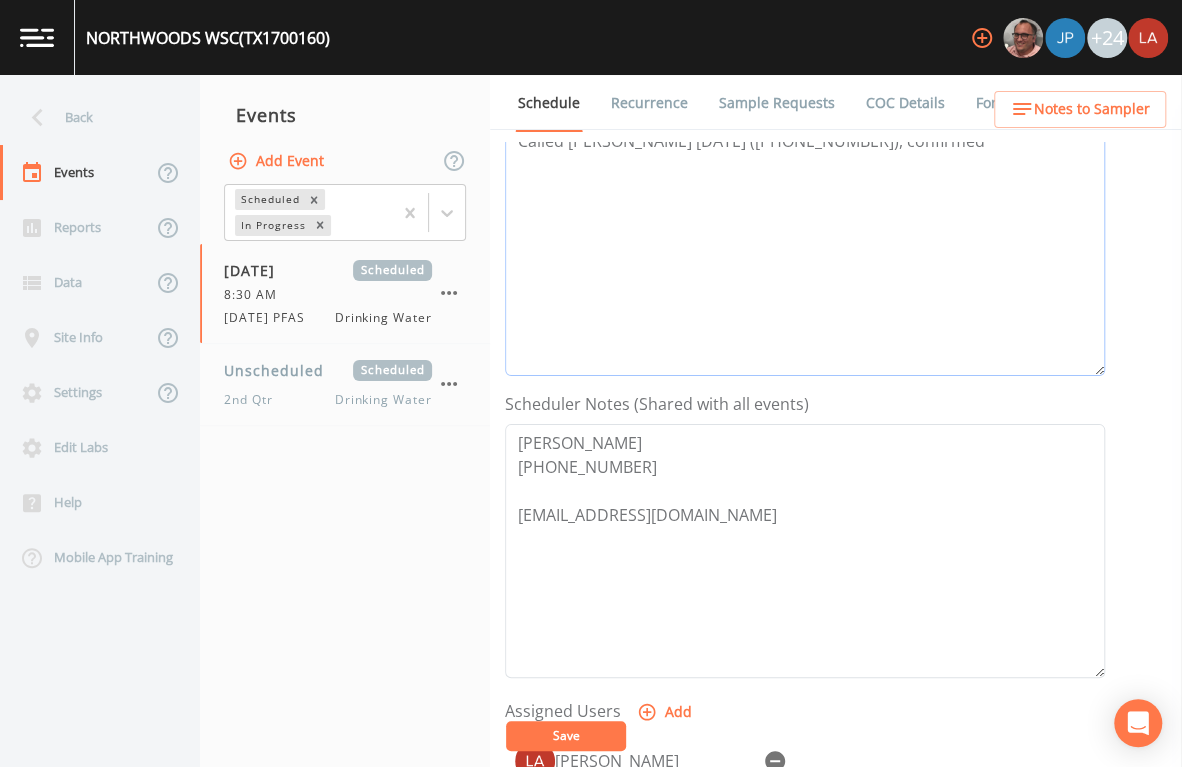 scroll, scrollTop: 499, scrollLeft: 0, axis: vertical 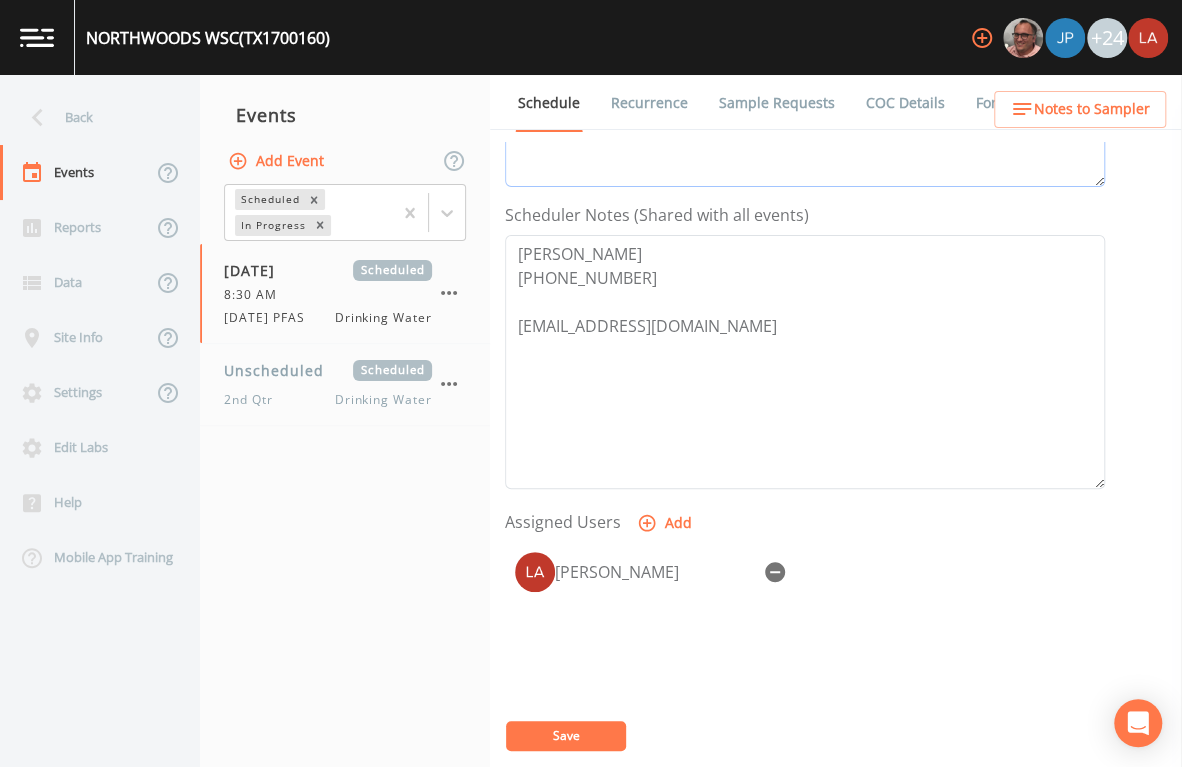 type on "Called Jeremy 7/7/25 (832-401-5211), confirmed" 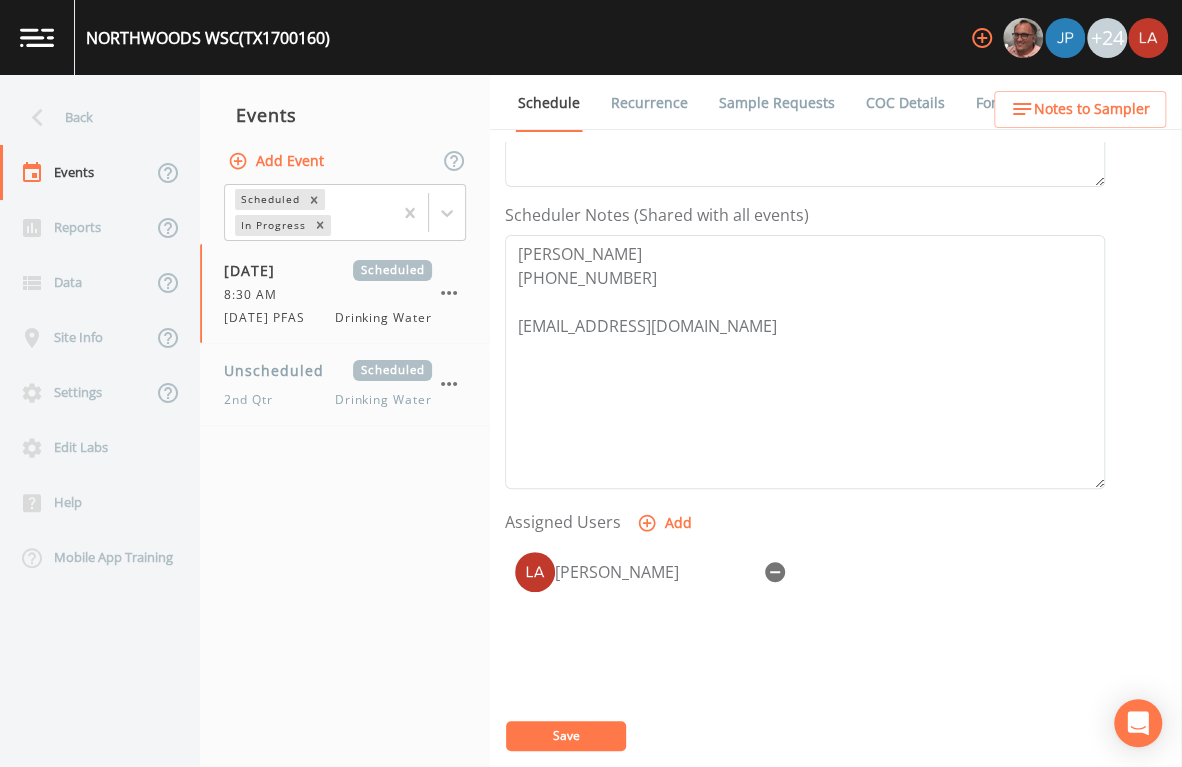 click on "Save" at bounding box center [566, 736] 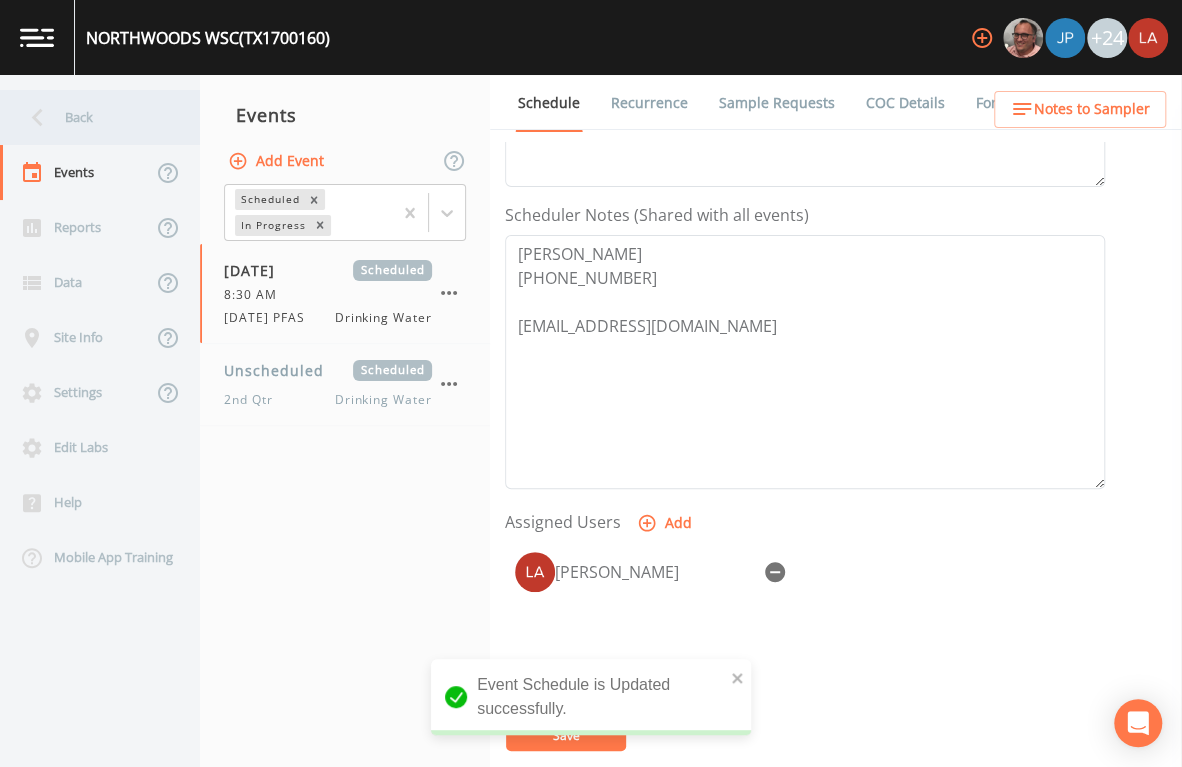 click on "Back" at bounding box center (90, 117) 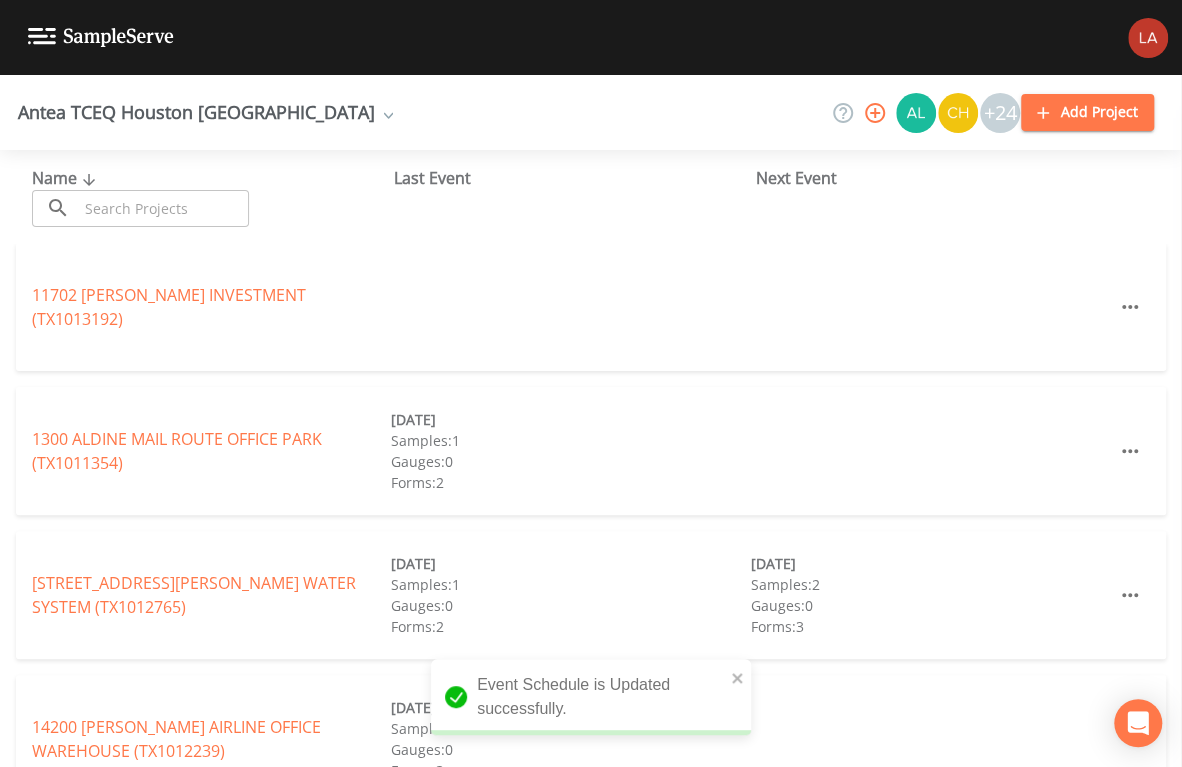click at bounding box center (163, 208) 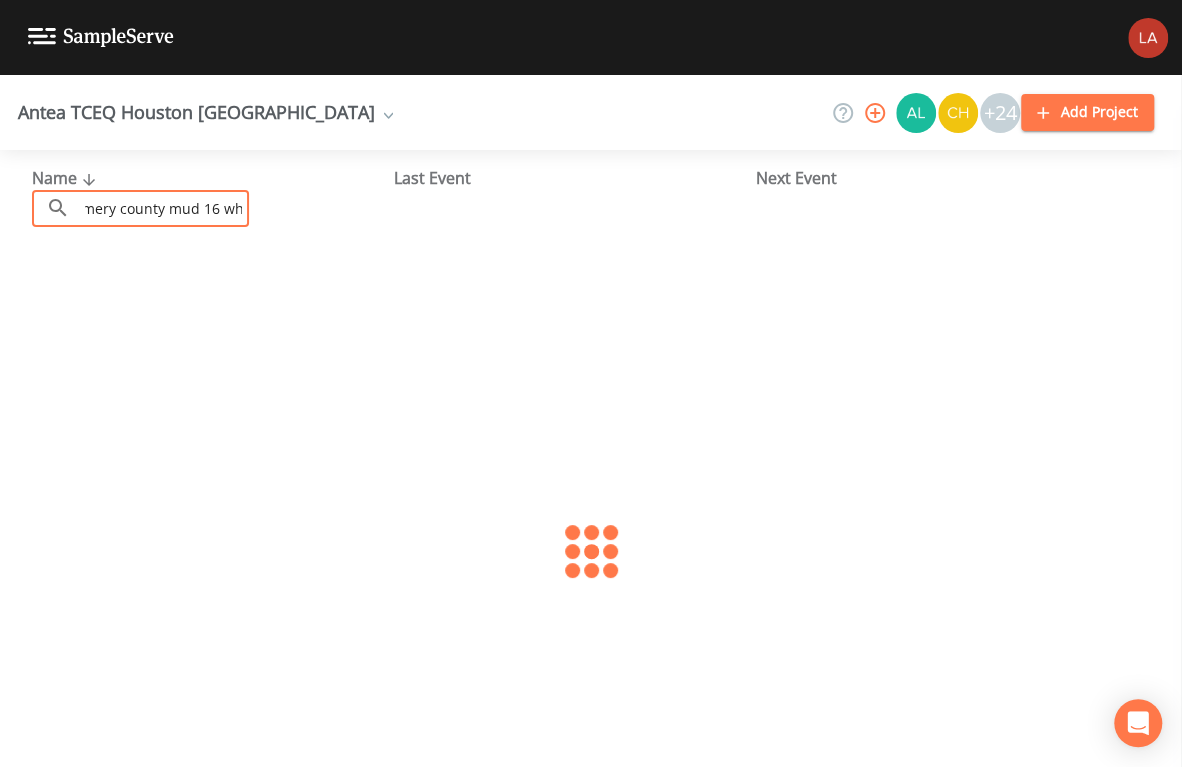scroll, scrollTop: 0, scrollLeft: 62, axis: horizontal 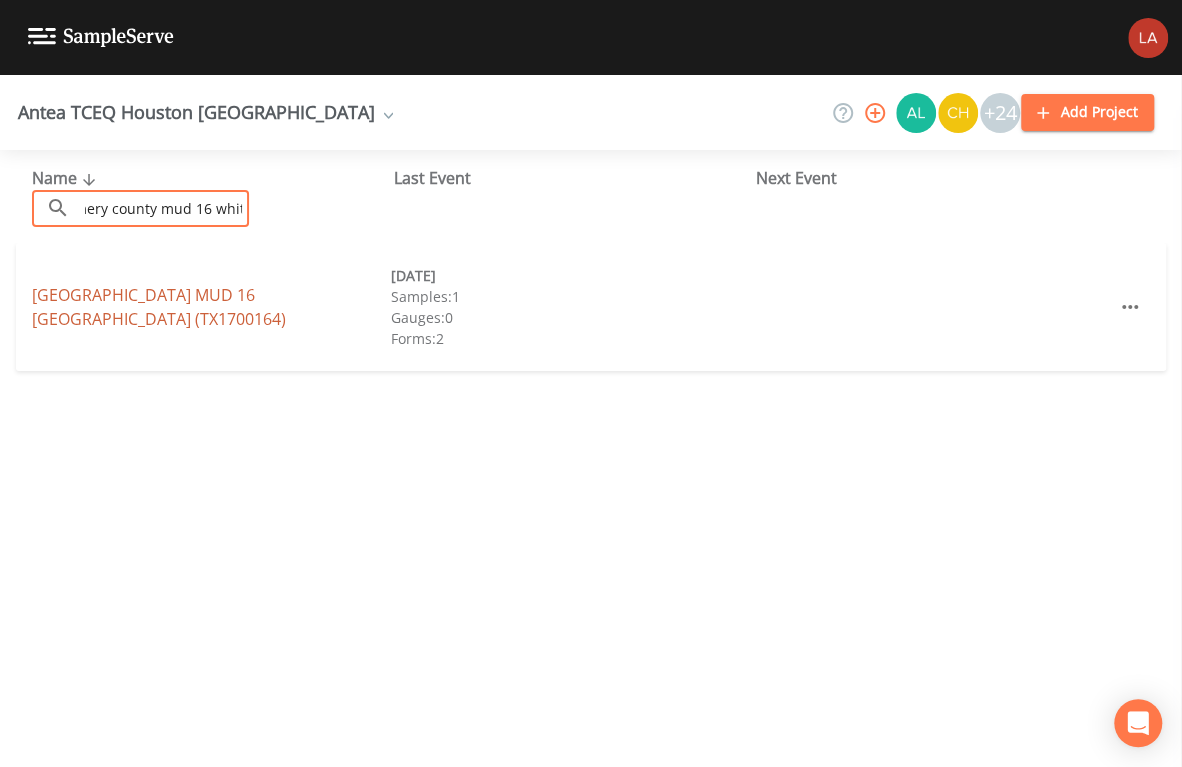 type on "montgomery county mud 16 white" 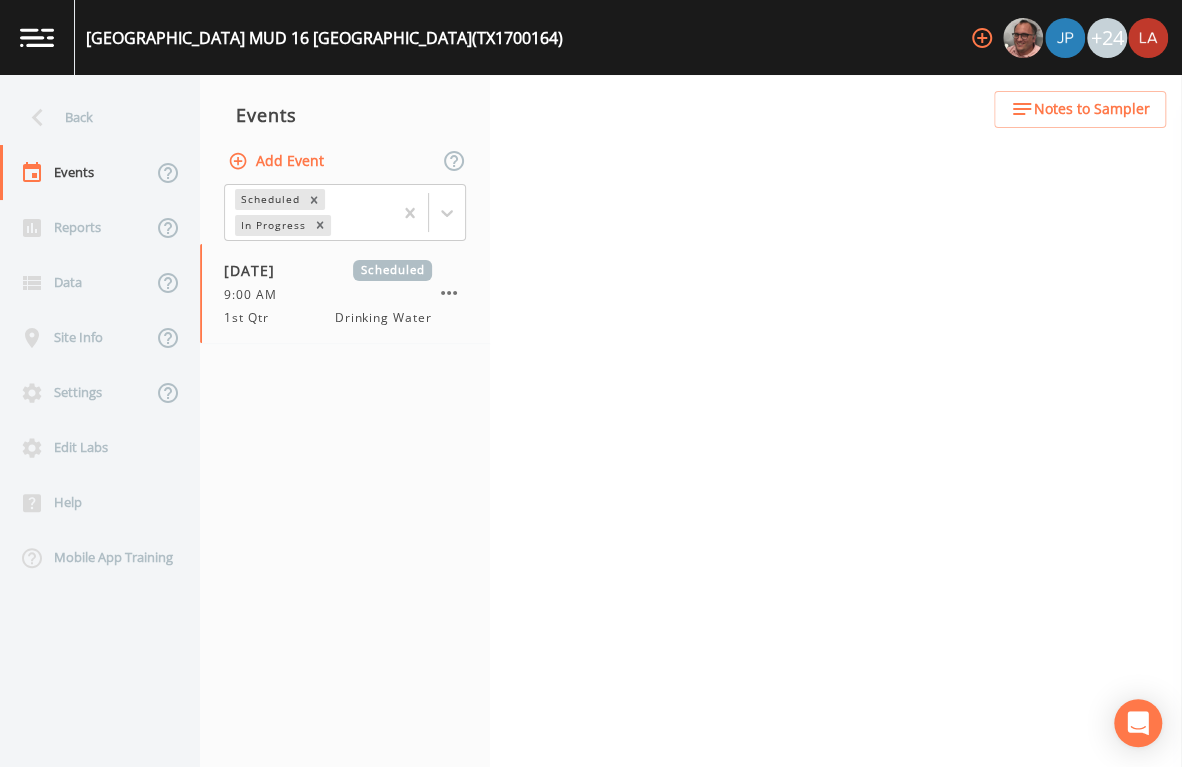 click on "Add Event" at bounding box center [278, 161] 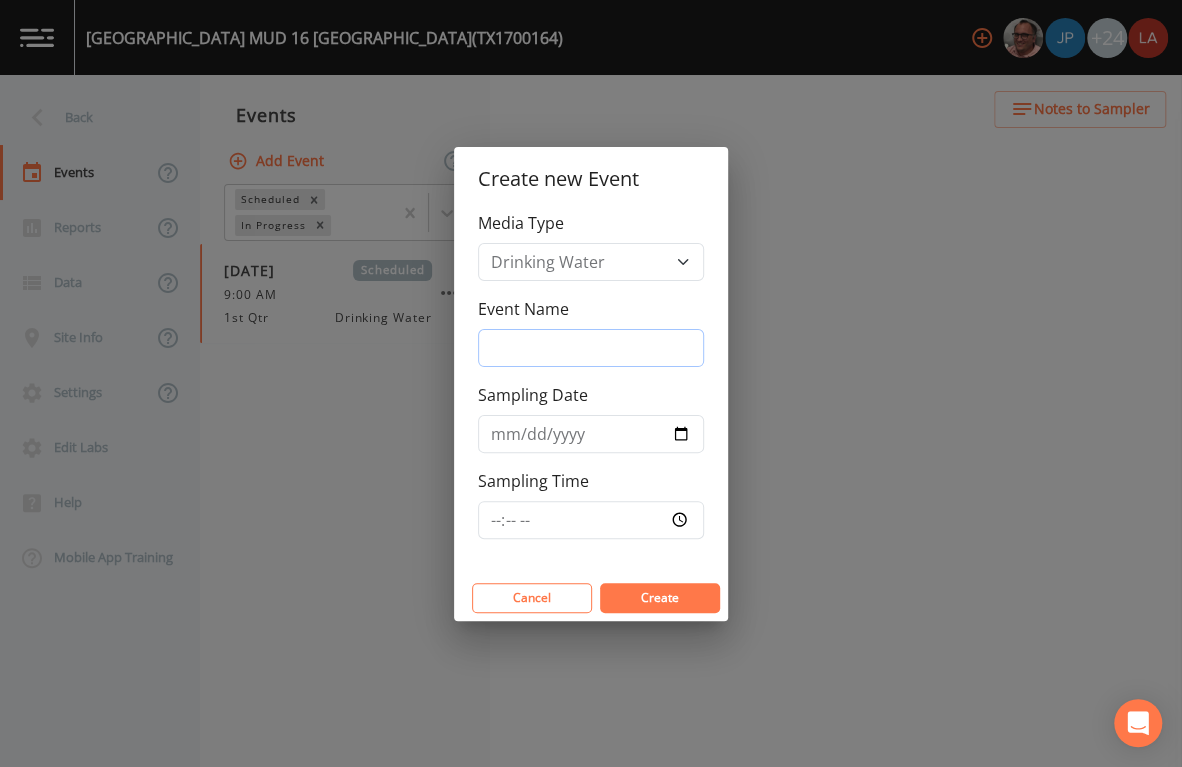 click on "Event Name" at bounding box center (591, 348) 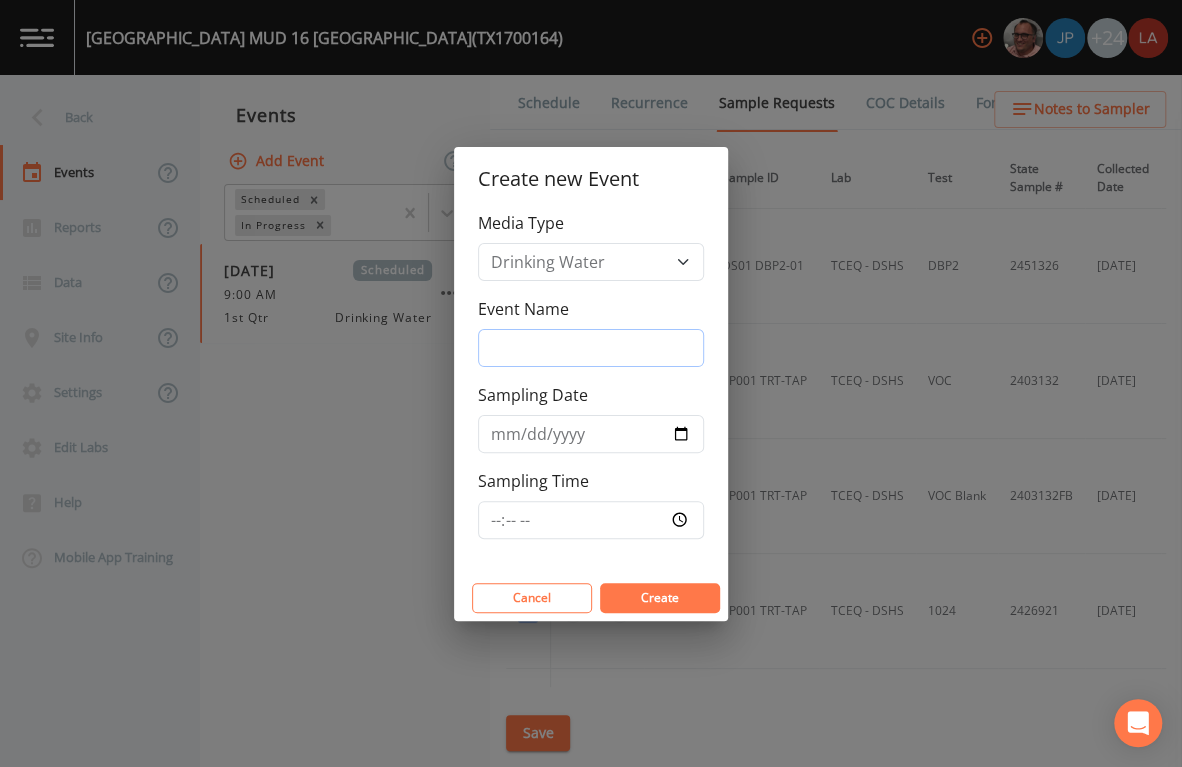 click on "Event Name" at bounding box center [591, 348] 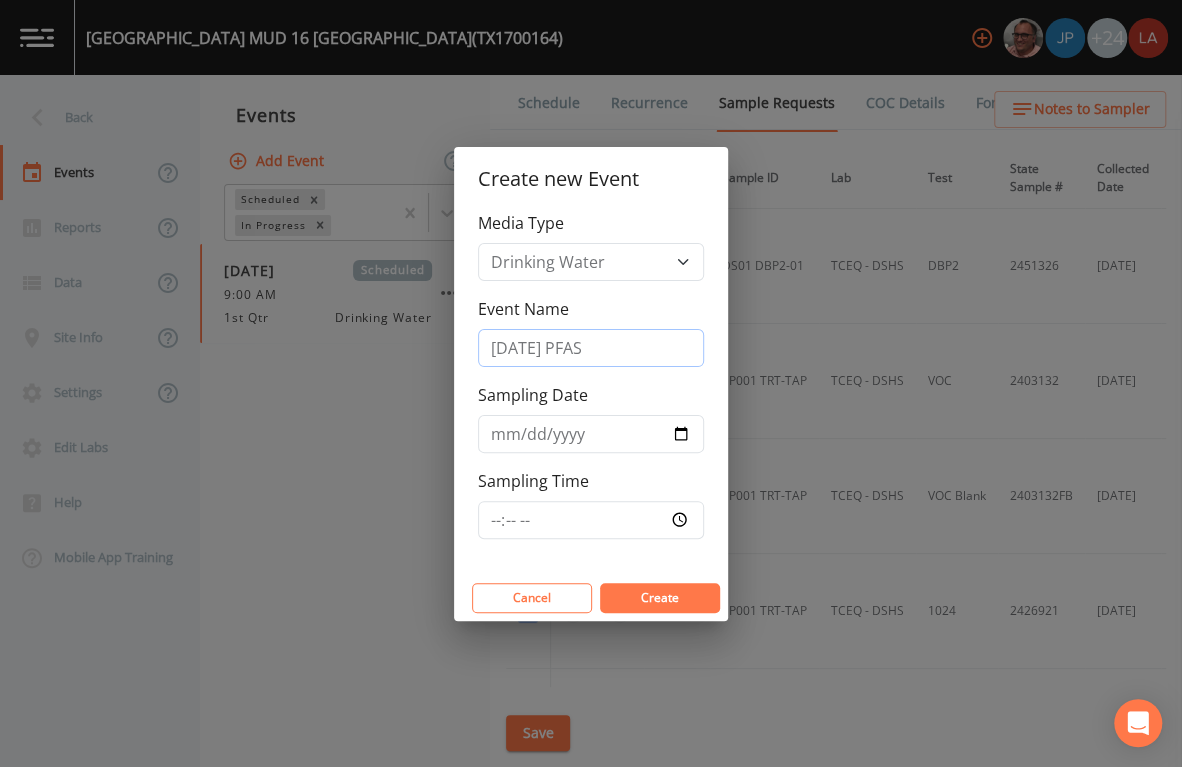 type on "7/22/25 PFAS" 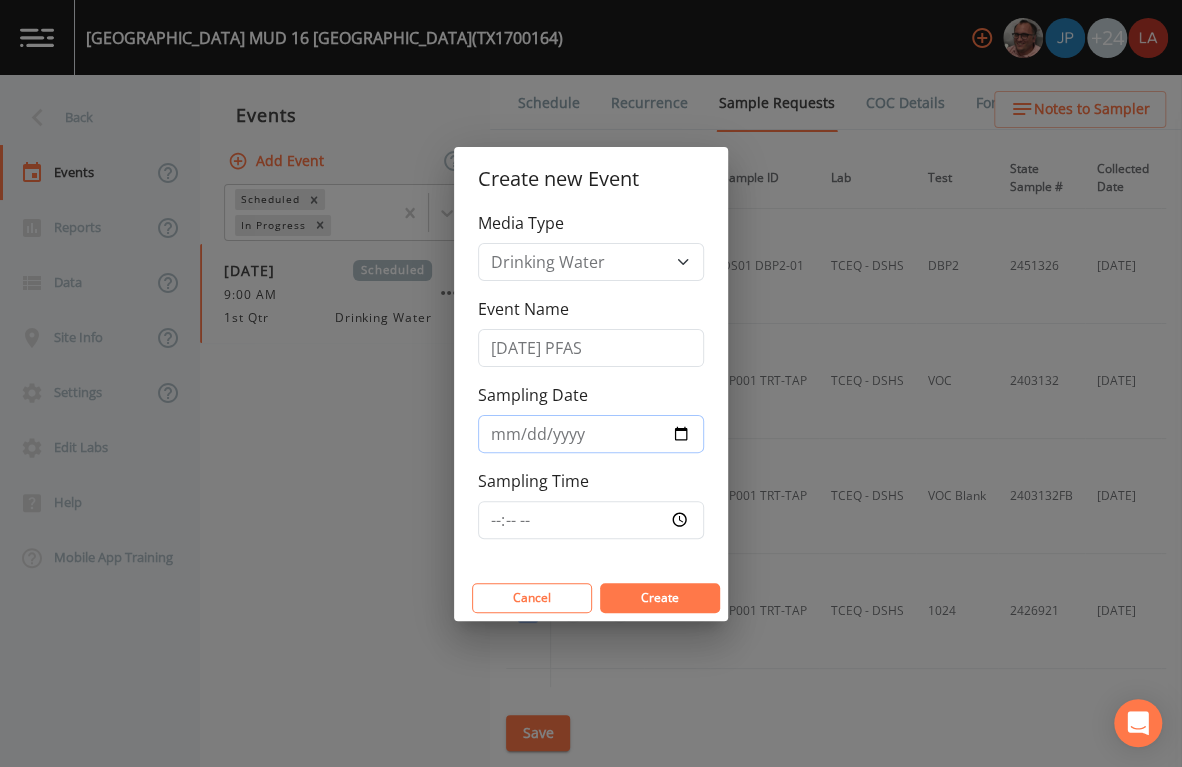 click on "Sampling Date" at bounding box center (591, 434) 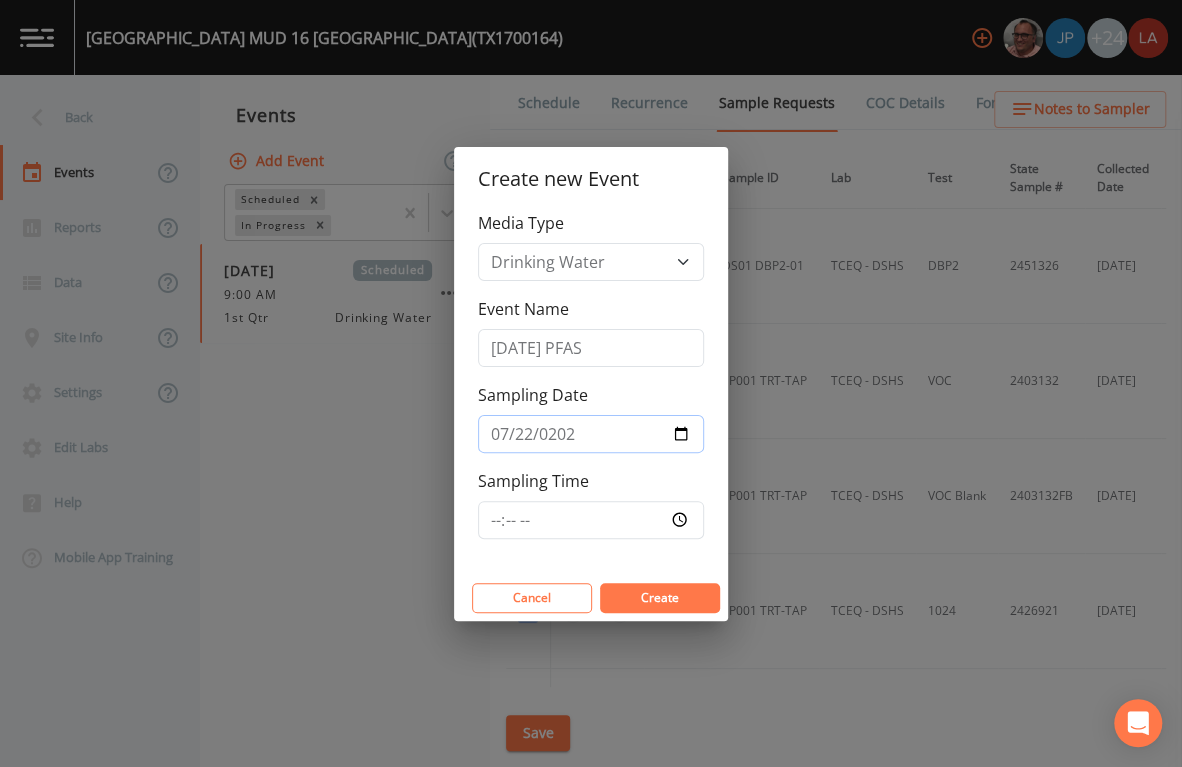 type on "2025-07-22" 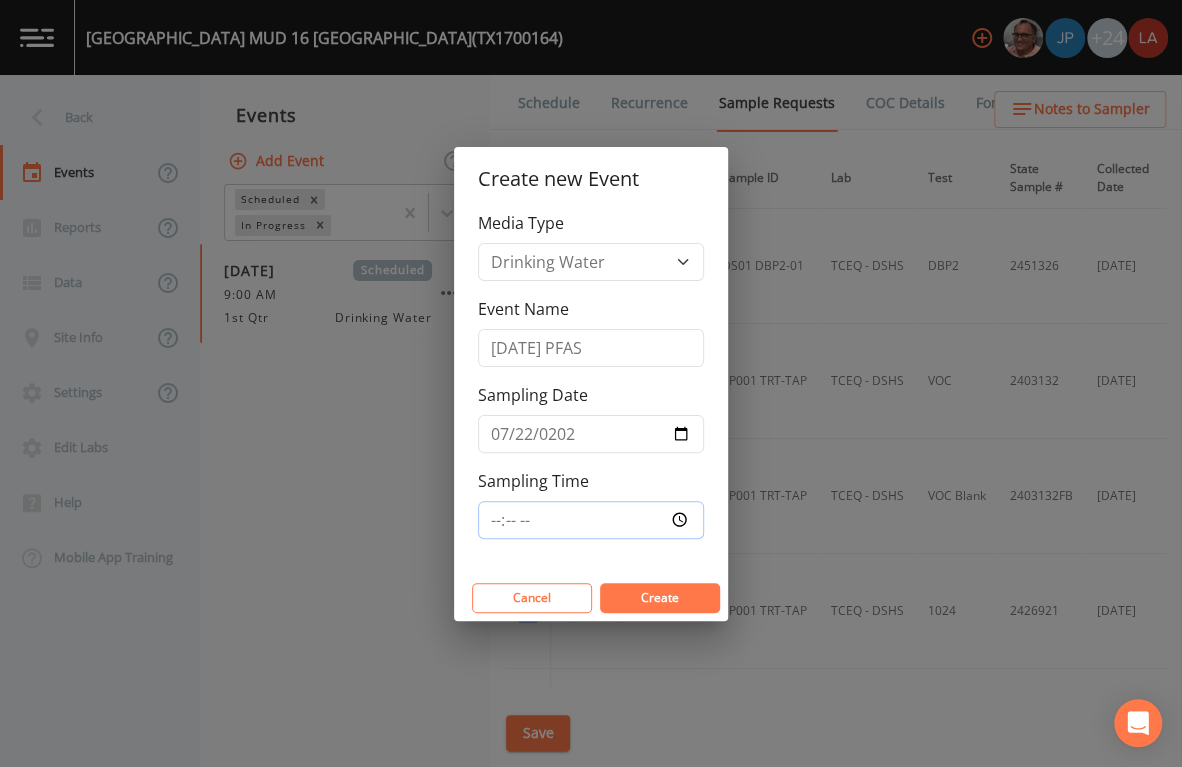type on "09:15" 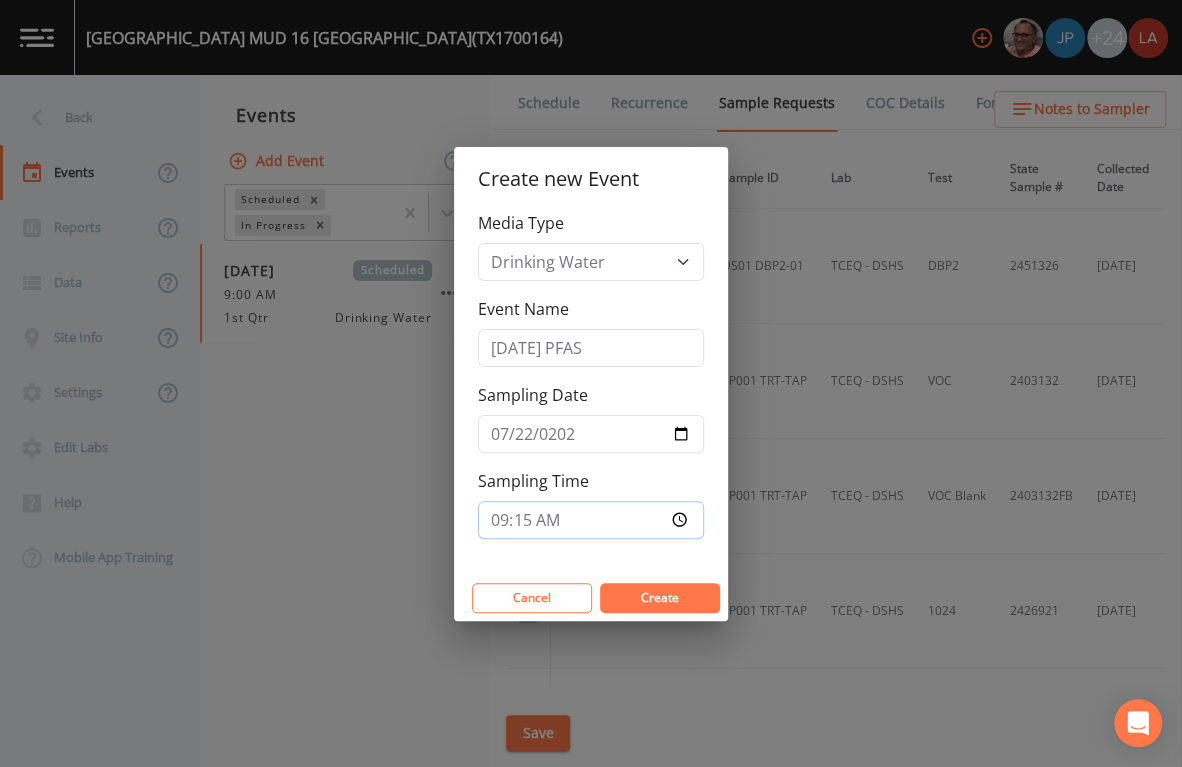 click on "Create" at bounding box center (660, 598) 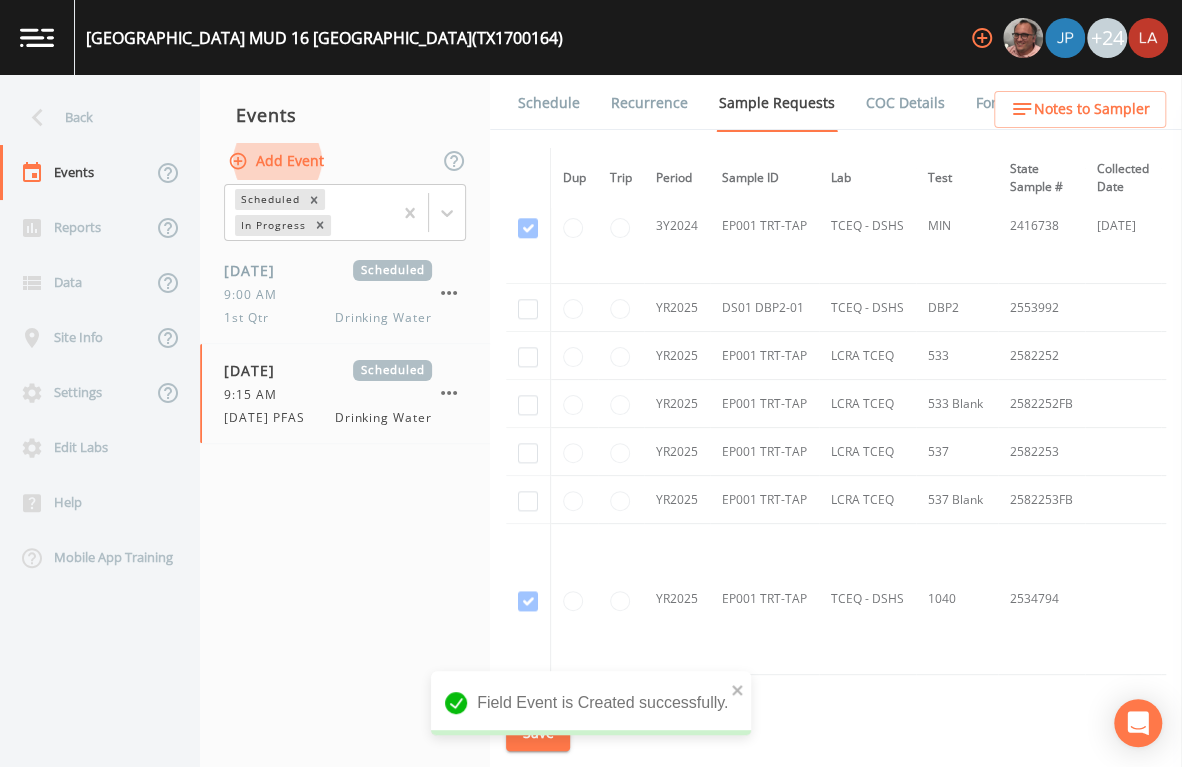 scroll, scrollTop: 999, scrollLeft: 0, axis: vertical 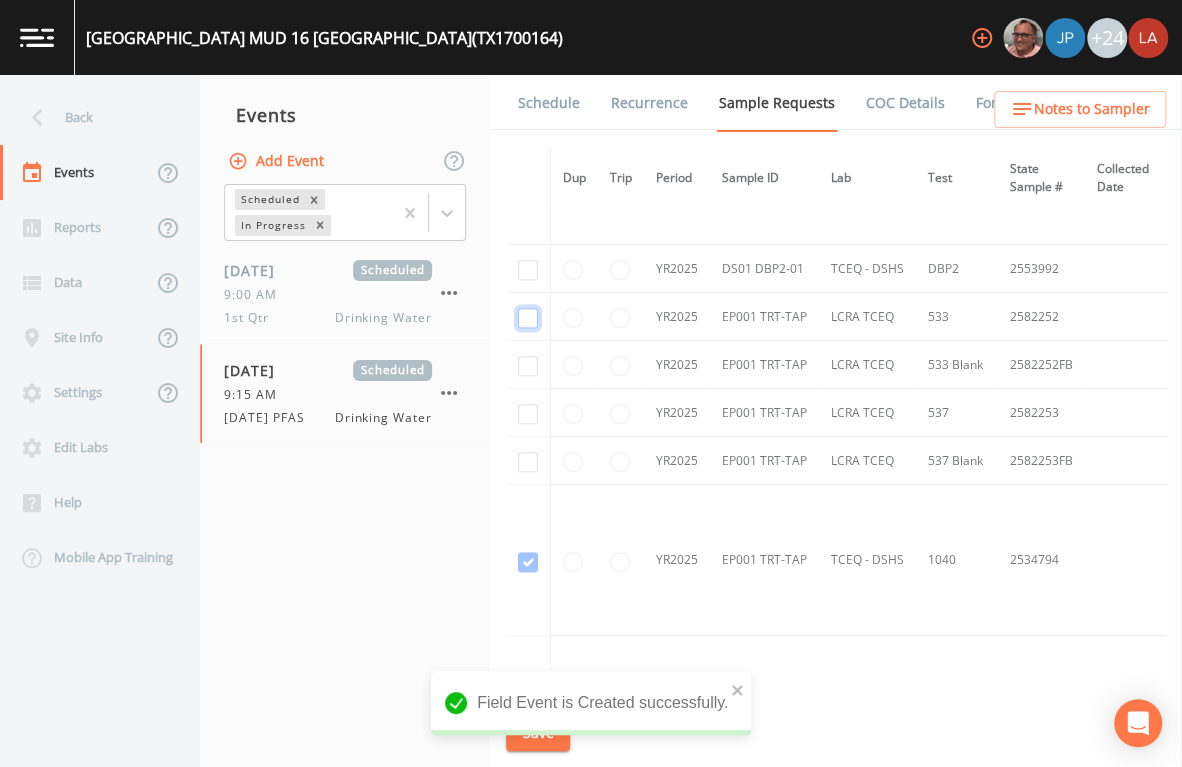 click at bounding box center [528, 318] 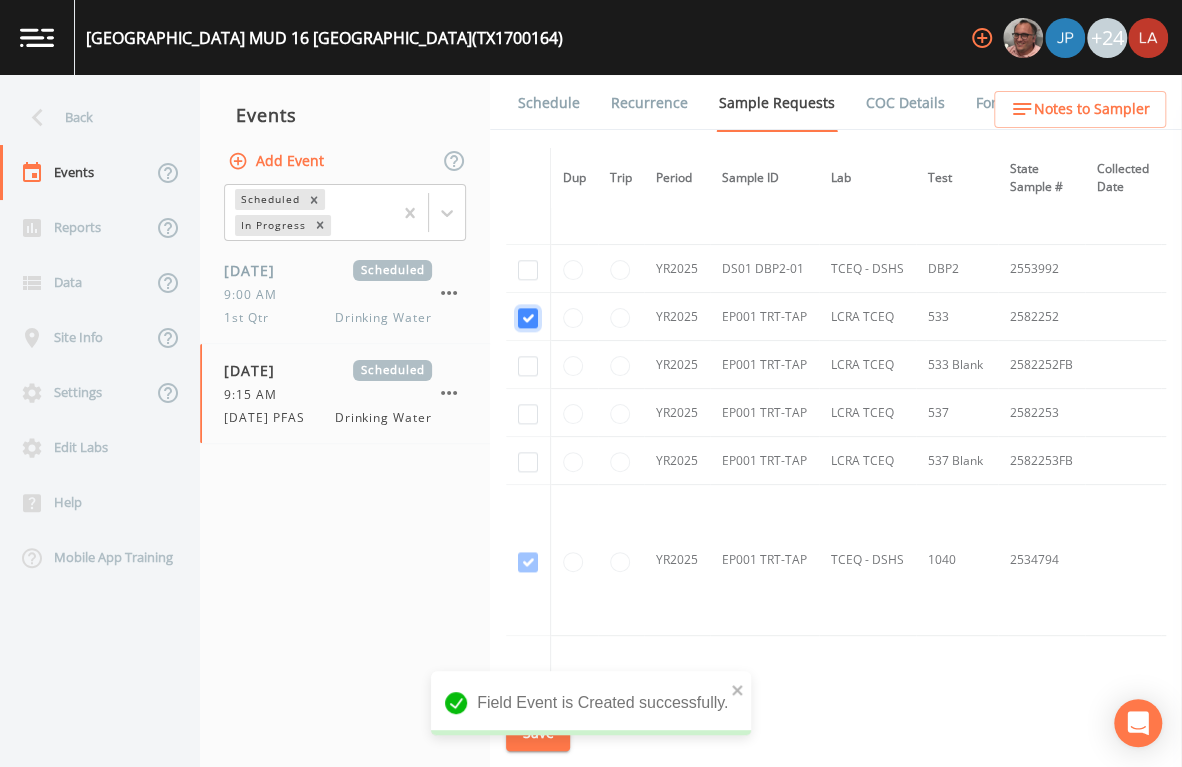 checkbox on "true" 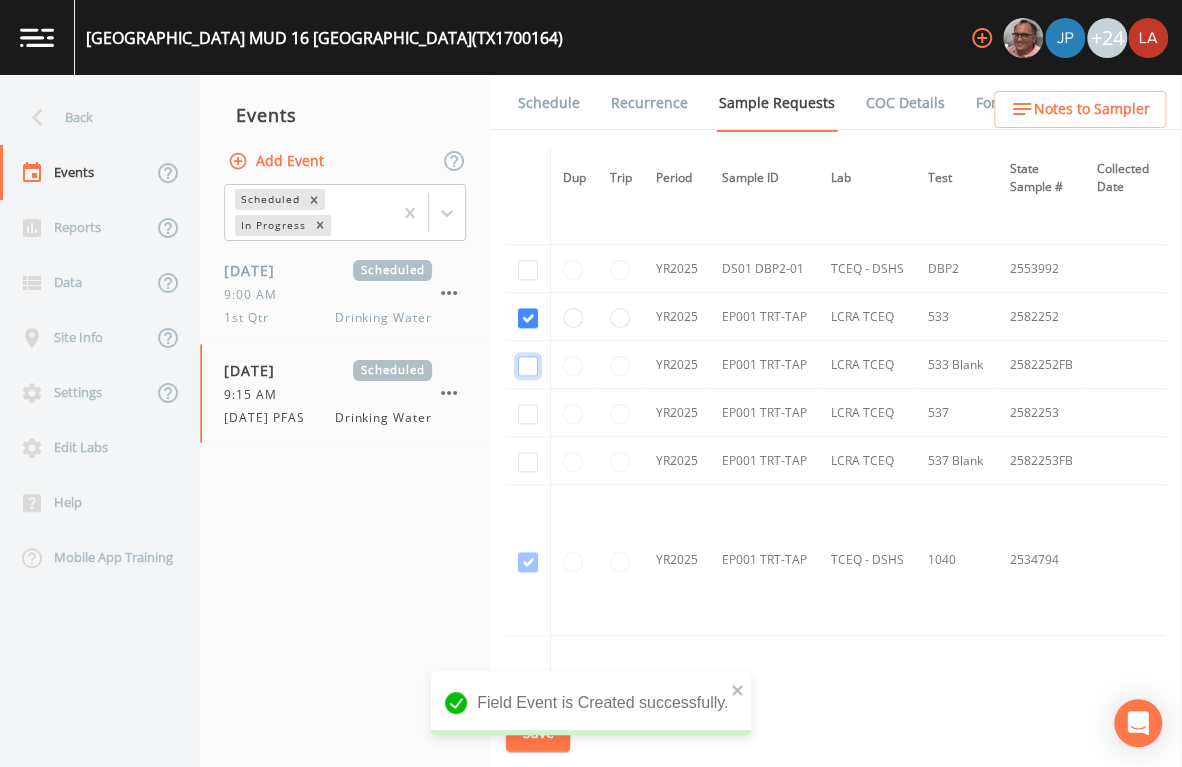 click at bounding box center [528, 366] 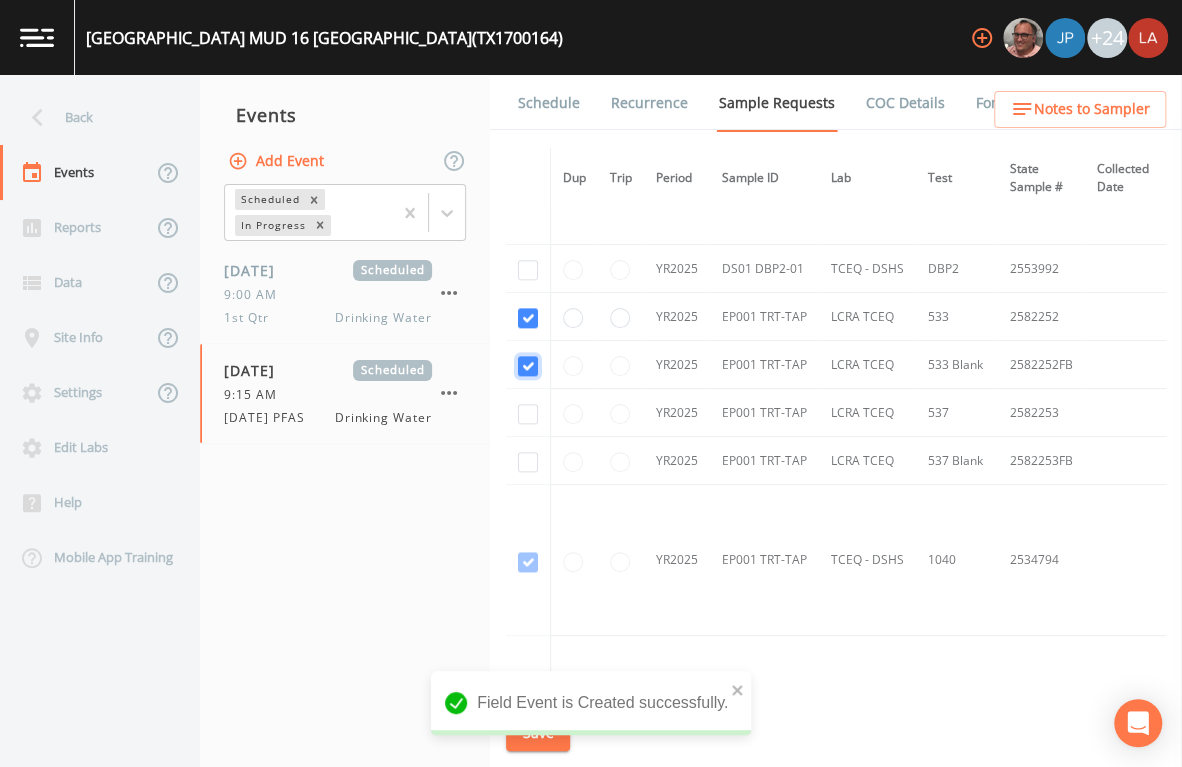 checkbox on "true" 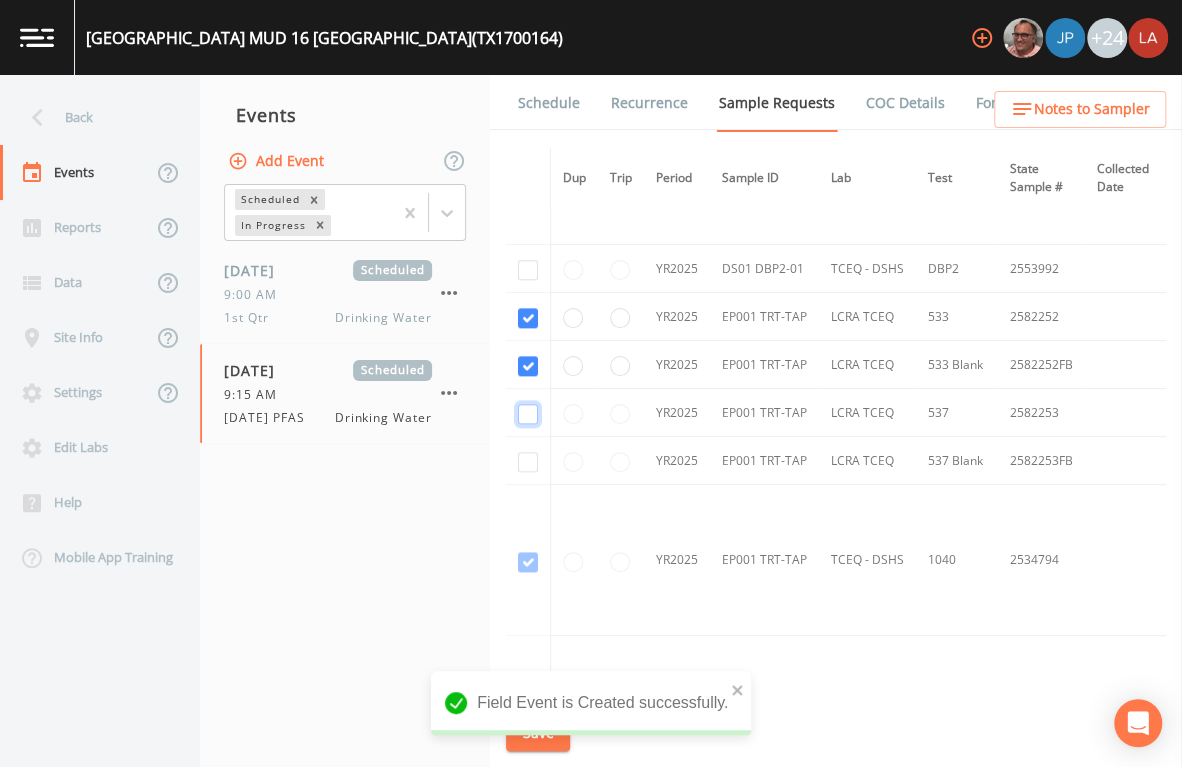 click at bounding box center [528, 414] 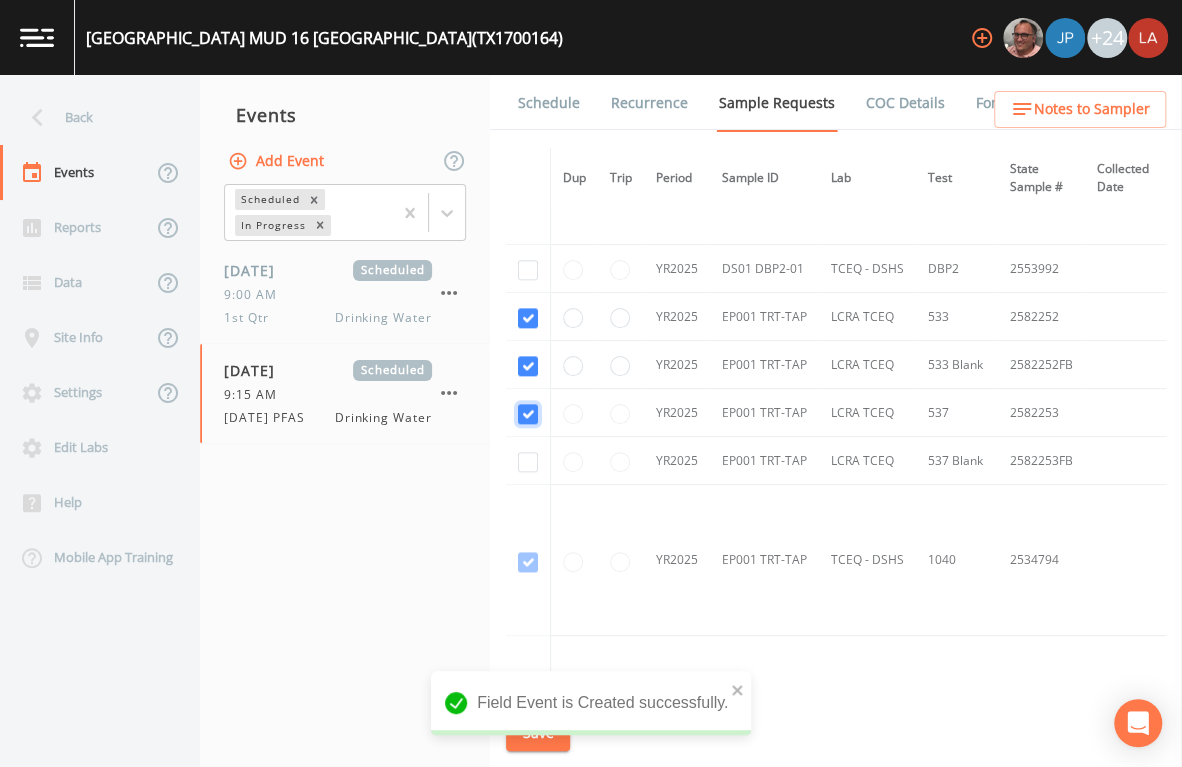 checkbox on "true" 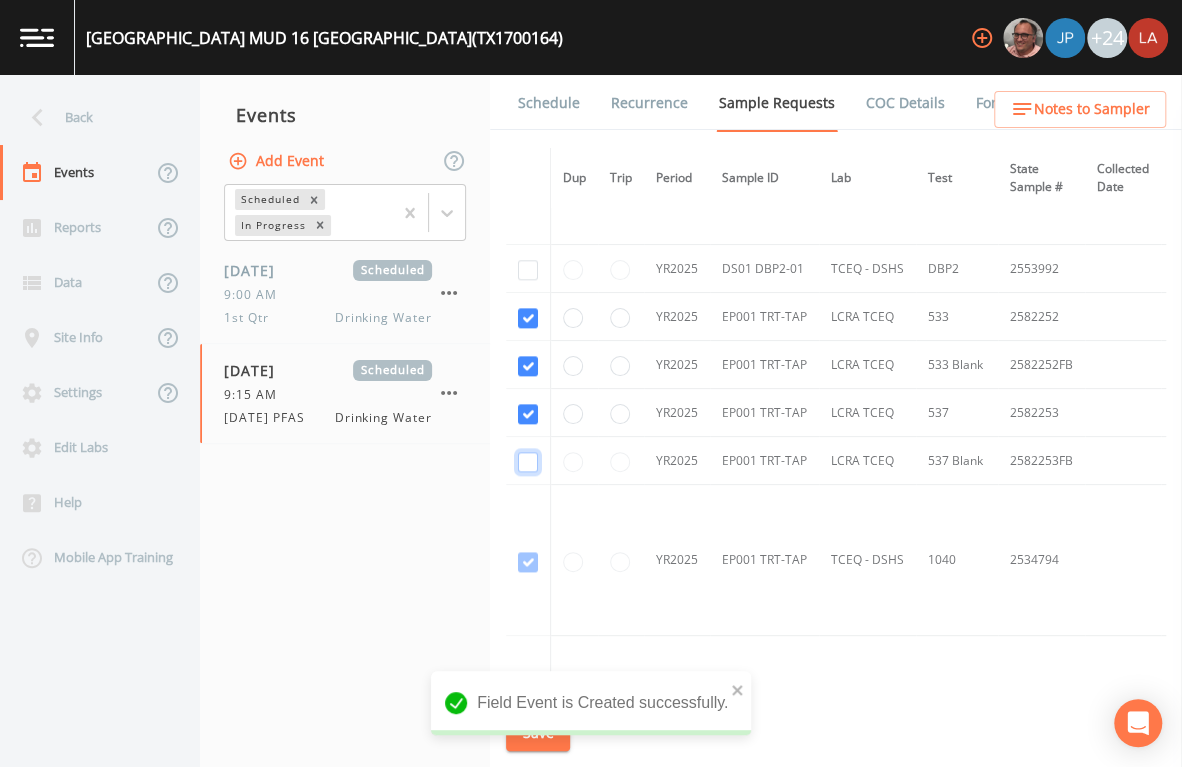 click at bounding box center [528, 462] 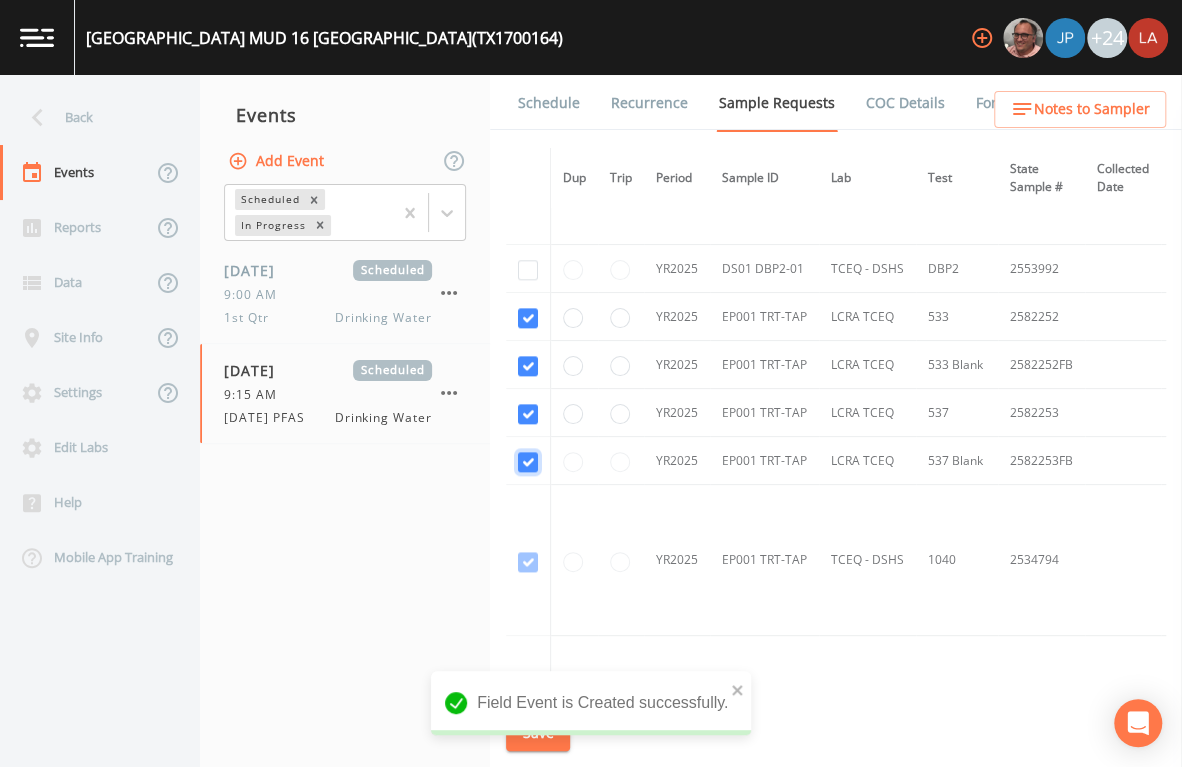 checkbox on "true" 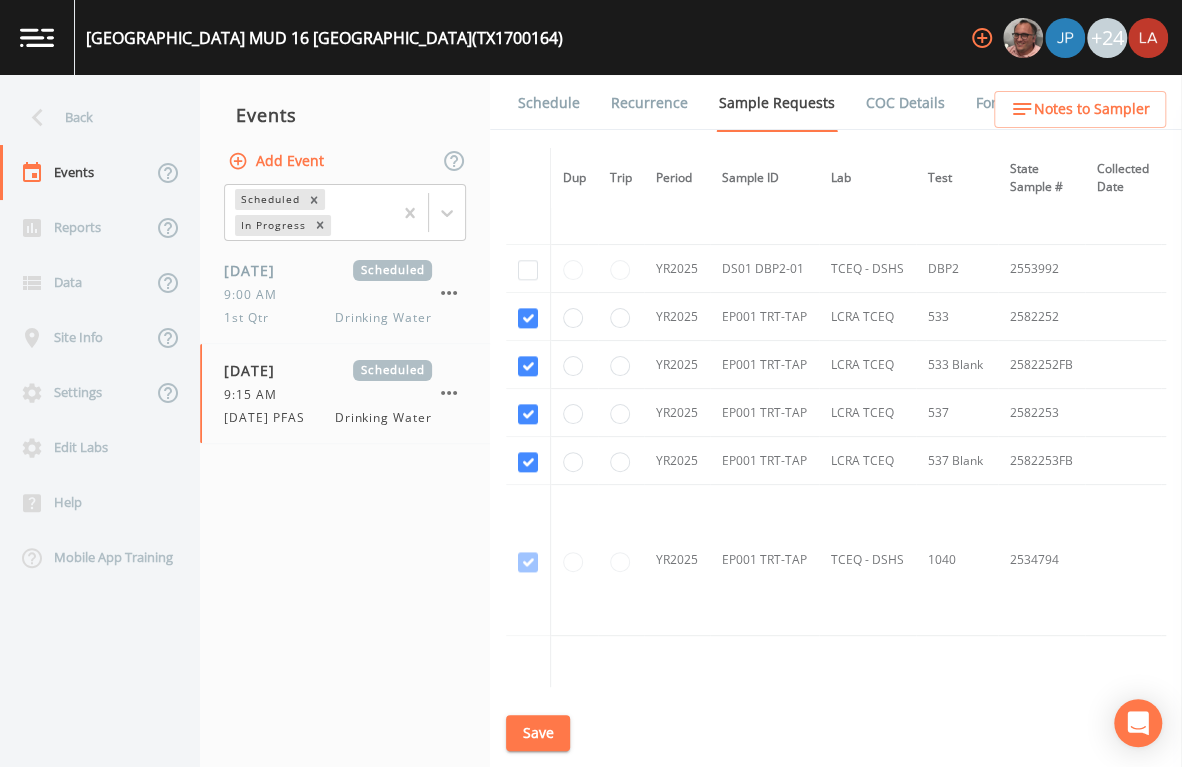 click on "Save" at bounding box center (538, 733) 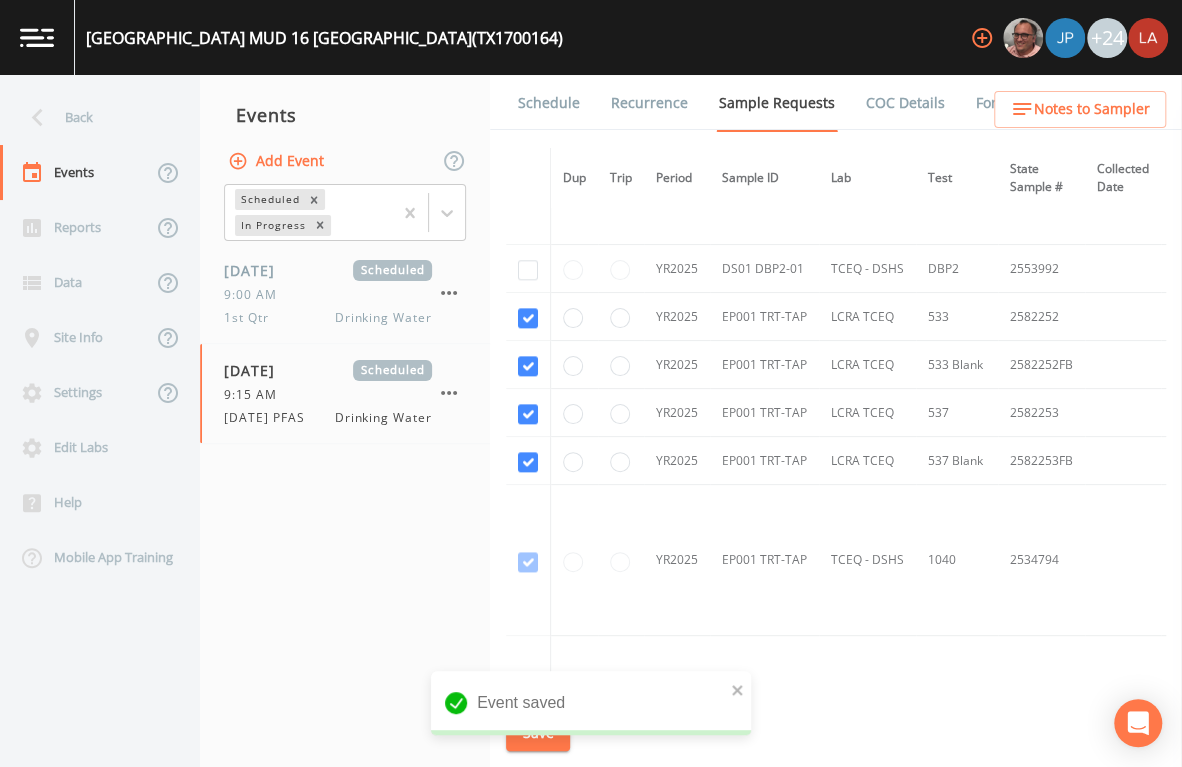 click on "Schedule" at bounding box center [549, 103] 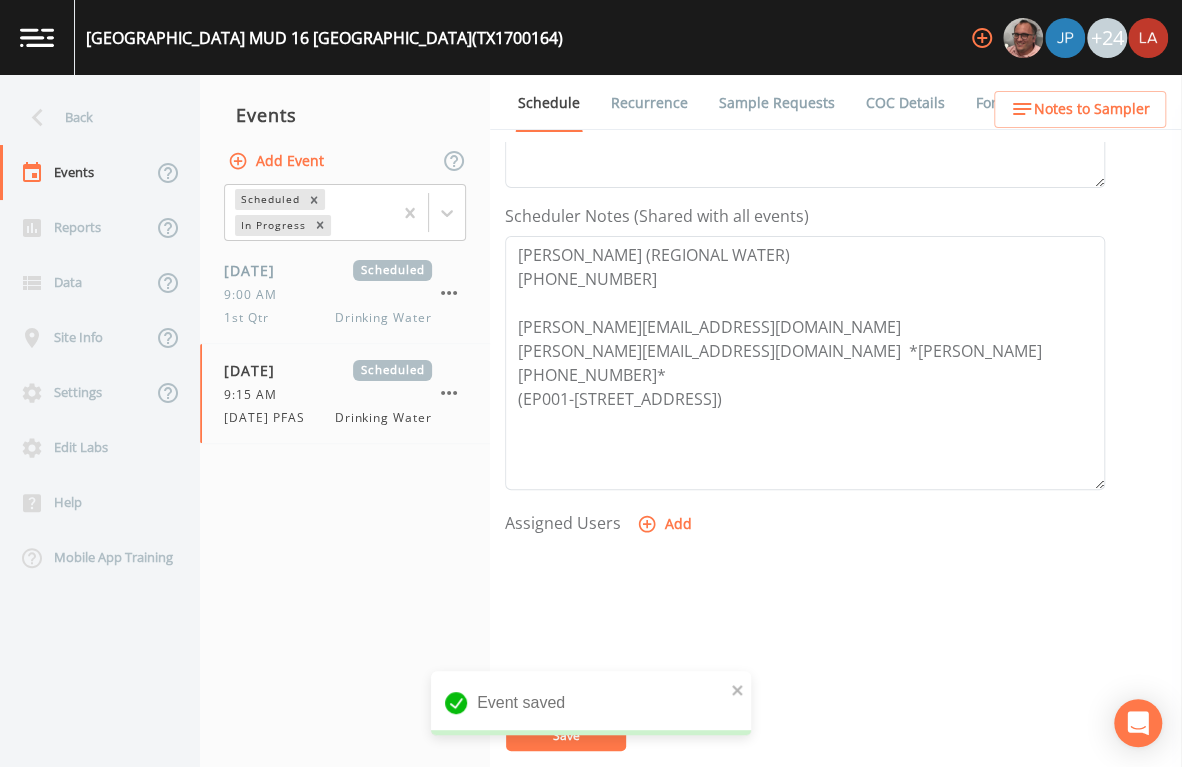 scroll, scrollTop: 625, scrollLeft: 0, axis: vertical 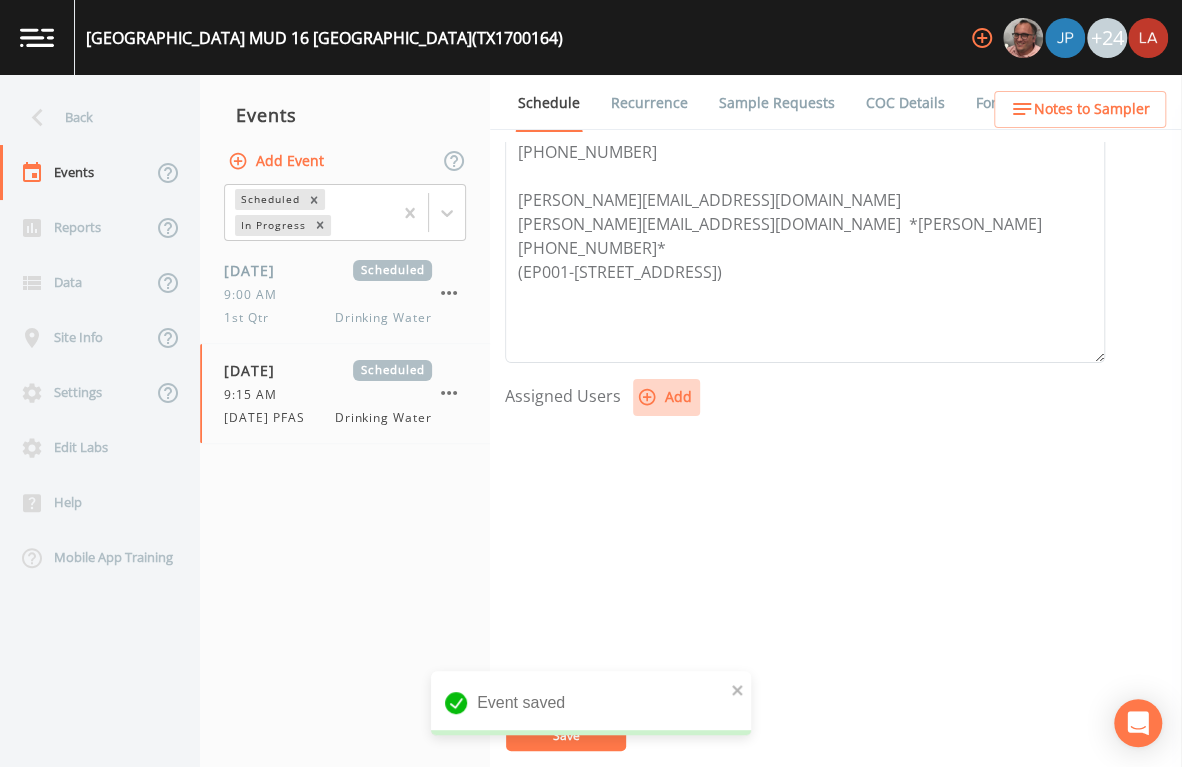 click on "Add" at bounding box center [666, 397] 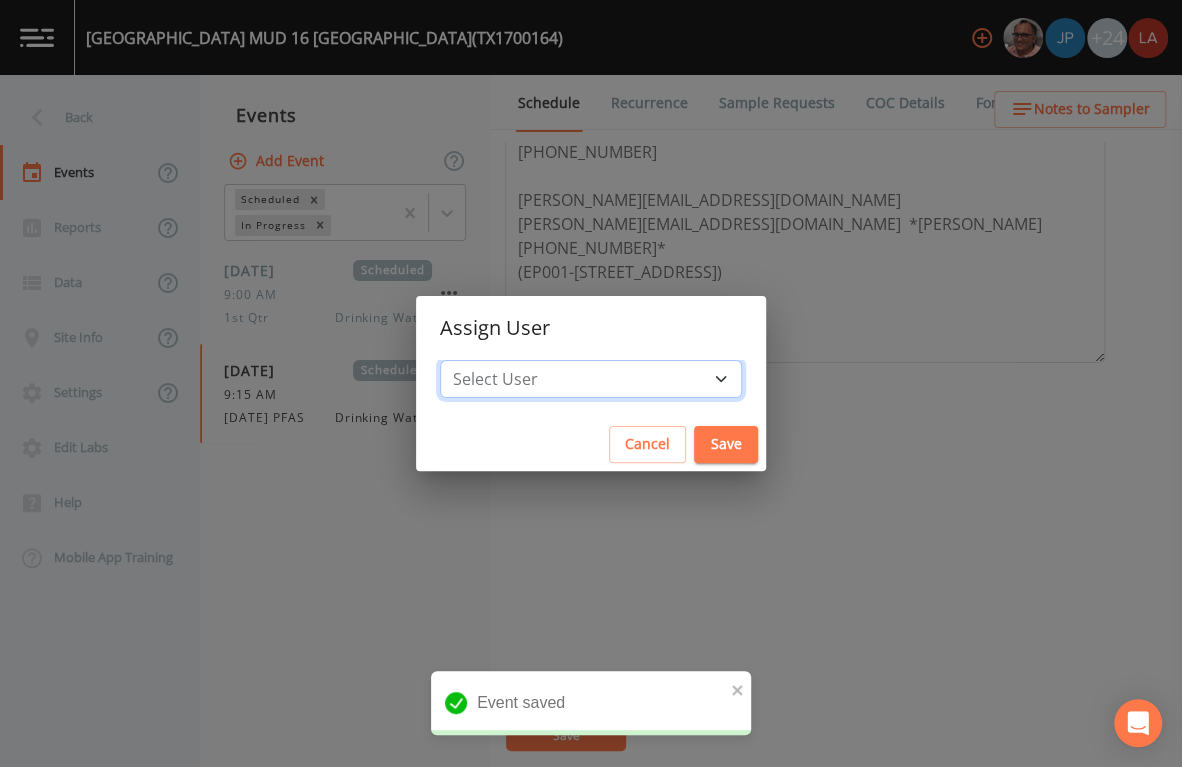 click on "Select User Mike  Franklin Joshua gere  Paul David  Weber Zachary  Evans Stafford  Johnson Stephanie  Hernandez Deon  brooks Joseph  Hayward Jose Garcia   Alaina  Hahn John  Kapsen Stanley Q  Porter Lisa  Brooks Julio C Sanchez  Jr Keith  Borst Connie Turner   Matthew  thomas Earl Miller   Brandon  Fox Rodolfo  Ramirez Annie  Huebner Sloan  Rigamonti Lauren  Saenz Reagan  Janecek Charles  Medina Geneva  Hill" at bounding box center (591, 379) 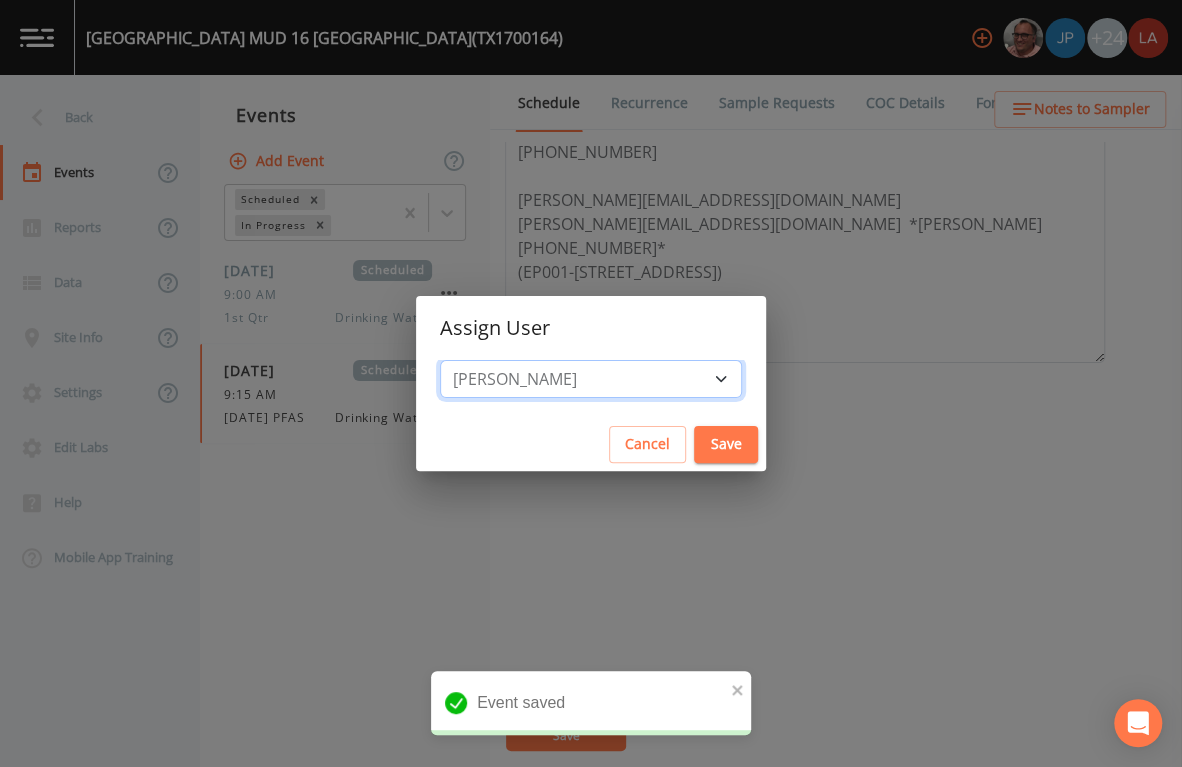 click on "Select User Mike  Franklin Joshua gere  Paul David  Weber Zachary  Evans Stafford  Johnson Stephanie  Hernandez Deon  brooks Joseph  Hayward Jose Garcia   Alaina  Hahn John  Kapsen Stanley Q  Porter Lisa  Brooks Julio C Sanchez  Jr Keith  Borst Connie Turner   Matthew  thomas Earl Miller   Brandon  Fox Rodolfo  Ramirez Annie  Huebner Sloan  Rigamonti Lauren  Saenz Reagan  Janecek Charles  Medina Geneva  Hill" at bounding box center [591, 379] 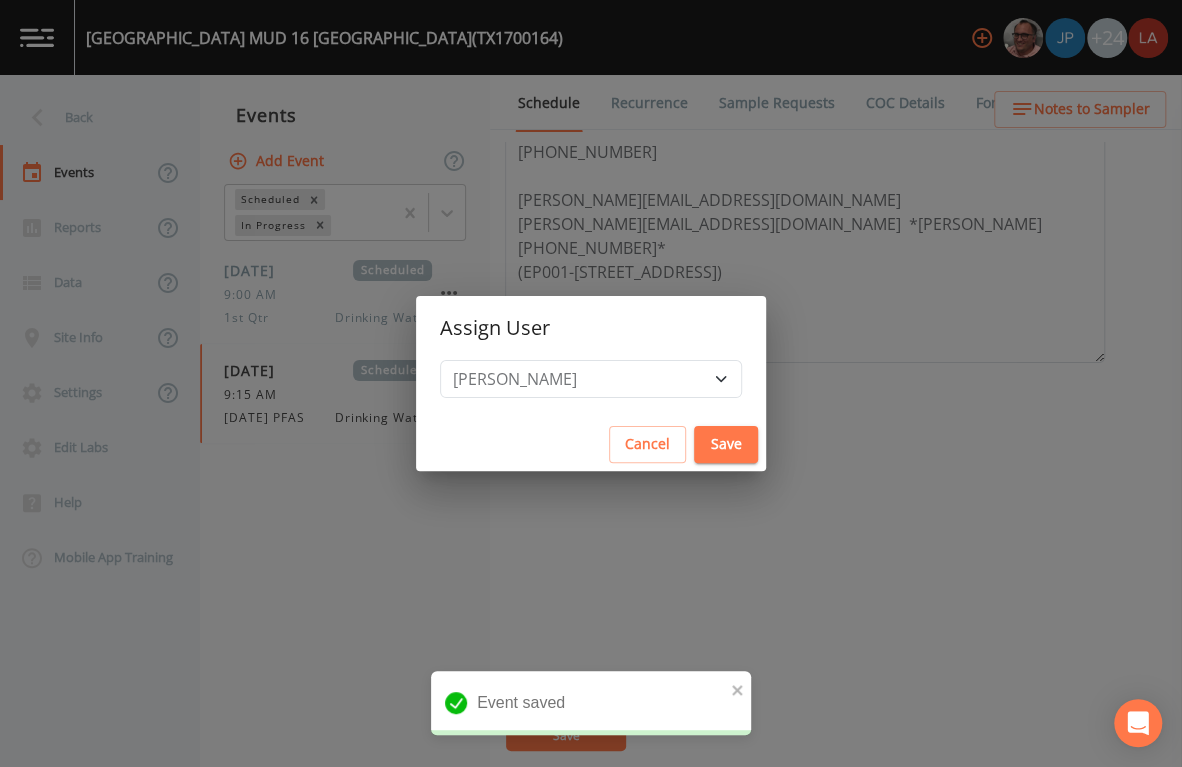 click on "Save" at bounding box center [726, 444] 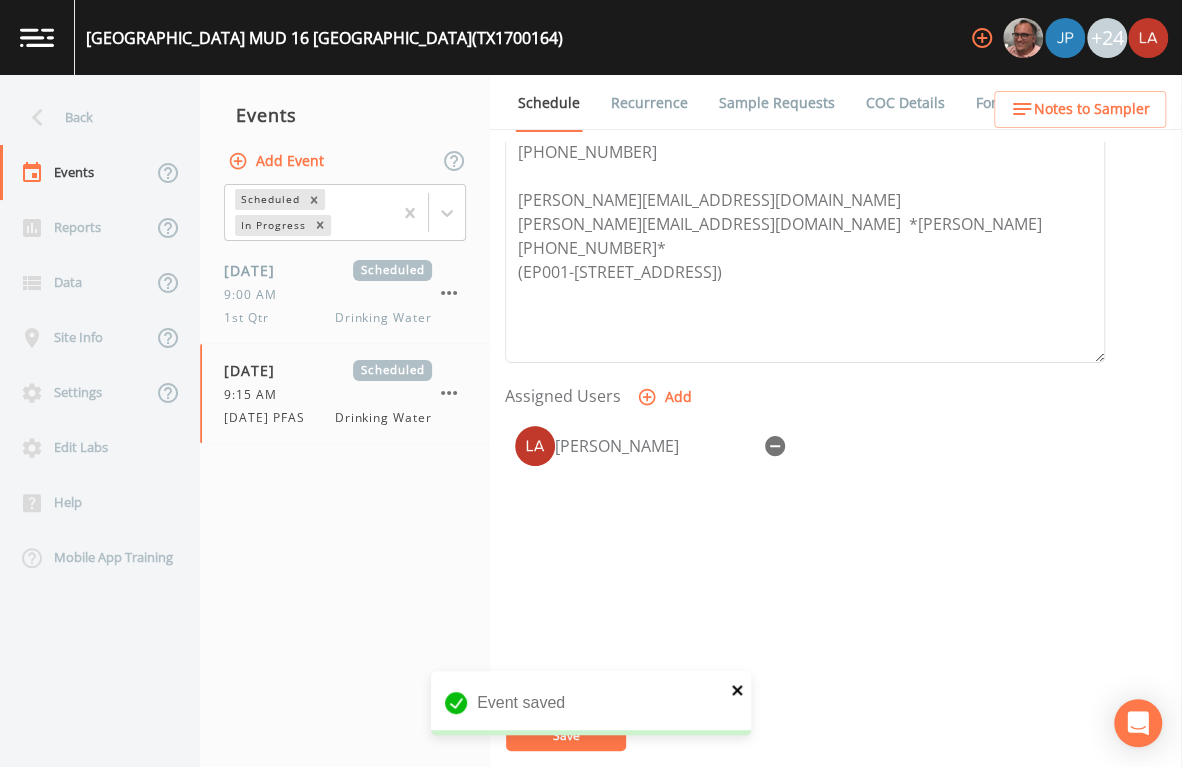 click 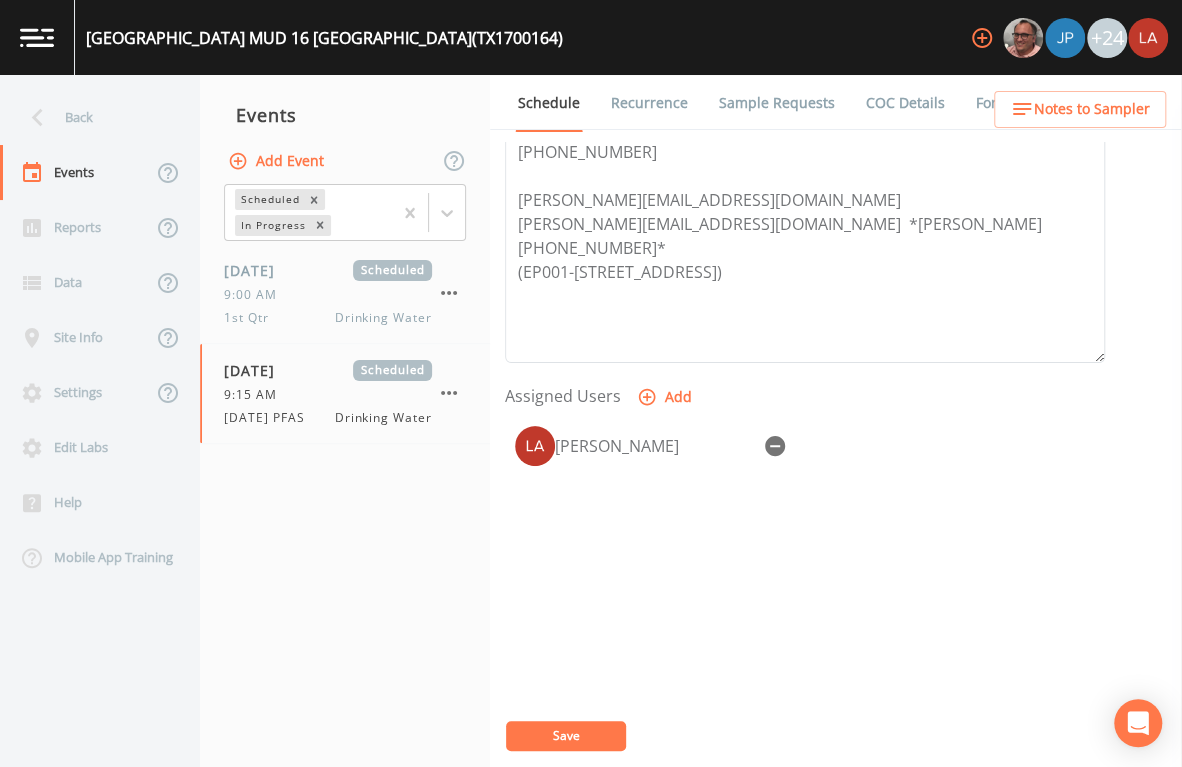 click on "Event saved" at bounding box center (591, 711) 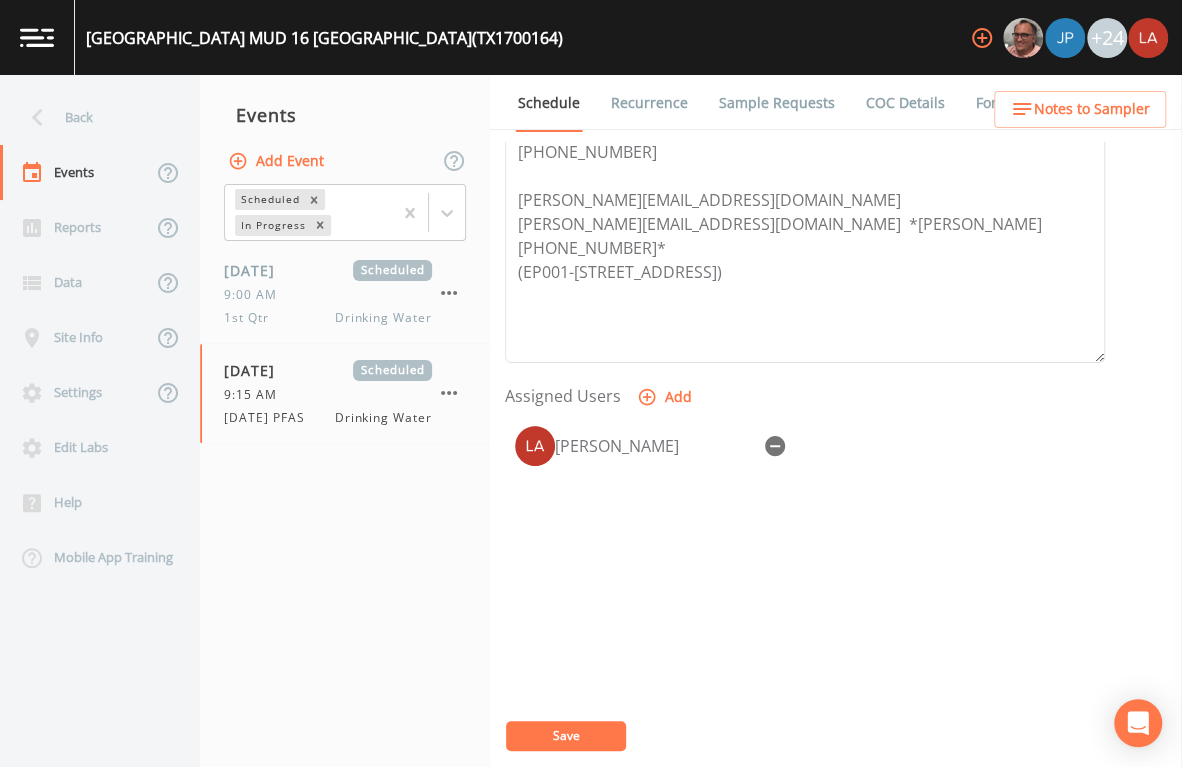 click on "Save" at bounding box center (566, 736) 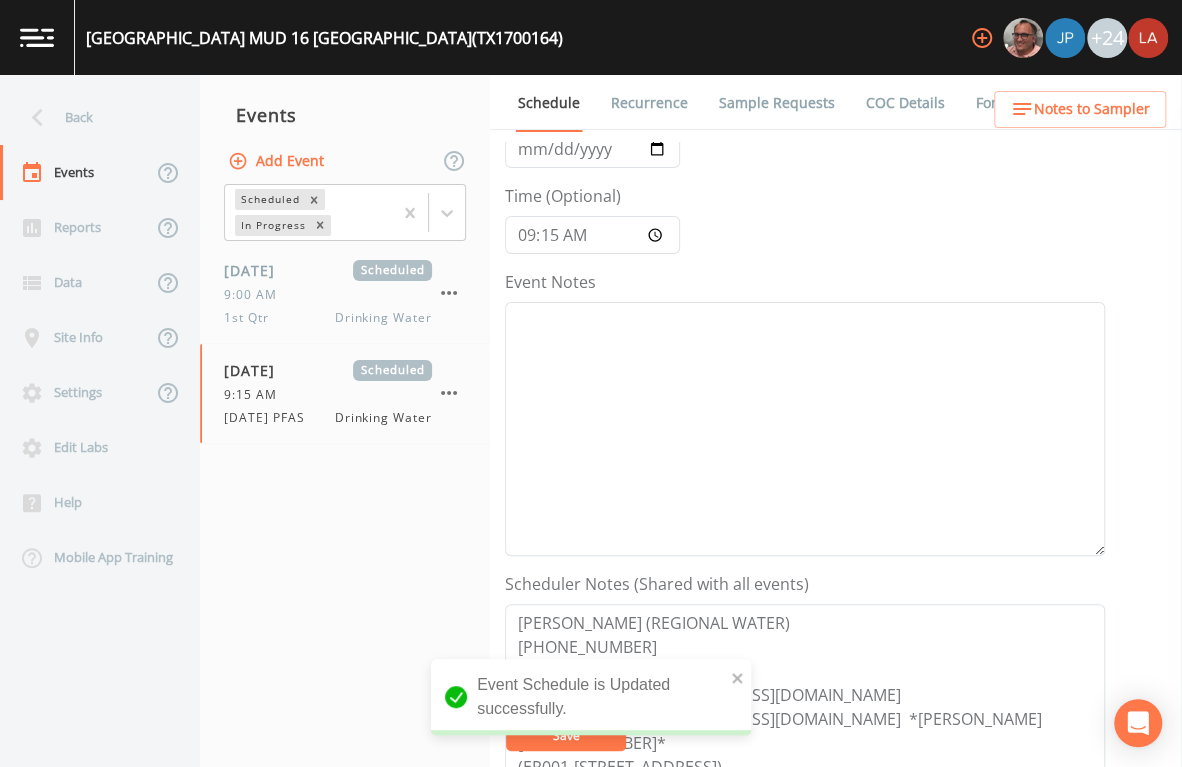 scroll, scrollTop: 124, scrollLeft: 0, axis: vertical 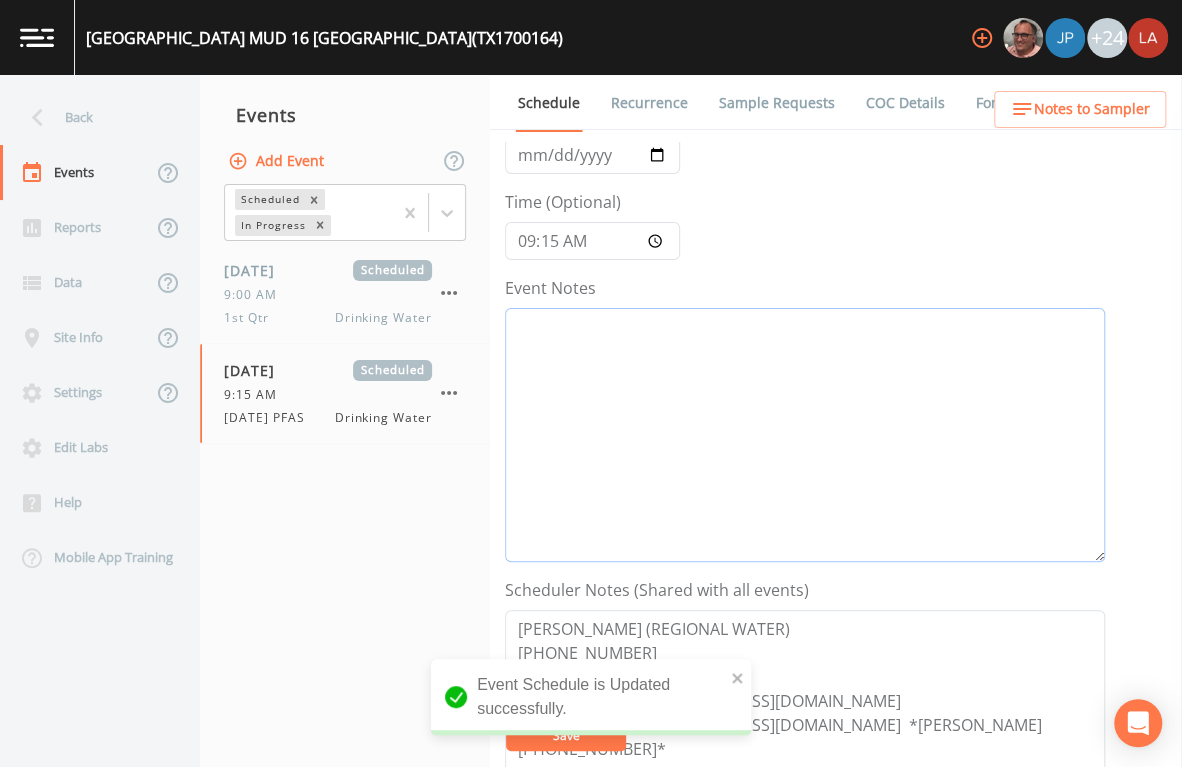 click on "Event Notes" at bounding box center [805, 435] 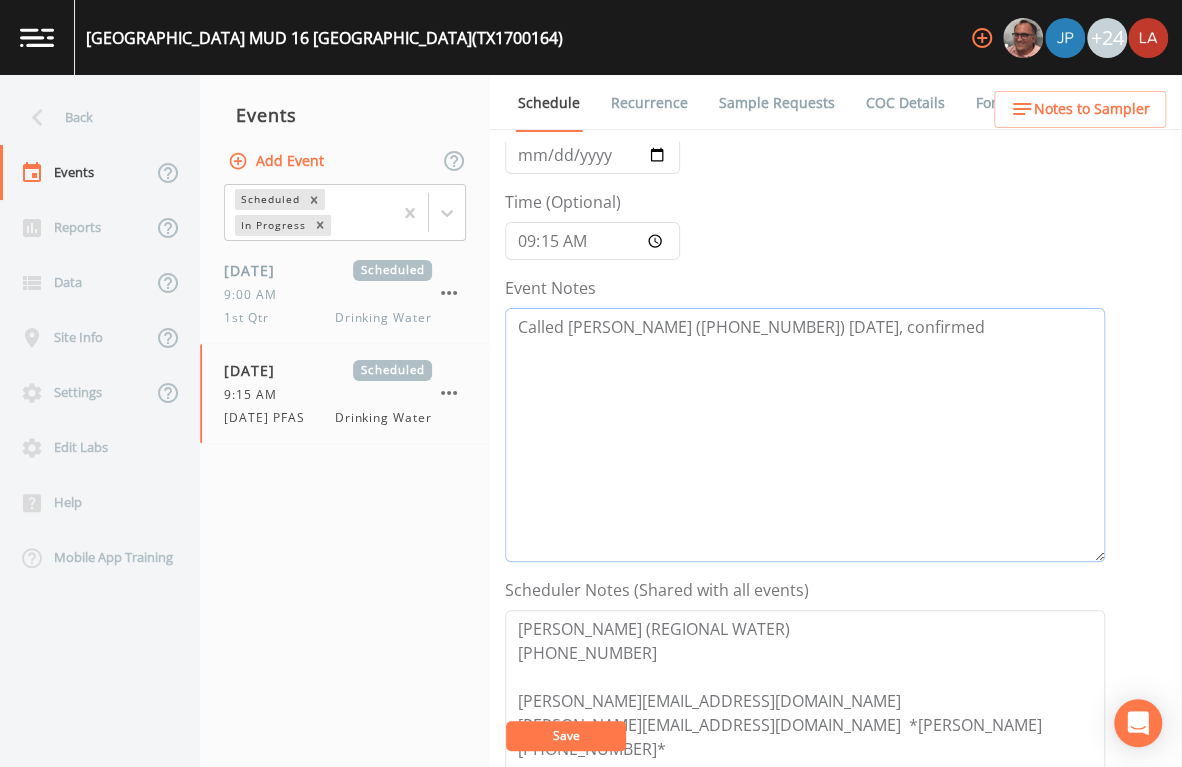 type on "Called Tom (832-256-3426) 7/7/25, confirmed" 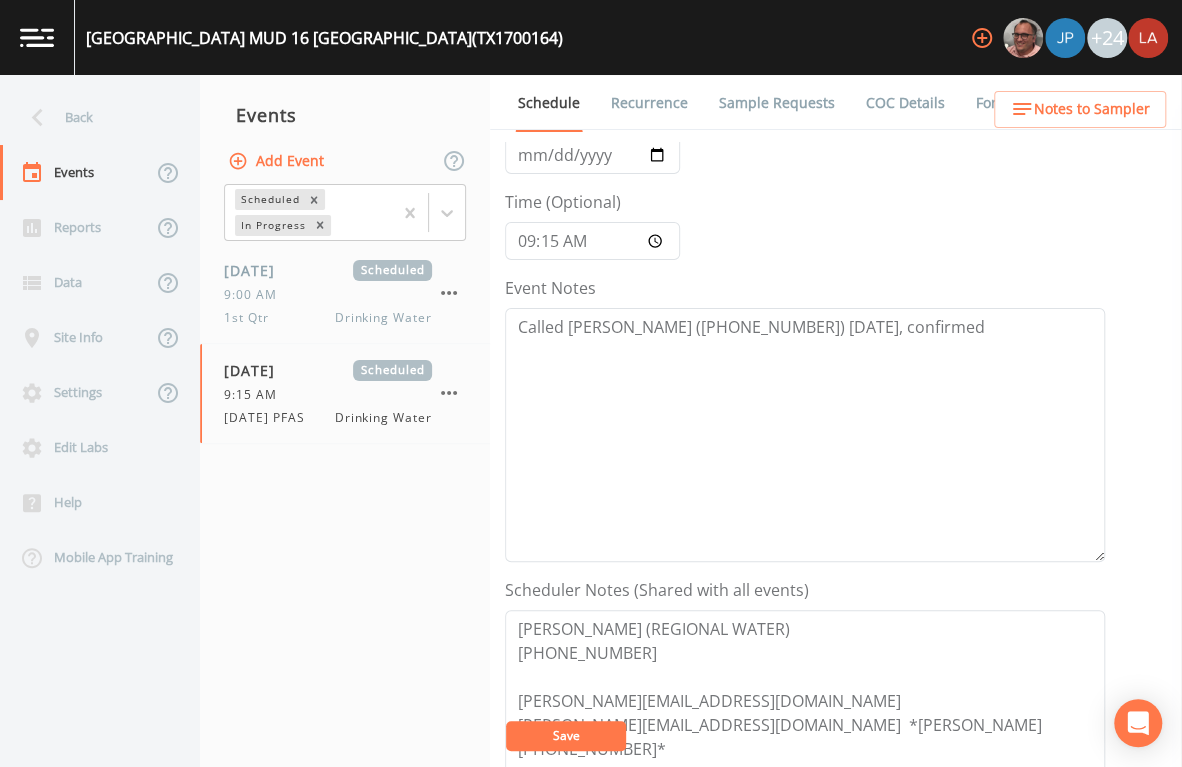 click on "Save" at bounding box center (566, 736) 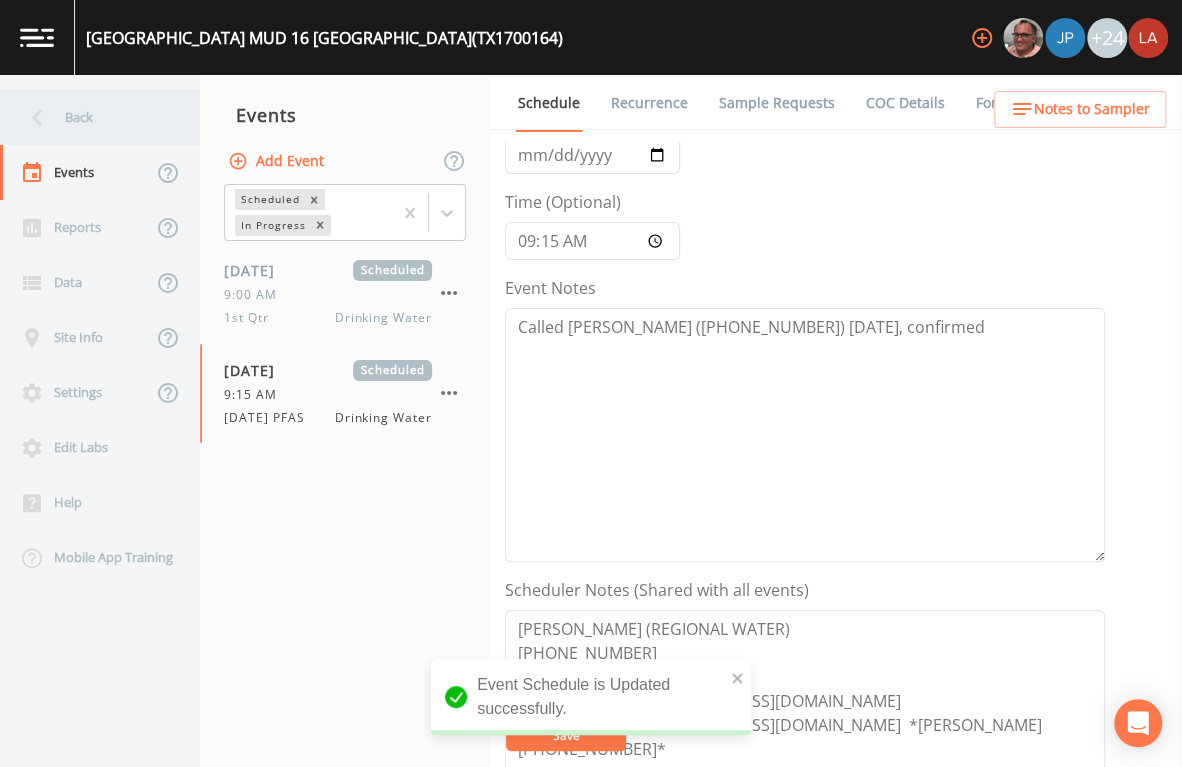 click on "Back" at bounding box center (90, 117) 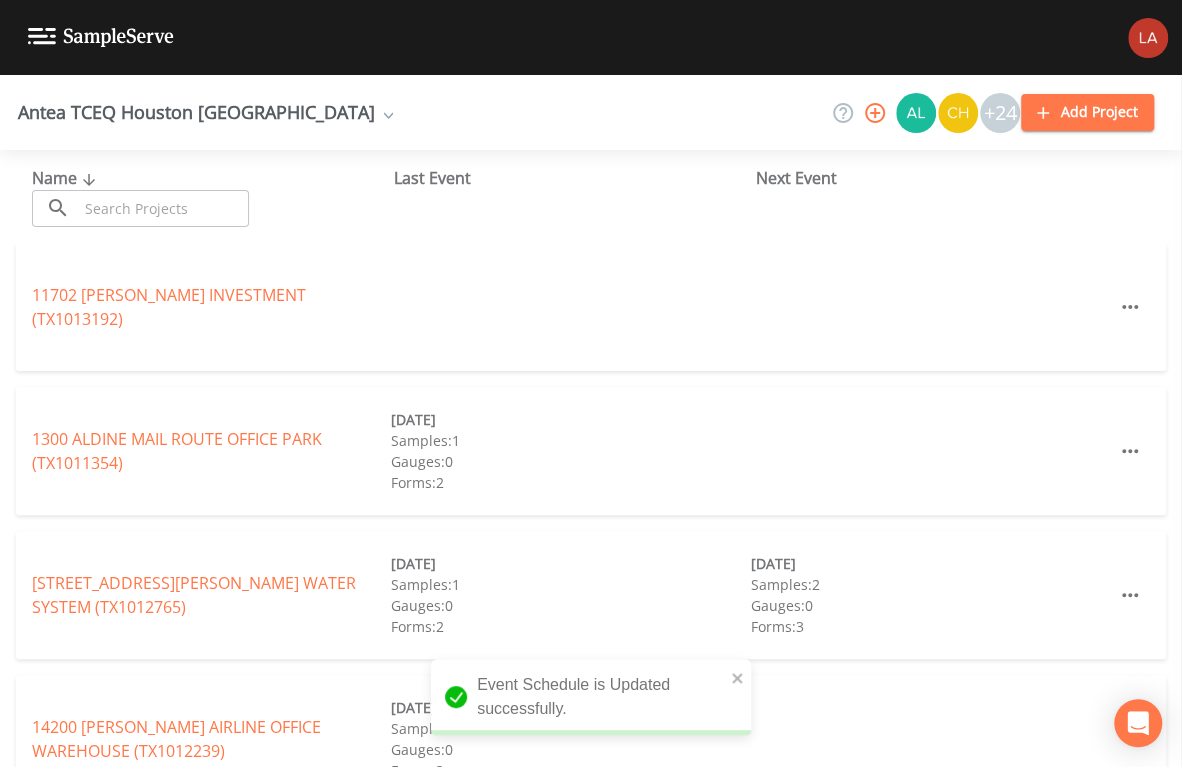 click at bounding box center (163, 208) 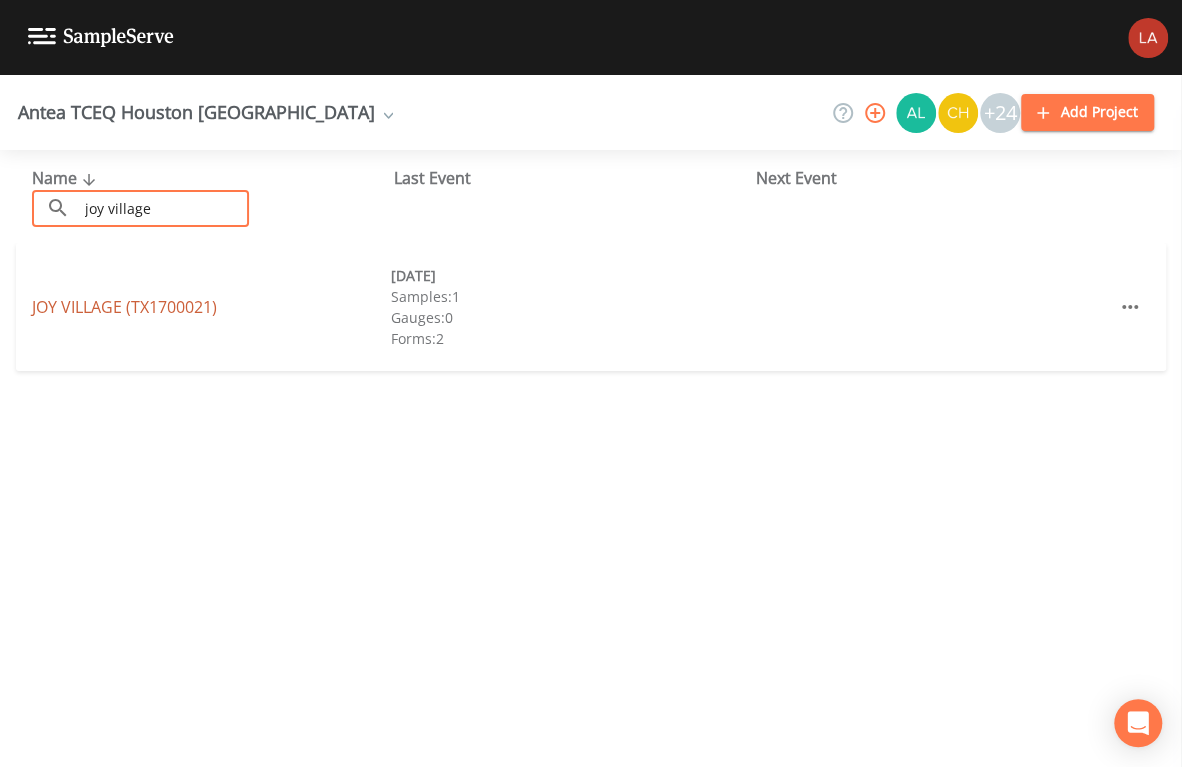 type on "joy village" 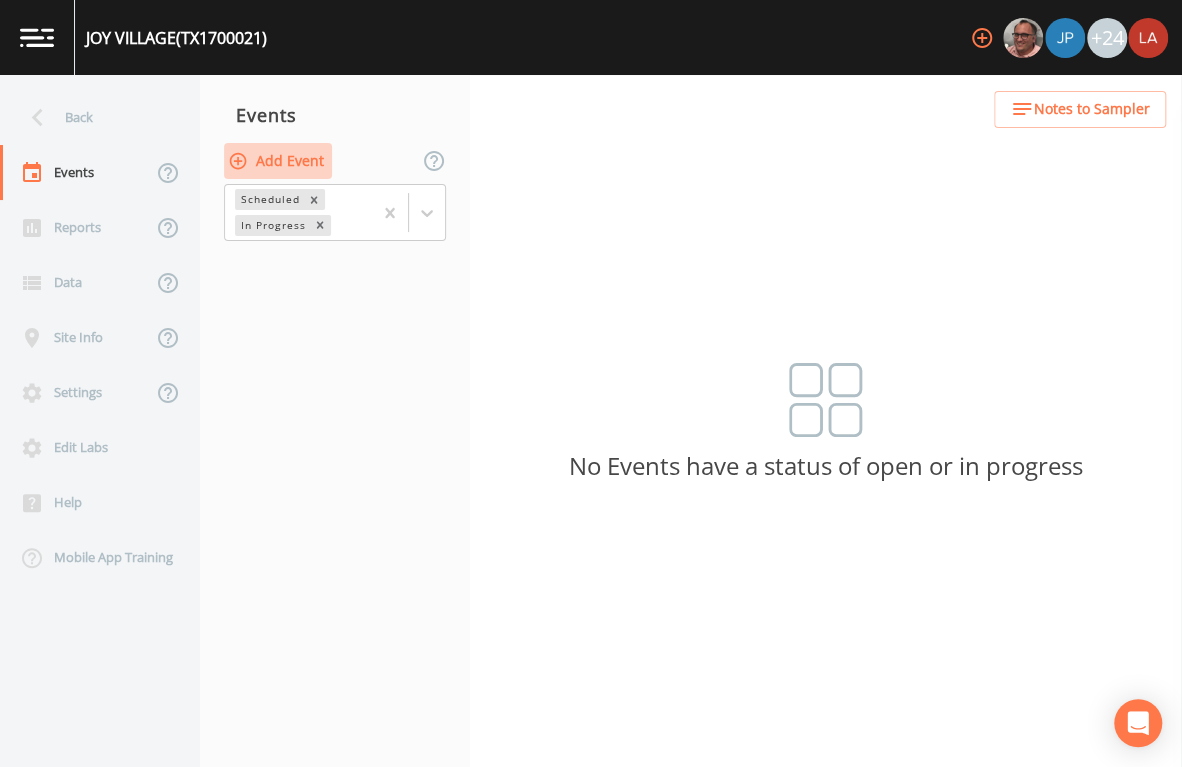 click on "Add Event" at bounding box center (278, 161) 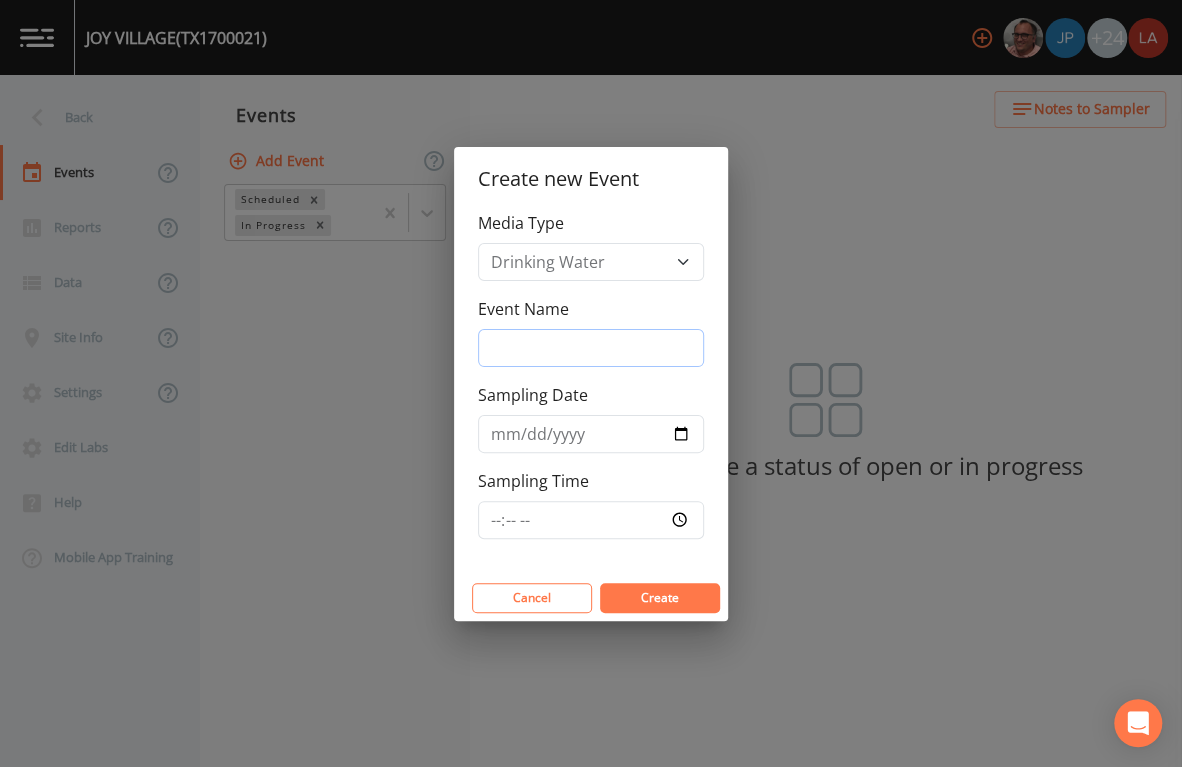 click on "Event Name" at bounding box center [591, 348] 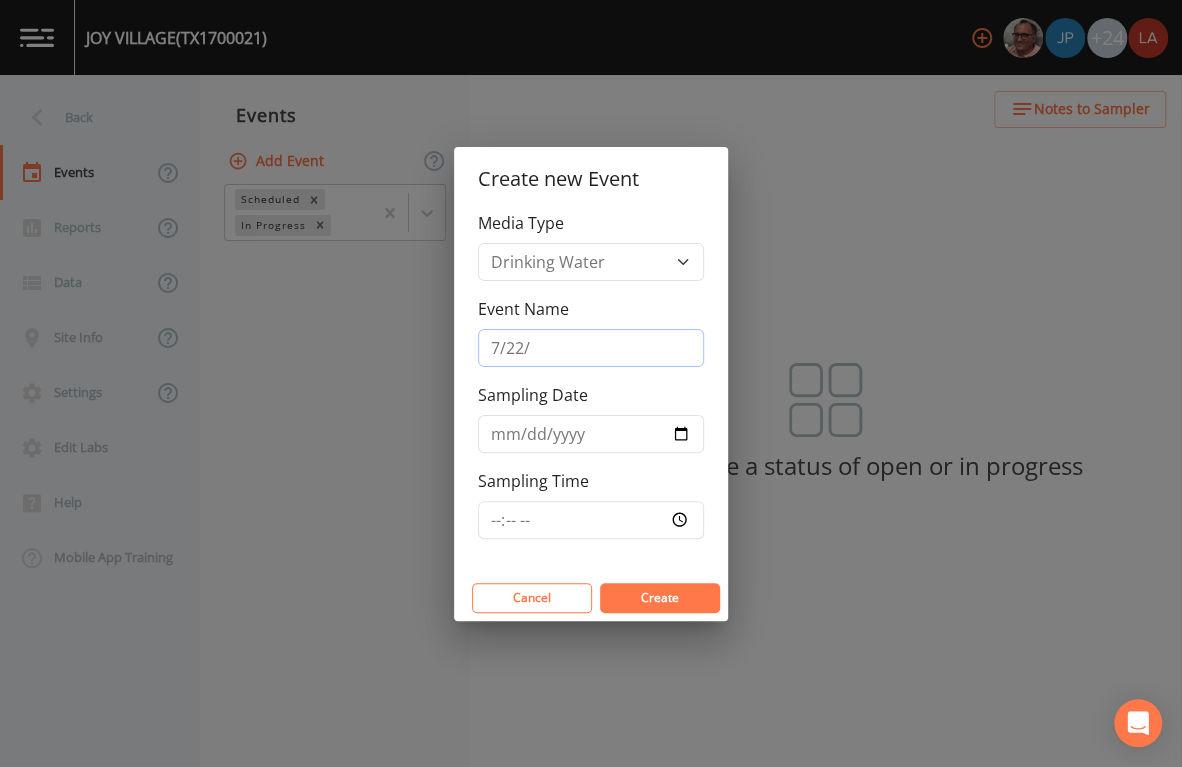 type on "7/22/25 PFAS" 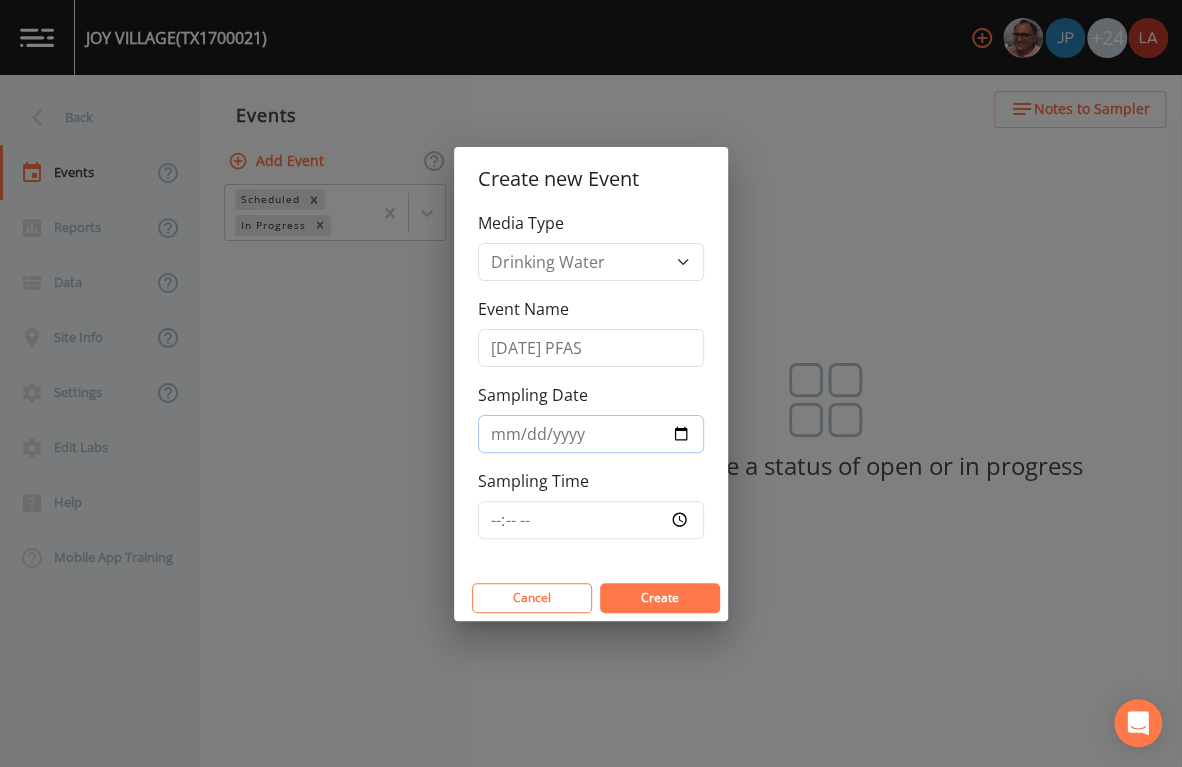 click on "Sampling Date" at bounding box center (591, 434) 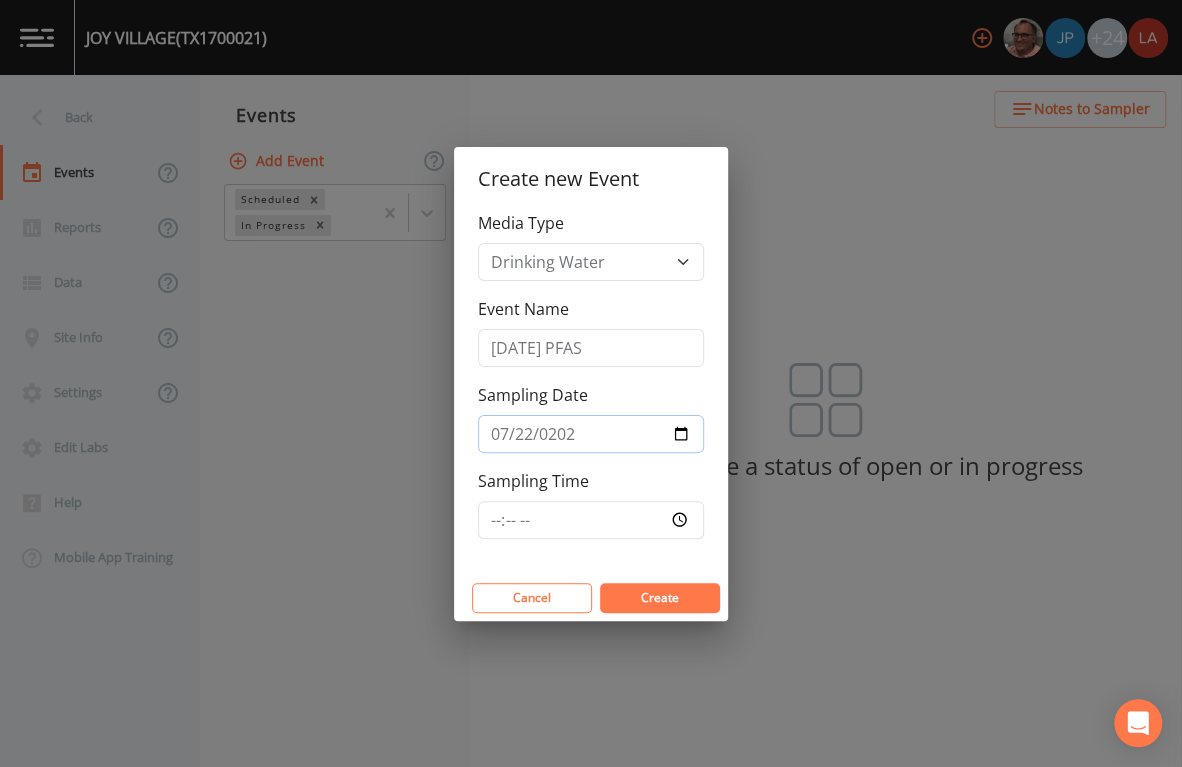 type on "2025-07-22" 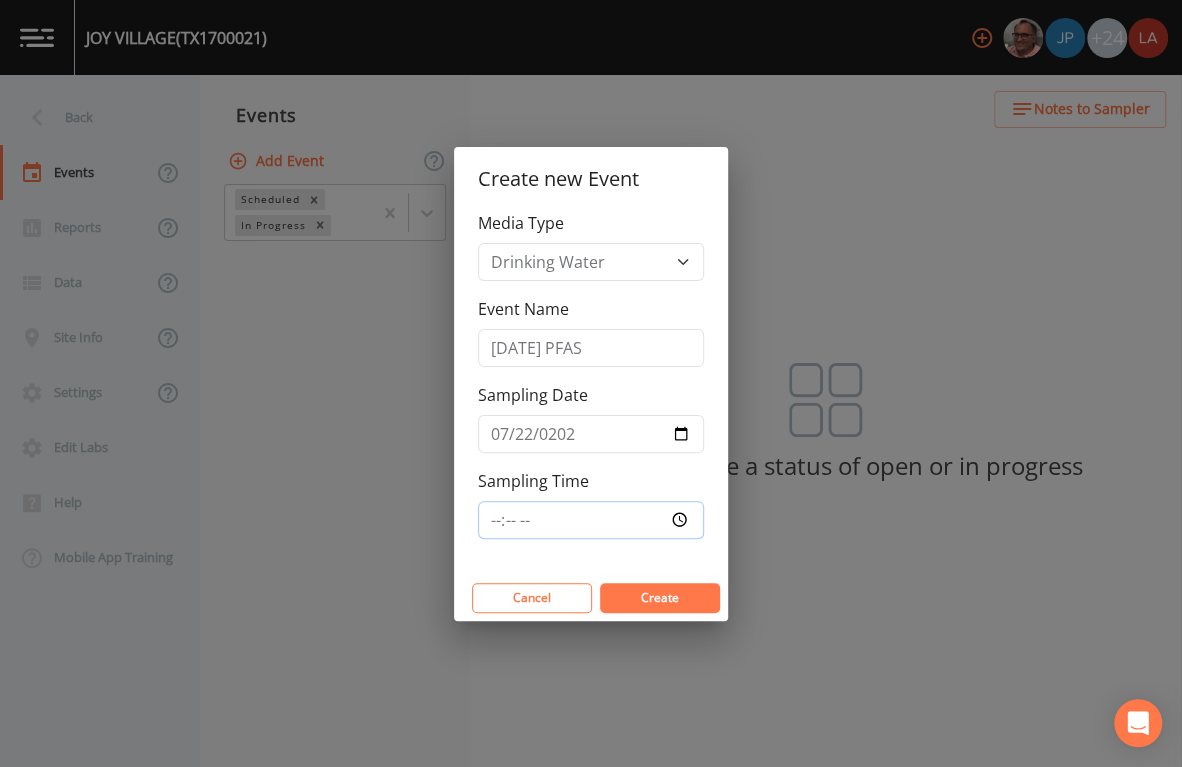 type on "09:45" 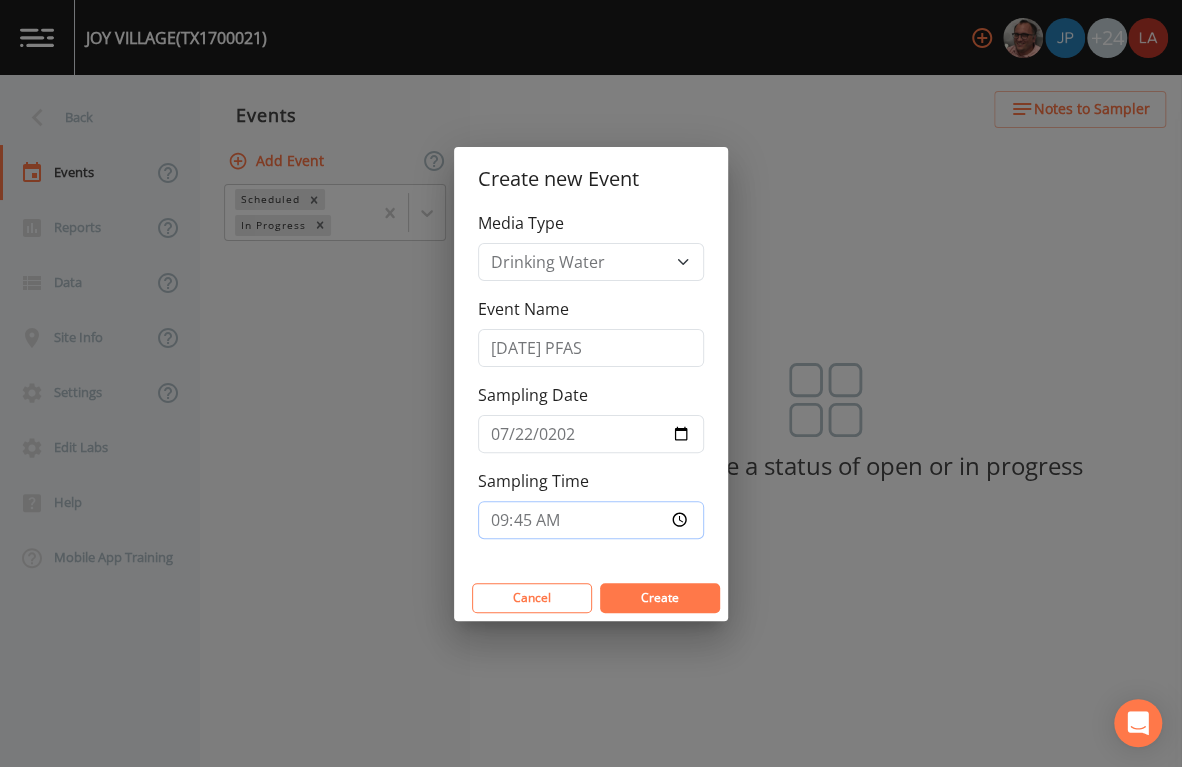 click on "Create" at bounding box center [660, 598] 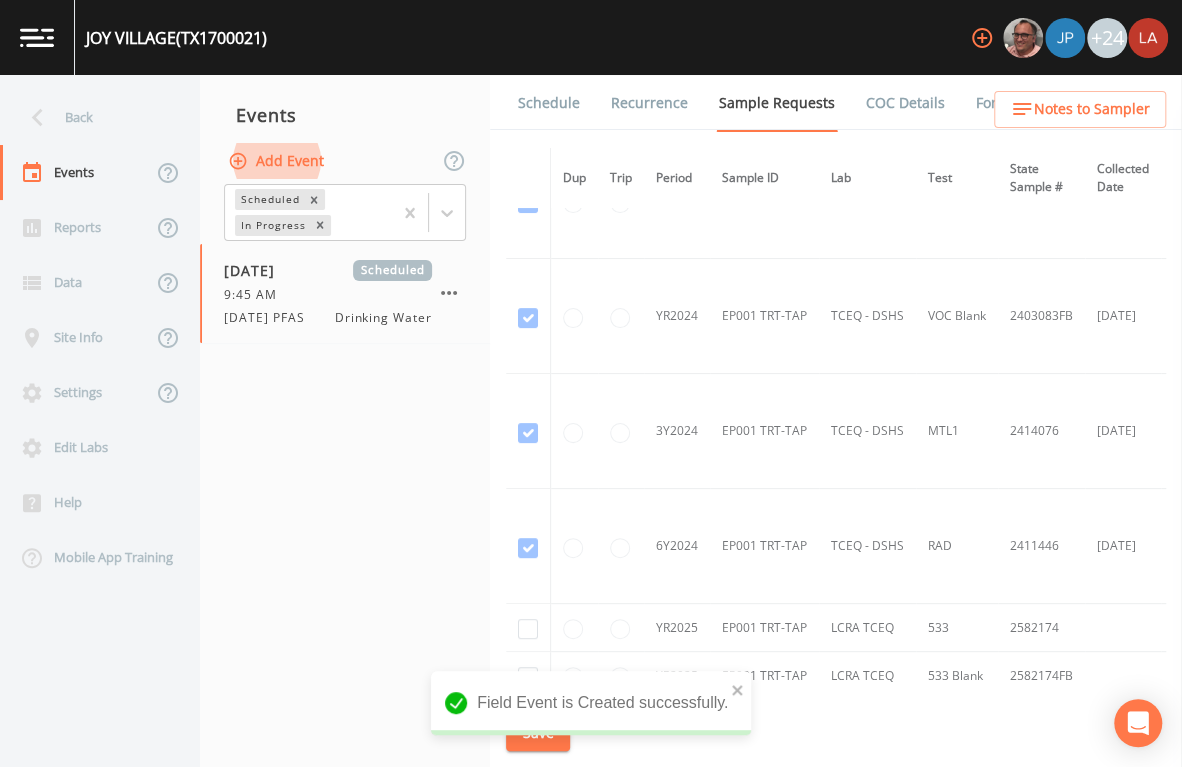 scroll, scrollTop: 375, scrollLeft: 0, axis: vertical 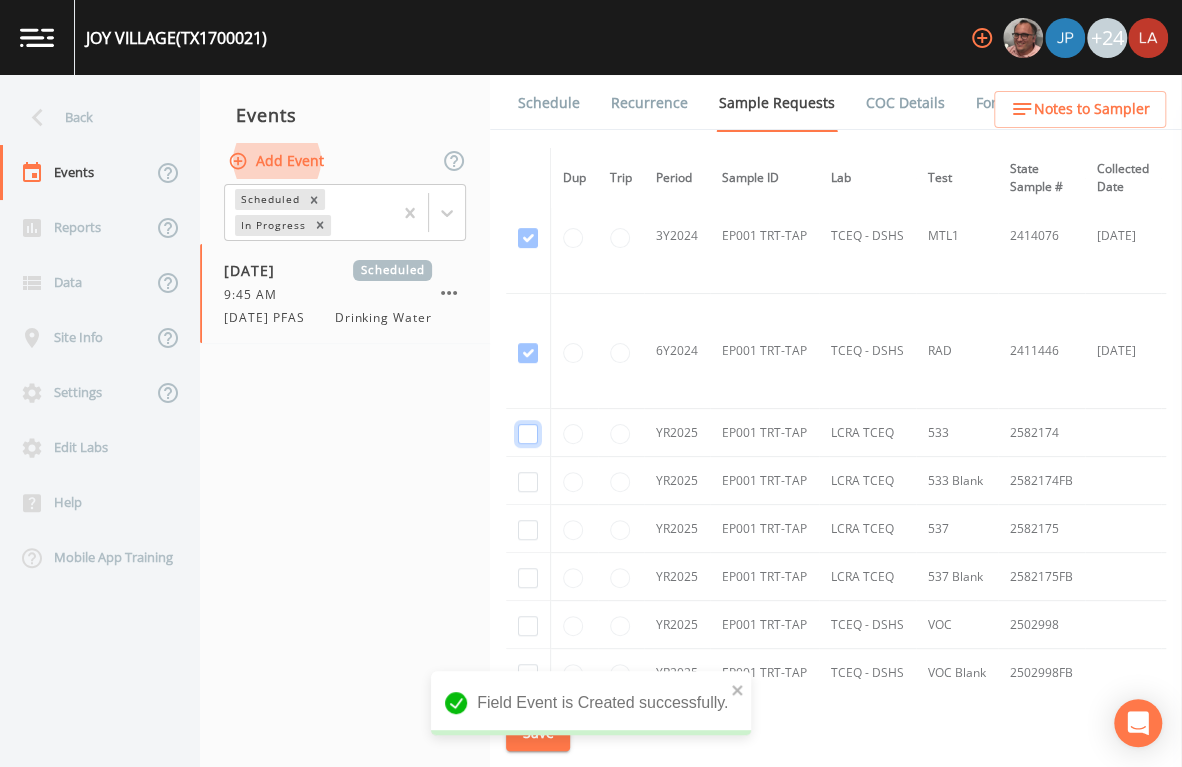 click at bounding box center [528, 434] 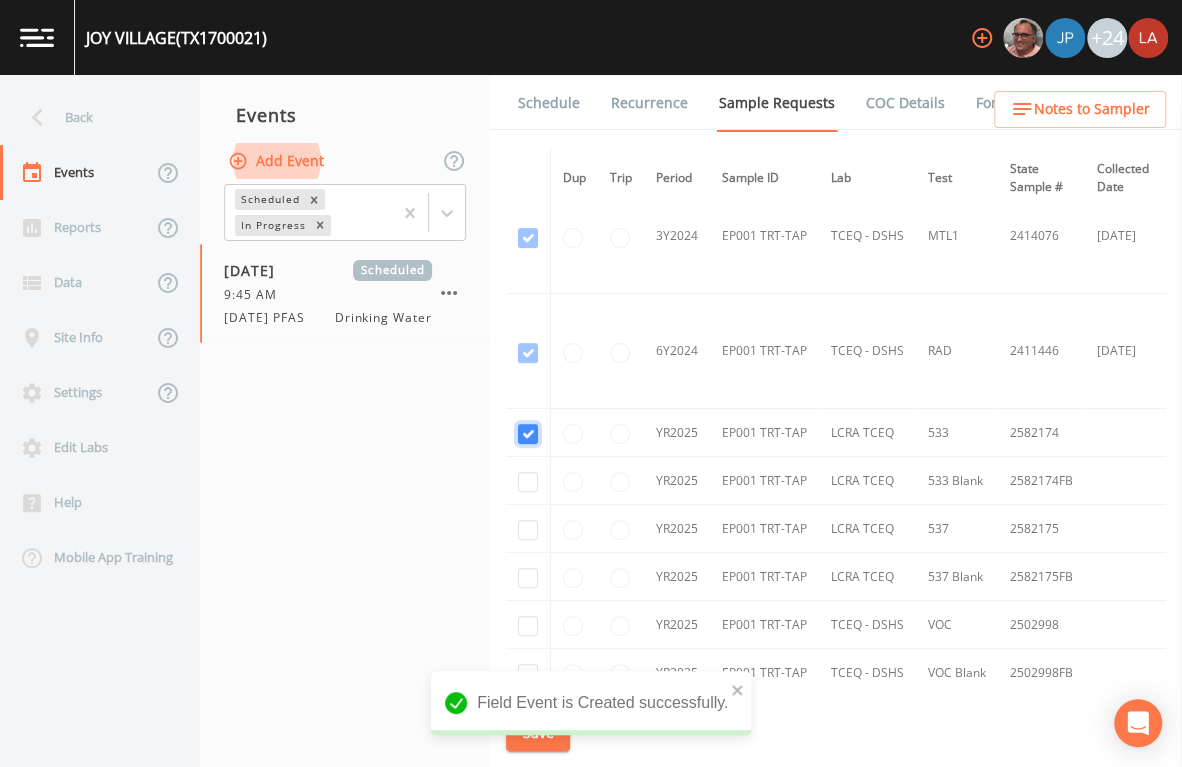 checkbox on "true" 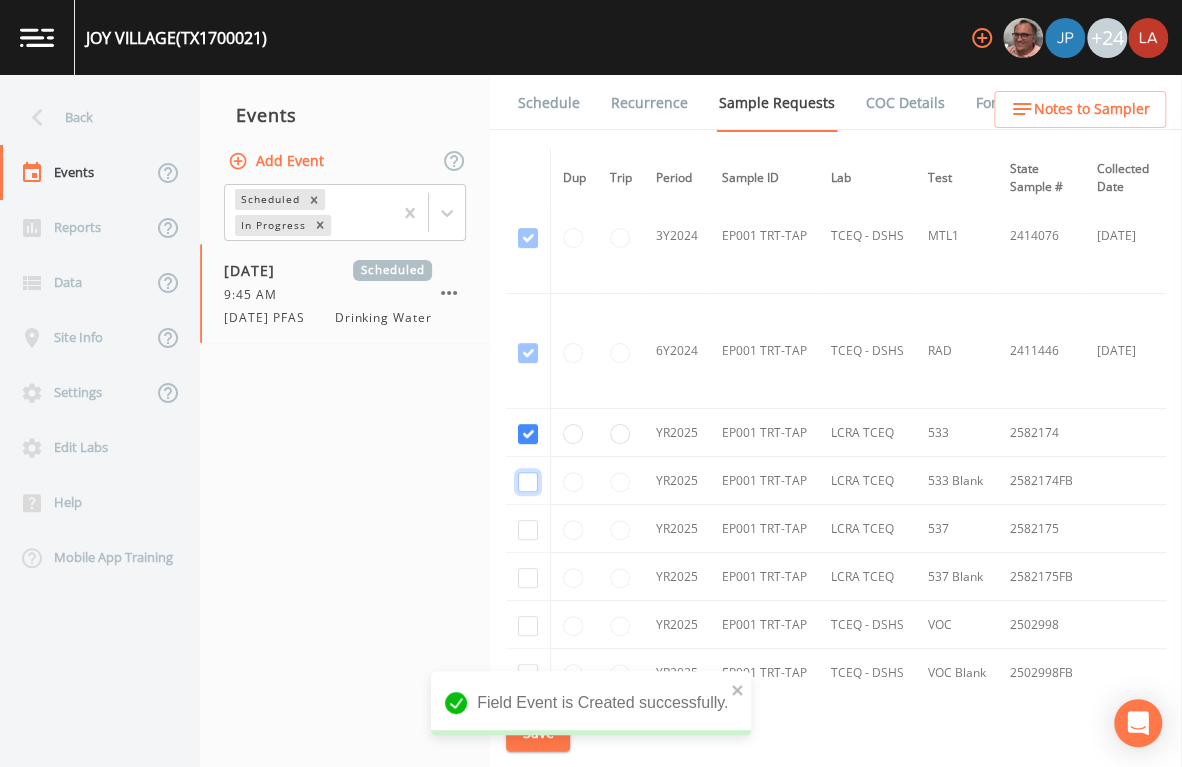 click at bounding box center [528, 482] 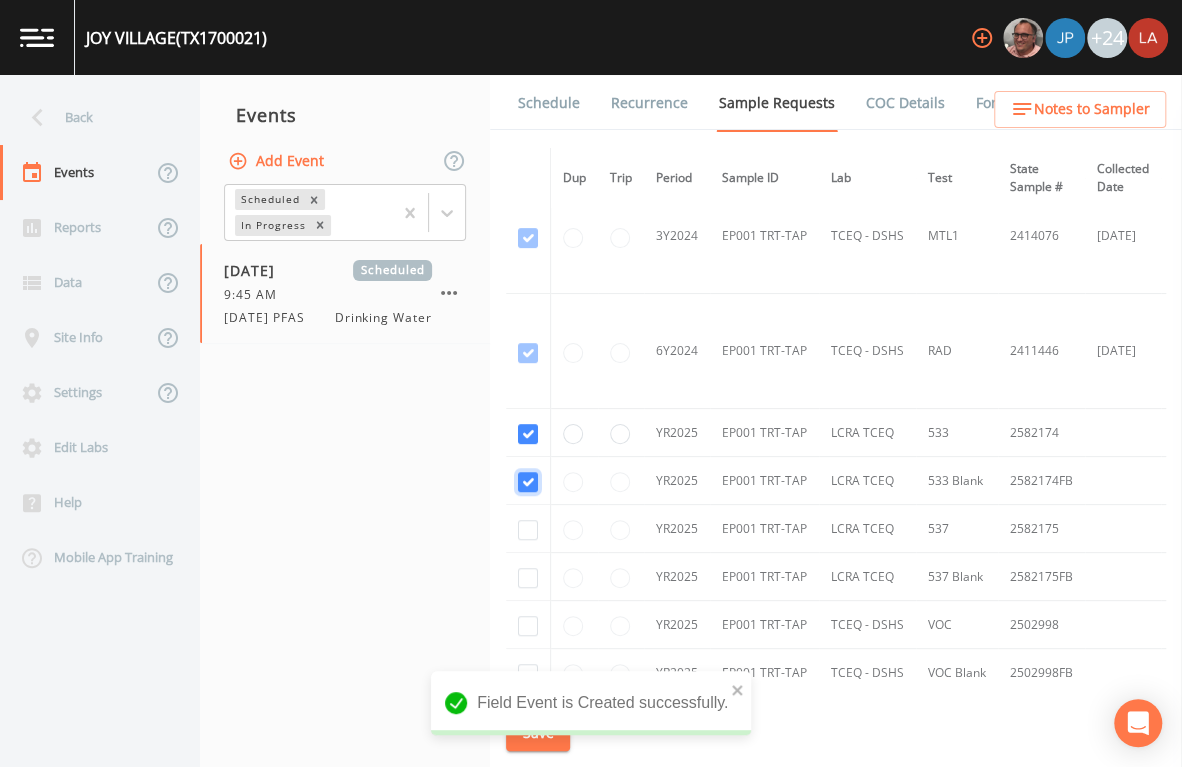 checkbox on "true" 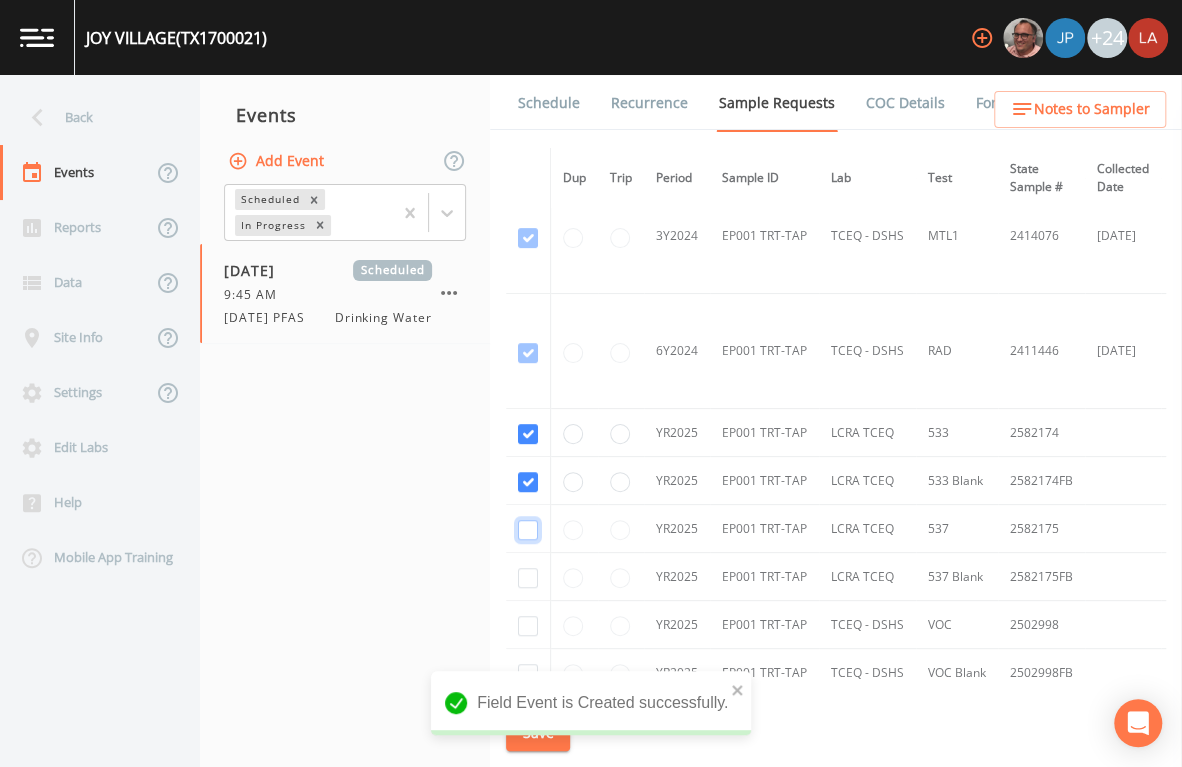 click at bounding box center [528, 530] 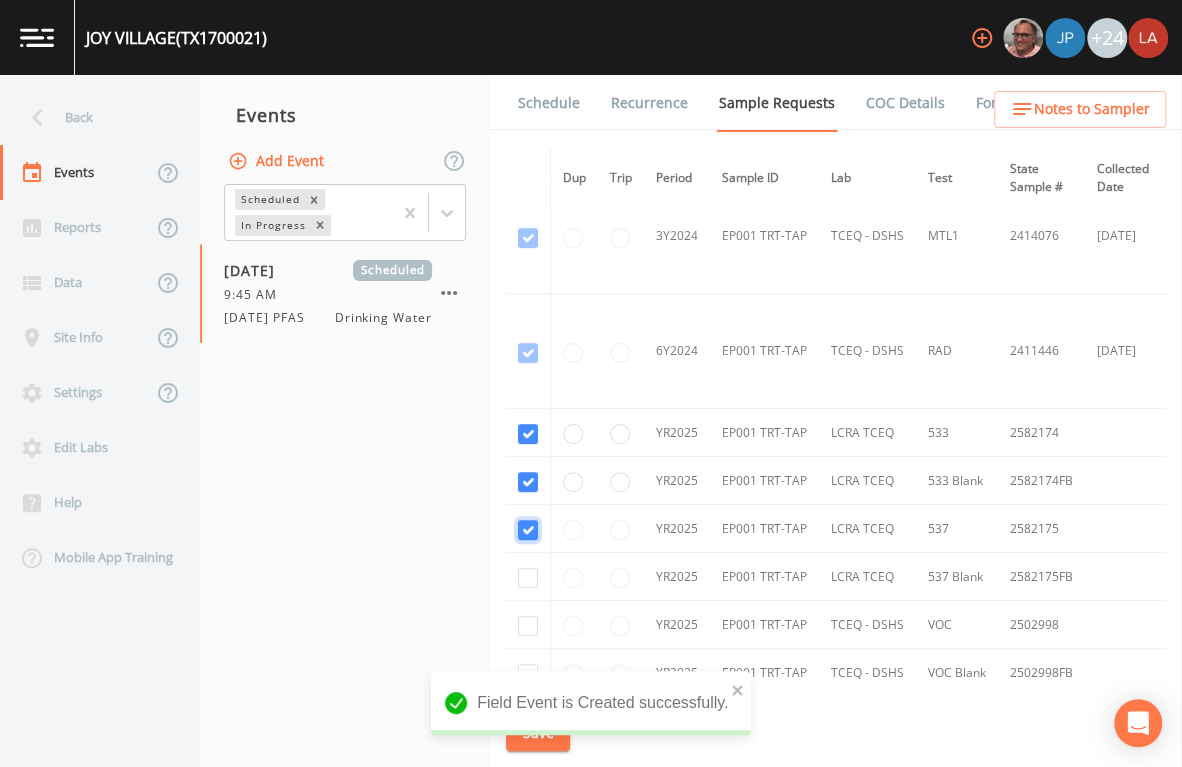checkbox on "true" 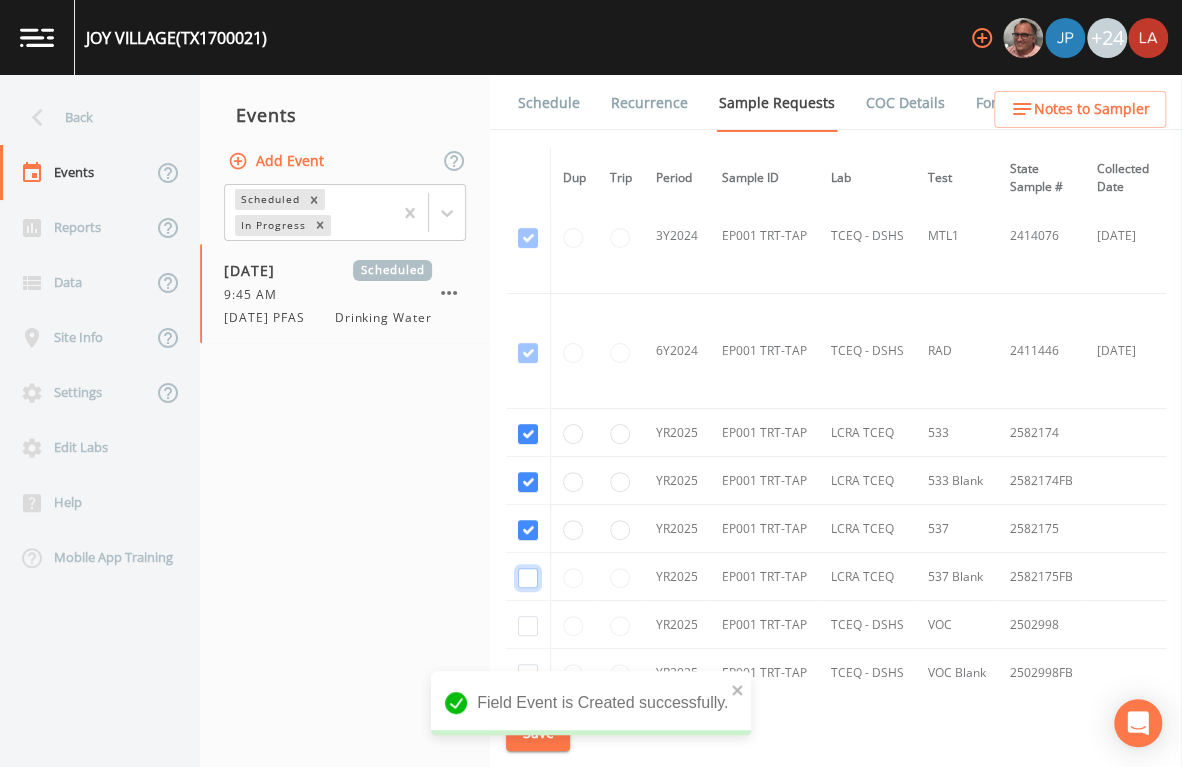 click at bounding box center [528, 578] 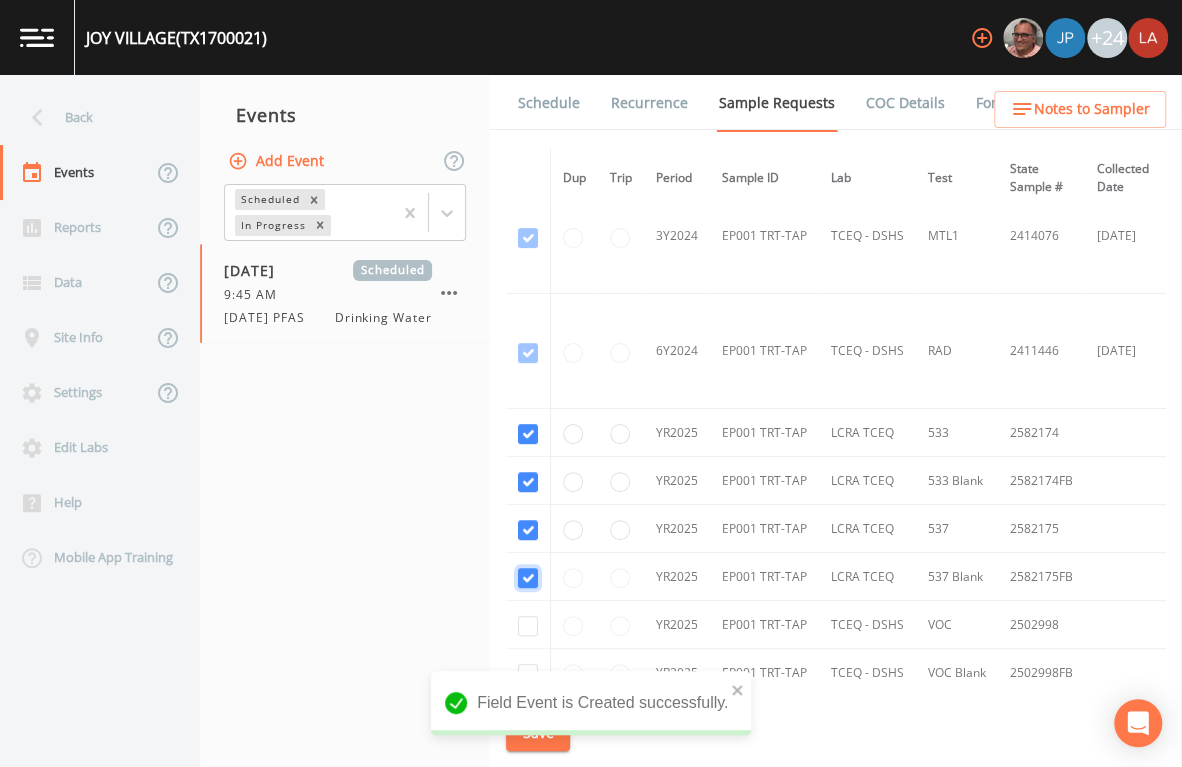 checkbox on "true" 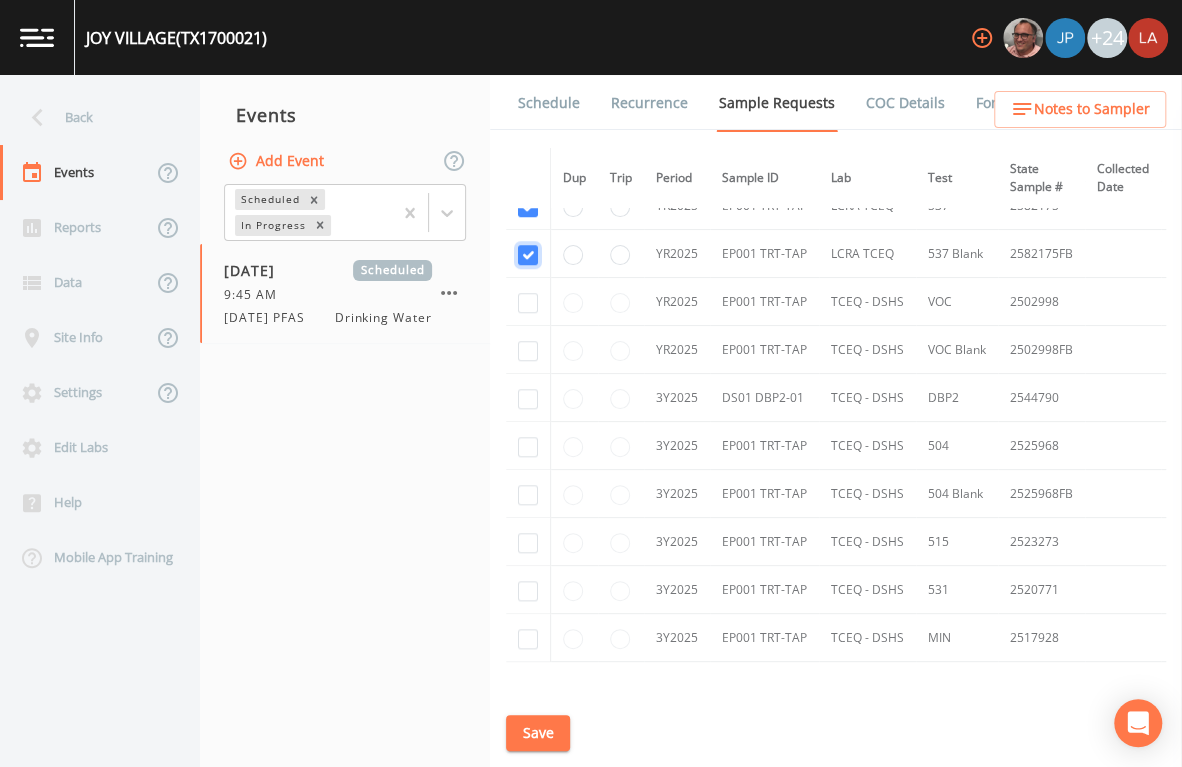 scroll, scrollTop: 750, scrollLeft: 0, axis: vertical 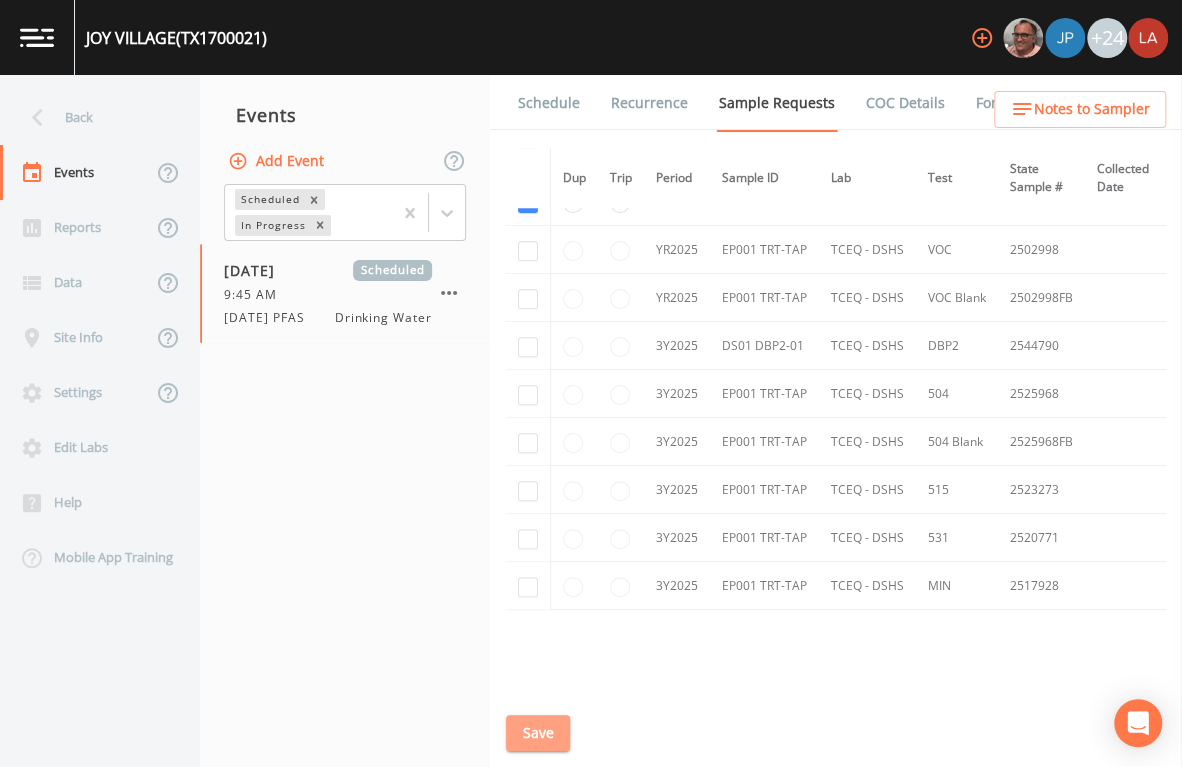 click on "Save" at bounding box center (538, 733) 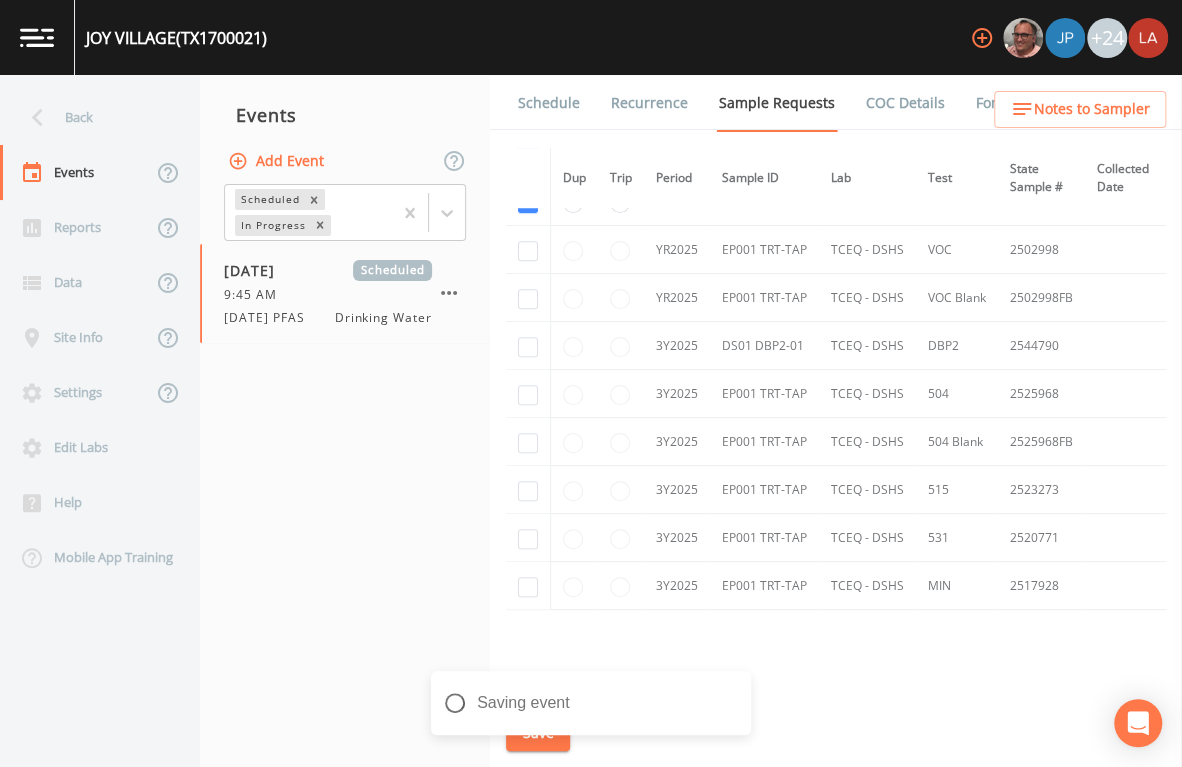 click on "Schedule" at bounding box center (549, 103) 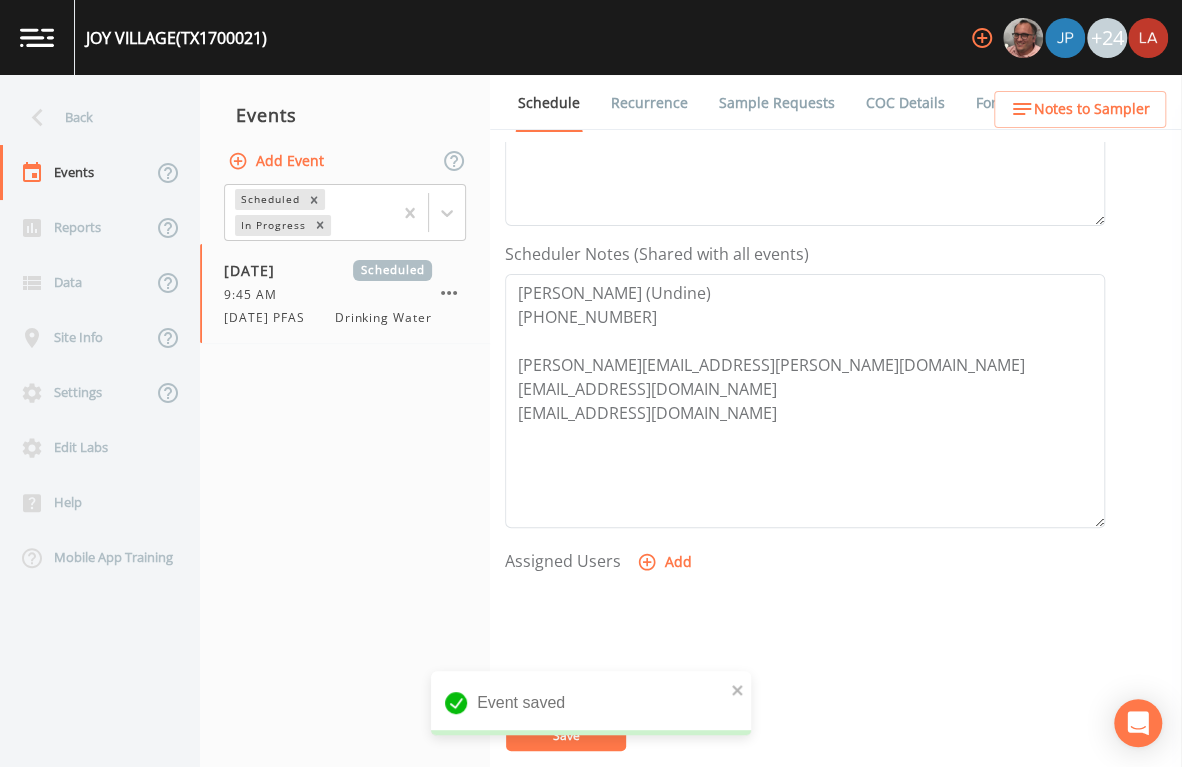 scroll, scrollTop: 499, scrollLeft: 0, axis: vertical 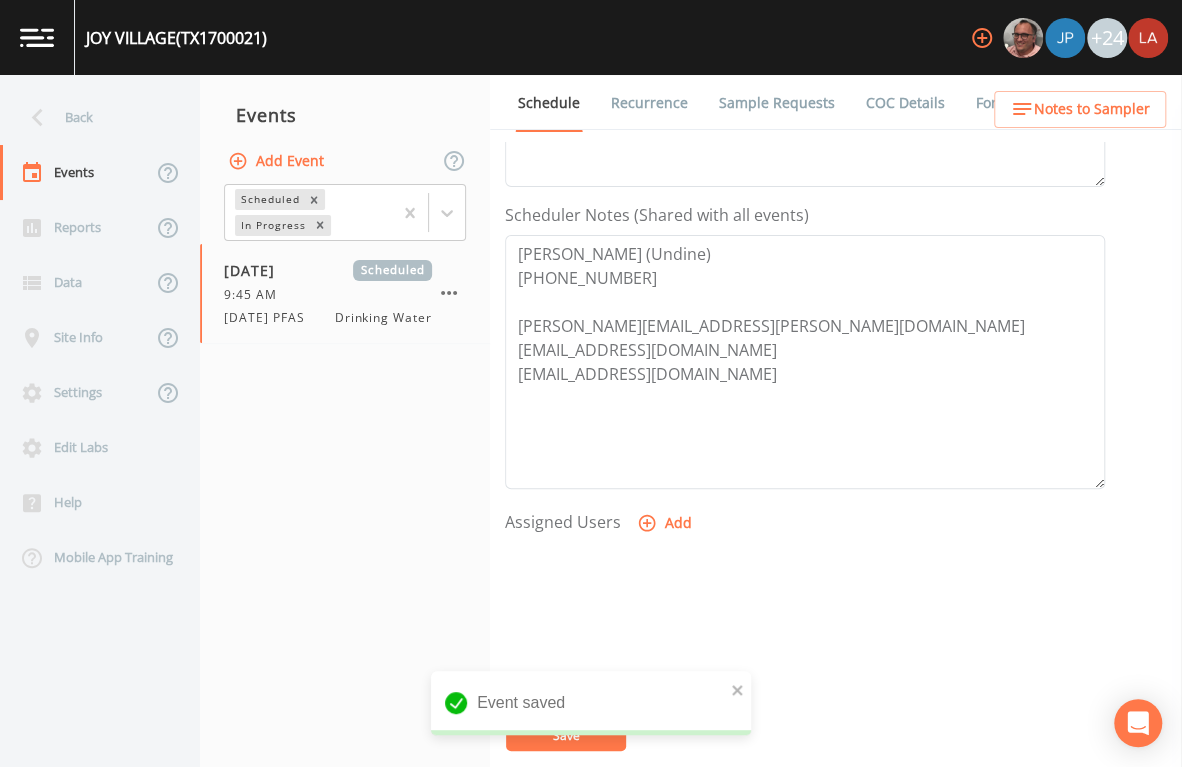 click on "Add" at bounding box center (666, 523) 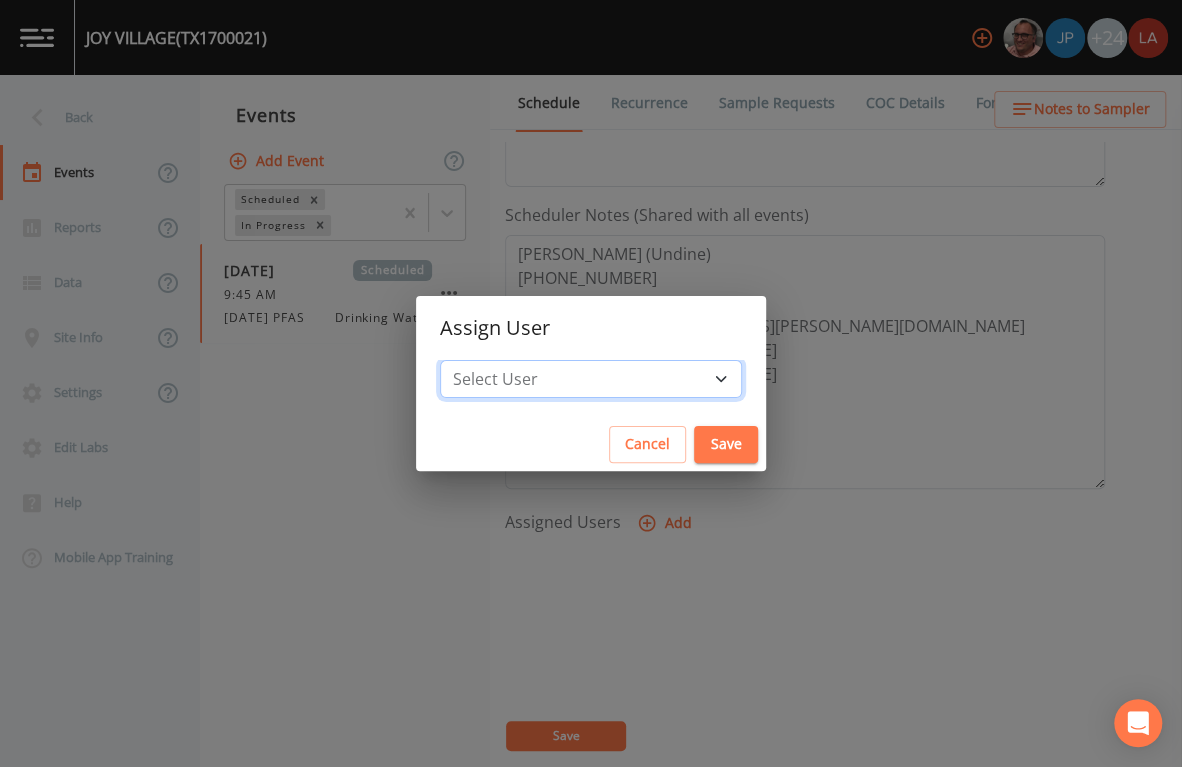 click on "Select User Mike  Franklin Joshua gere  Paul David  Weber Zachary  Evans Stafford  Johnson Stephanie  Hernandez Deon  brooks Joseph  Hayward Alaina  Hahn Jose Garcia   John  Kapsen Stanley Q  Porter Lisa  Brooks Julio C Sanchez  Jr Keith  Borst Connie Turner   Matthew  thomas Earl Miller   Brandon  Fox Rodolfo  Ramirez Annie  Huebner Sloan  Rigamonti Lauren  Saenz Reagan  Janecek Charles  Medina Geneva  Hill" at bounding box center [591, 379] 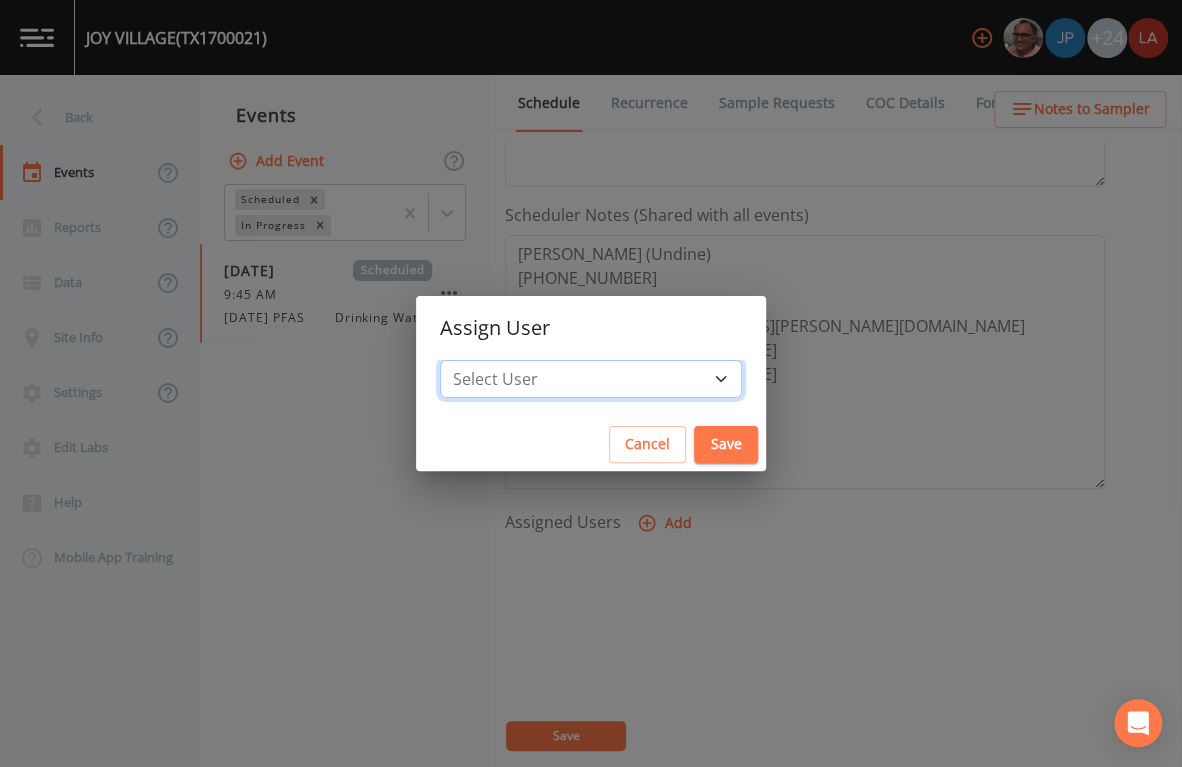 select on "0c4ac92a-2052-4971-af99-d49bdd27a7b1" 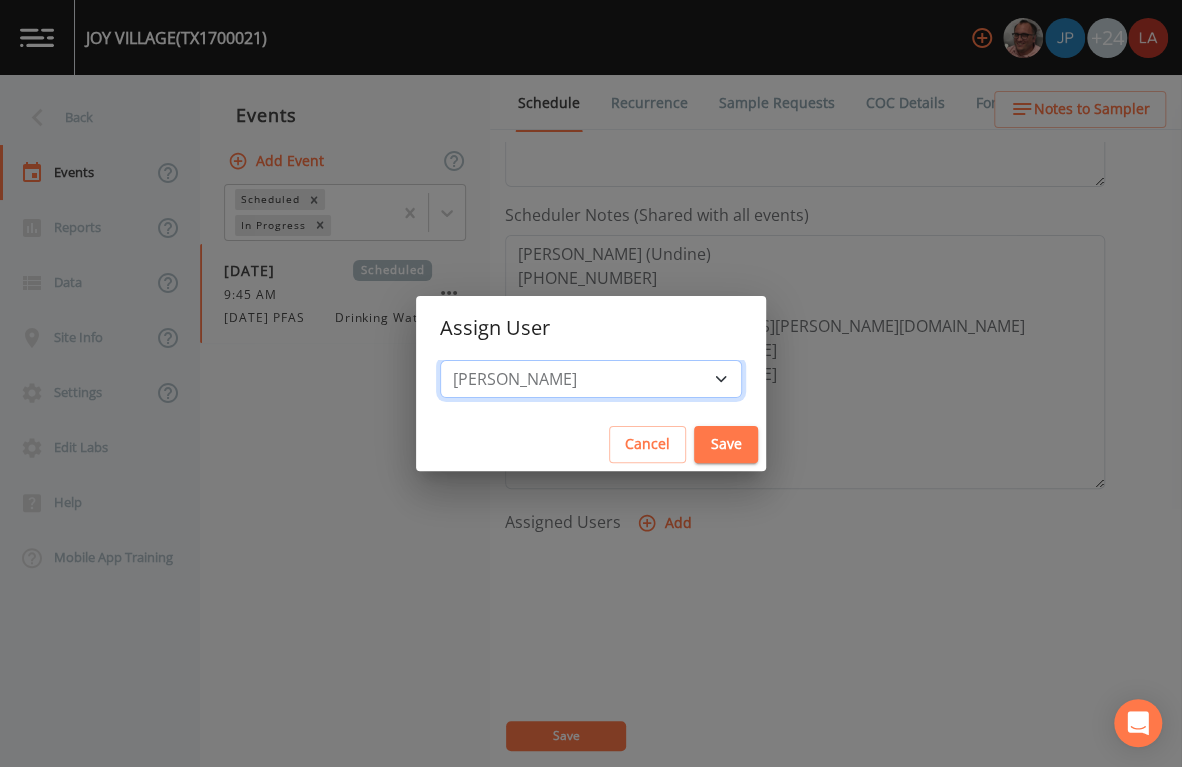 click on "Select User Mike  Franklin Joshua gere  Paul David  Weber Zachary  Evans Stafford  Johnson Stephanie  Hernandez Deon  brooks Joseph  Hayward Alaina  Hahn Jose Garcia   John  Kapsen Stanley Q  Porter Lisa  Brooks Julio C Sanchez  Jr Keith  Borst Connie Turner   Matthew  thomas Earl Miller   Brandon  Fox Rodolfo  Ramirez Annie  Huebner Sloan  Rigamonti Lauren  Saenz Reagan  Janecek Charles  Medina Geneva  Hill" at bounding box center (591, 379) 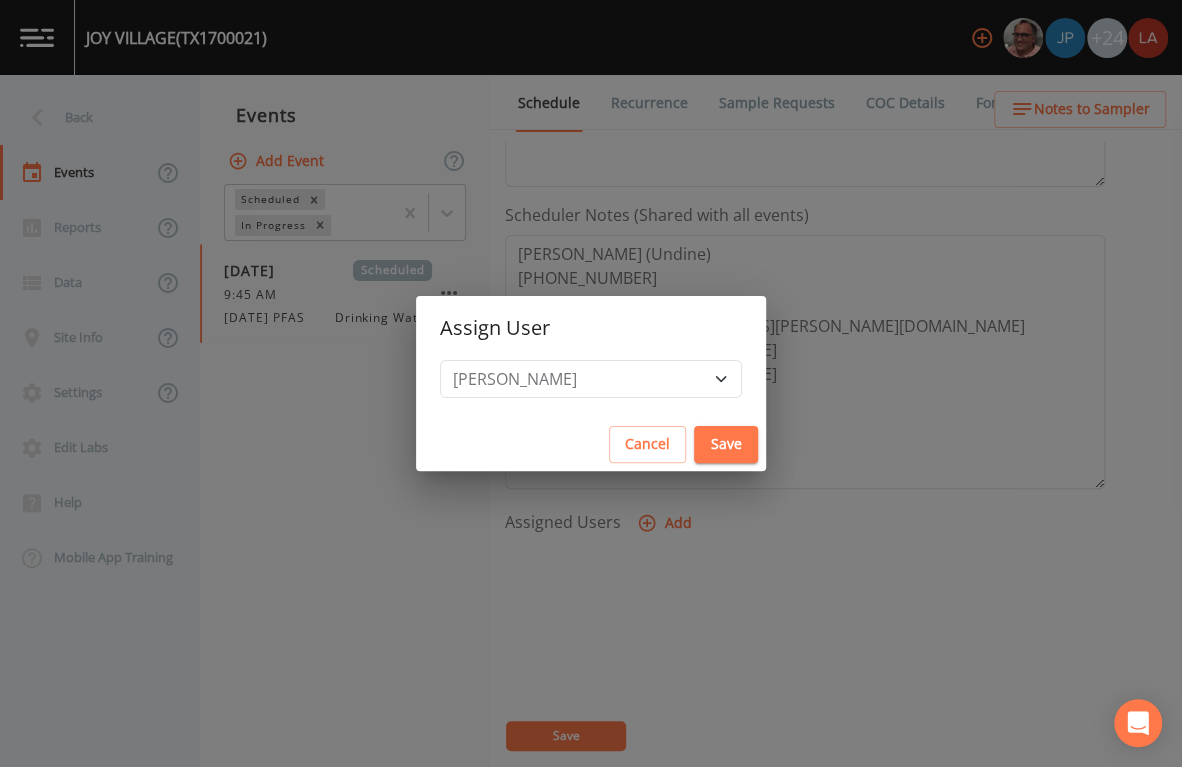 drag, startPoint x: 709, startPoint y: 464, endPoint x: 693, endPoint y: 448, distance: 22.627417 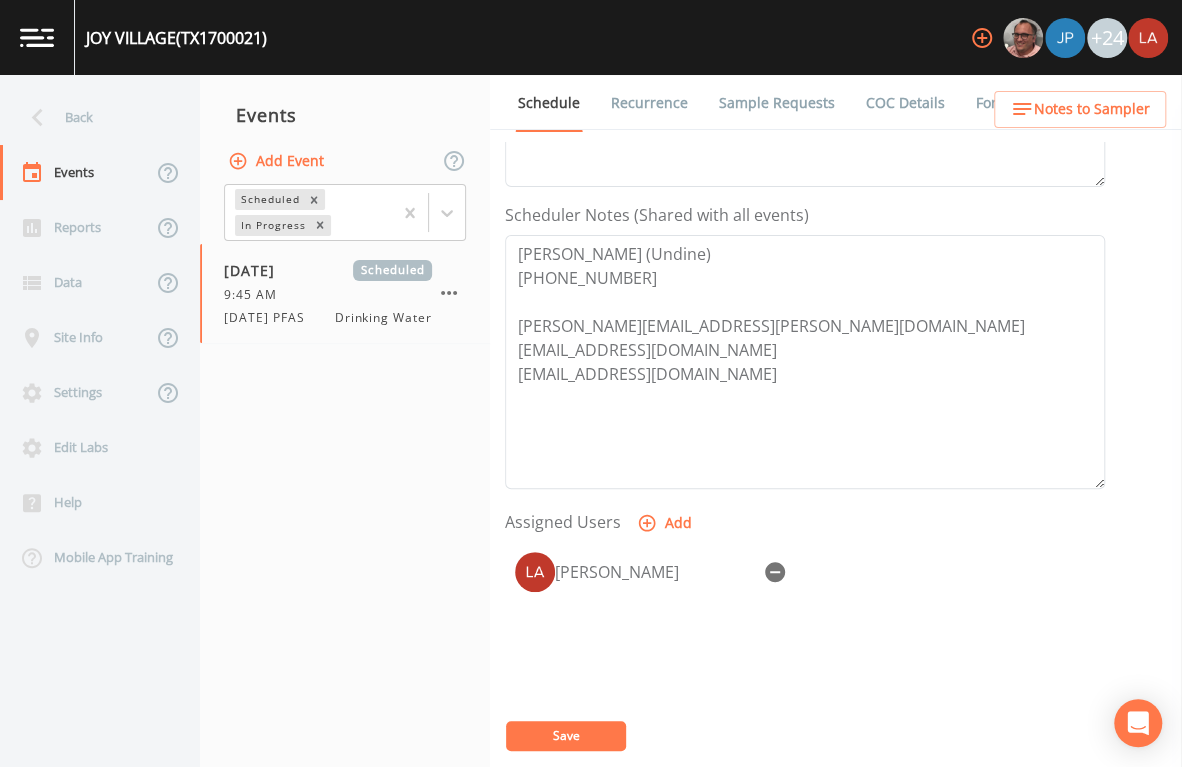 click on "Save" at bounding box center (566, 735) 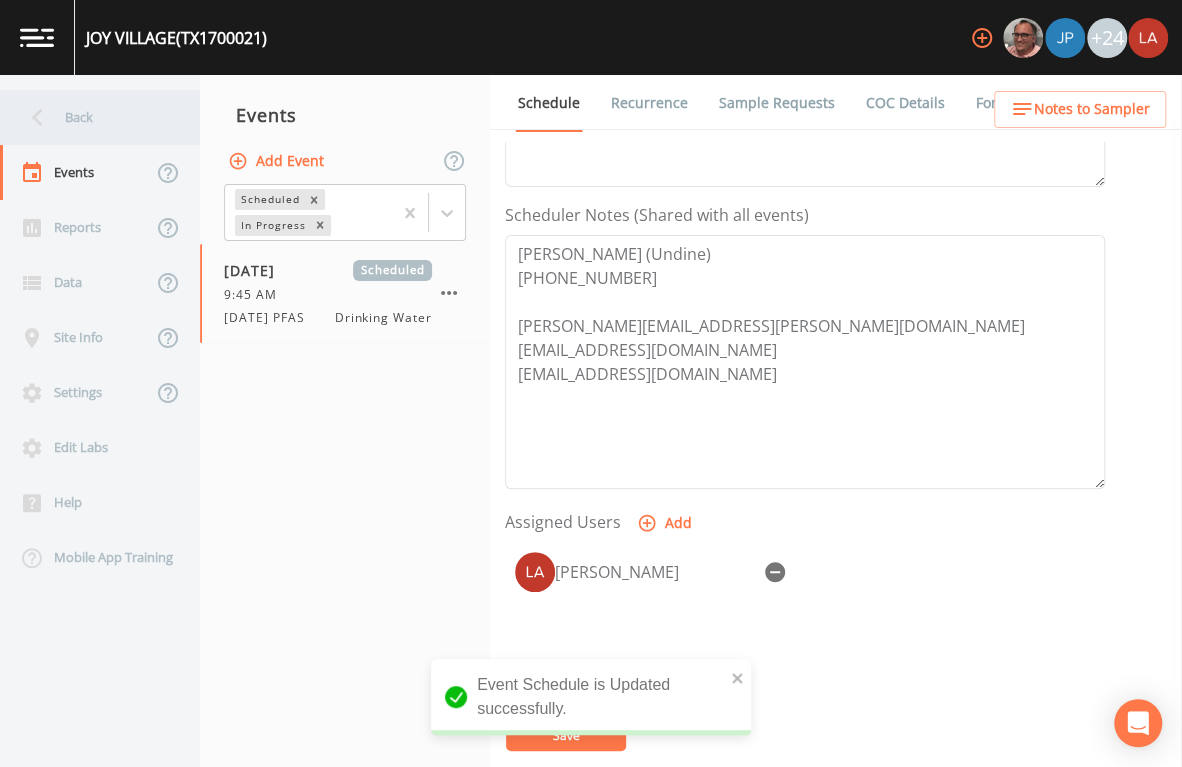 click on "Back" at bounding box center (90, 117) 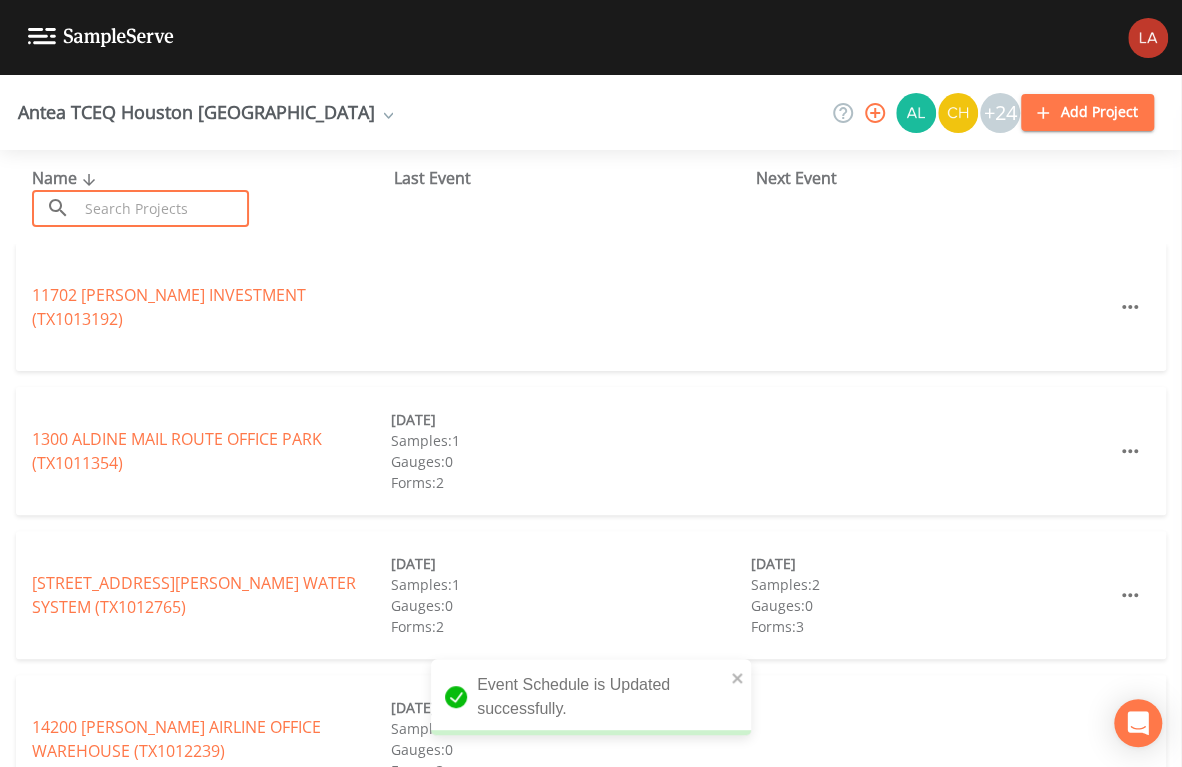 click at bounding box center (163, 208) 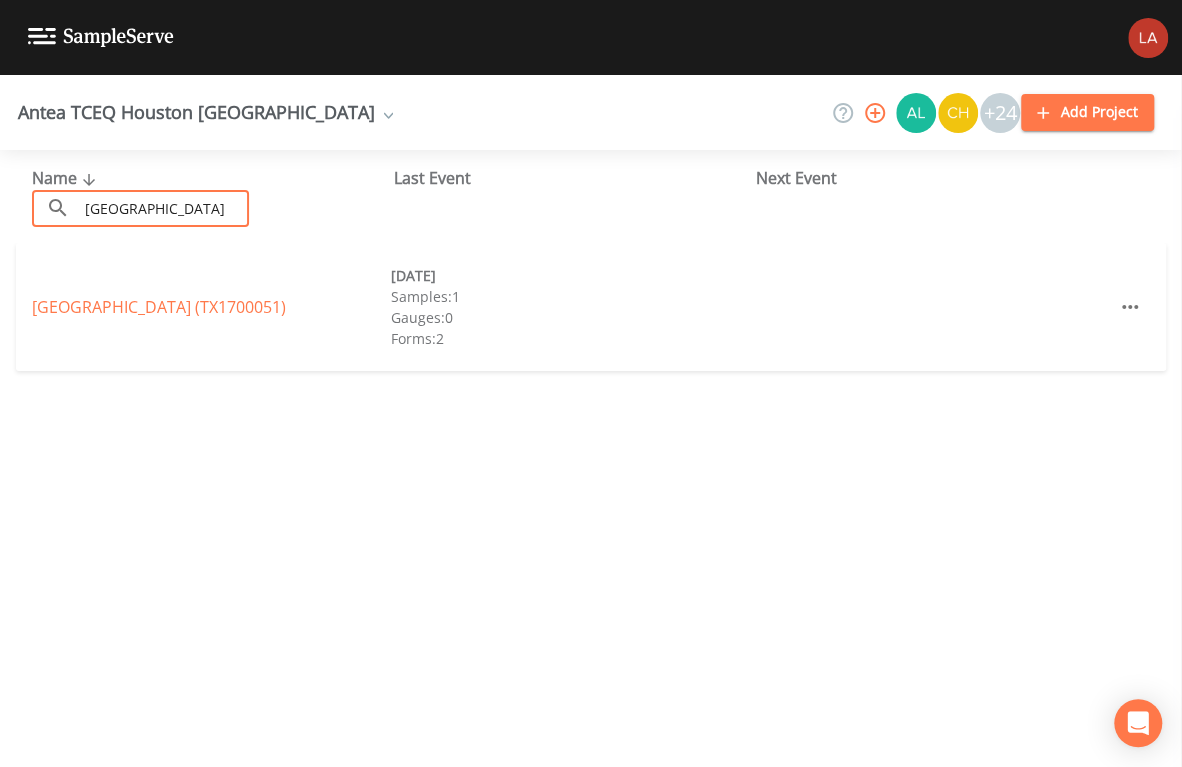 type on "peach creek oaks" 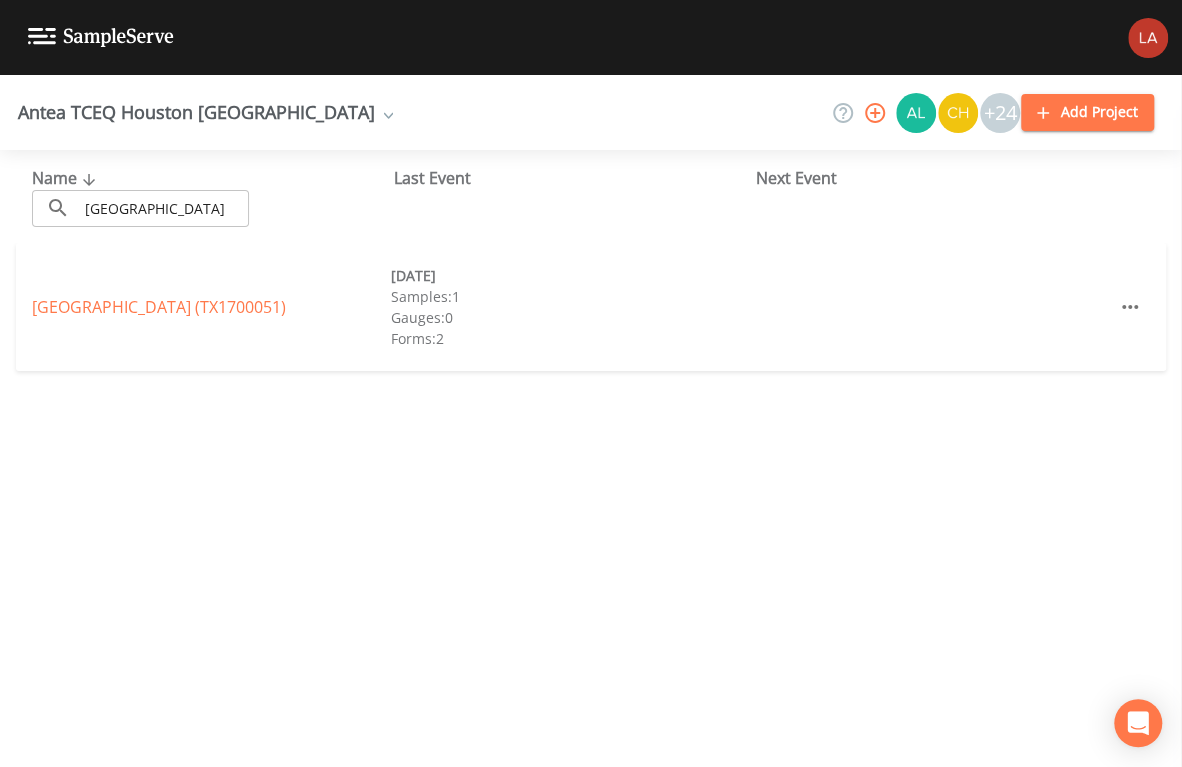 click on "PEACH CREEK OAKS SUBDIVISION   (TX1700051) 10/07/2024 Samples:  1 Gauges:  0 Forms:  2" at bounding box center (591, 307) 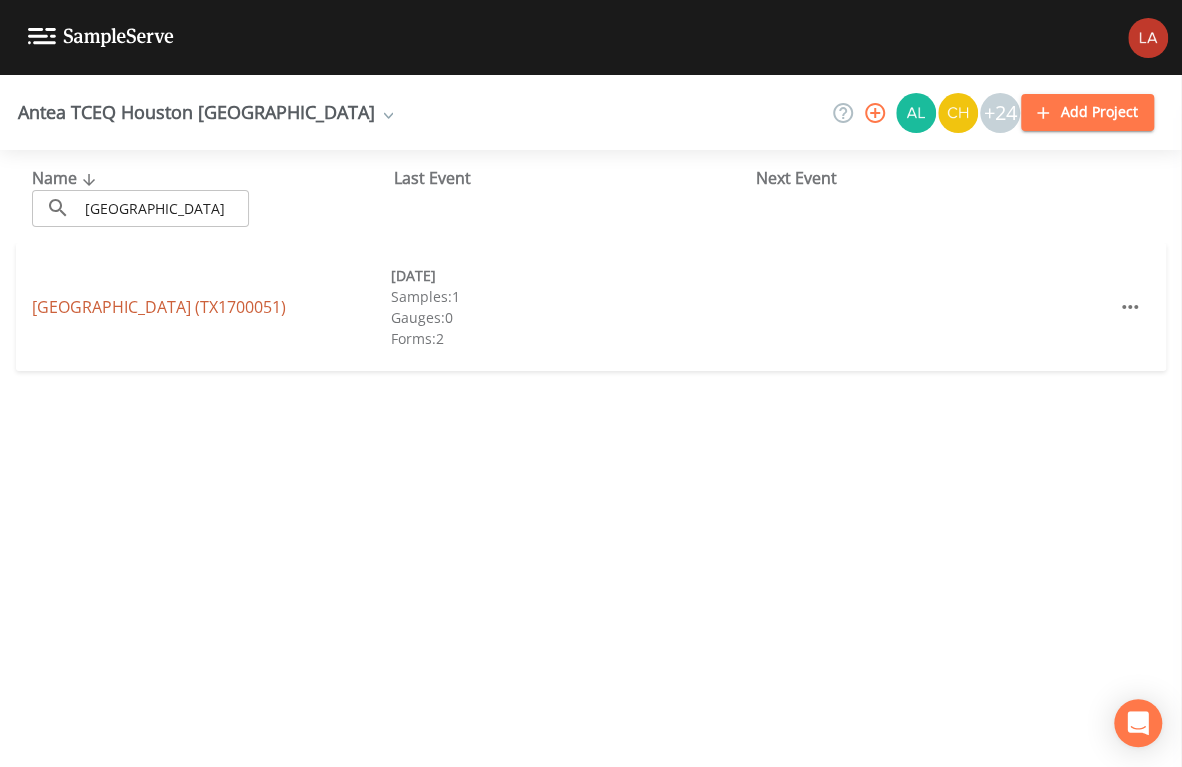 click on "PEACH CREEK OAKS SUBDIVISION   (TX1700051)" at bounding box center (159, 307) 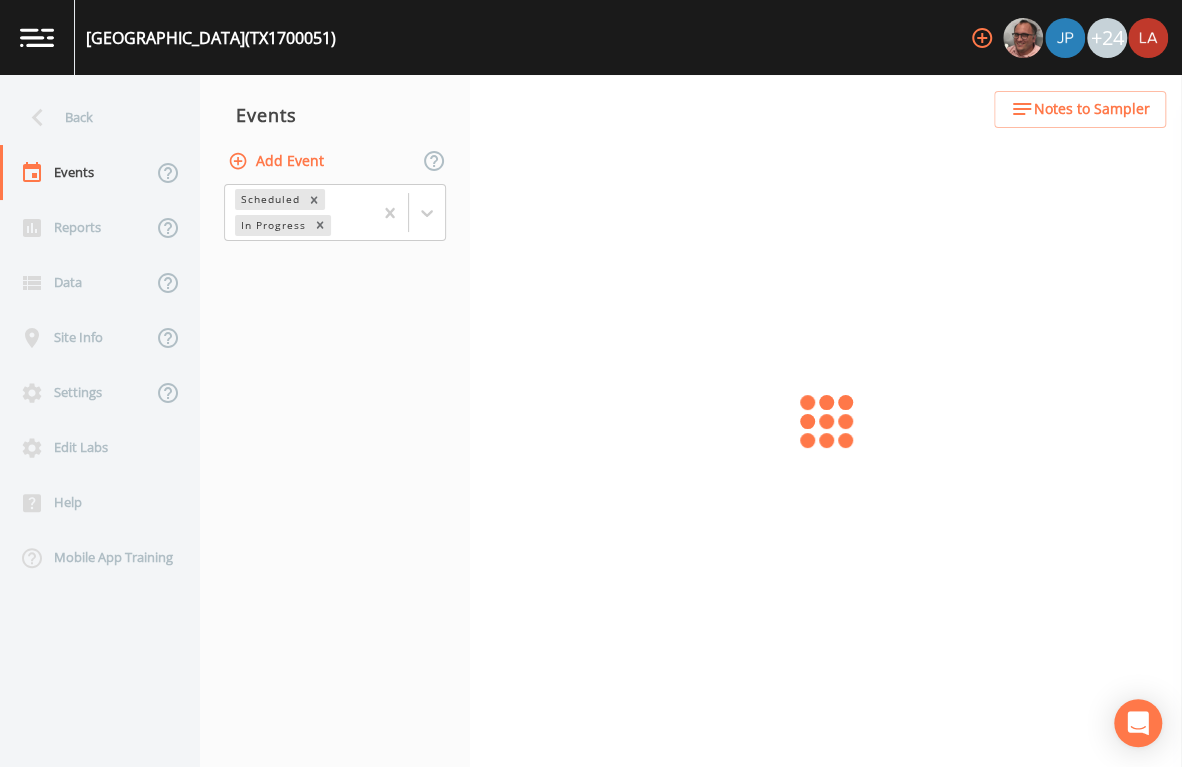 click on "Add Event" at bounding box center [278, 161] 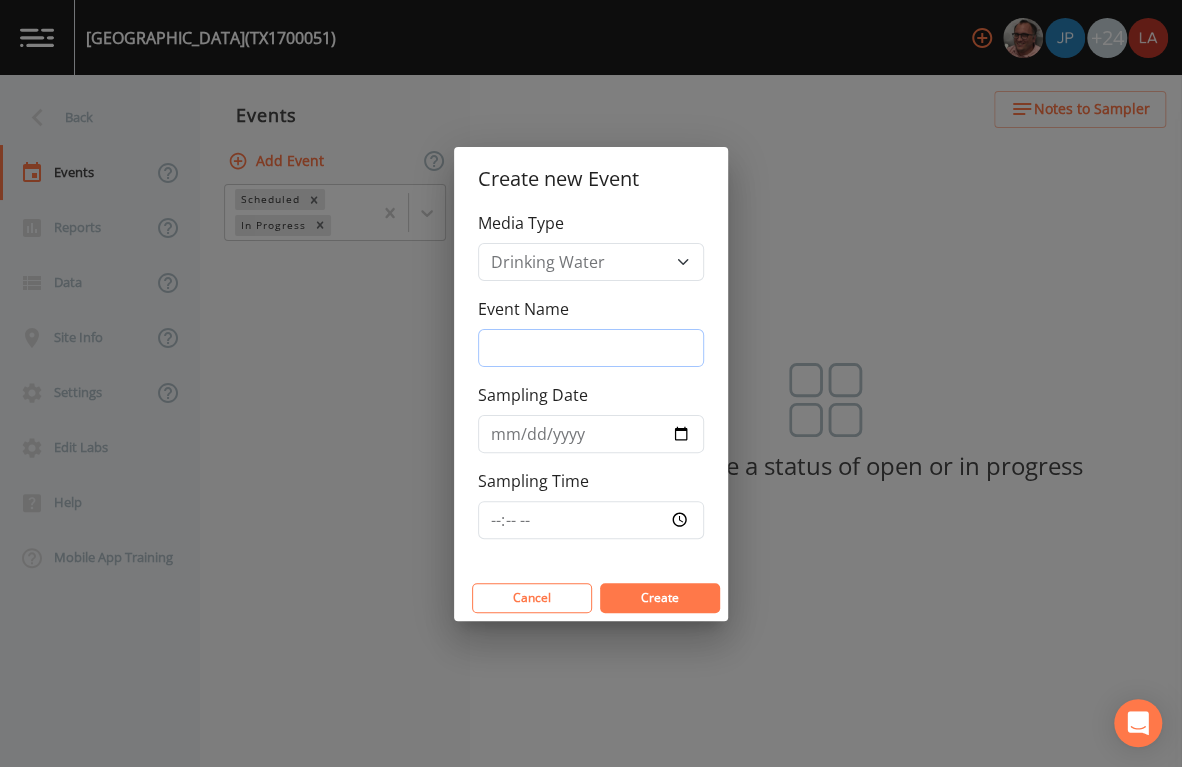 click on "Event Name" at bounding box center (591, 348) 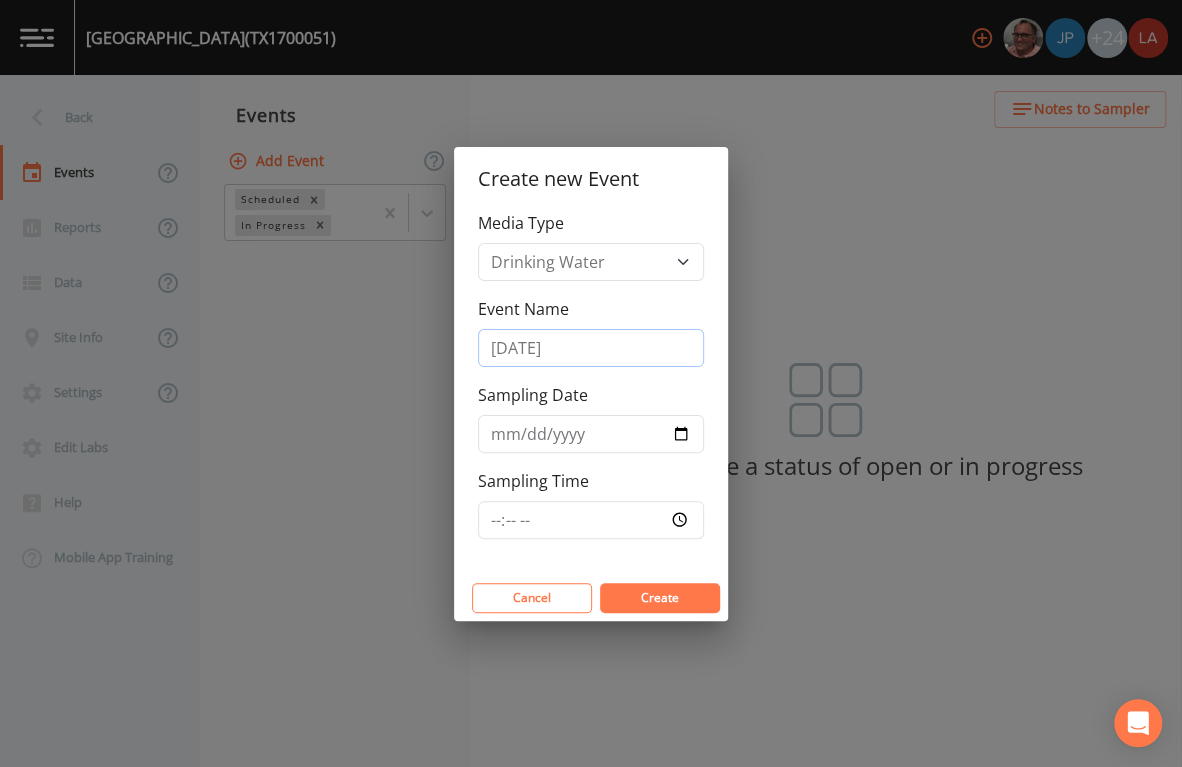 type on "7/22/25 PFAS" 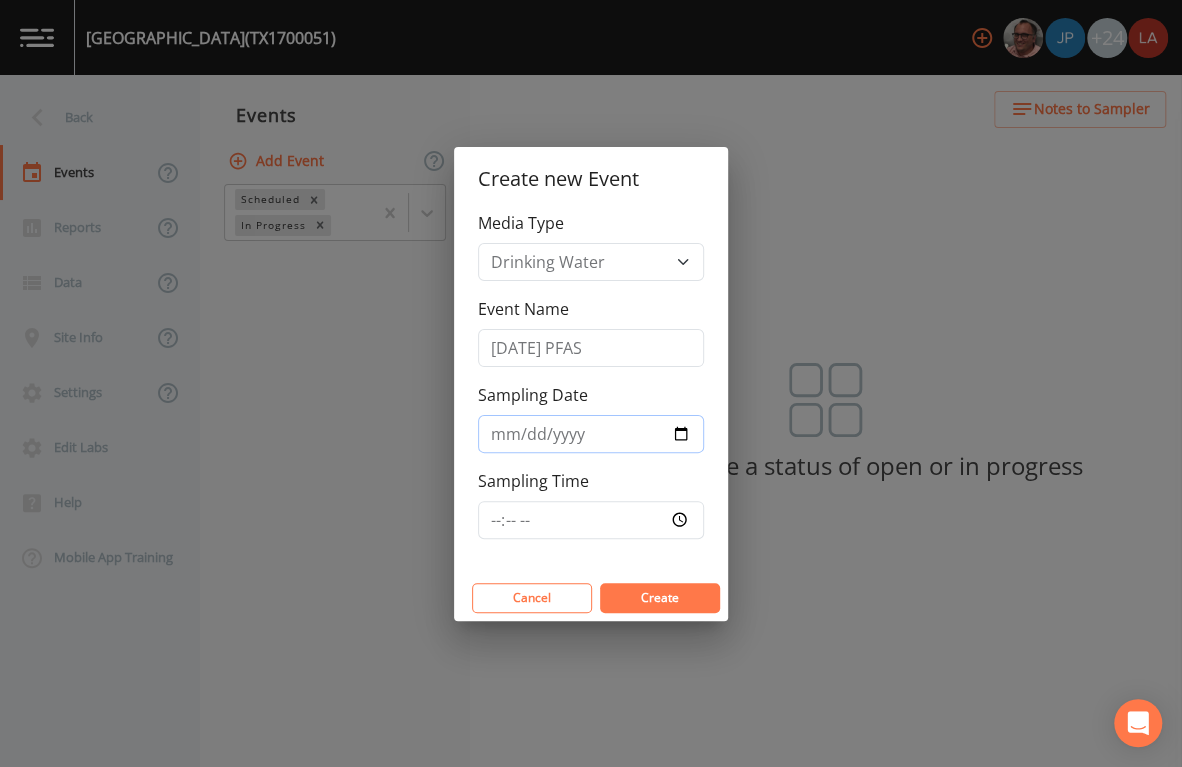 click on "Sampling Date" at bounding box center [591, 434] 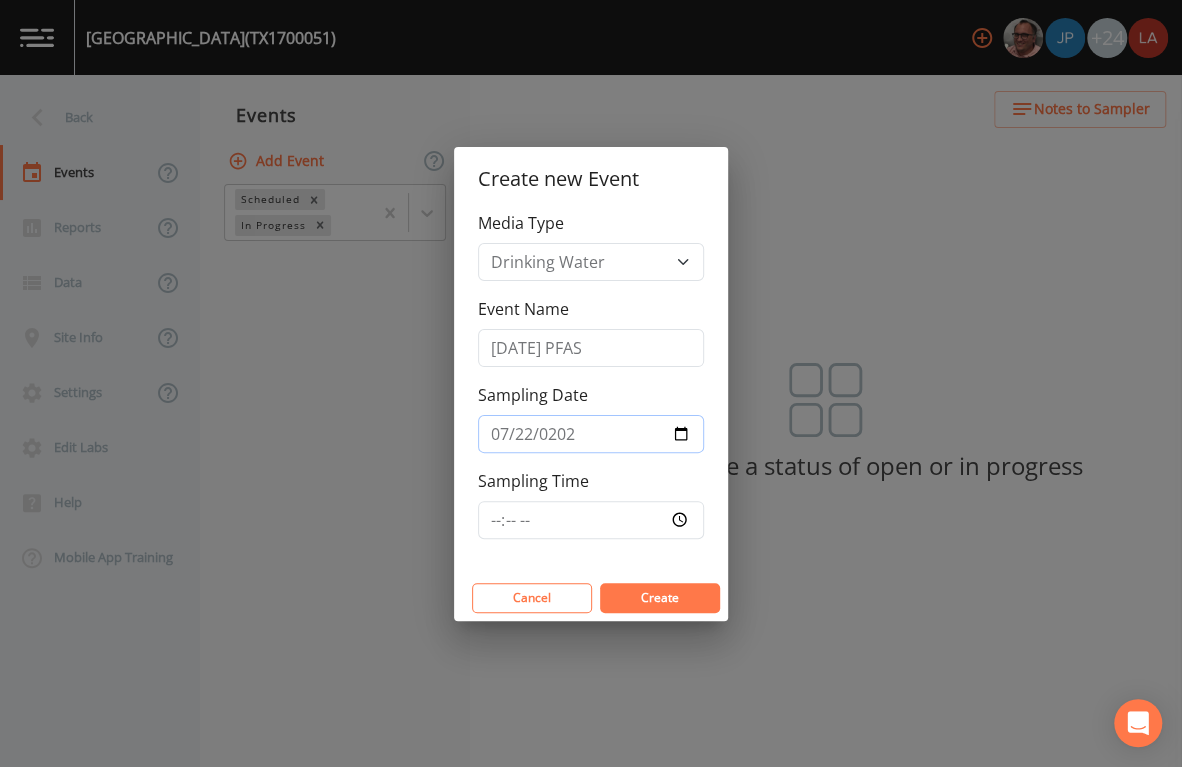 type on "2025-07-22" 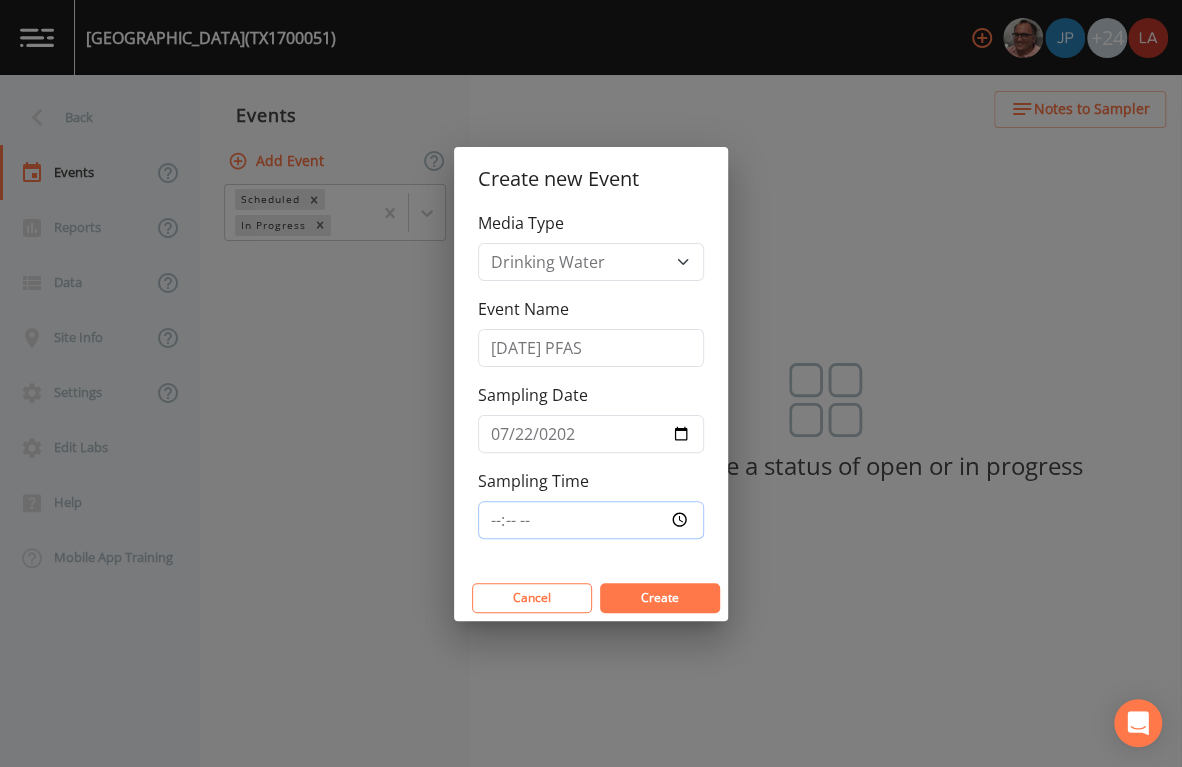 type on "10:15" 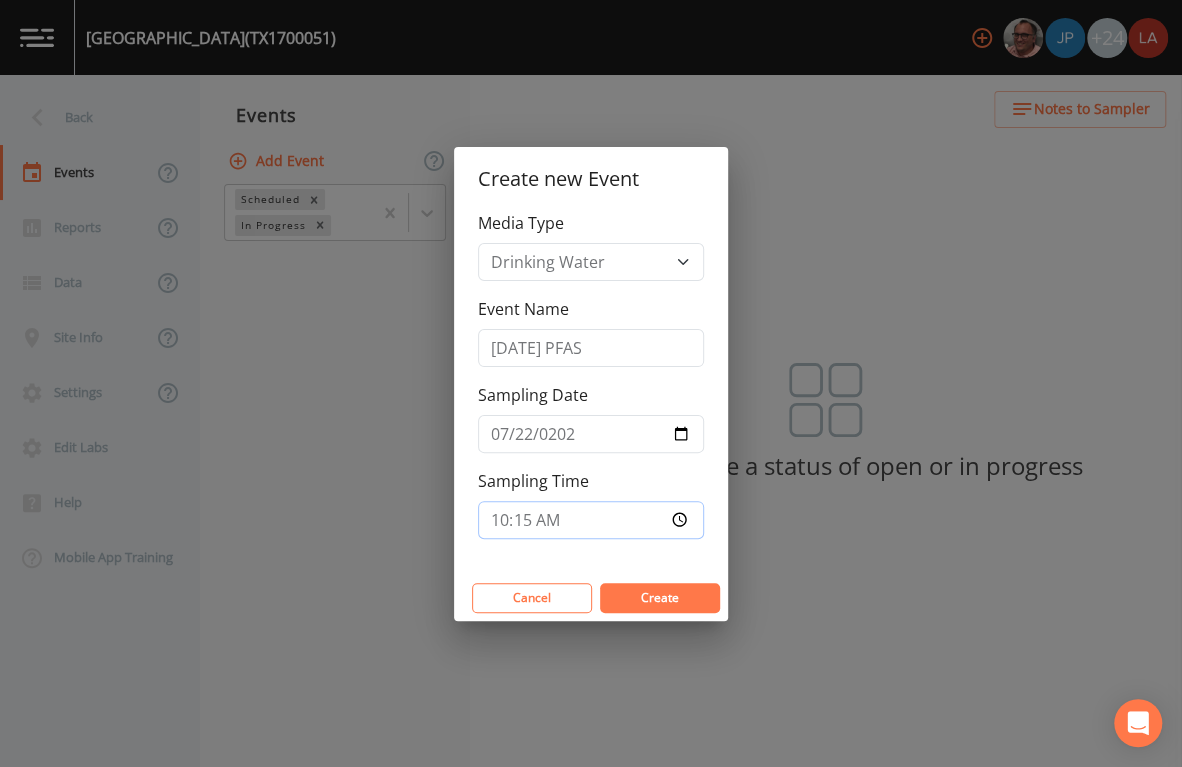 click on "Create" at bounding box center [660, 598] 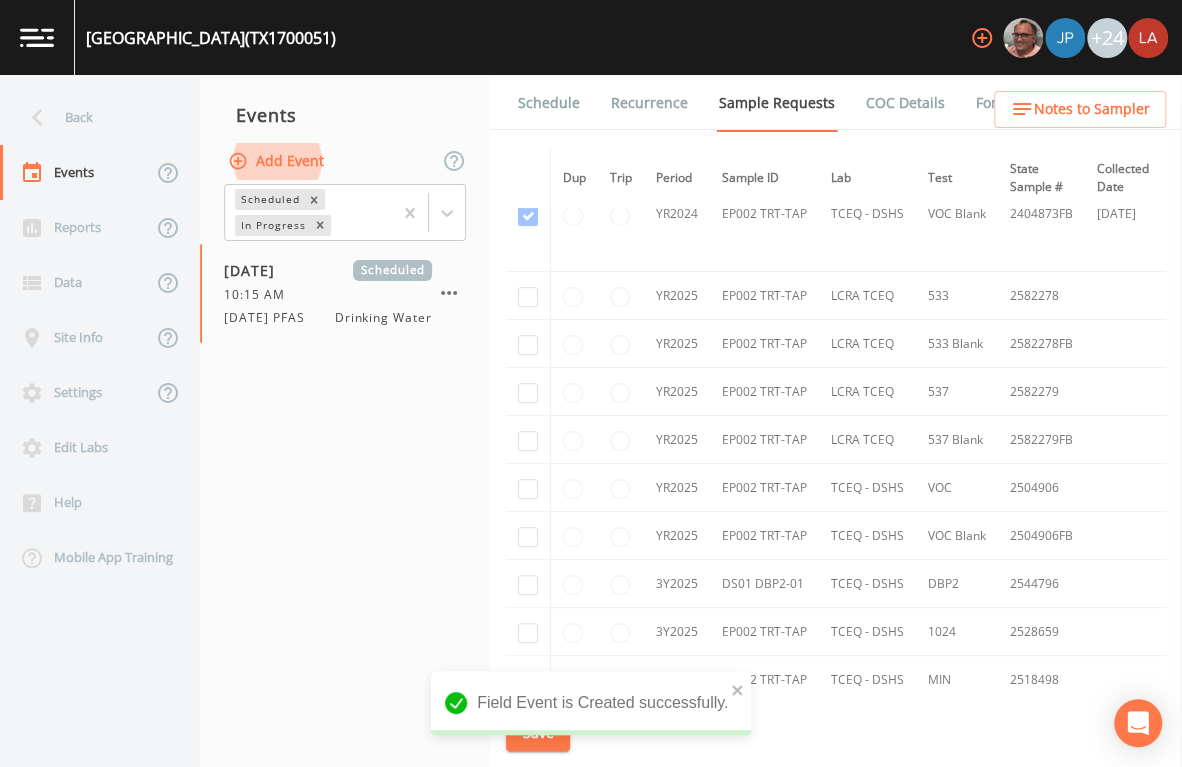 scroll, scrollTop: 249, scrollLeft: 0, axis: vertical 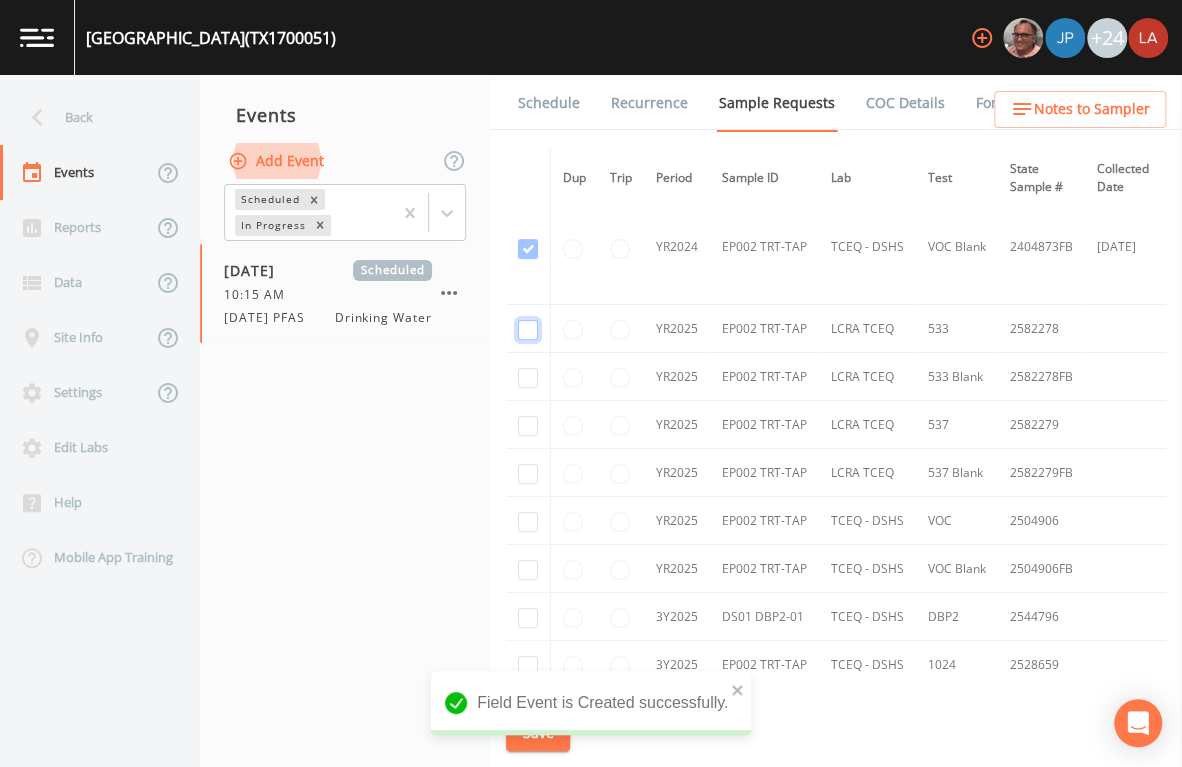 click at bounding box center [528, 330] 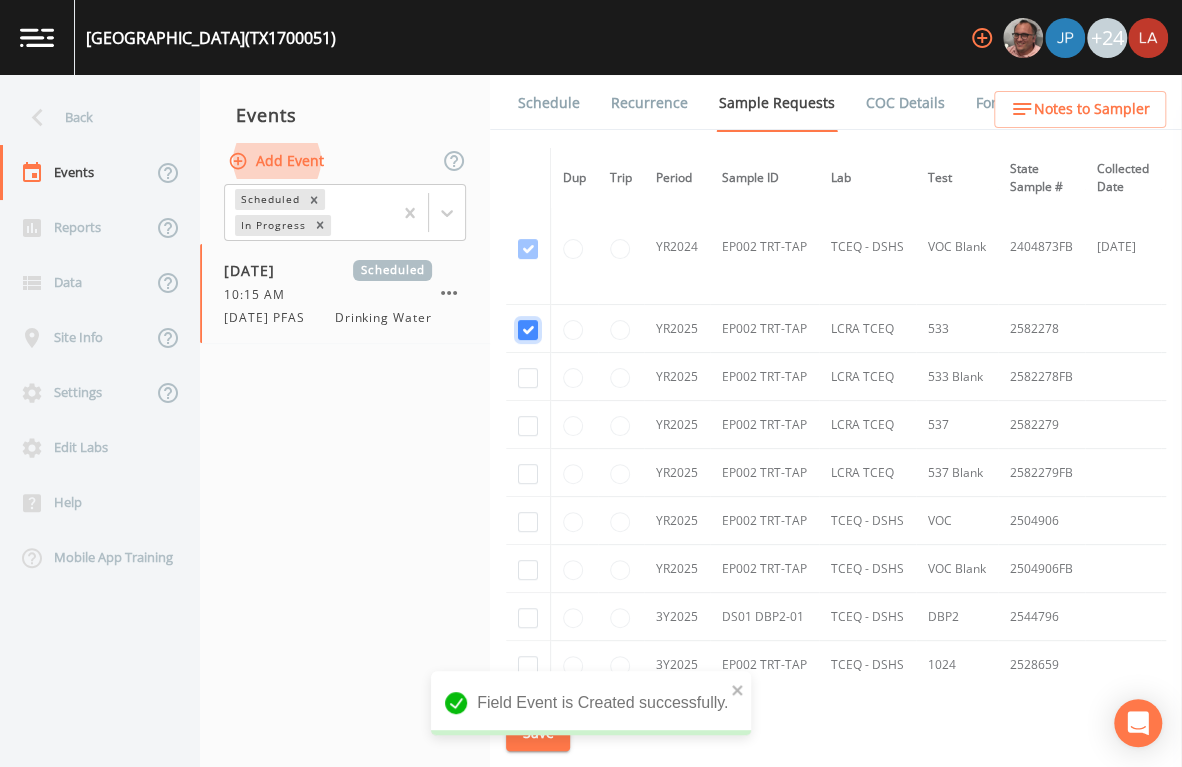checkbox on "true" 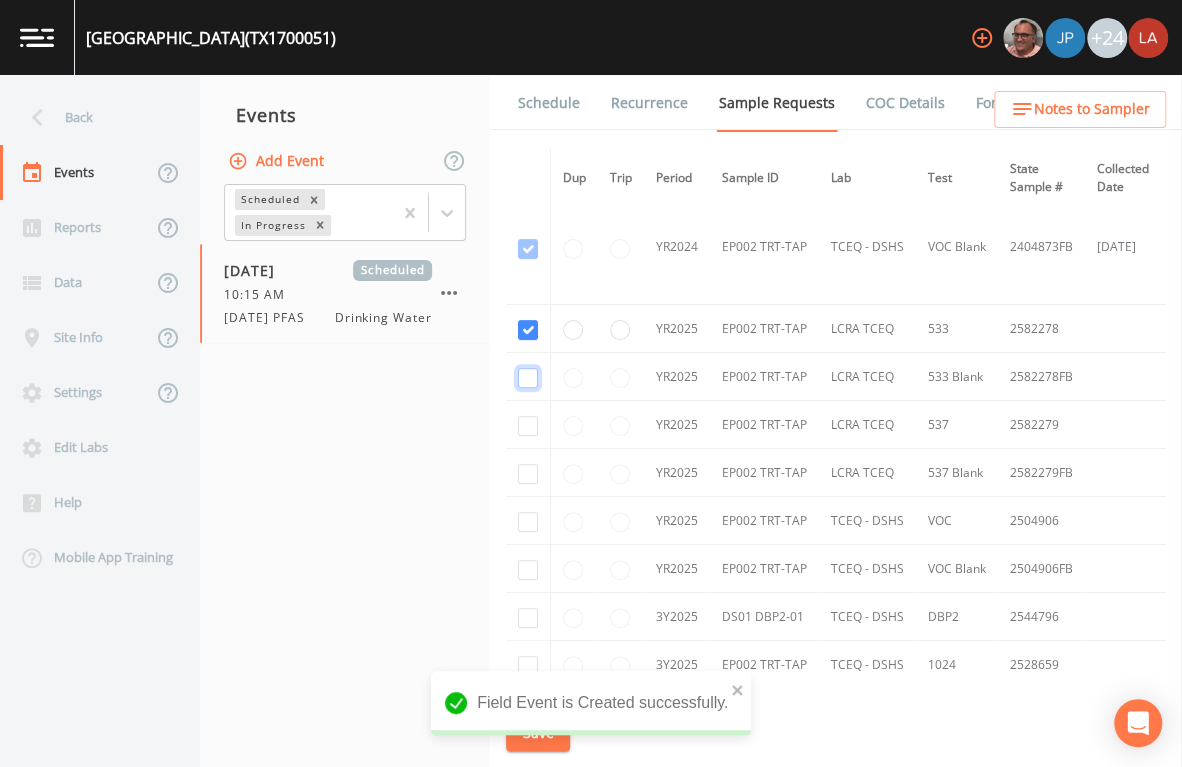 click at bounding box center (528, 378) 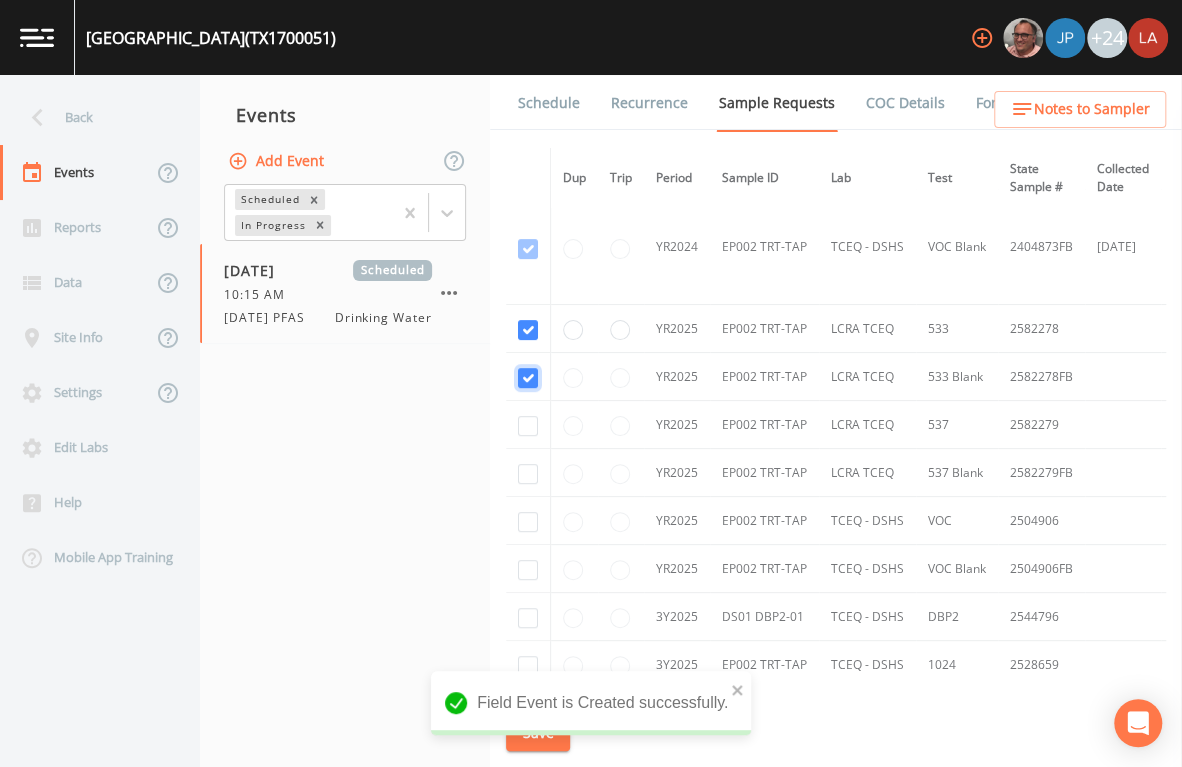 checkbox on "true" 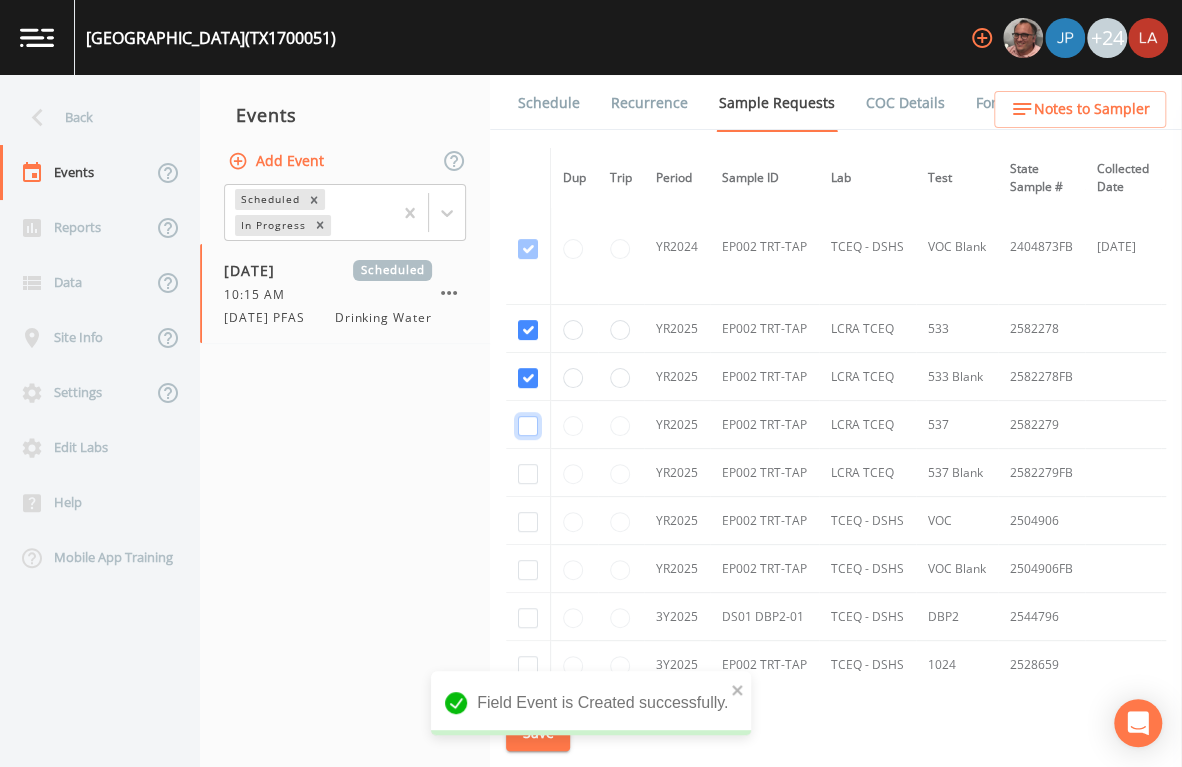 click at bounding box center (528, 426) 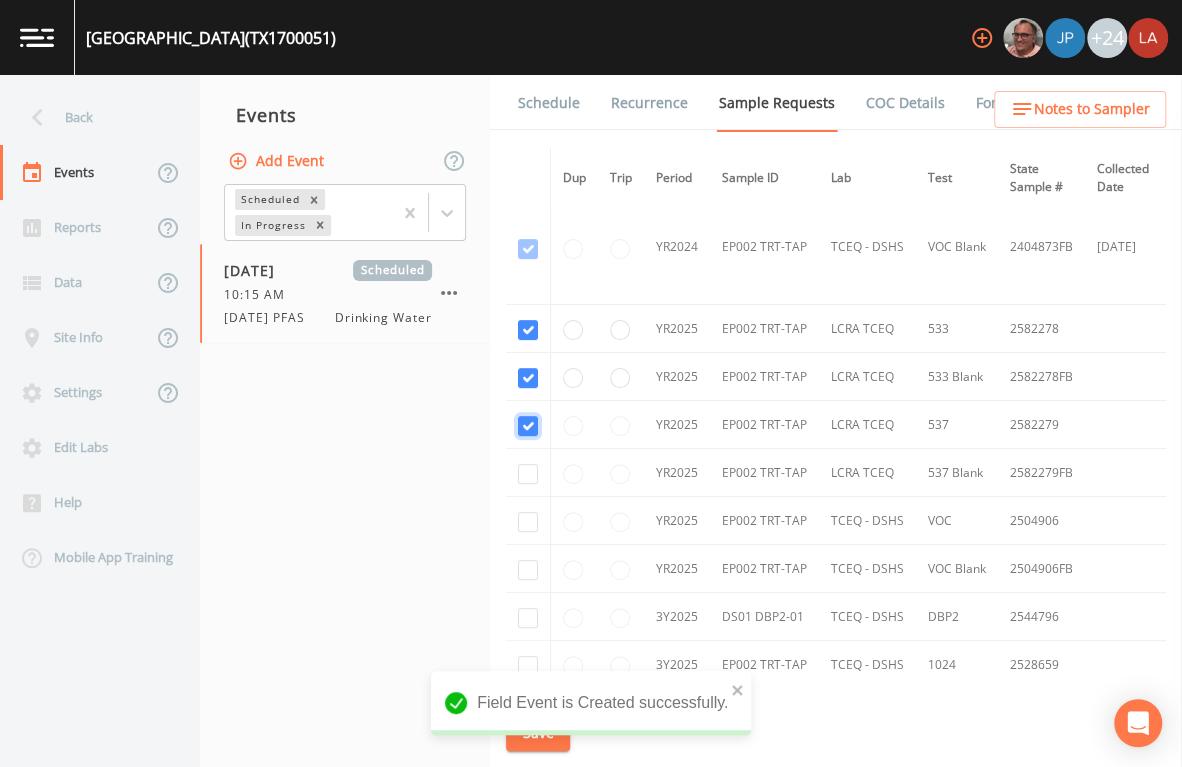 checkbox on "true" 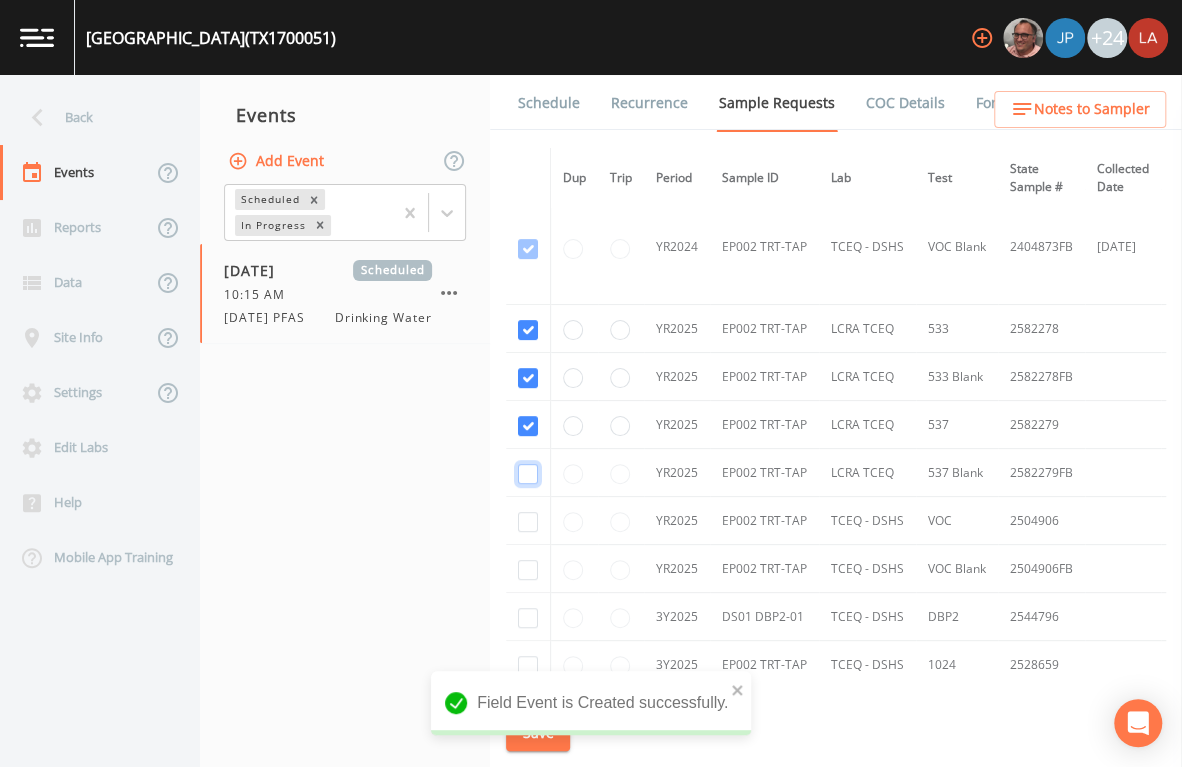 click at bounding box center [528, 474] 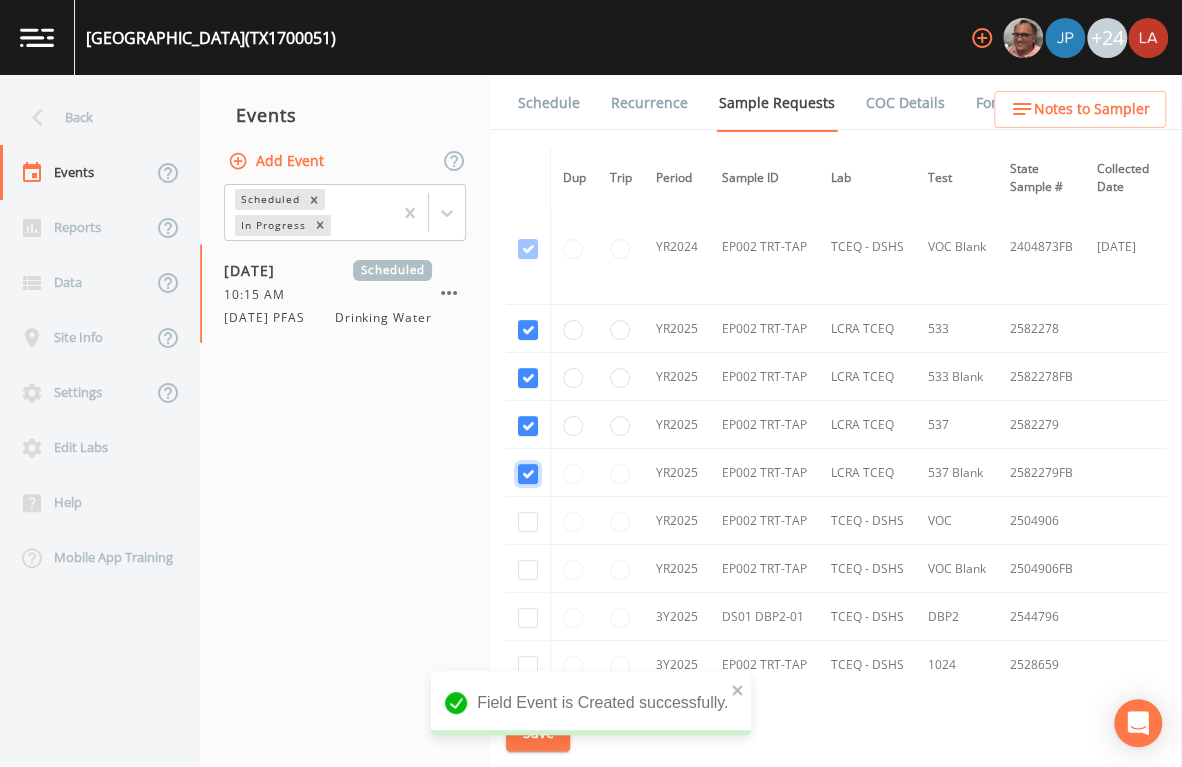 checkbox on "true" 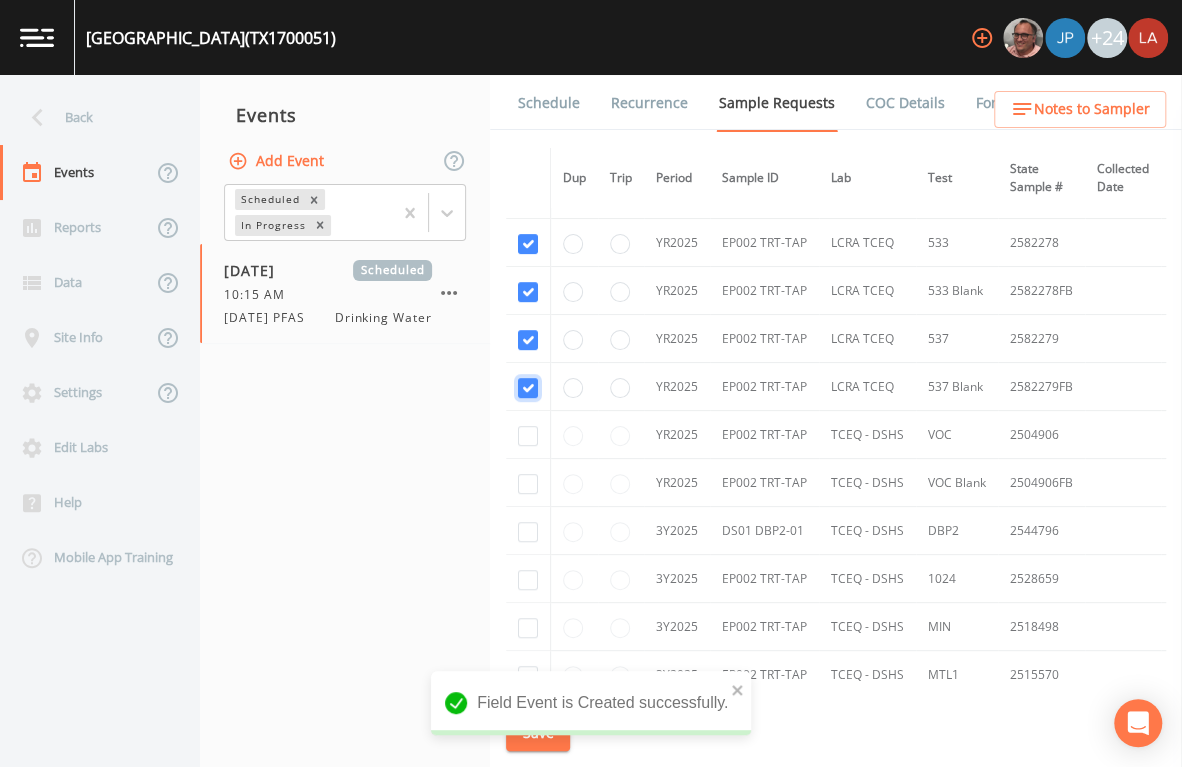 scroll, scrollTop: 375, scrollLeft: 0, axis: vertical 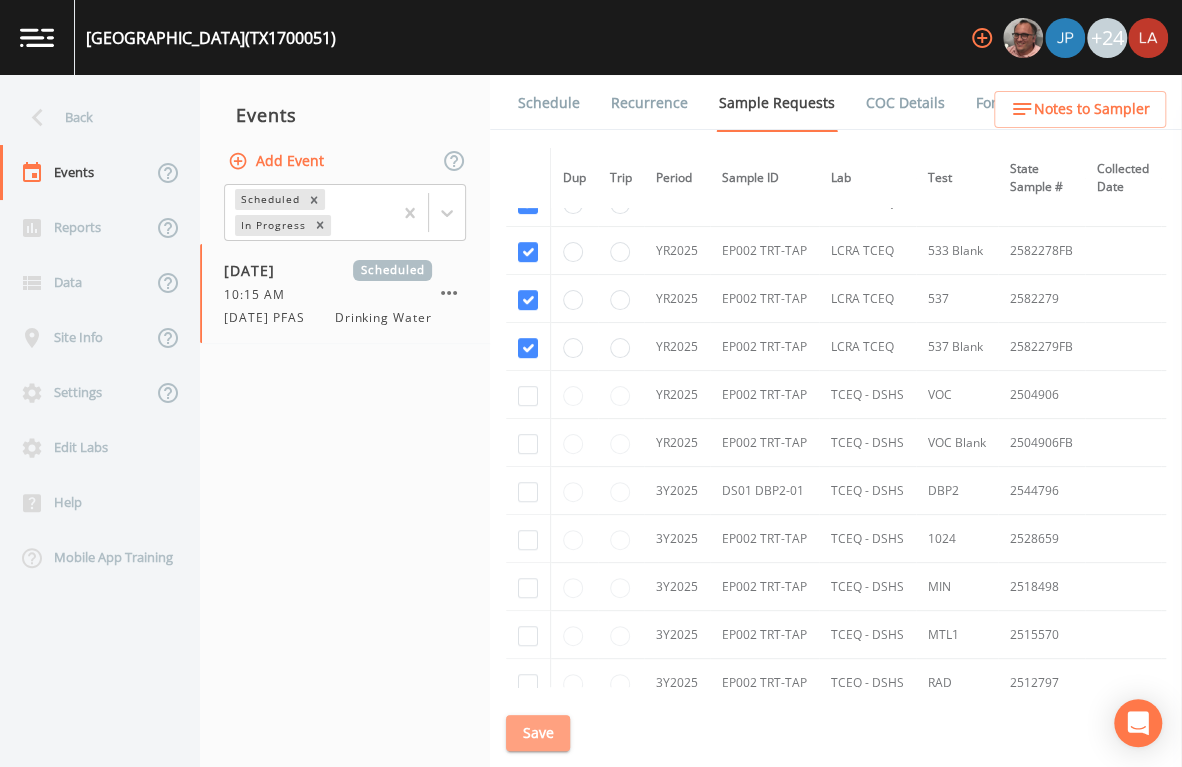 click on "Save" at bounding box center (538, 733) 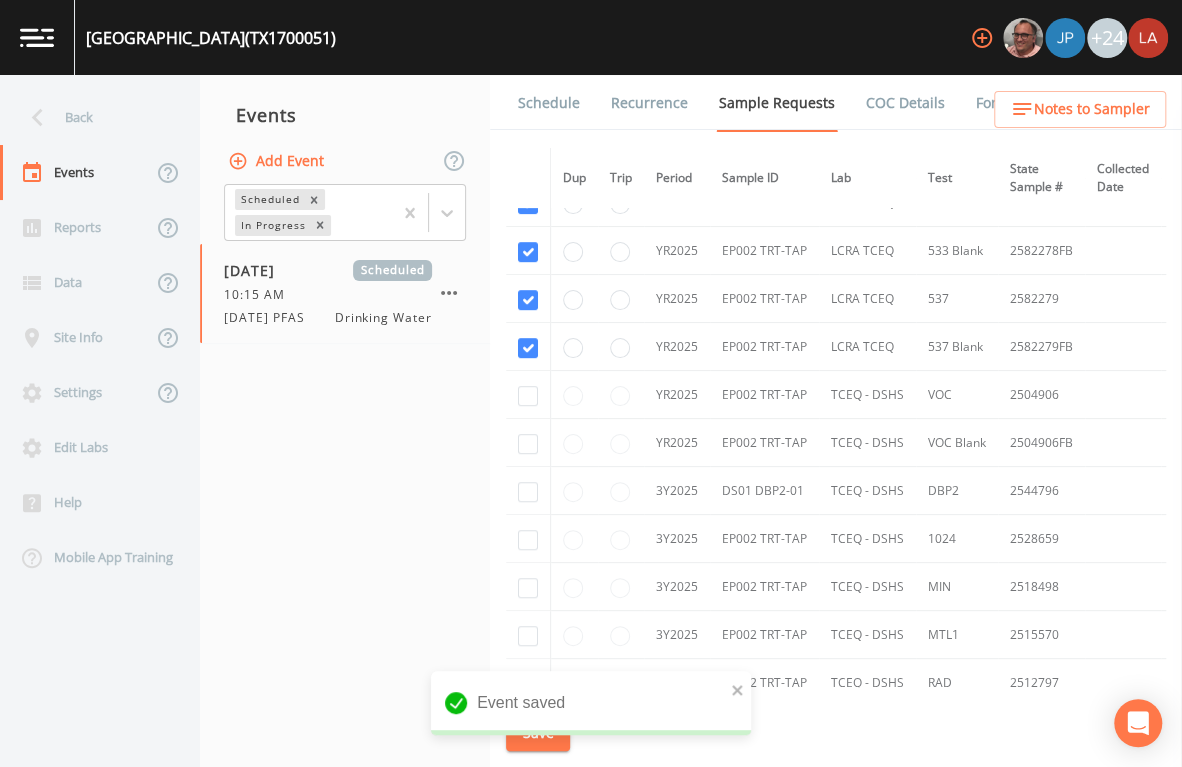 click on "Schedule" at bounding box center [549, 103] 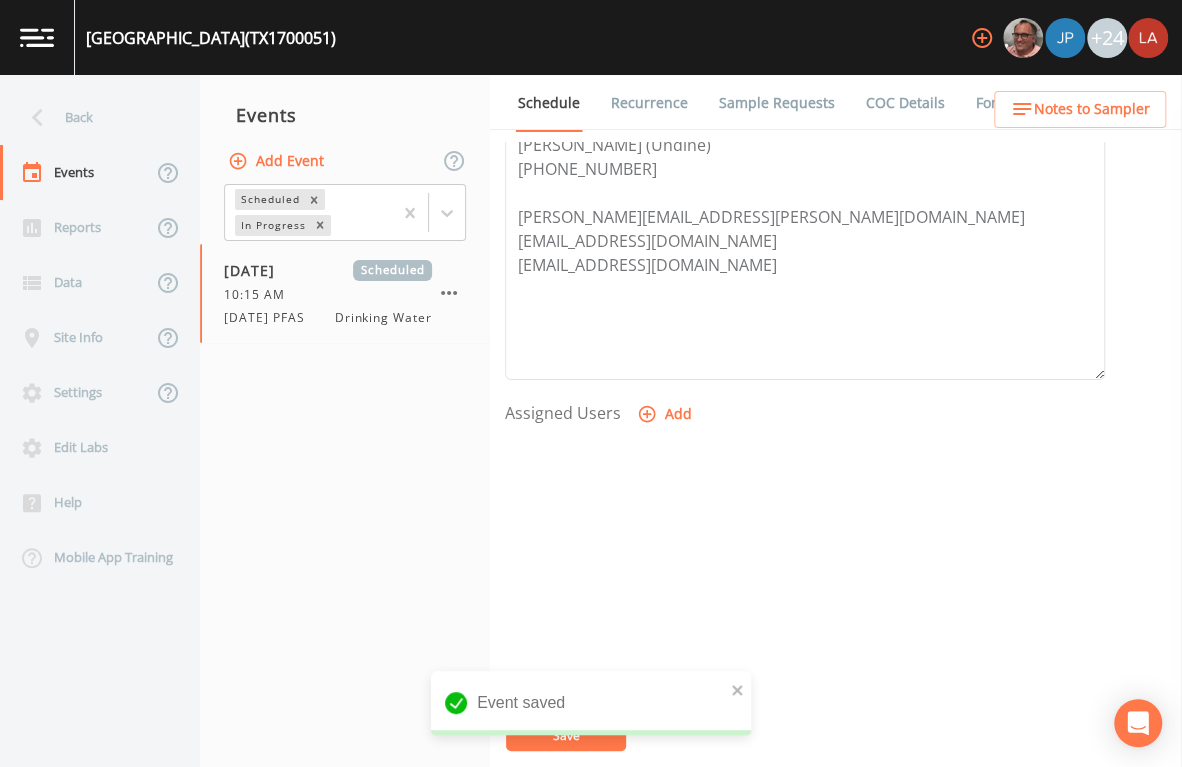 scroll, scrollTop: 625, scrollLeft: 0, axis: vertical 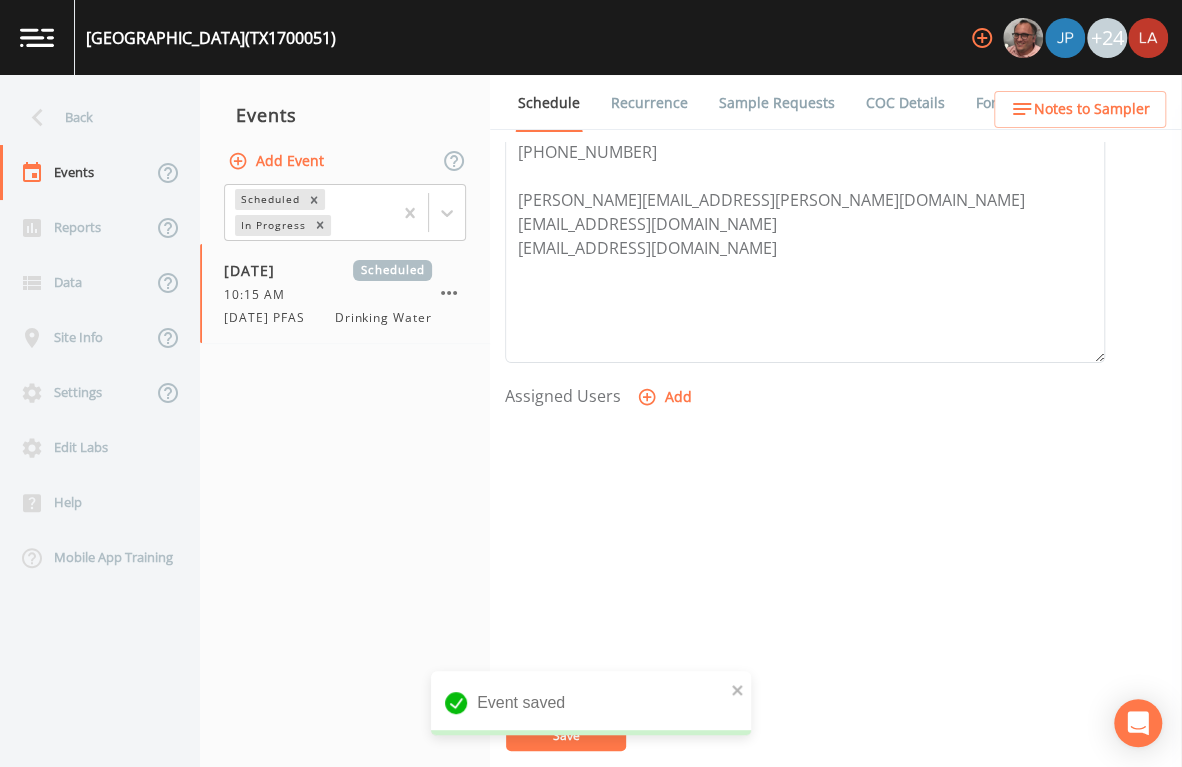 click 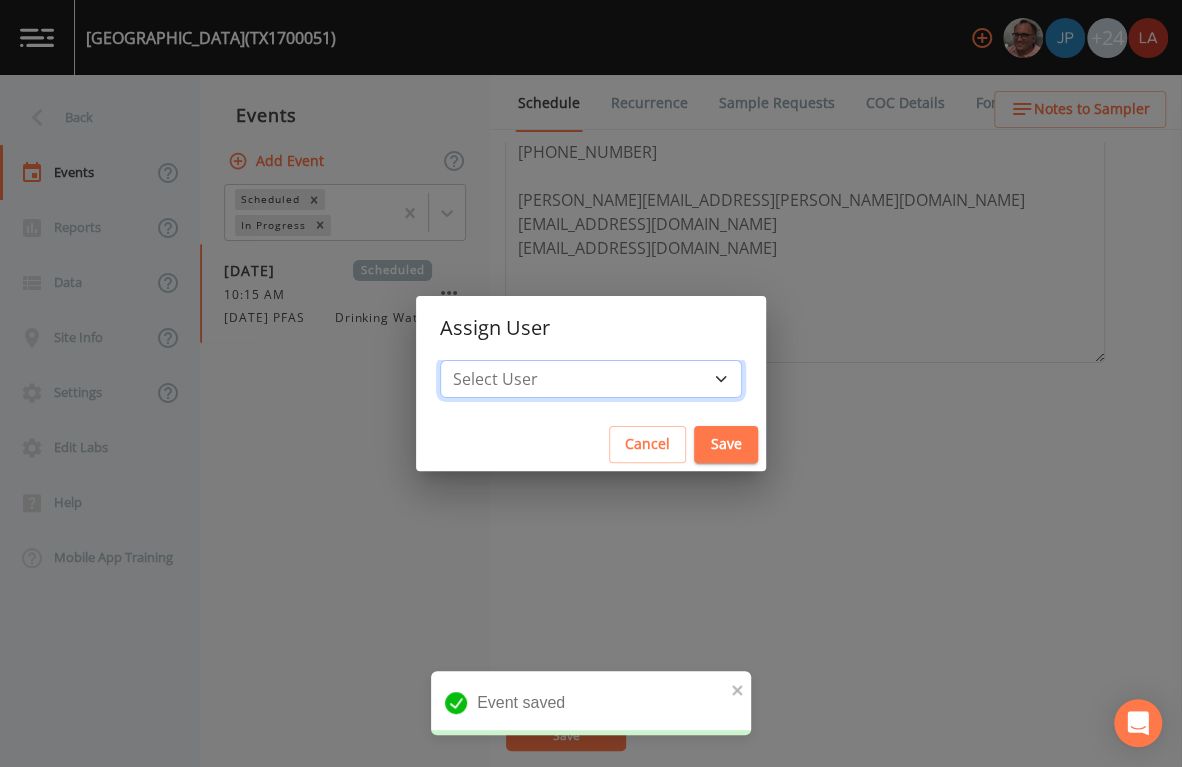 click on "Select User Mike  Franklin Joshua gere  Paul David  Weber Zachary  Evans Stafford  Johnson Stephanie  Hernandez Deon  brooks Joseph  Hayward Alaina  Hahn Jose Garcia   John  Kapsen Stanley Q  Porter Lisa  Brooks Julio C Sanchez  Jr Keith  Borst Connie Turner   Matthew  thomas Earl Miller   Brandon  Fox Rodolfo  Ramirez Annie  Huebner Sloan  Rigamonti Lauren  Saenz Reagan  Janecek Charles  Medina Geneva  Hill" at bounding box center (591, 379) 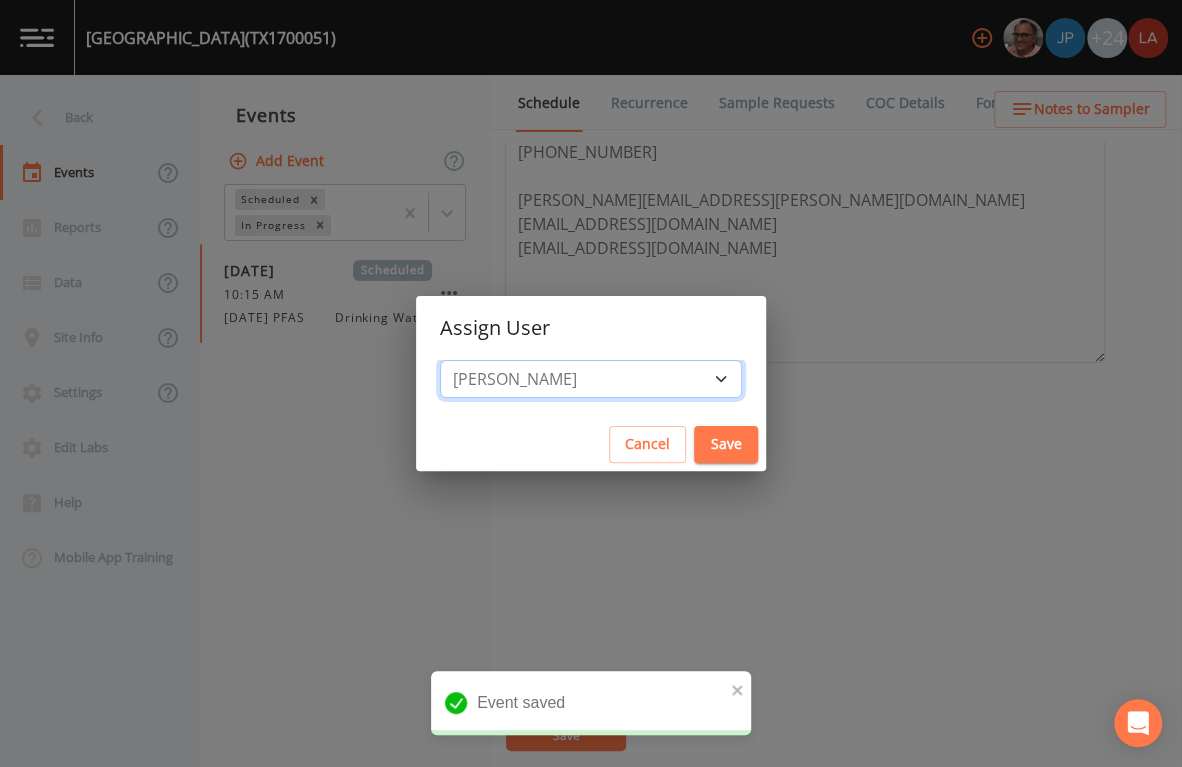 click on "Select User Mike  Franklin Joshua gere  Paul David  Weber Zachary  Evans Stafford  Johnson Stephanie  Hernandez Deon  brooks Joseph  Hayward Alaina  Hahn Jose Garcia   John  Kapsen Stanley Q  Porter Lisa  Brooks Julio C Sanchez  Jr Keith  Borst Connie Turner   Matthew  thomas Earl Miller   Brandon  Fox Rodolfo  Ramirez Annie  Huebner Sloan  Rigamonti Lauren  Saenz Reagan  Janecek Charles  Medina Geneva  Hill" at bounding box center (591, 379) 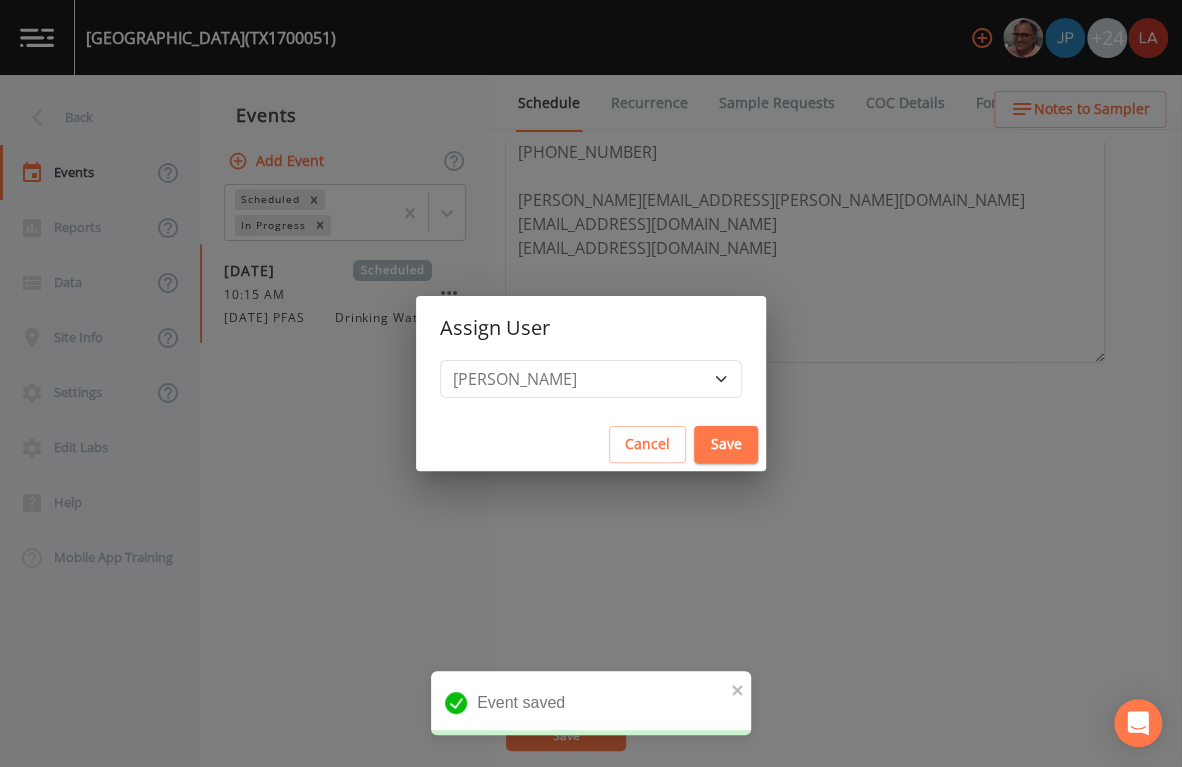 click on "Save" at bounding box center (726, 444) 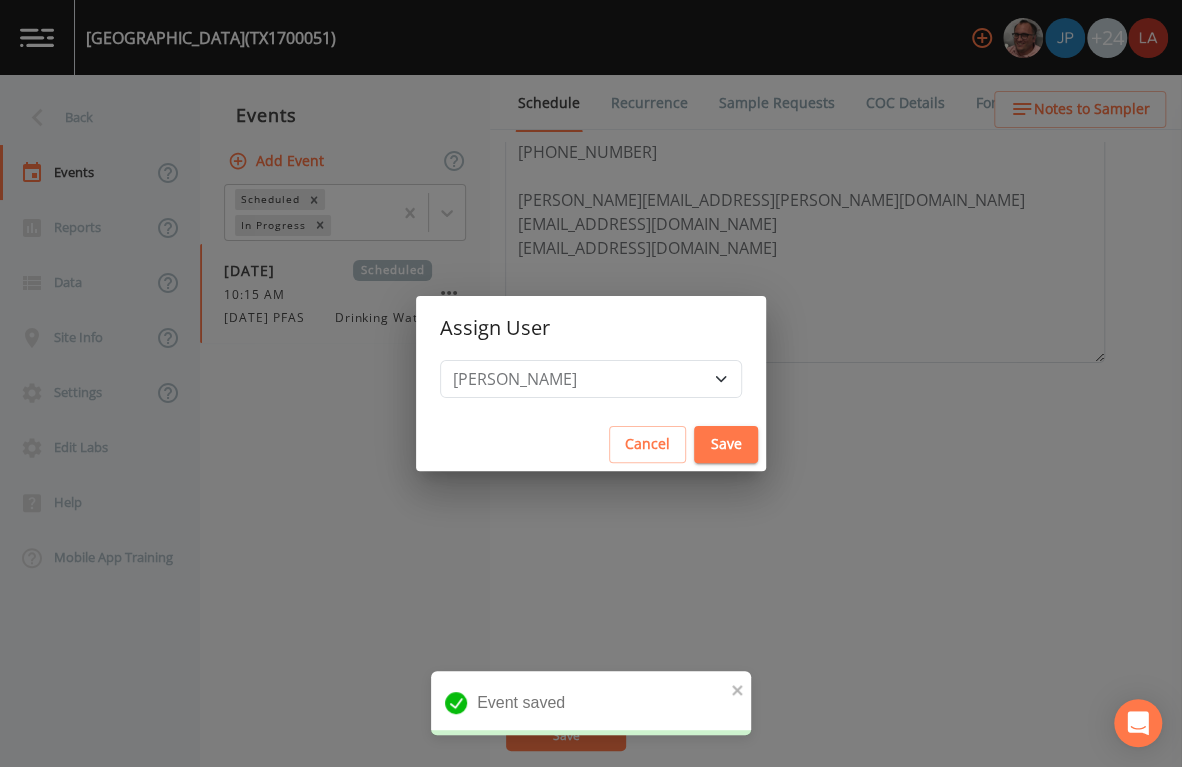 select 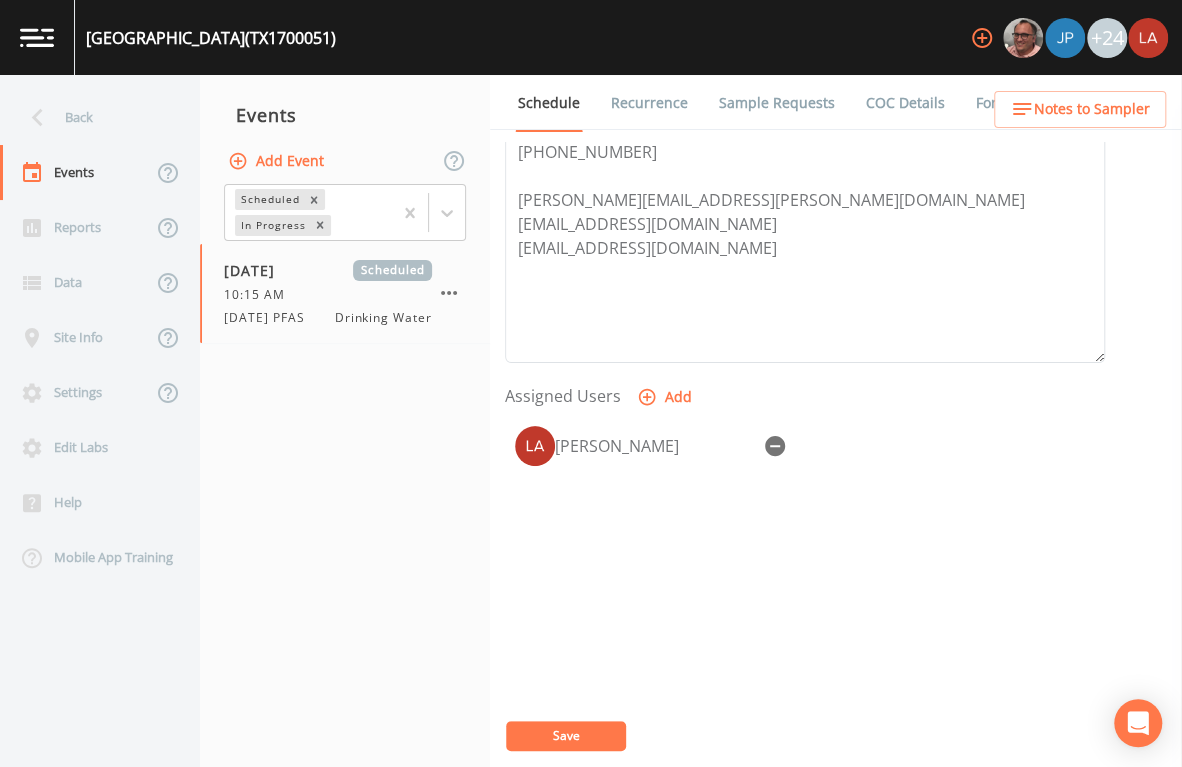 click on "Save" at bounding box center (566, 735) 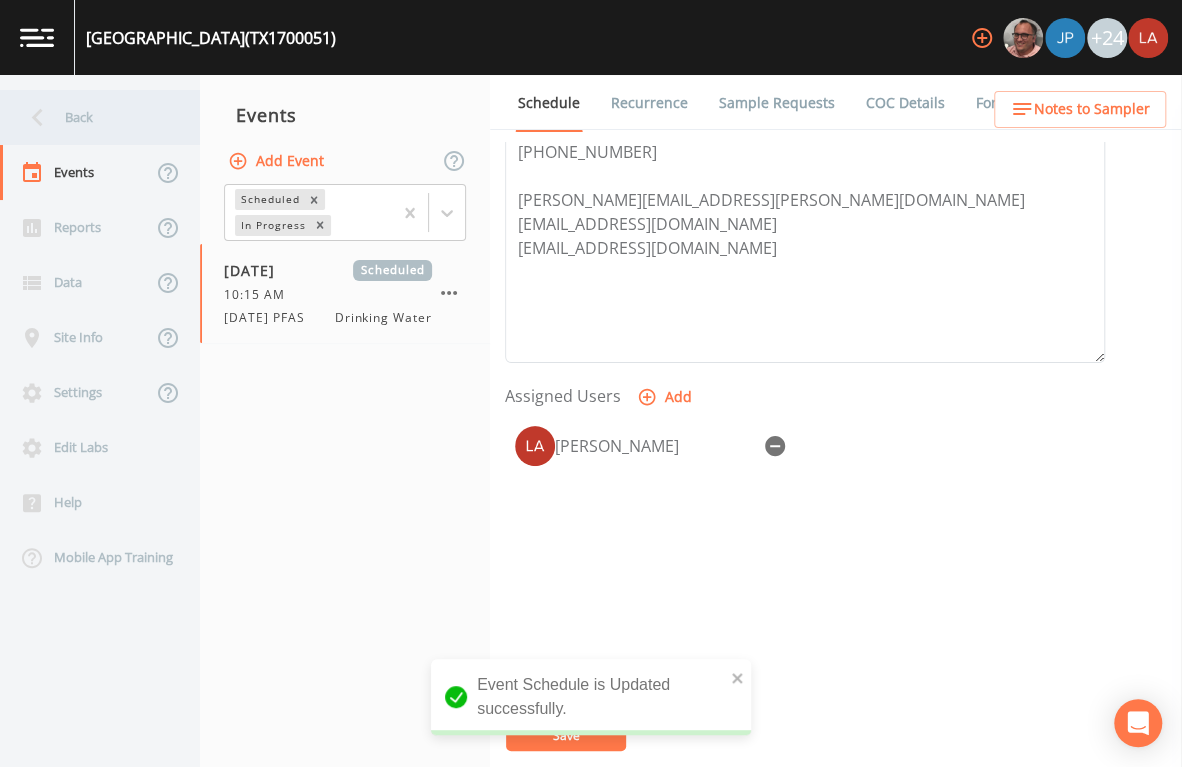 click 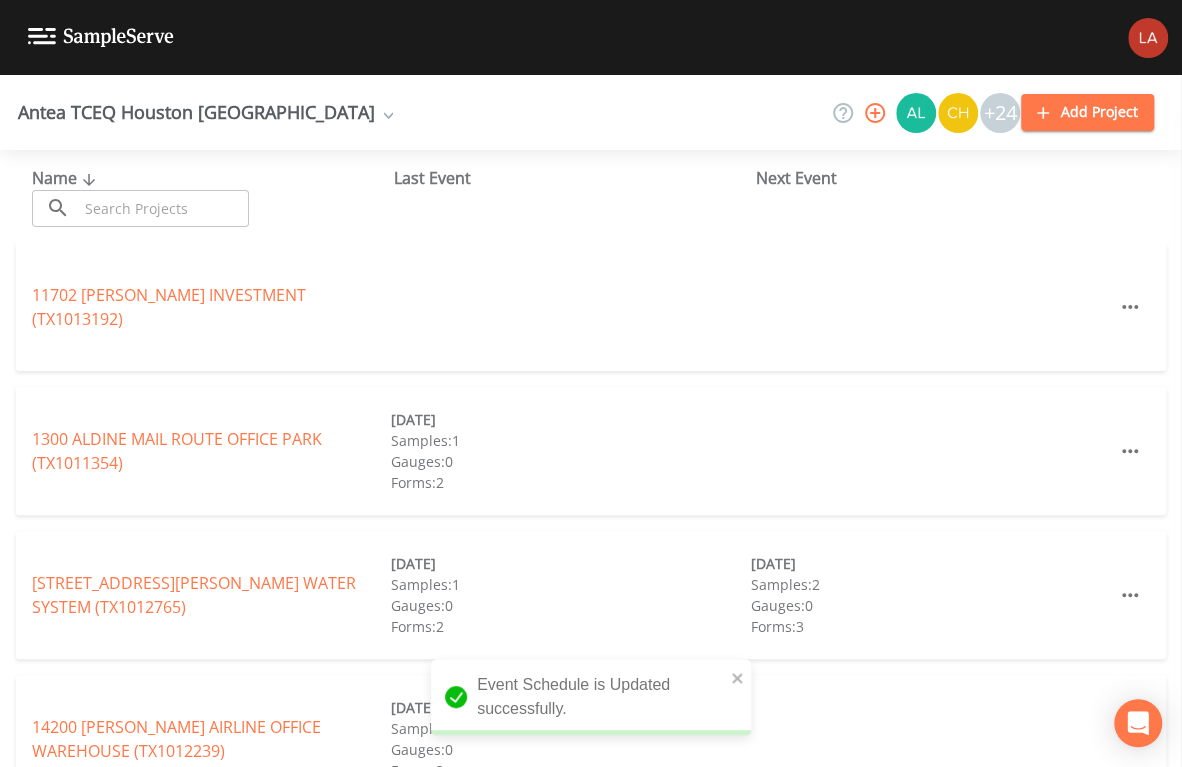 click at bounding box center [163, 208] 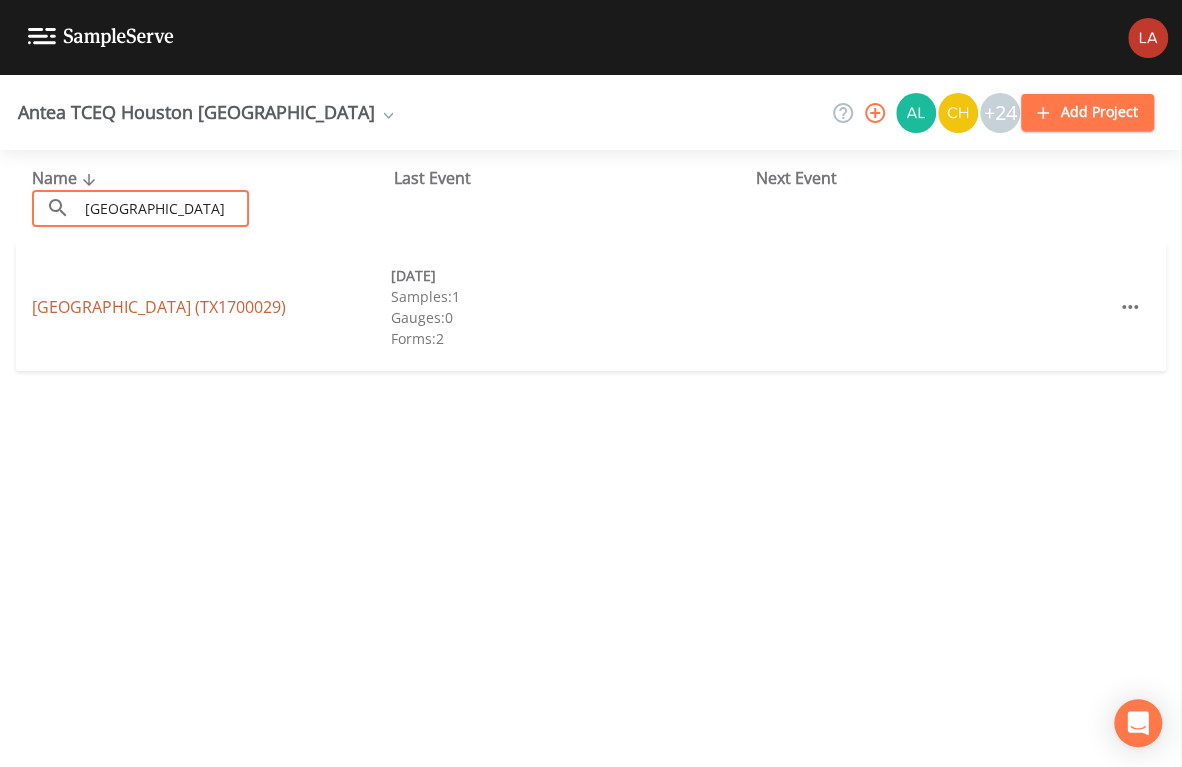 type on "lakewood colony" 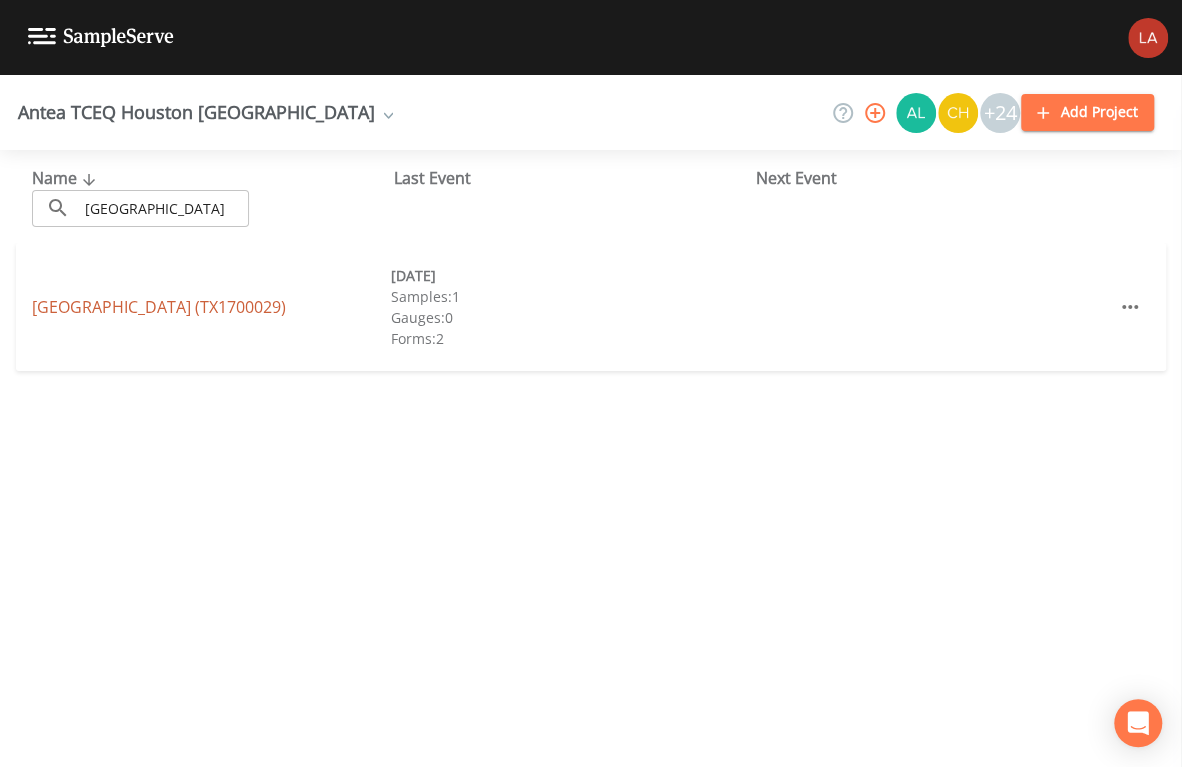 click on "LAKEWOOD COLONY   (TX1700029)" at bounding box center [159, 307] 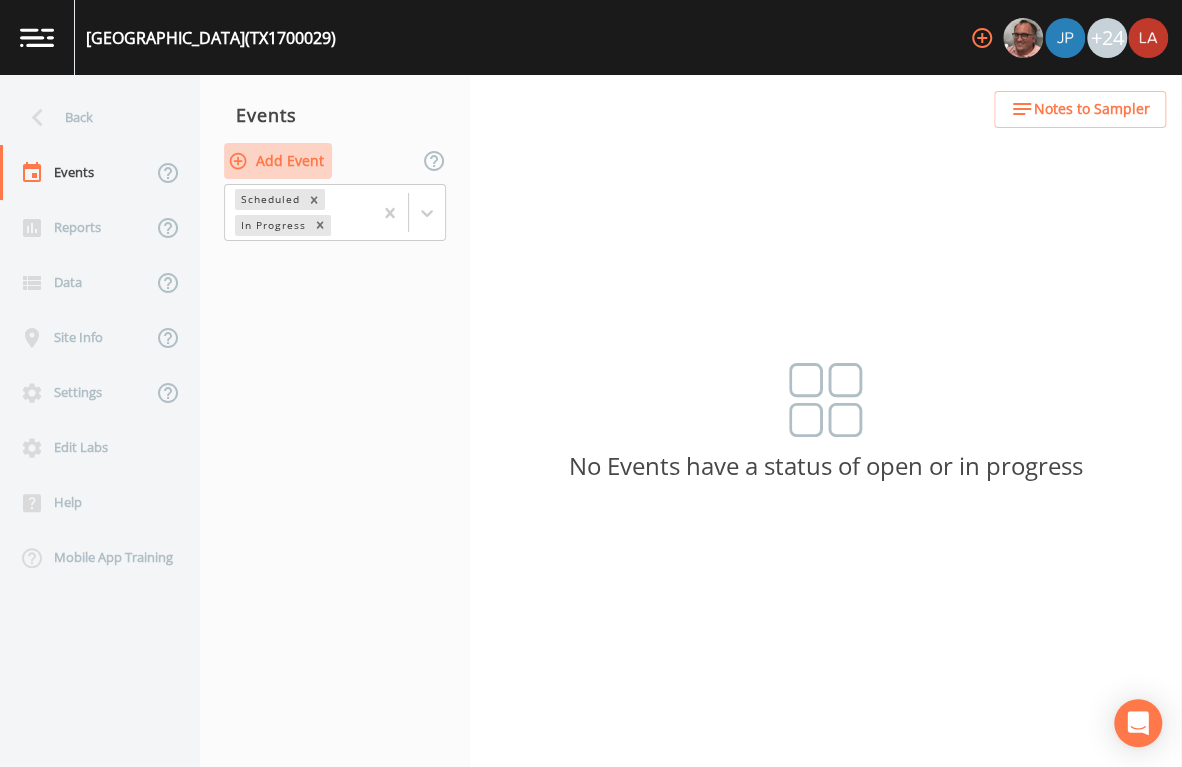 click 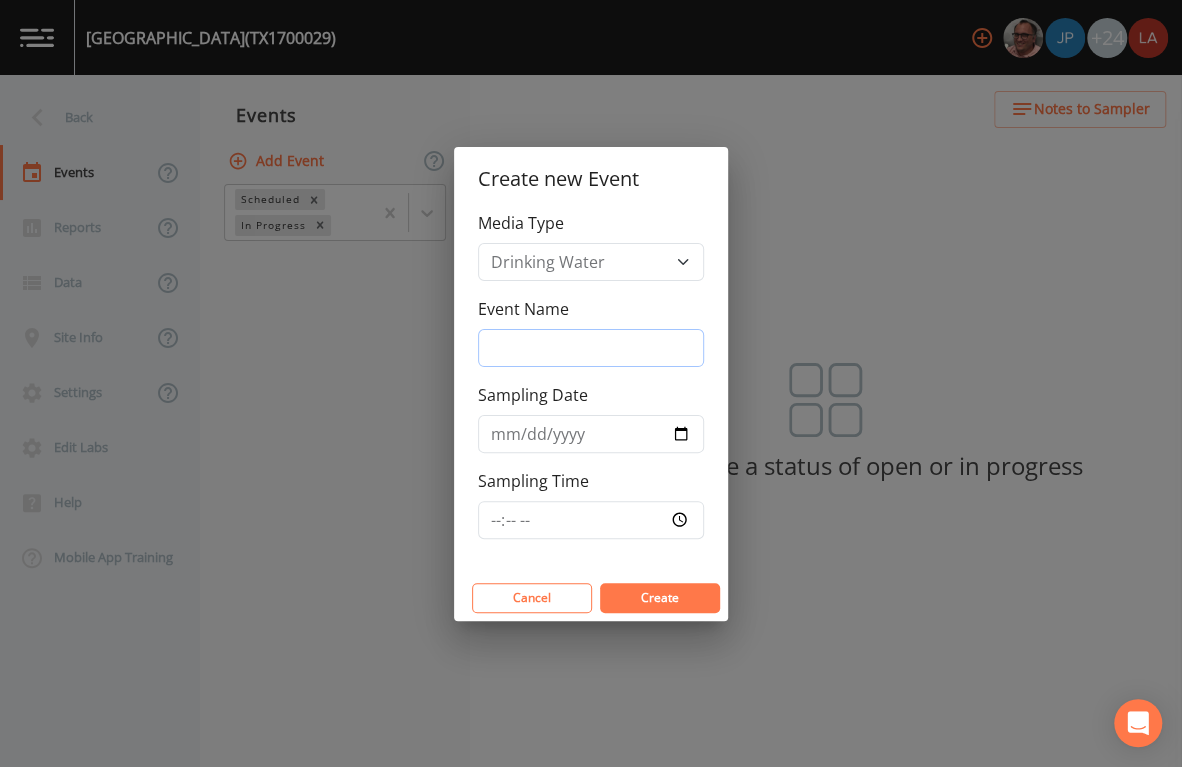 click on "Event Name" at bounding box center [591, 348] 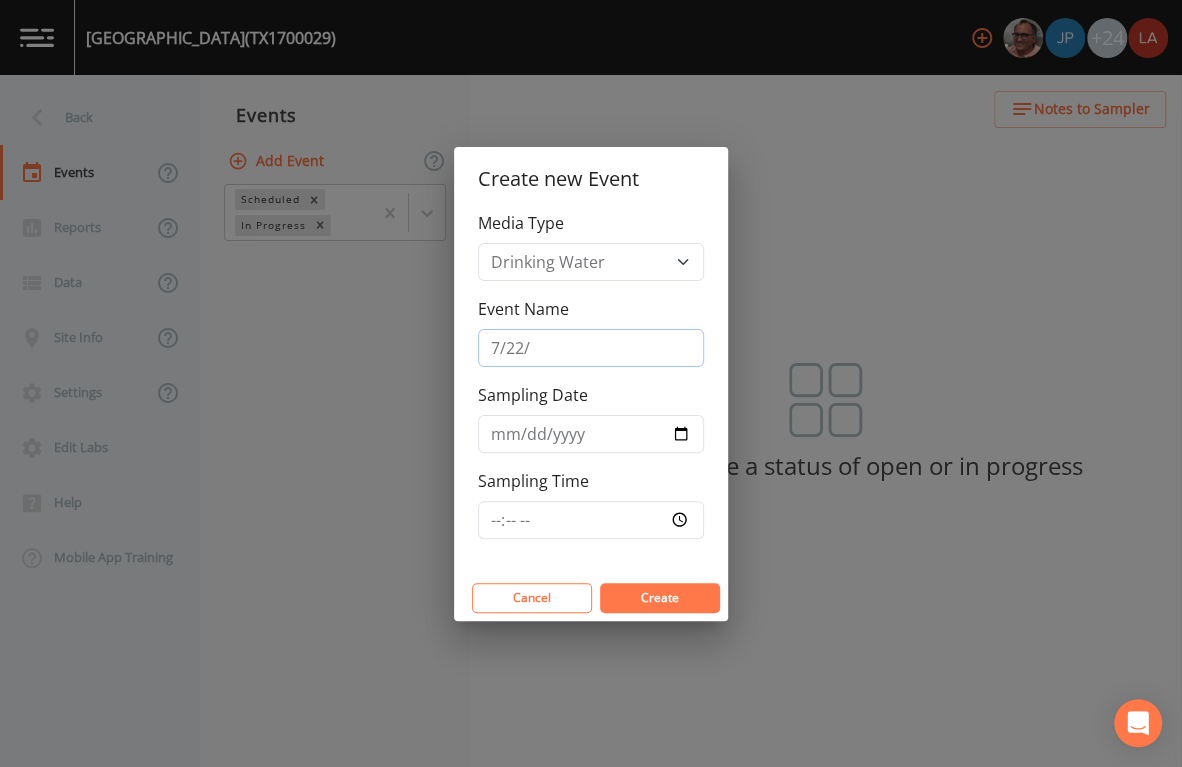 type on "7/22/25 PFAS" 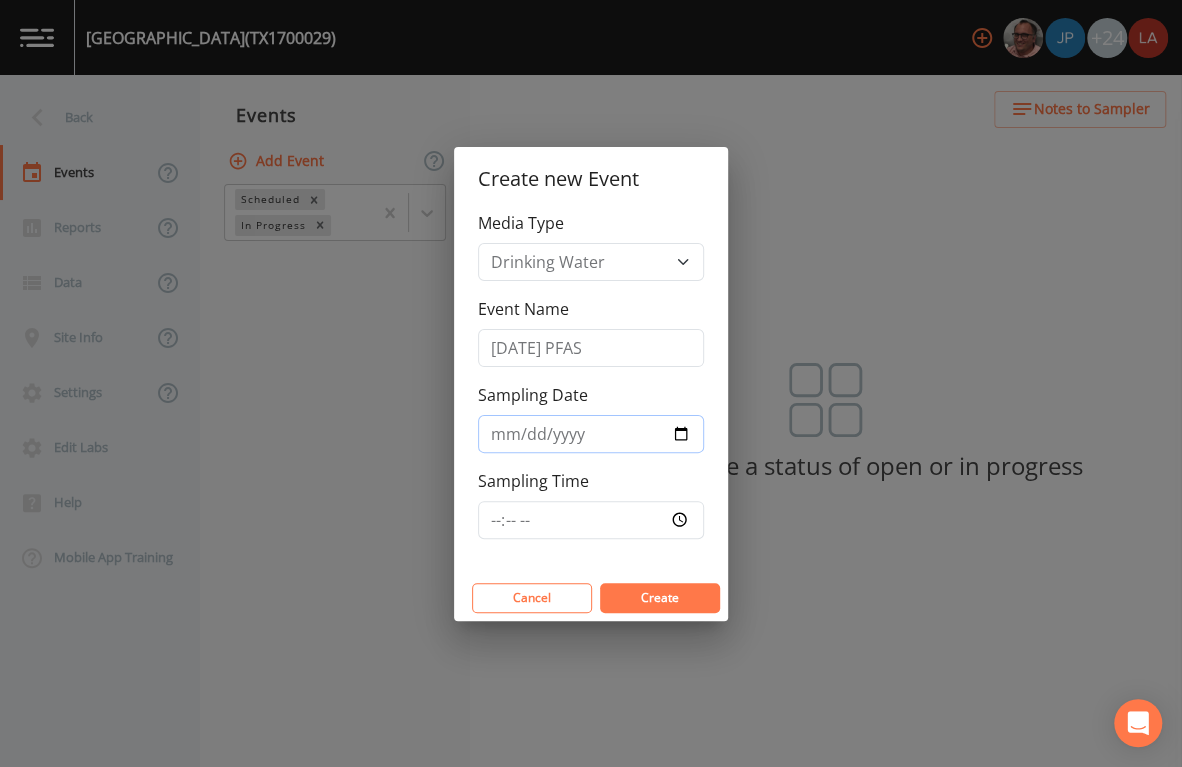 click on "Sampling Date" at bounding box center (591, 434) 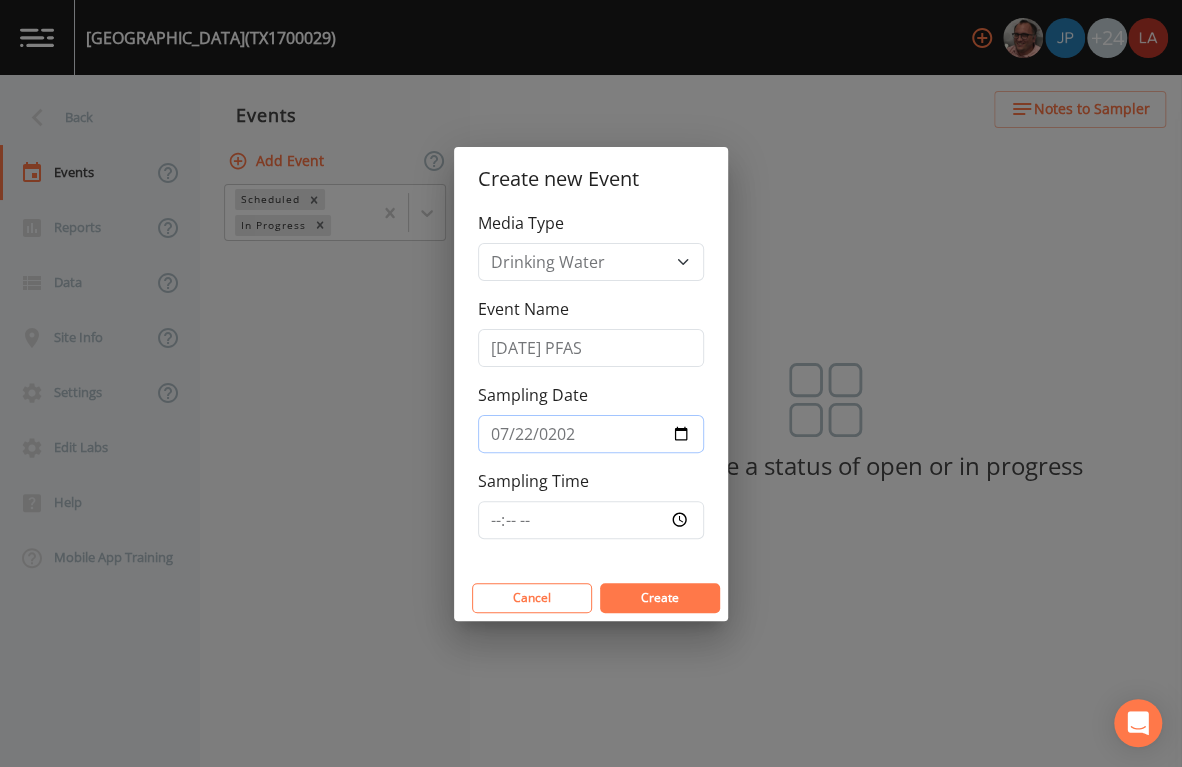 type on "2025-07-22" 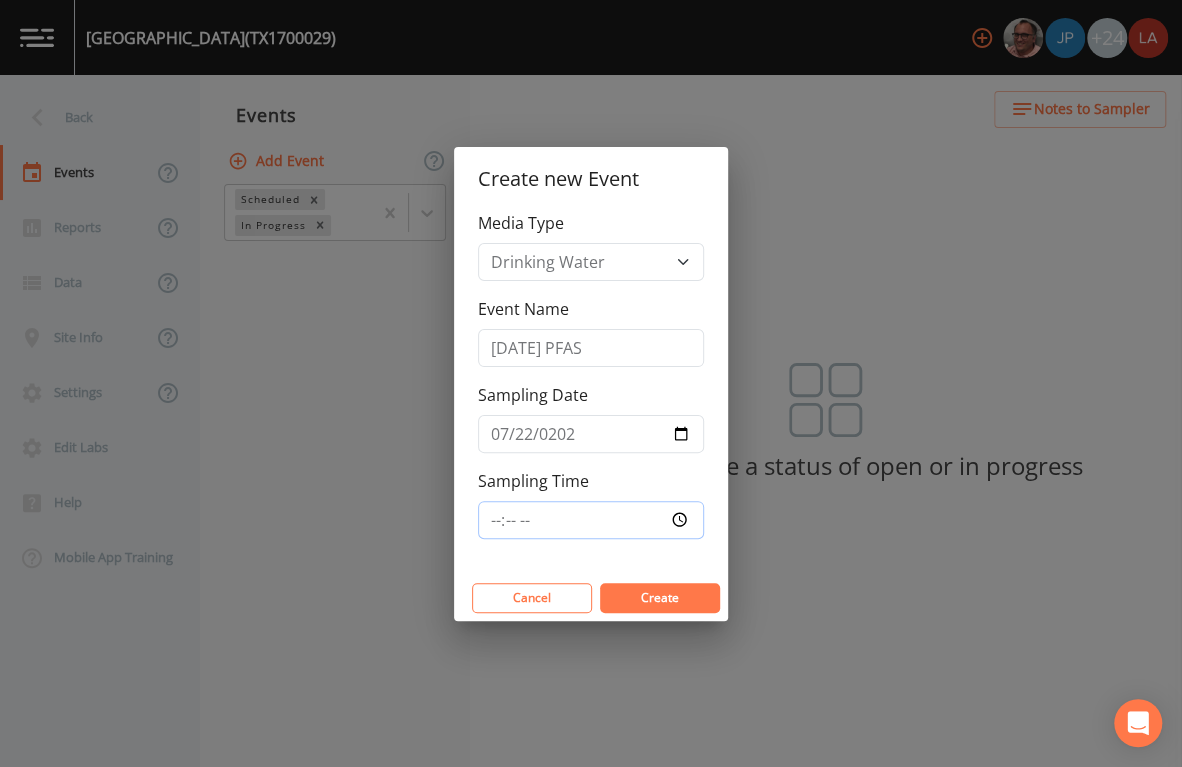 type on "10:45" 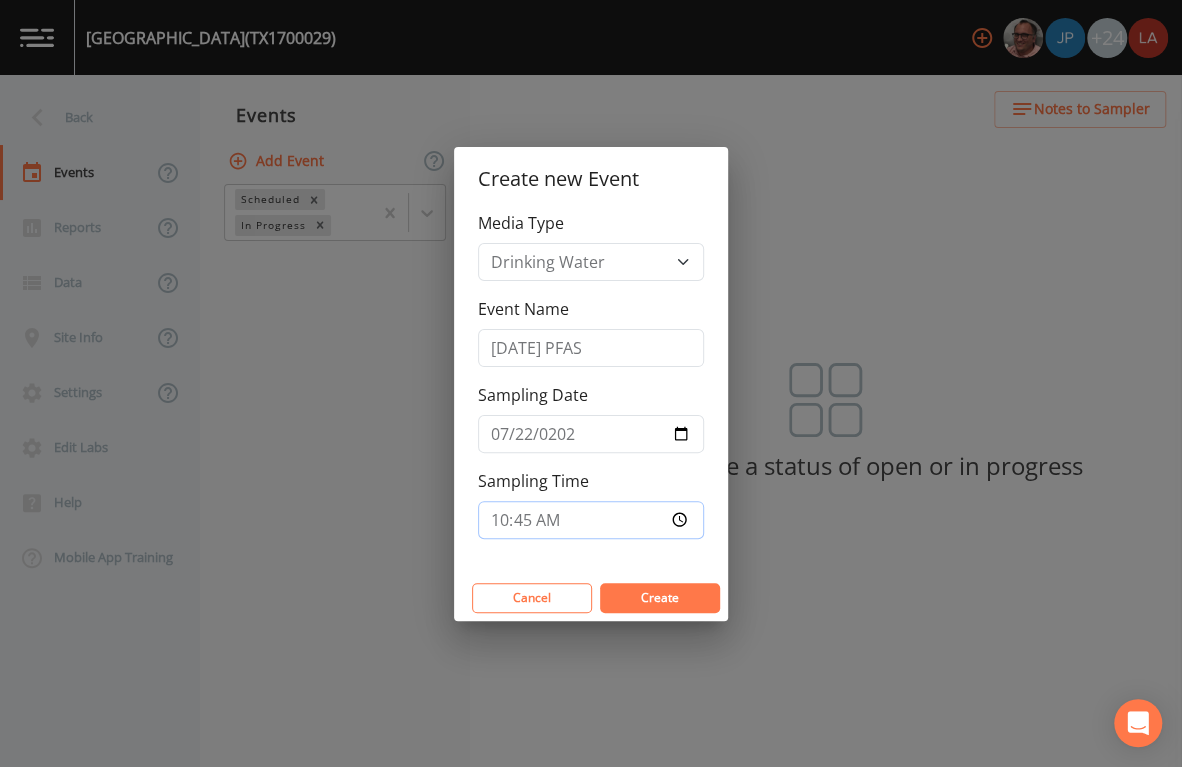 click on "Create" at bounding box center (660, 598) 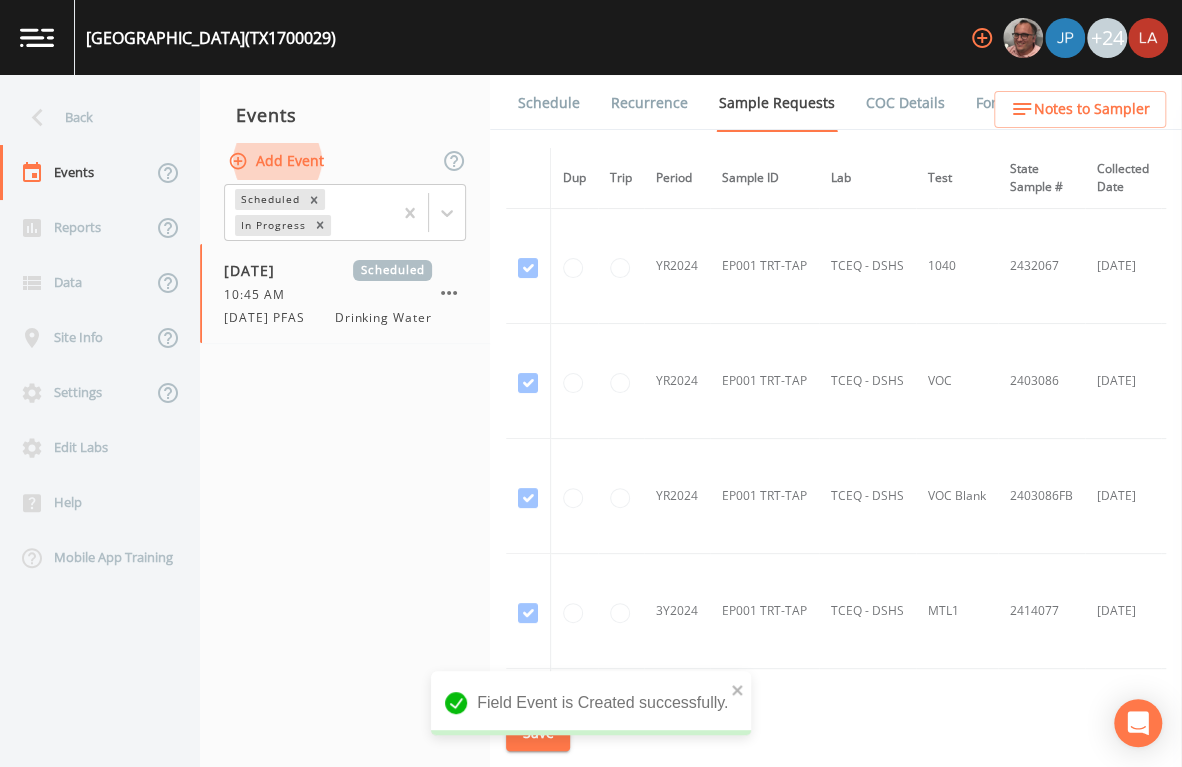 scroll, scrollTop: 499, scrollLeft: 0, axis: vertical 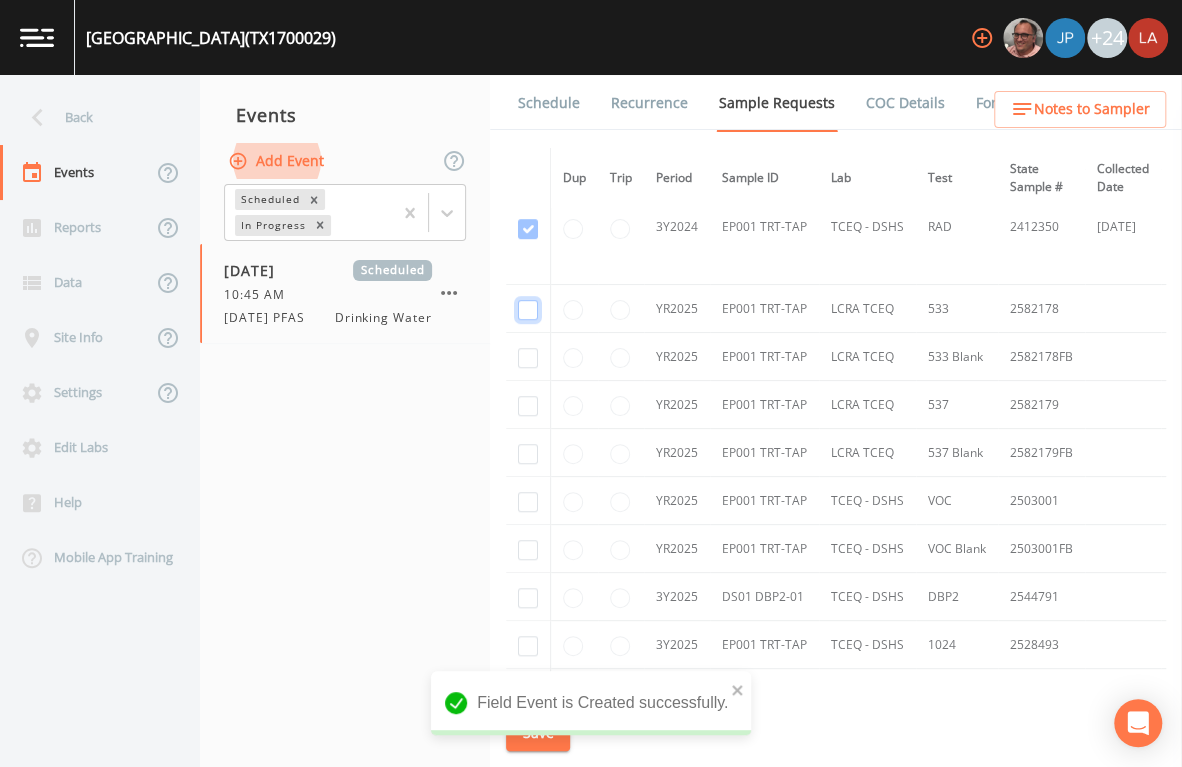 click at bounding box center (528, 310) 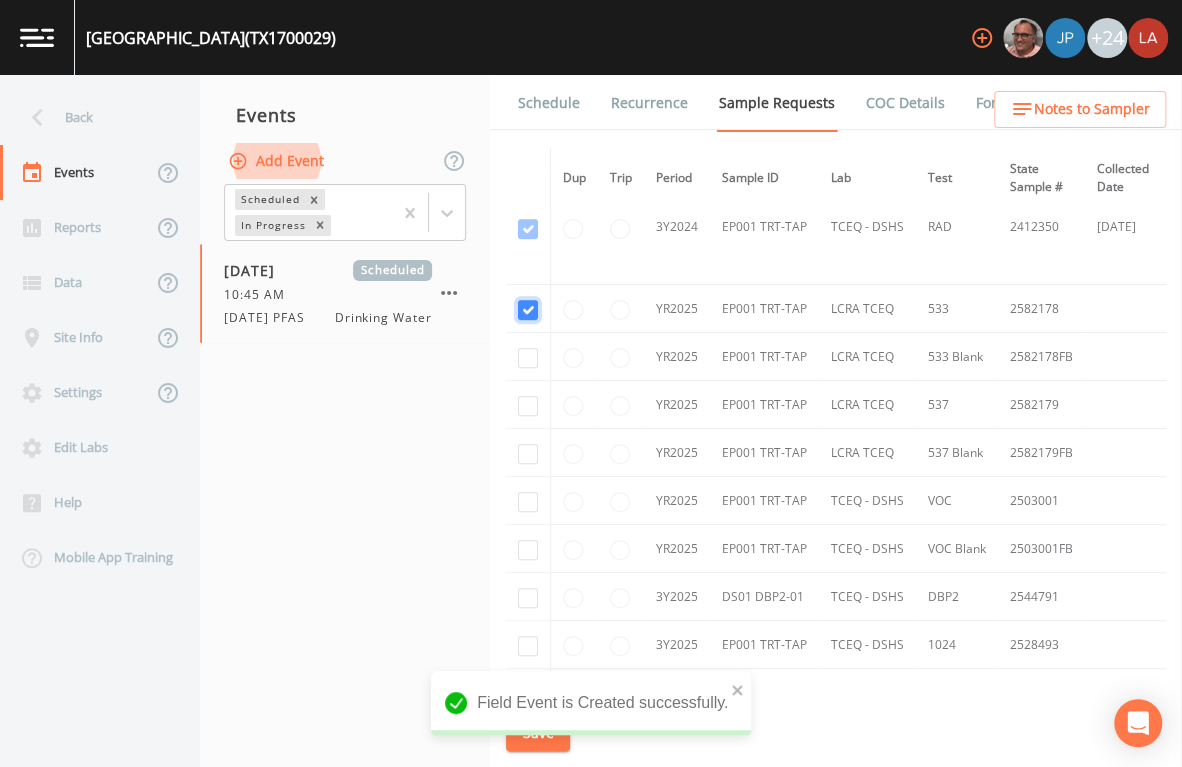 checkbox on "true" 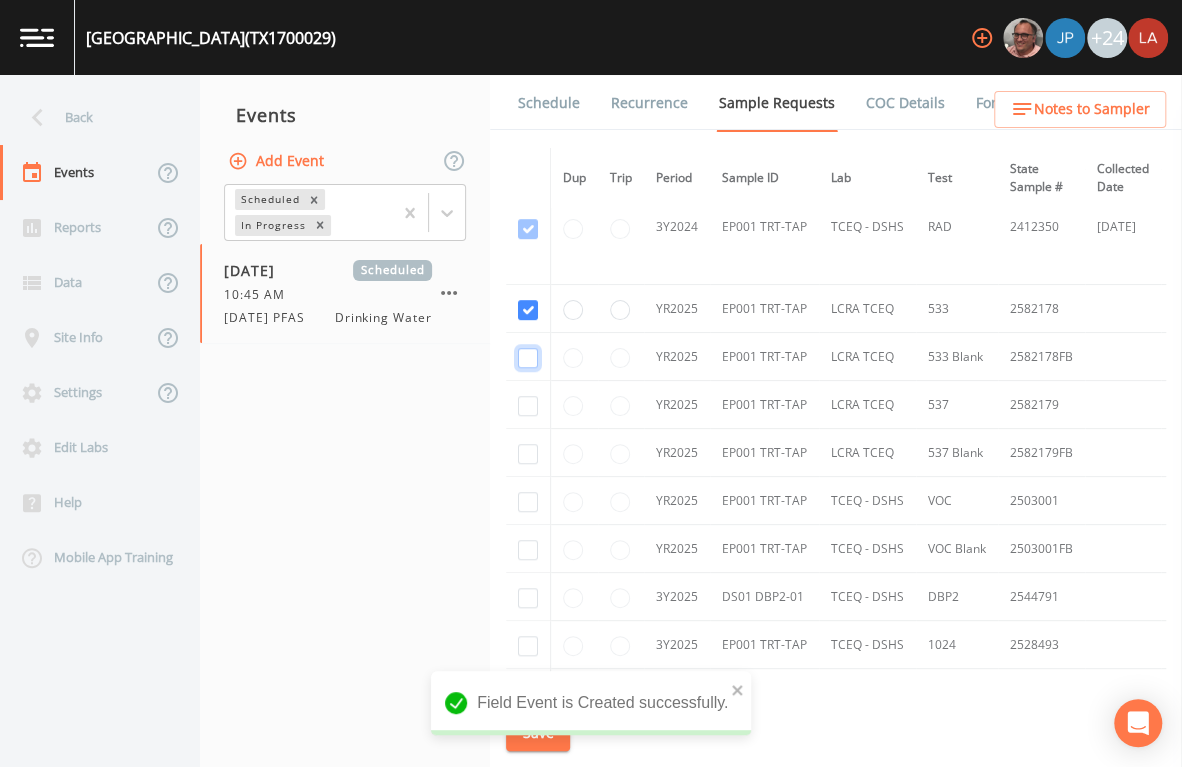 drag, startPoint x: 525, startPoint y: 354, endPoint x: 528, endPoint y: 374, distance: 20.22375 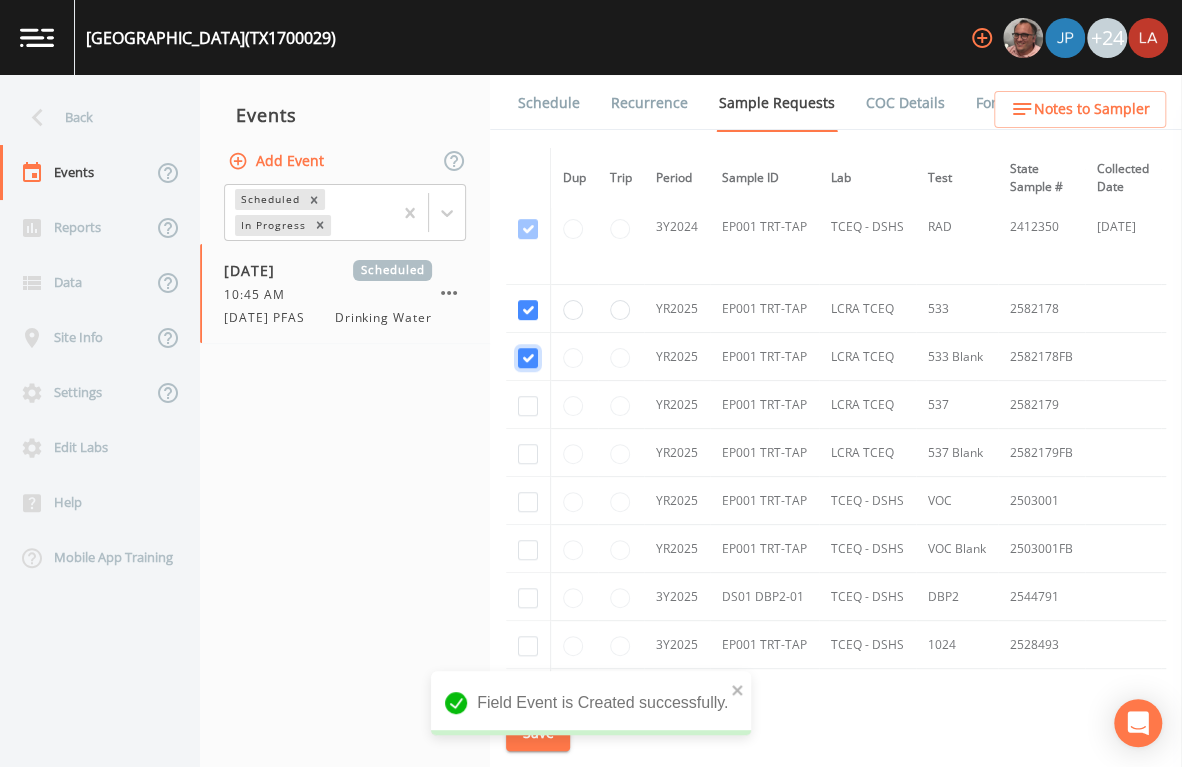 checkbox on "true" 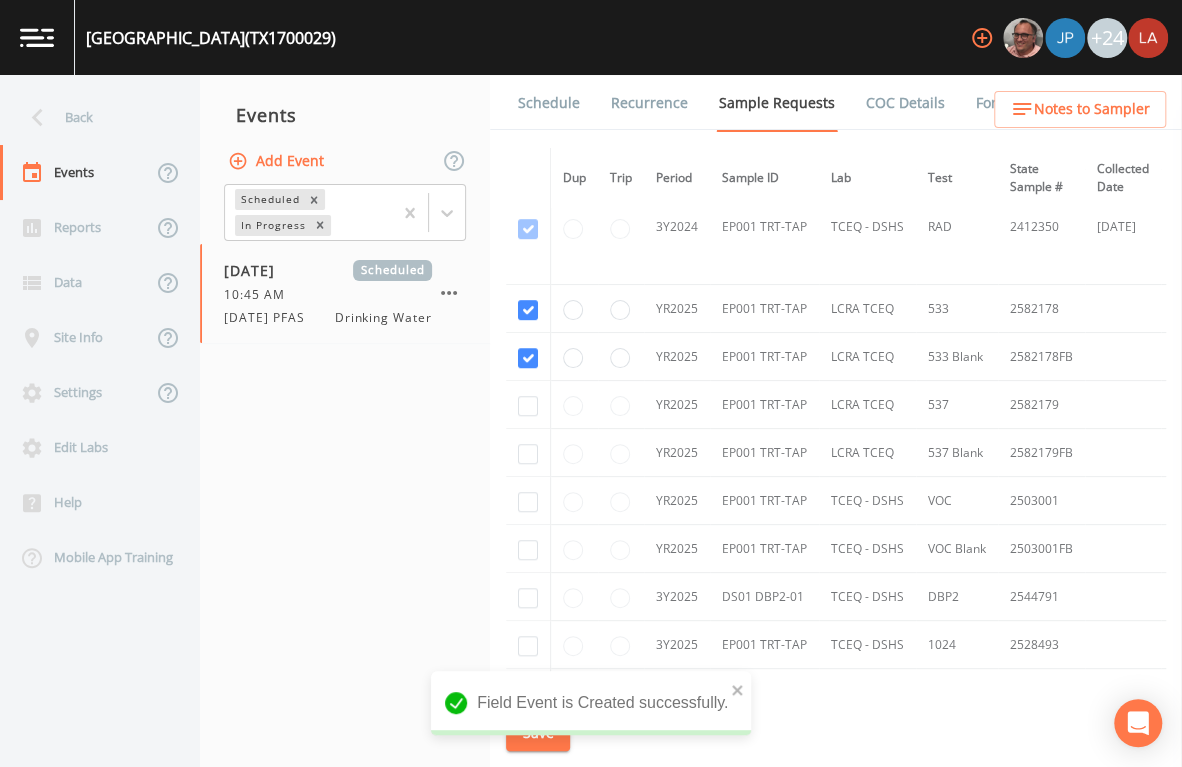 click at bounding box center (528, 405) 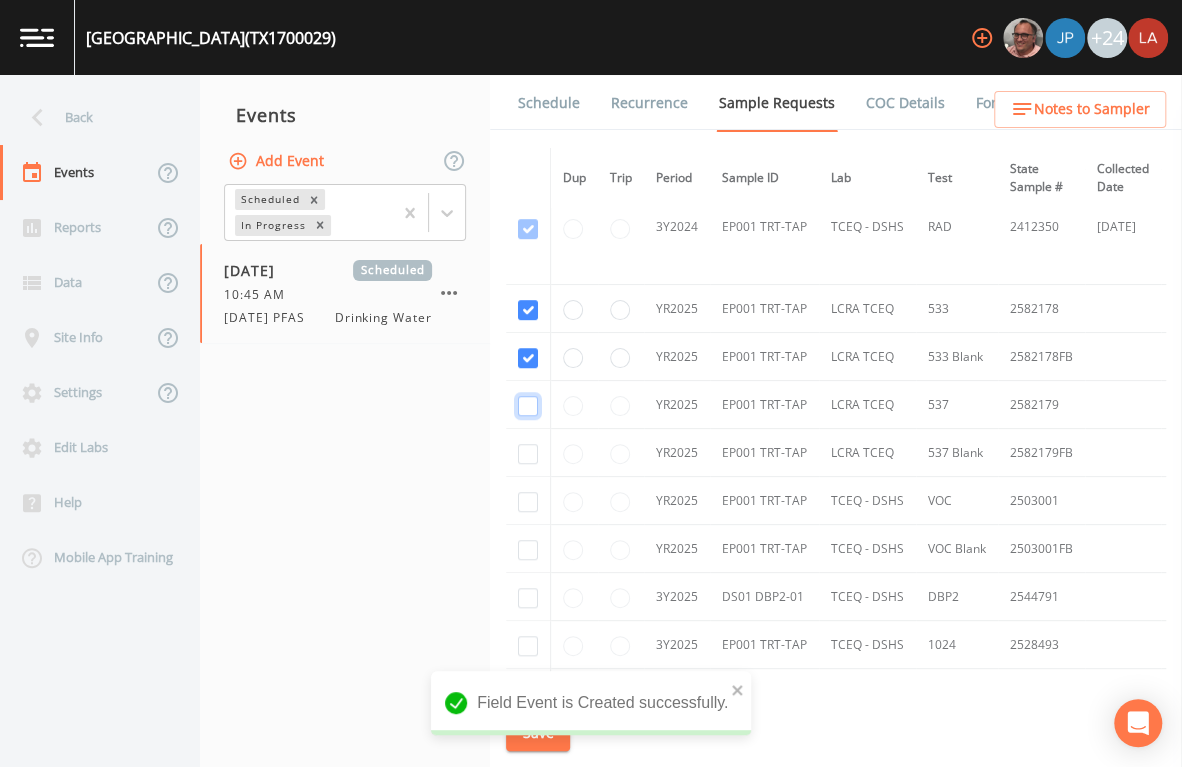 click at bounding box center [528, 406] 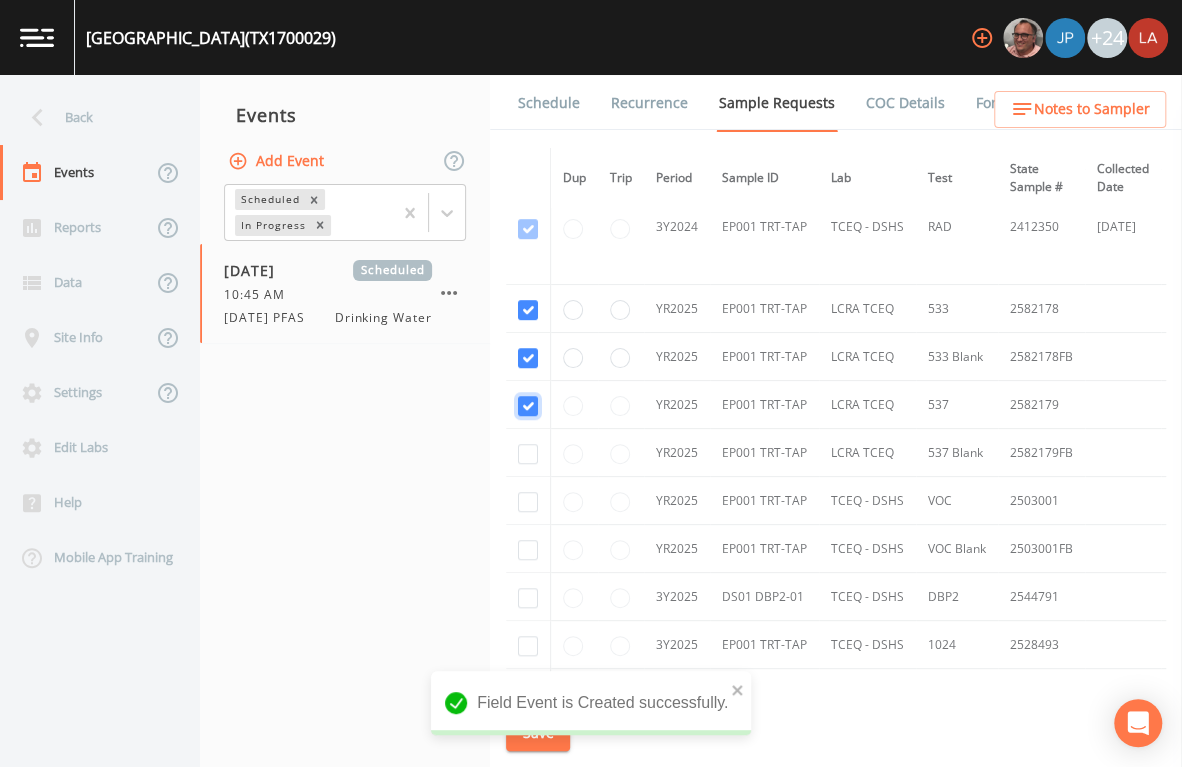 checkbox on "true" 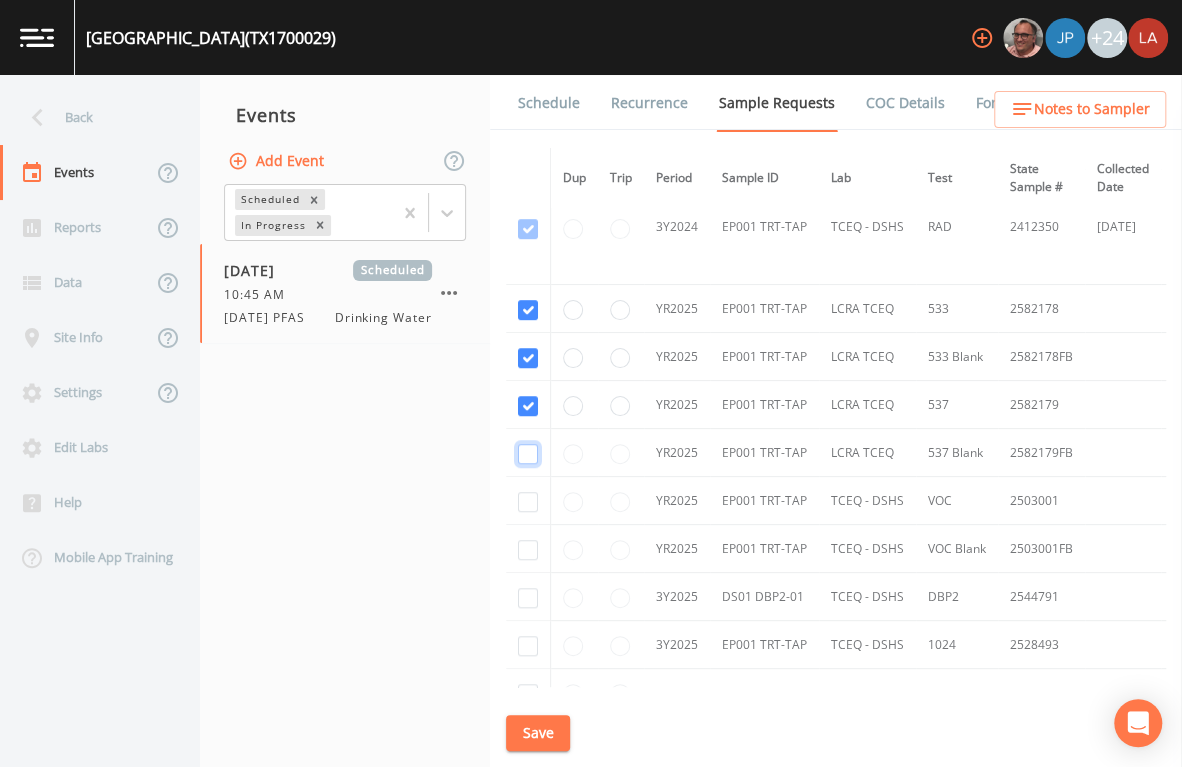 click at bounding box center [528, 454] 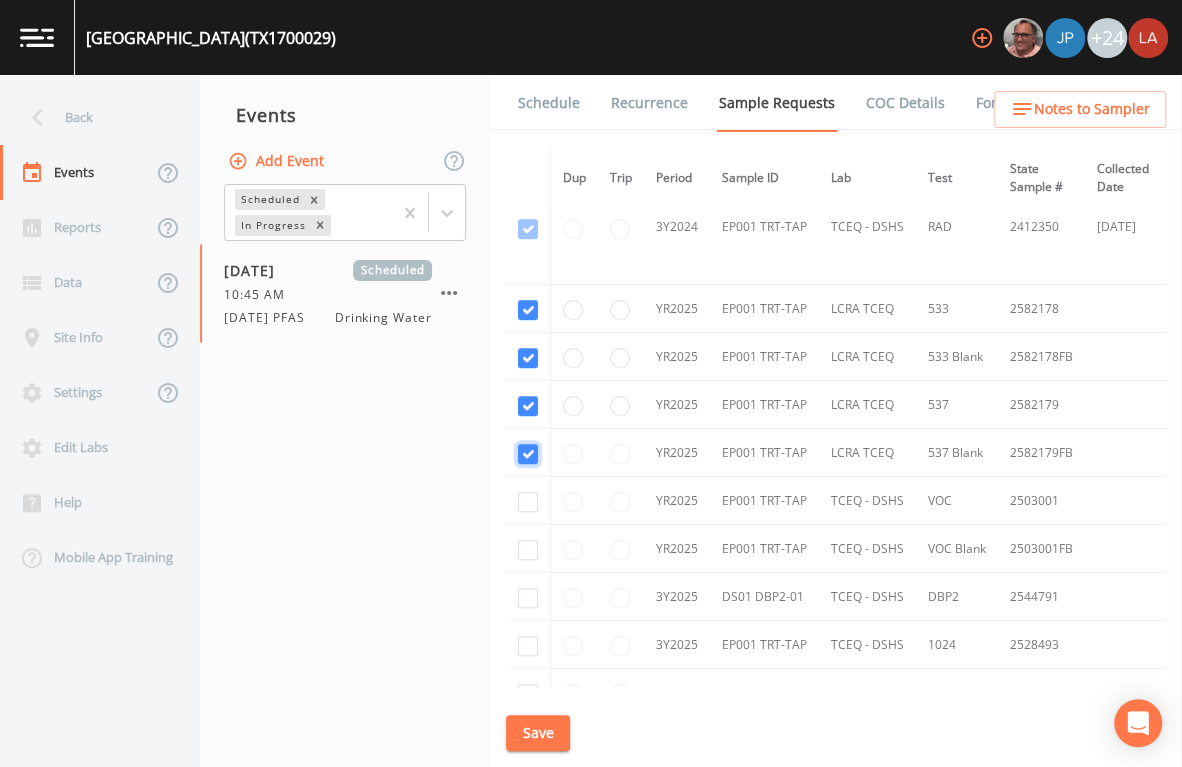 checkbox on "true" 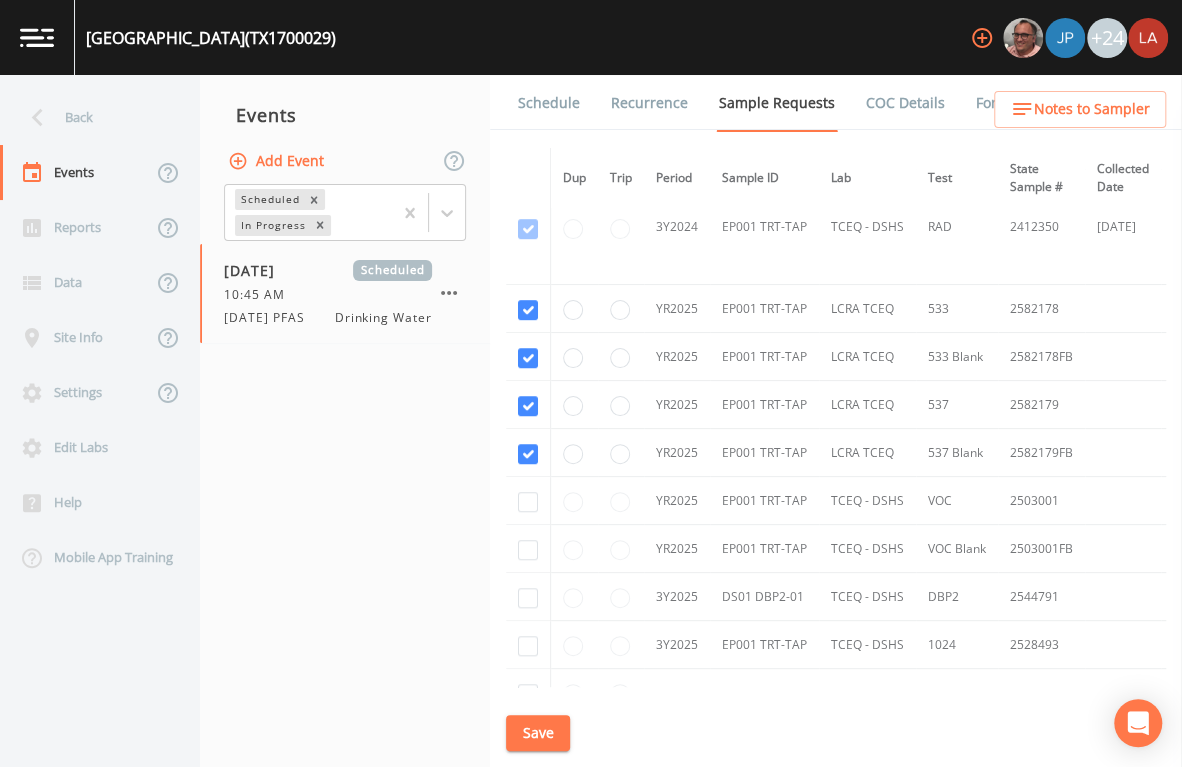 click on "Save" at bounding box center [538, 733] 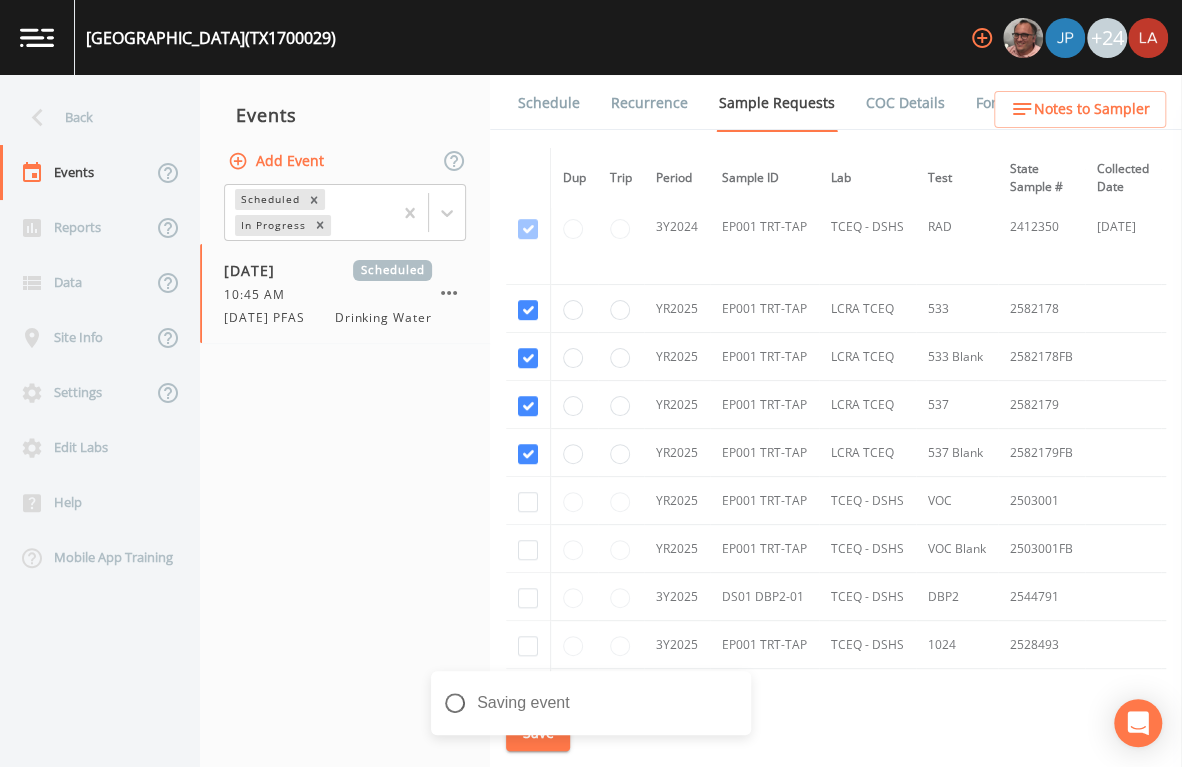 click on "Schedule" at bounding box center [549, 103] 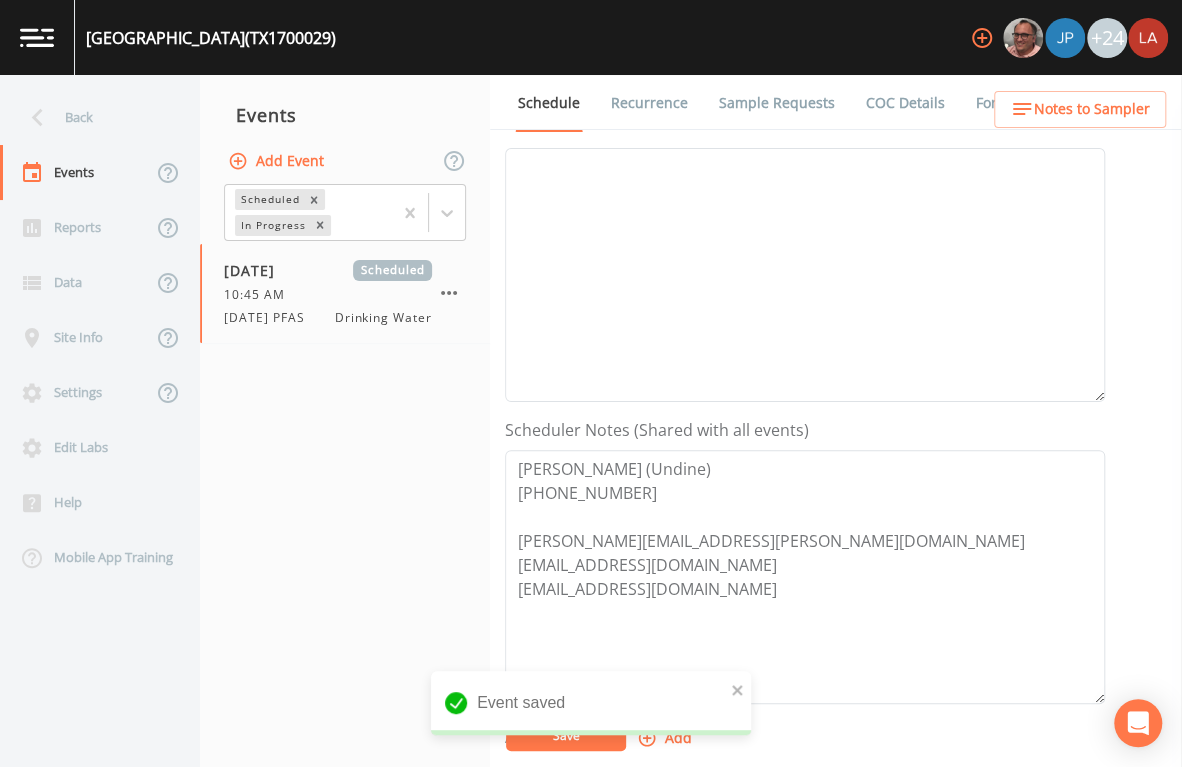 scroll, scrollTop: 375, scrollLeft: 0, axis: vertical 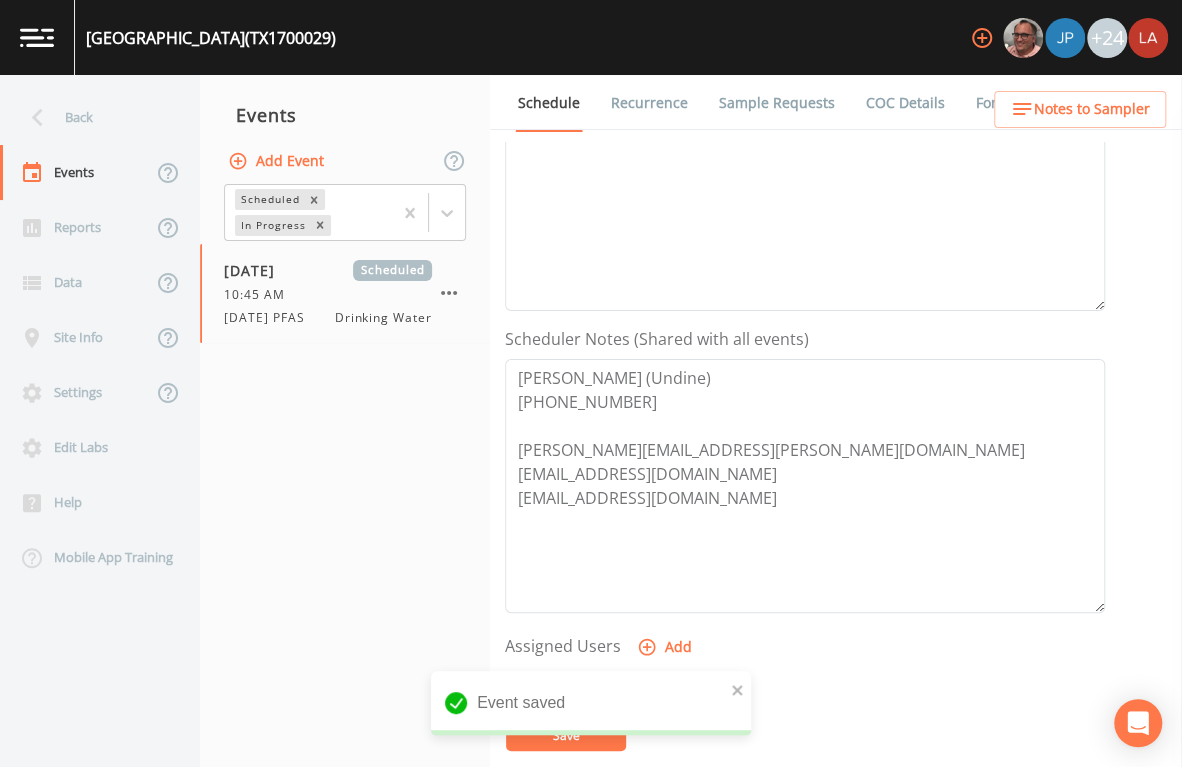 click on "Add" at bounding box center [666, 647] 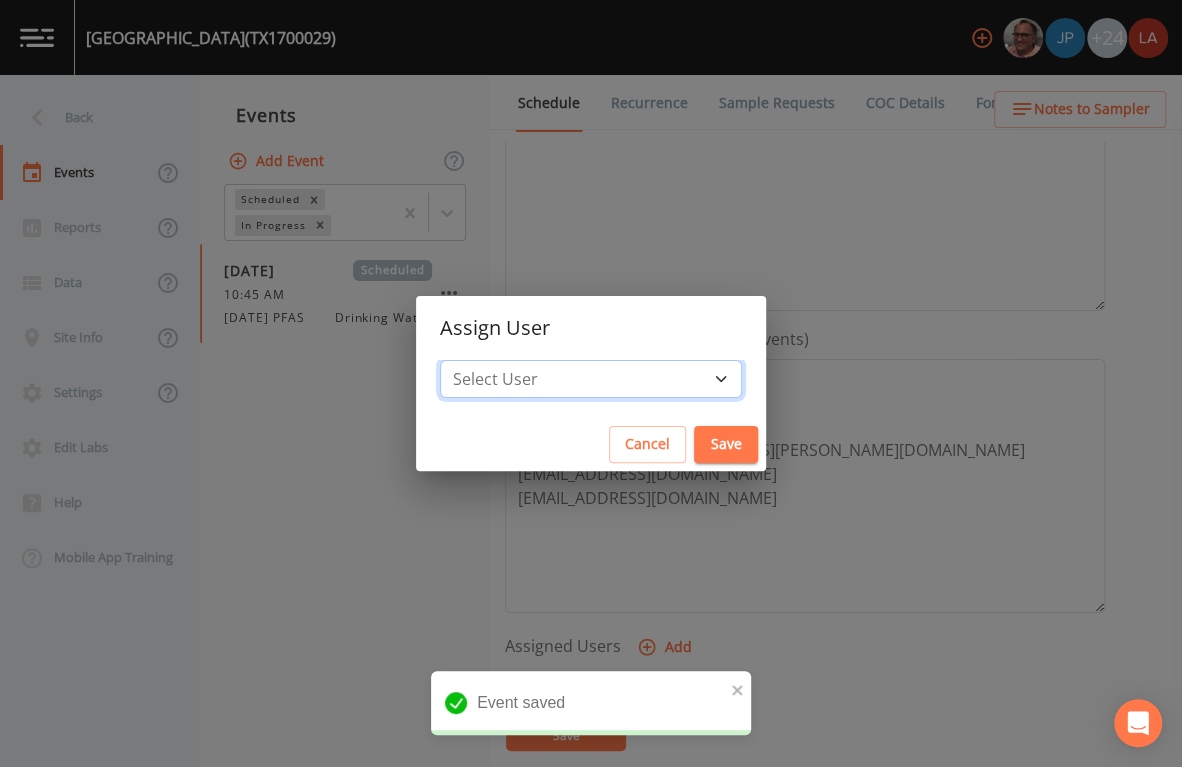 click on "Select User Mike  Franklin Joshua gere  Paul David  Weber Zachary  Evans Stafford  Johnson Stephanie  Hernandez Deon  brooks Alaina  Hahn Joseph  Hayward Jose Garcia   John  Kapsen Stanley Q  Porter Lisa  Brooks Julio C Sanchez  Jr Keith  Borst Connie Turner   Matthew  thomas Earl Miller   Brandon  Fox Rodolfo  Ramirez Annie  Huebner Sloan  Rigamonti Lauren  Saenz Reagan  Janecek Charles  Medina Geneva  Hill" at bounding box center (591, 379) 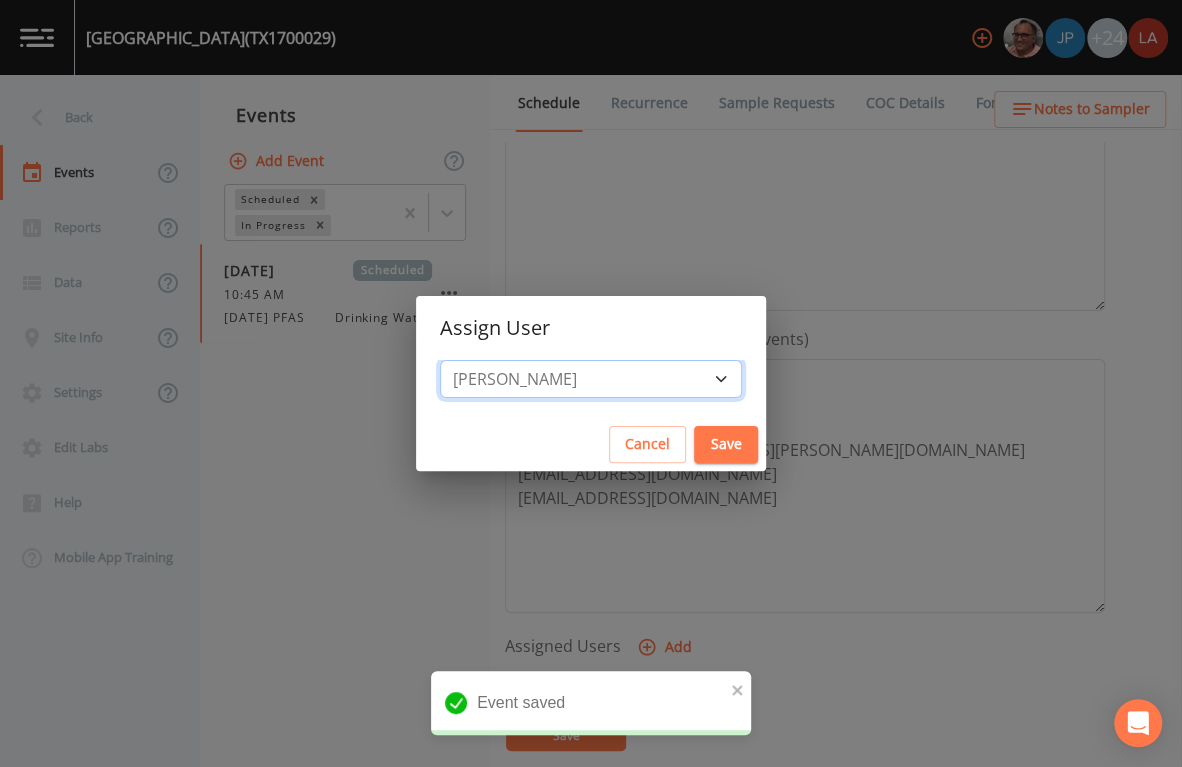 click on "Select User Mike  Franklin Joshua gere  Paul David  Weber Zachary  Evans Stafford  Johnson Stephanie  Hernandez Deon  brooks Alaina  Hahn Joseph  Hayward Jose Garcia   John  Kapsen Stanley Q  Porter Lisa  Brooks Julio C Sanchez  Jr Keith  Borst Connie Turner   Matthew  thomas Earl Miller   Brandon  Fox Rodolfo  Ramirez Annie  Huebner Sloan  Rigamonti Lauren  Saenz Reagan  Janecek Charles  Medina Geneva  Hill" at bounding box center [591, 379] 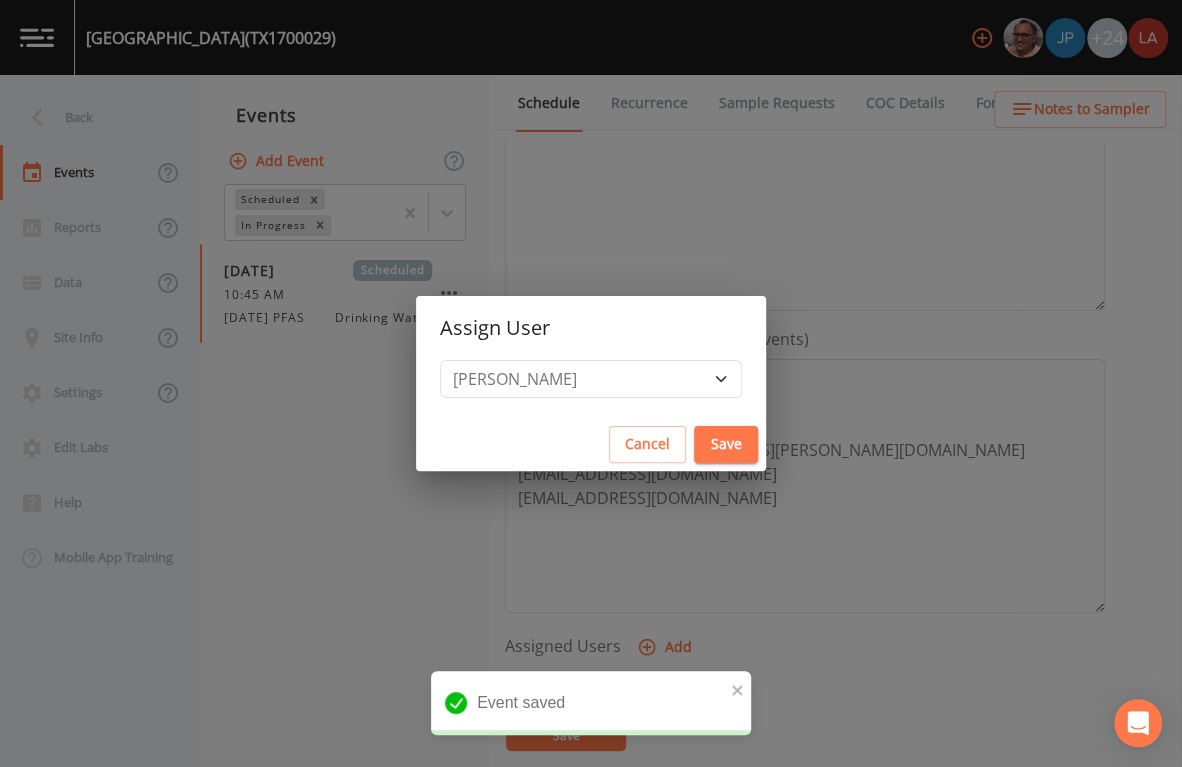 click on "Save" at bounding box center (726, 444) 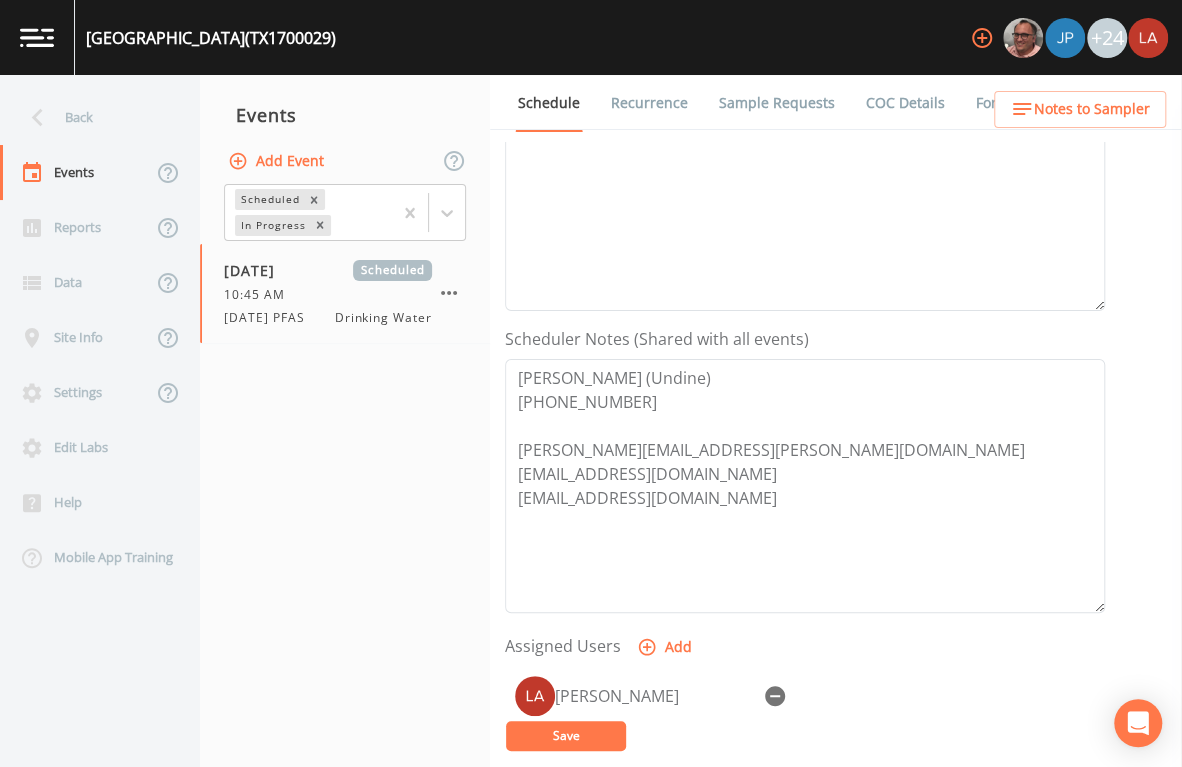 click on "Save" at bounding box center [566, 735] 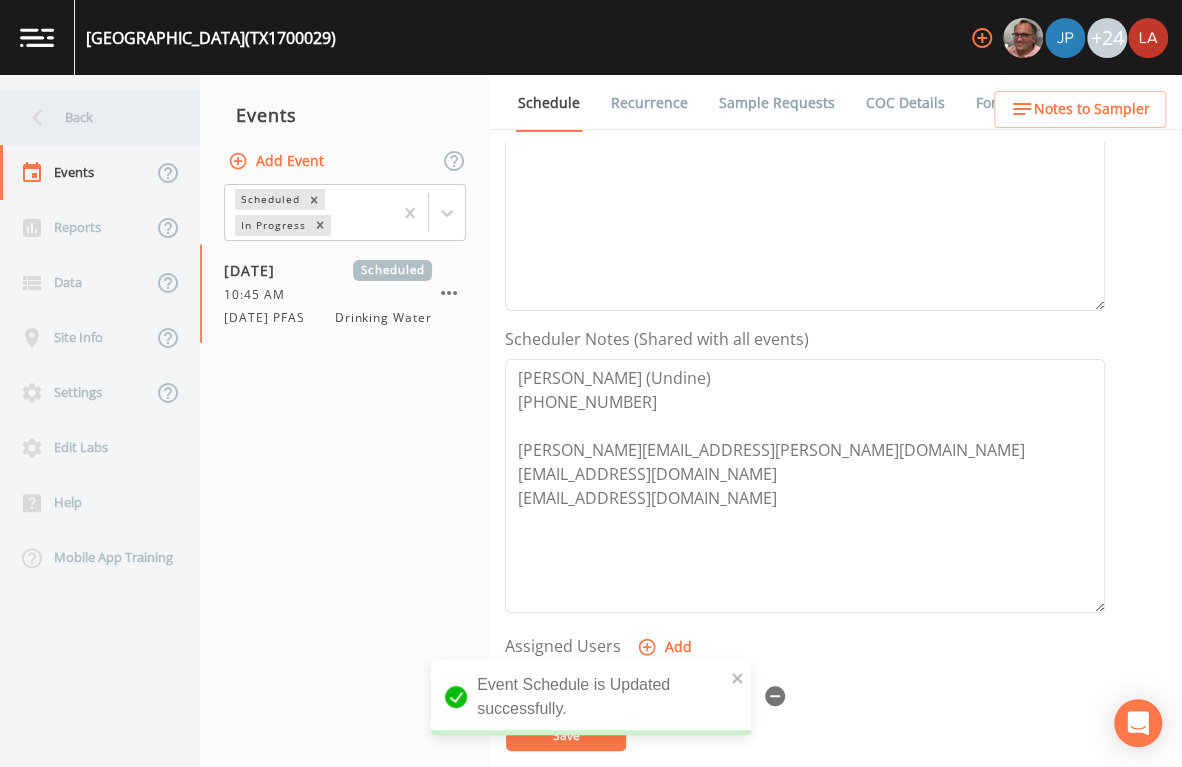click on "Back" at bounding box center (90, 117) 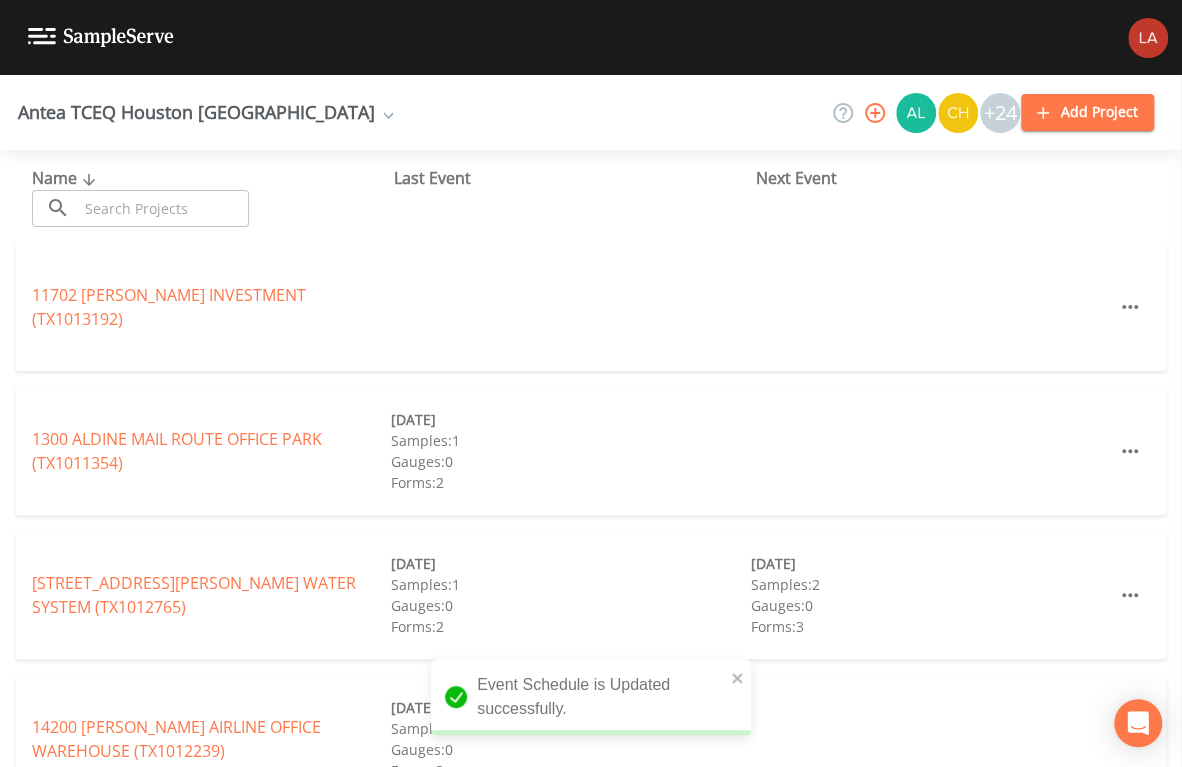 click at bounding box center (163, 208) 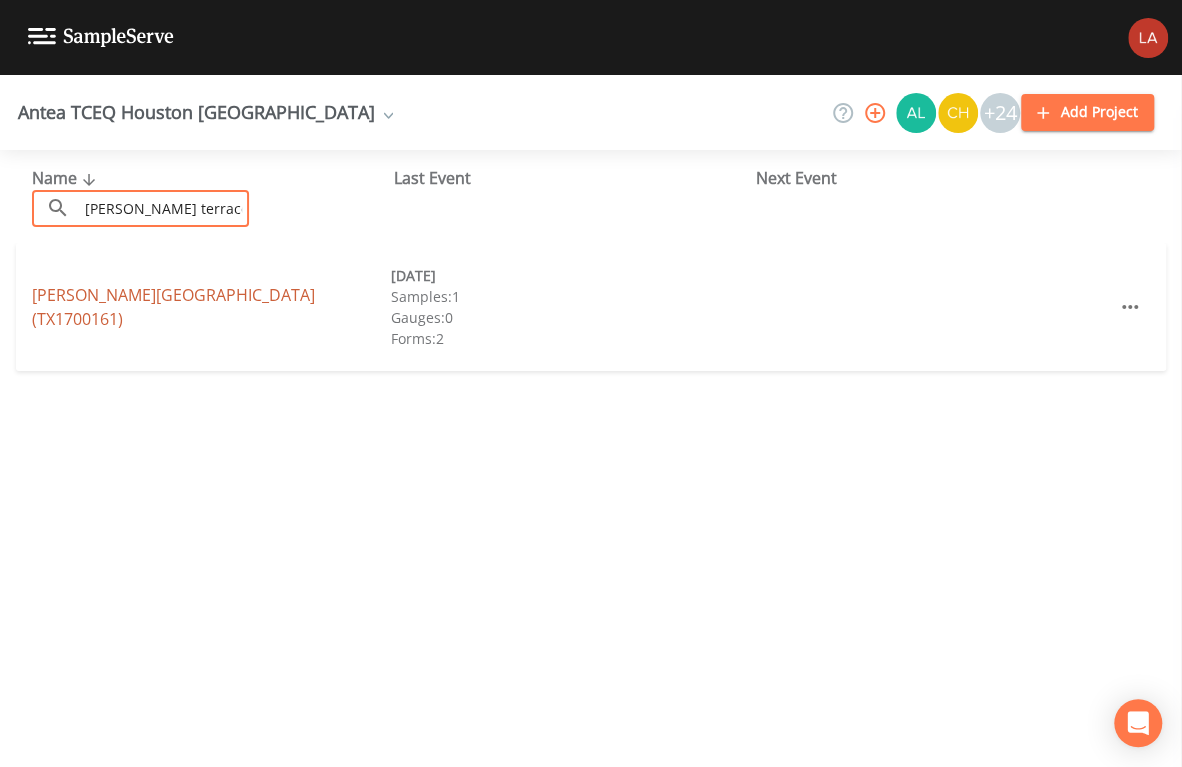 type on "porter terrace" 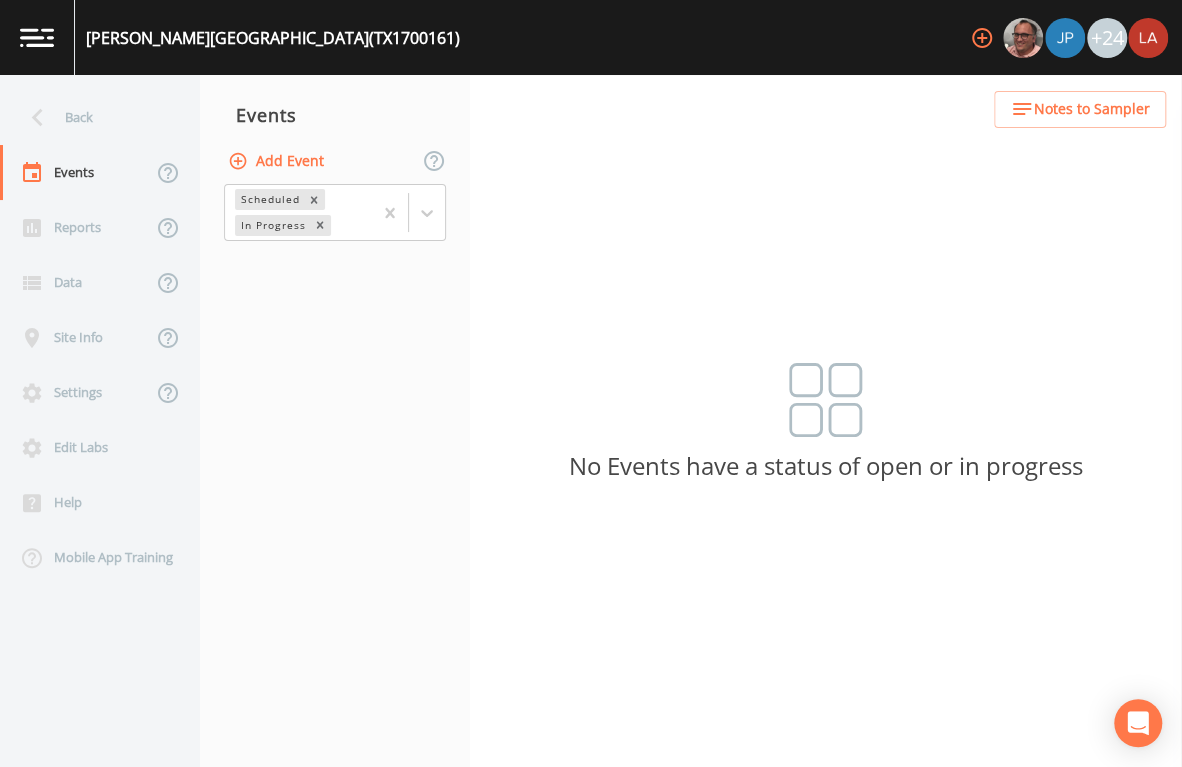 click on "Add Event" at bounding box center [278, 161] 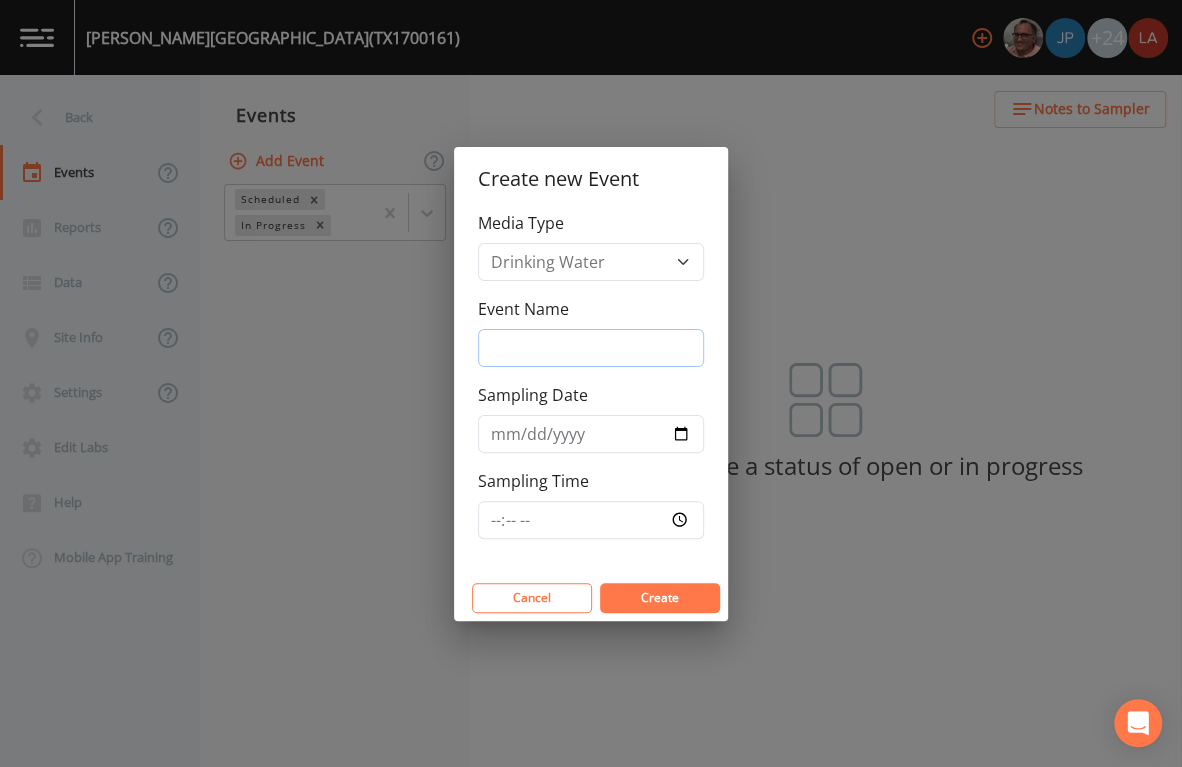 click on "Event Name" at bounding box center (591, 348) 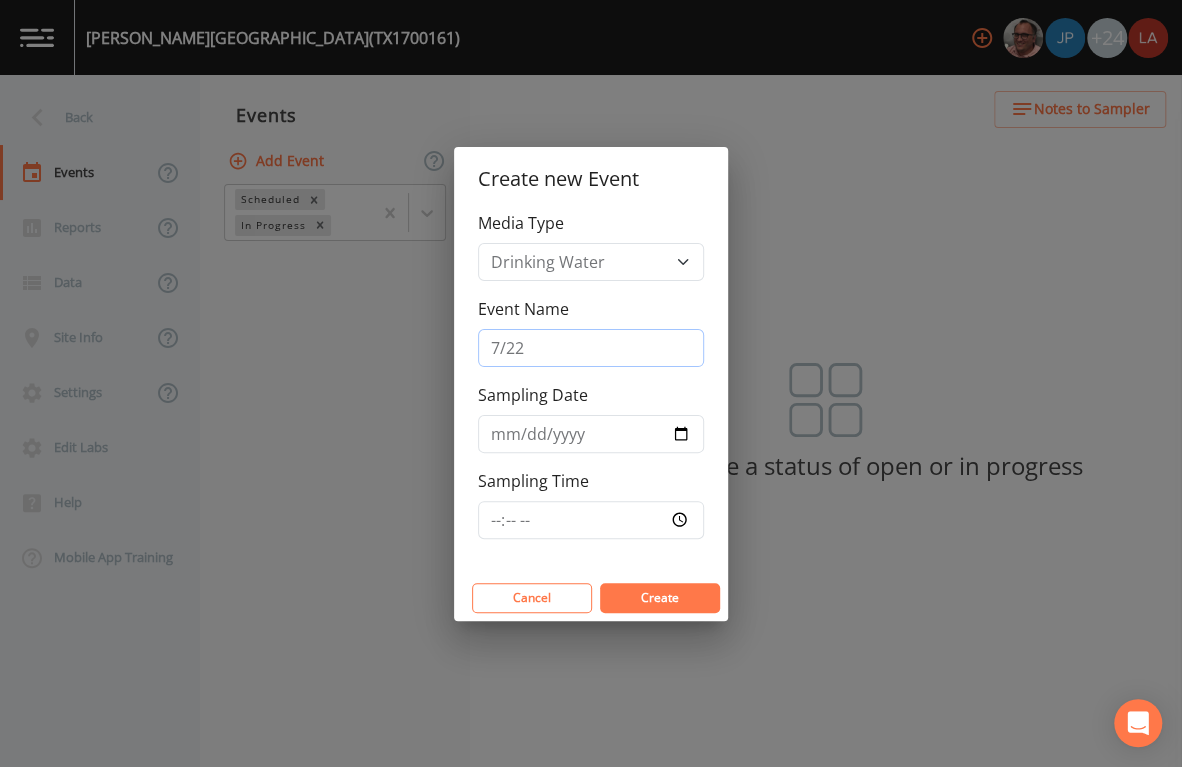 type on "7/22/25 PFAS" 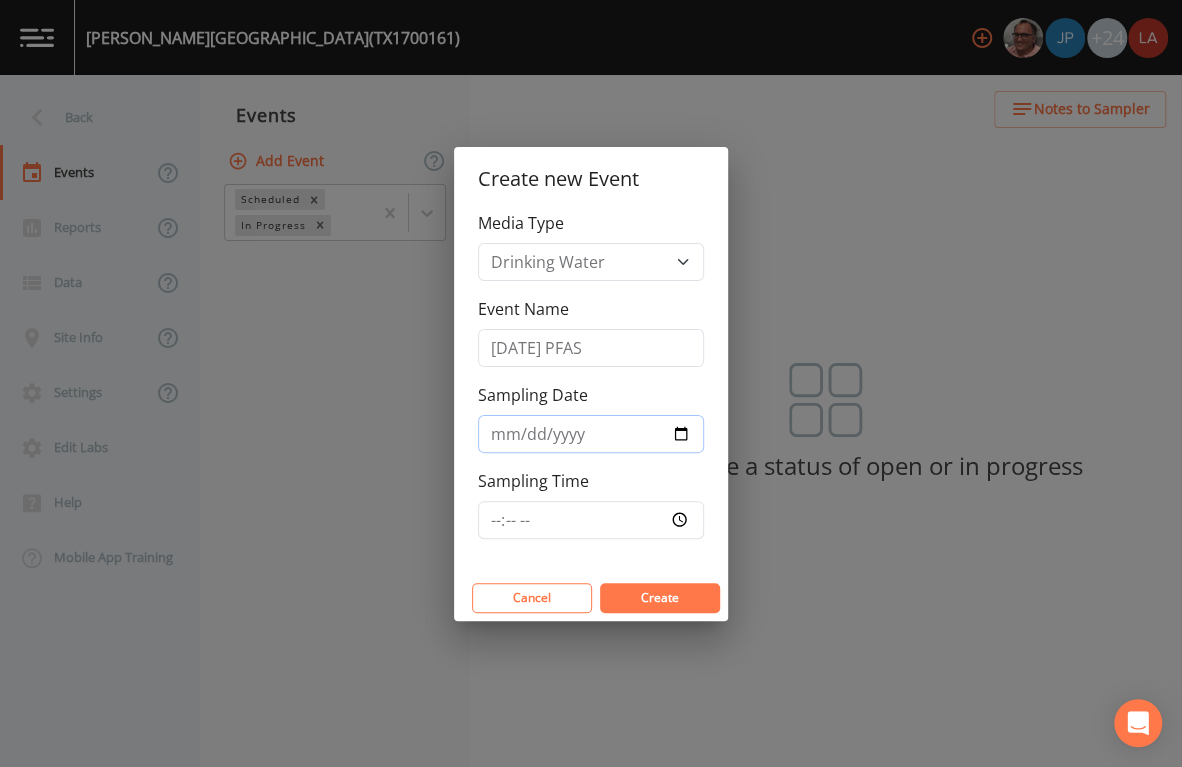 click on "Sampling Date" at bounding box center (591, 434) 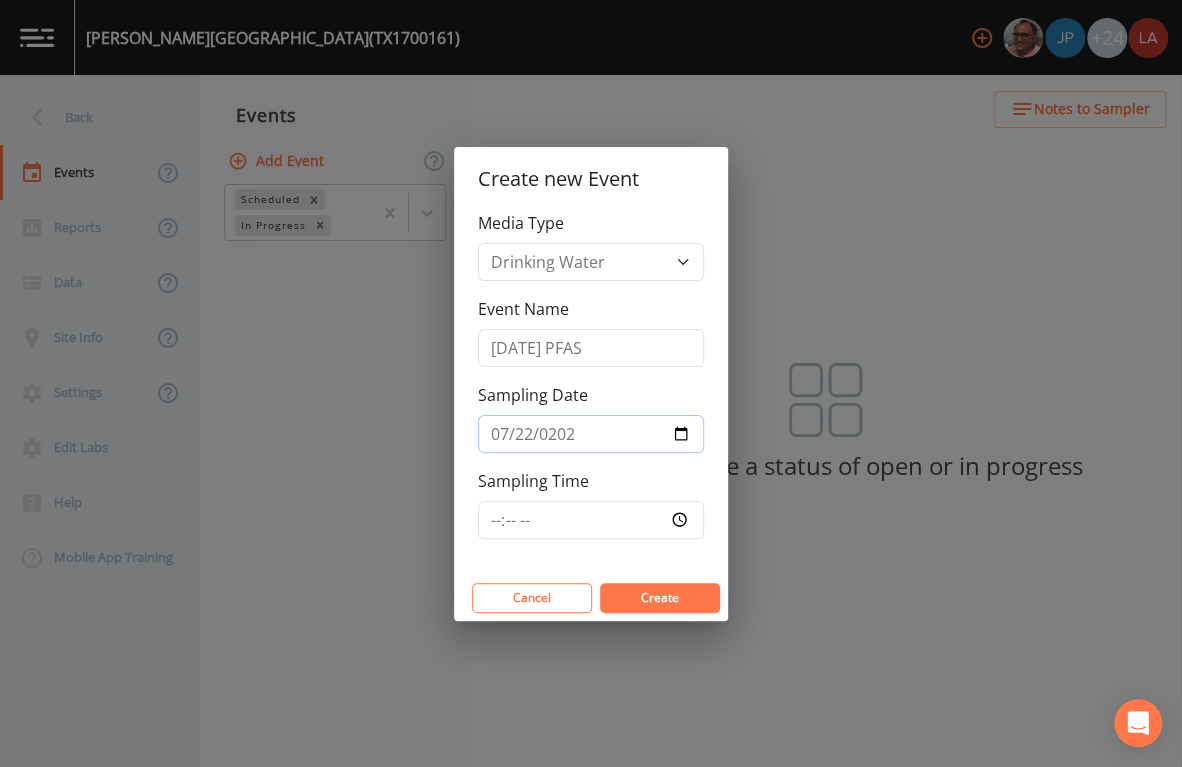 type on "2025-07-22" 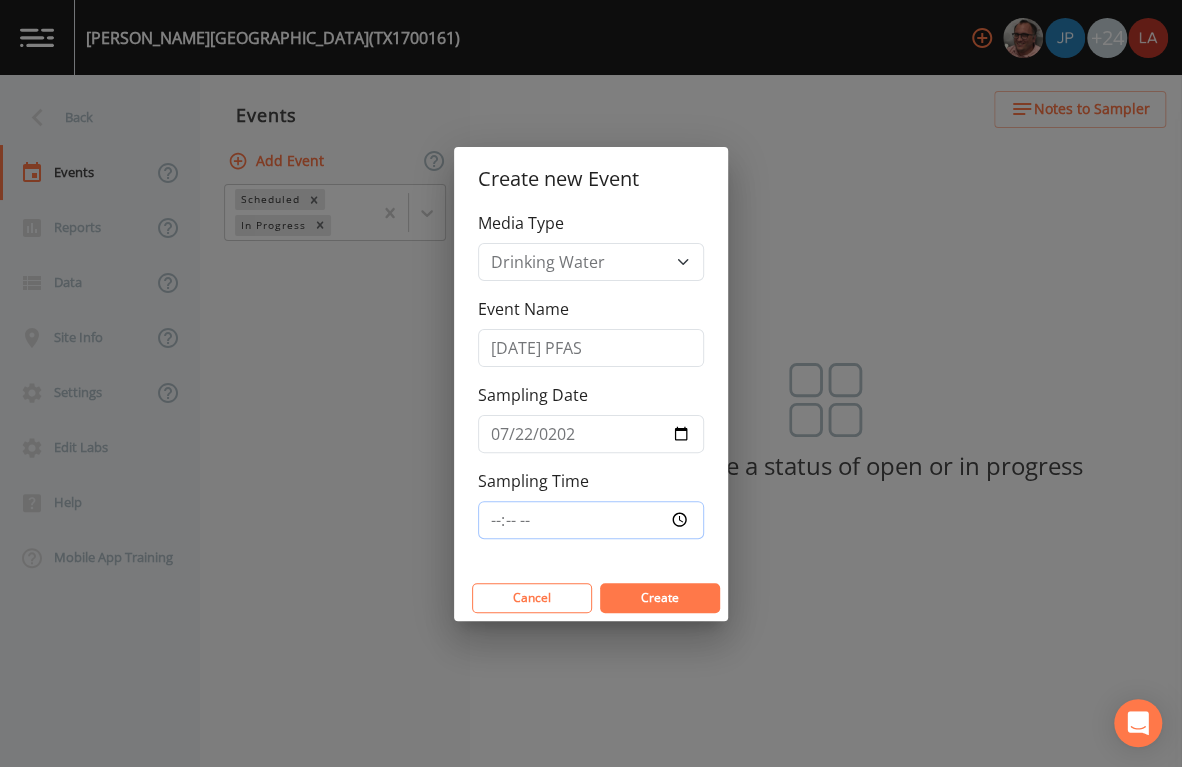 type on "11:15" 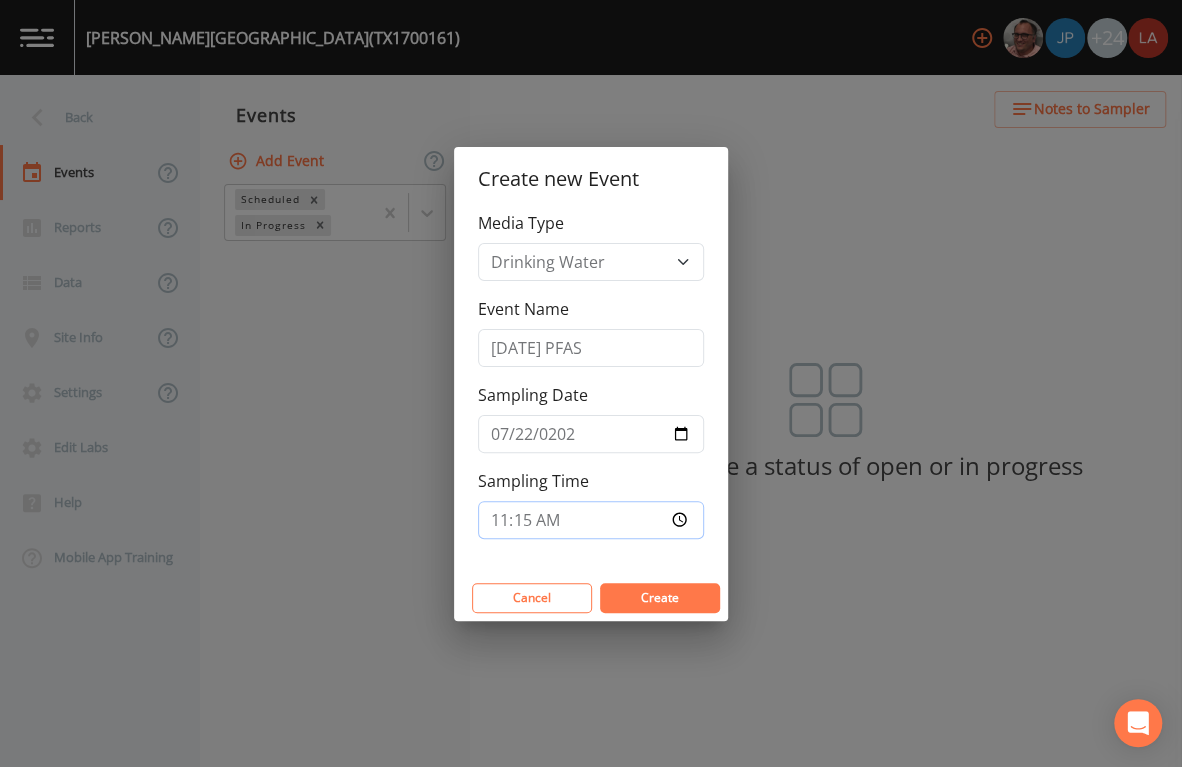 click on "Create" at bounding box center (660, 598) 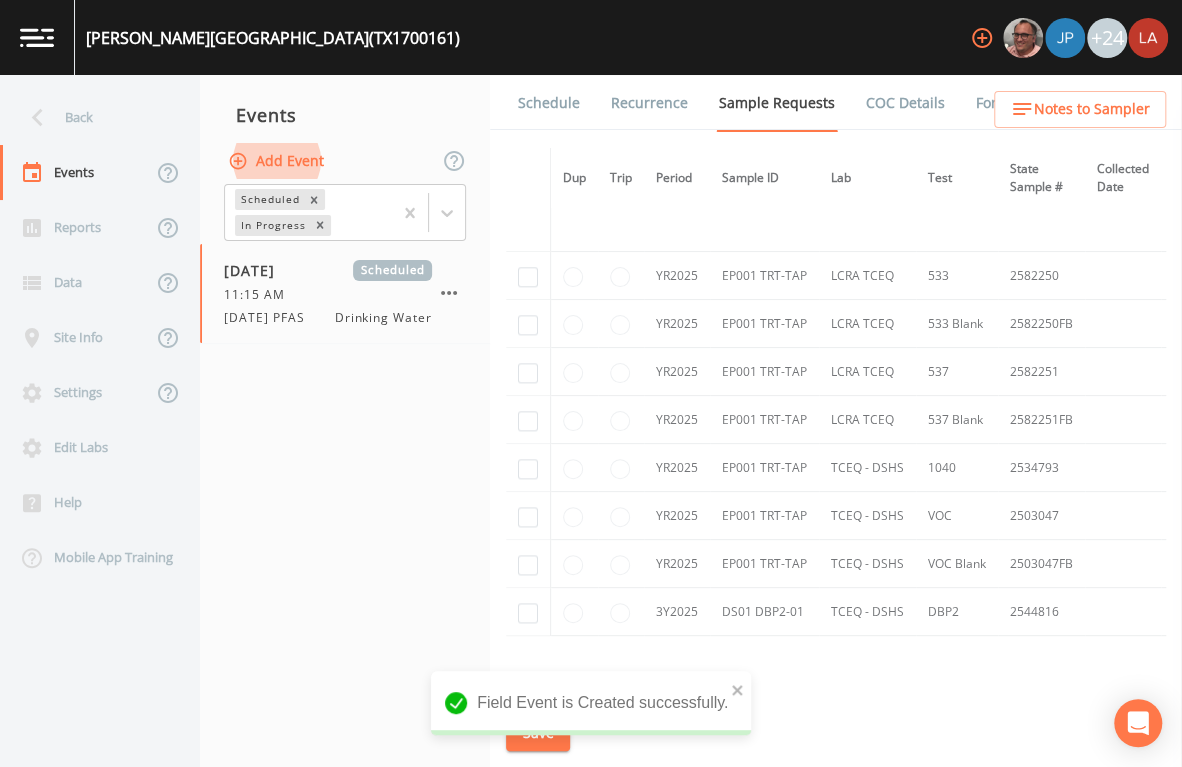 scroll, scrollTop: 999, scrollLeft: 0, axis: vertical 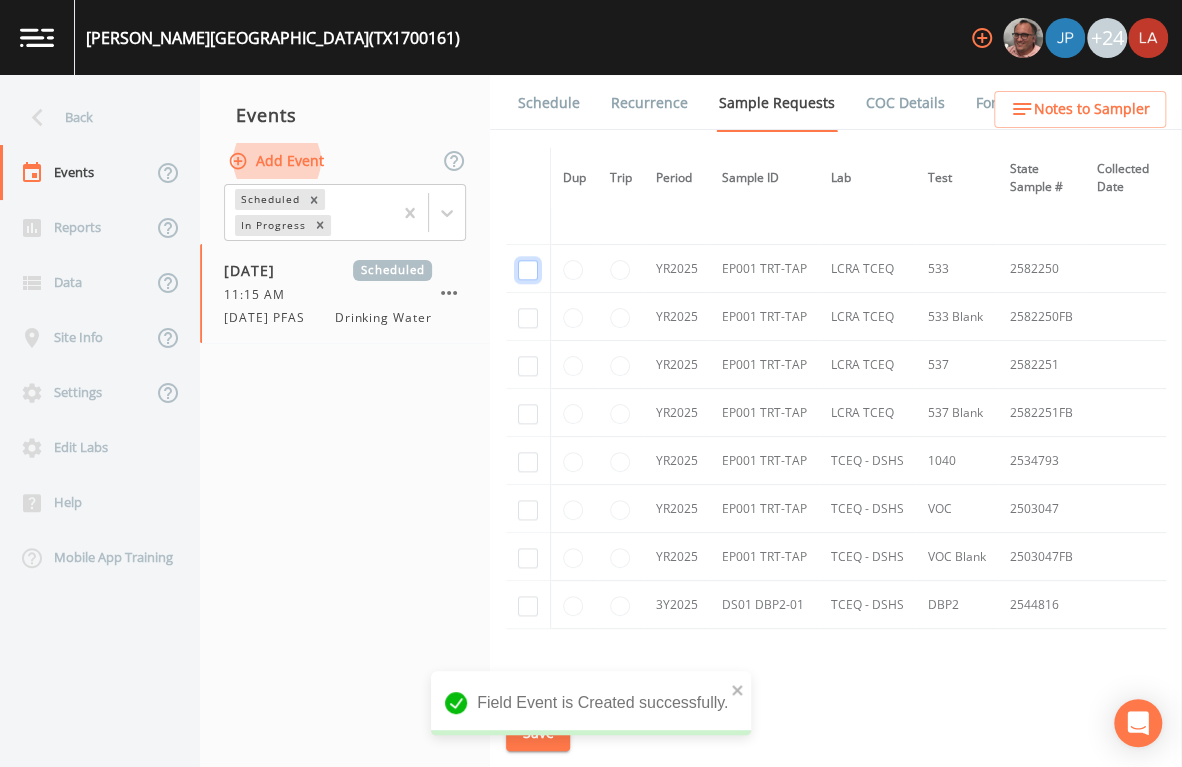 click at bounding box center [528, 270] 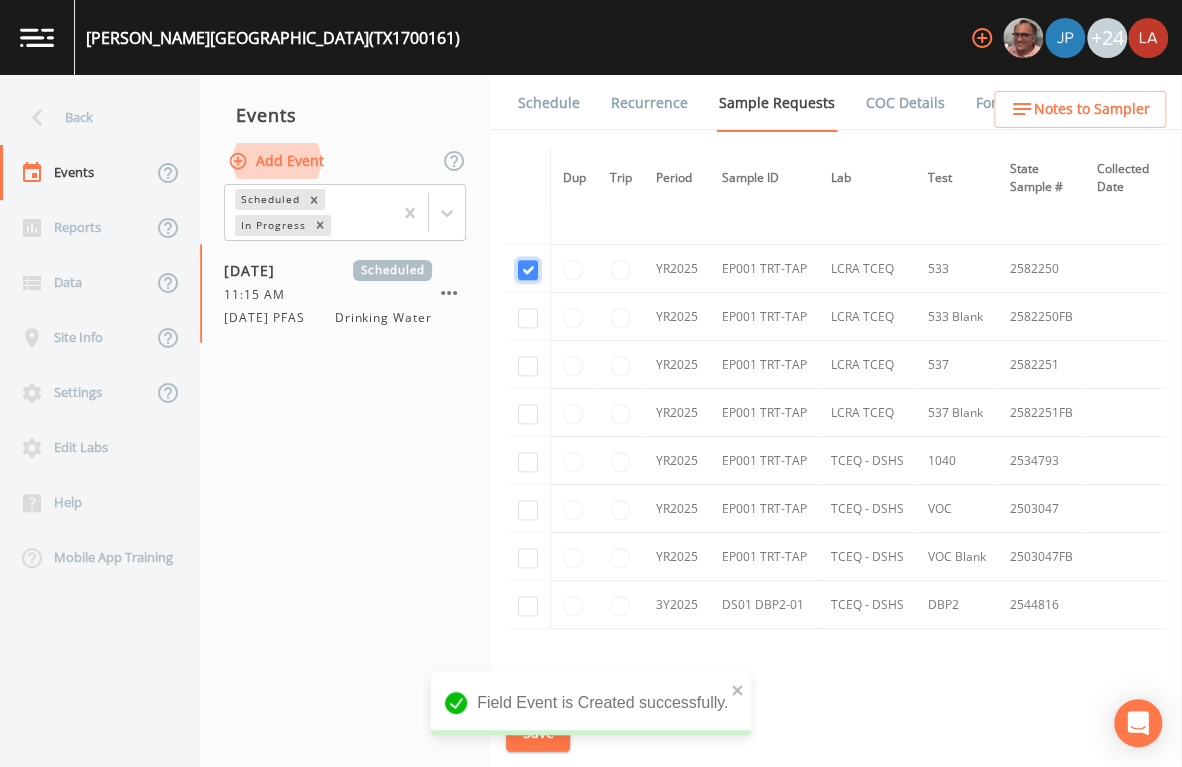 checkbox on "true" 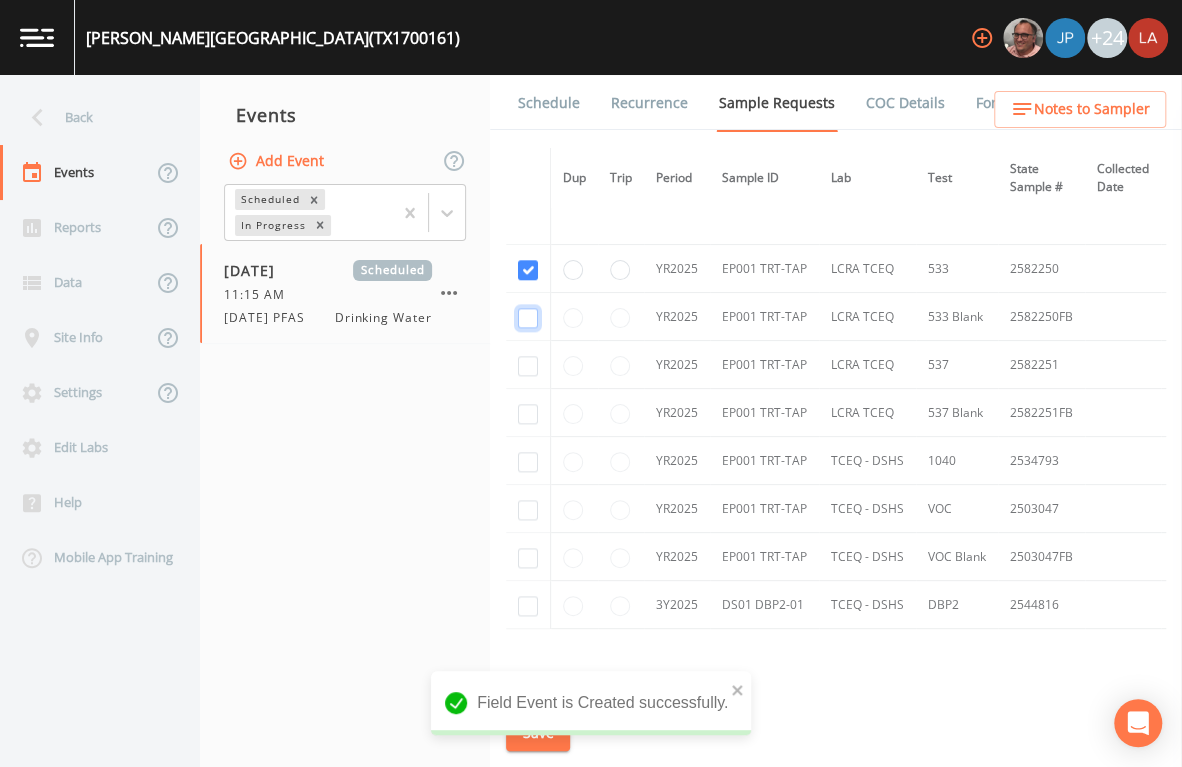 click at bounding box center [528, 318] 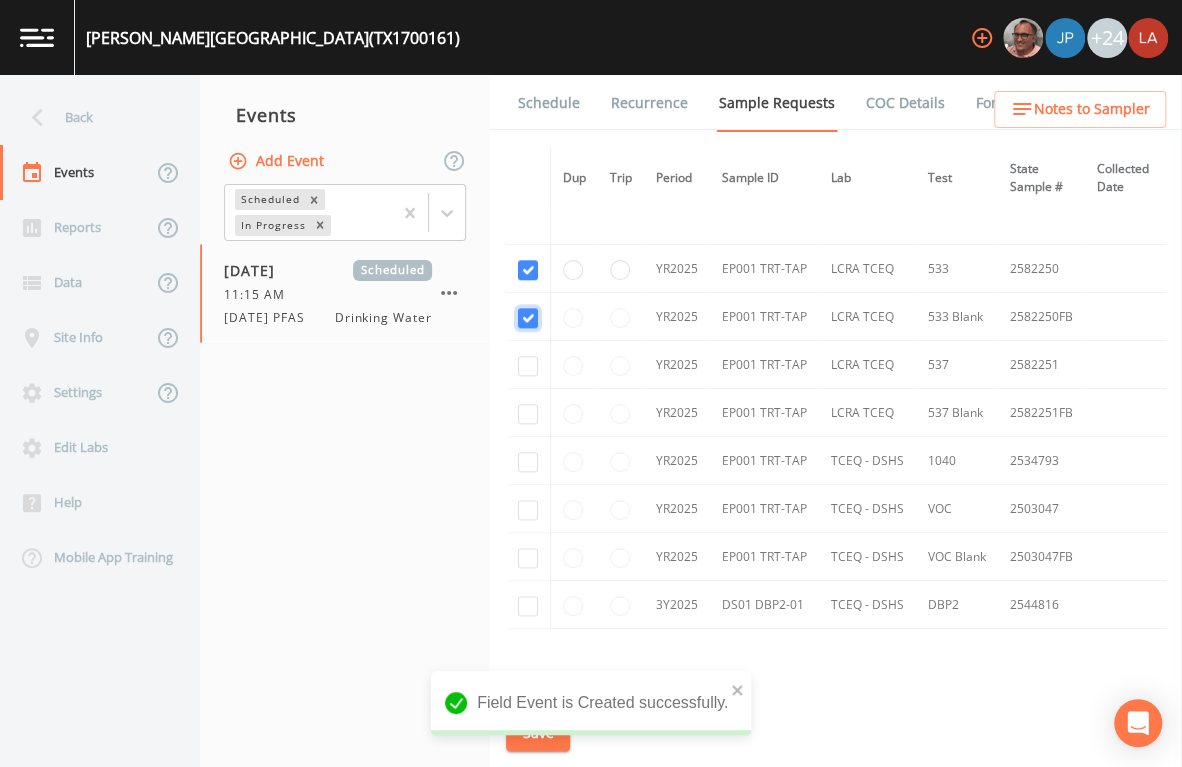 checkbox on "true" 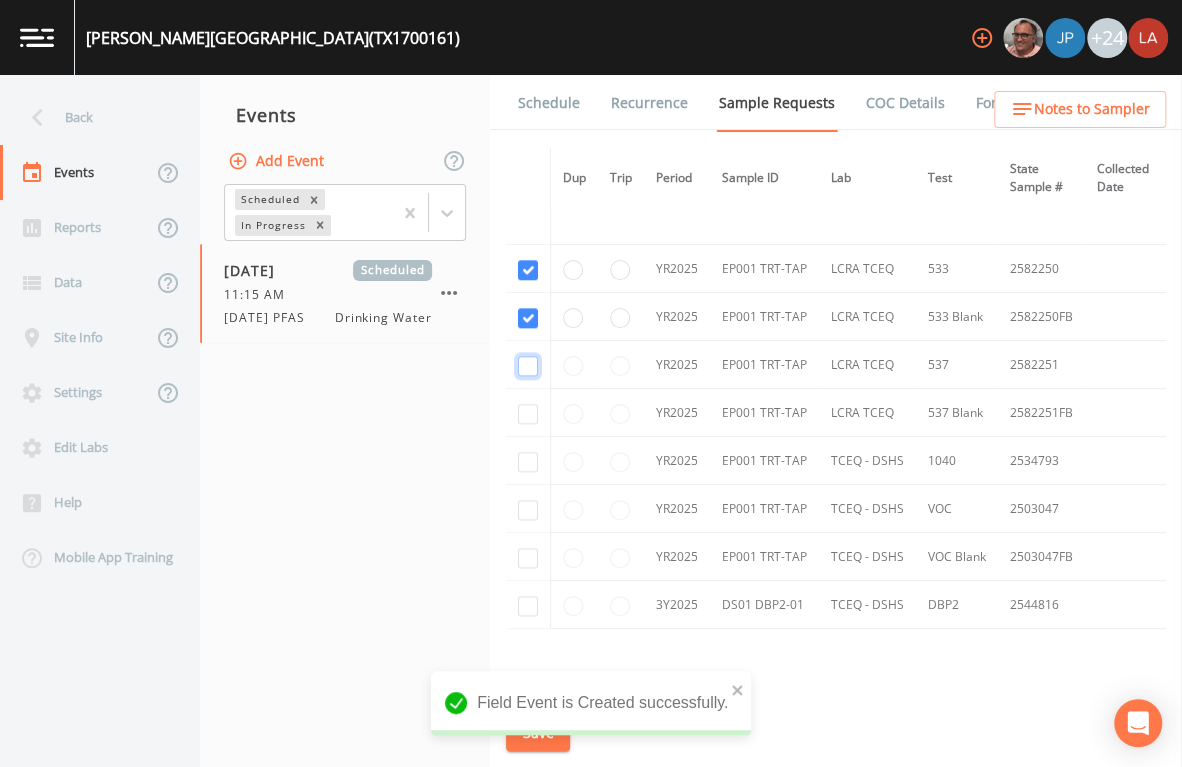 click at bounding box center (528, 366) 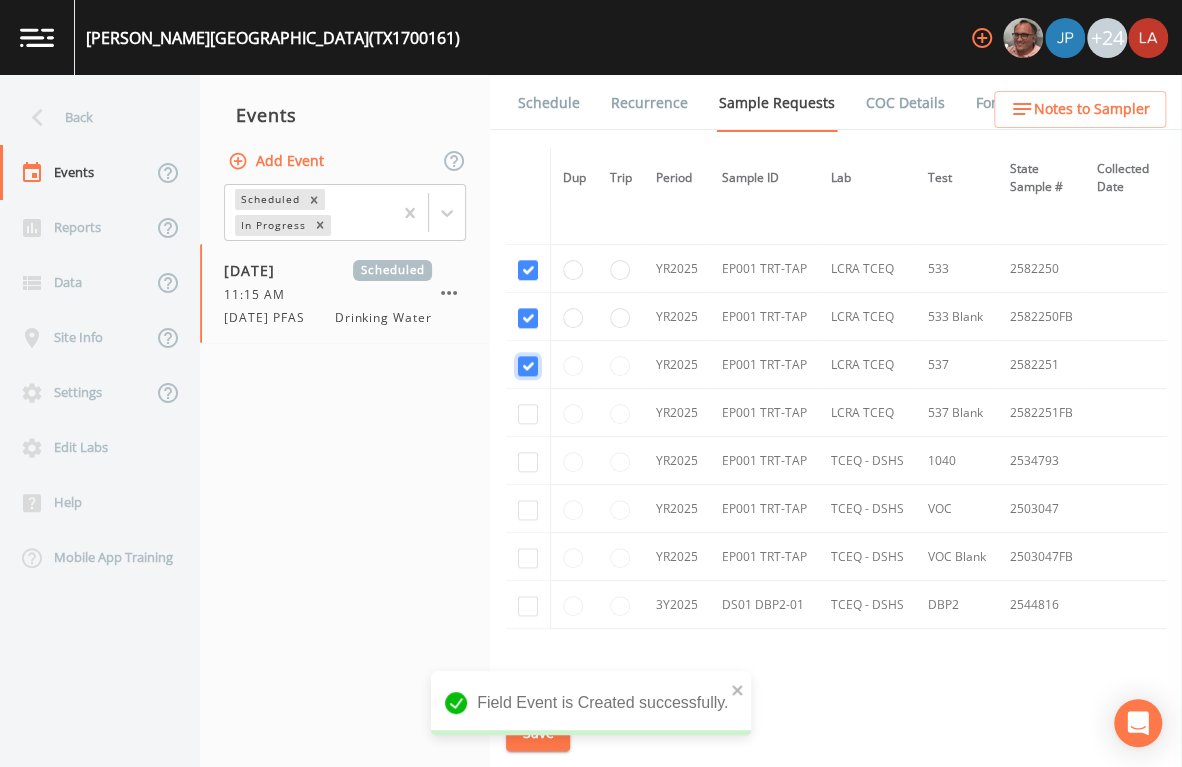 checkbox on "true" 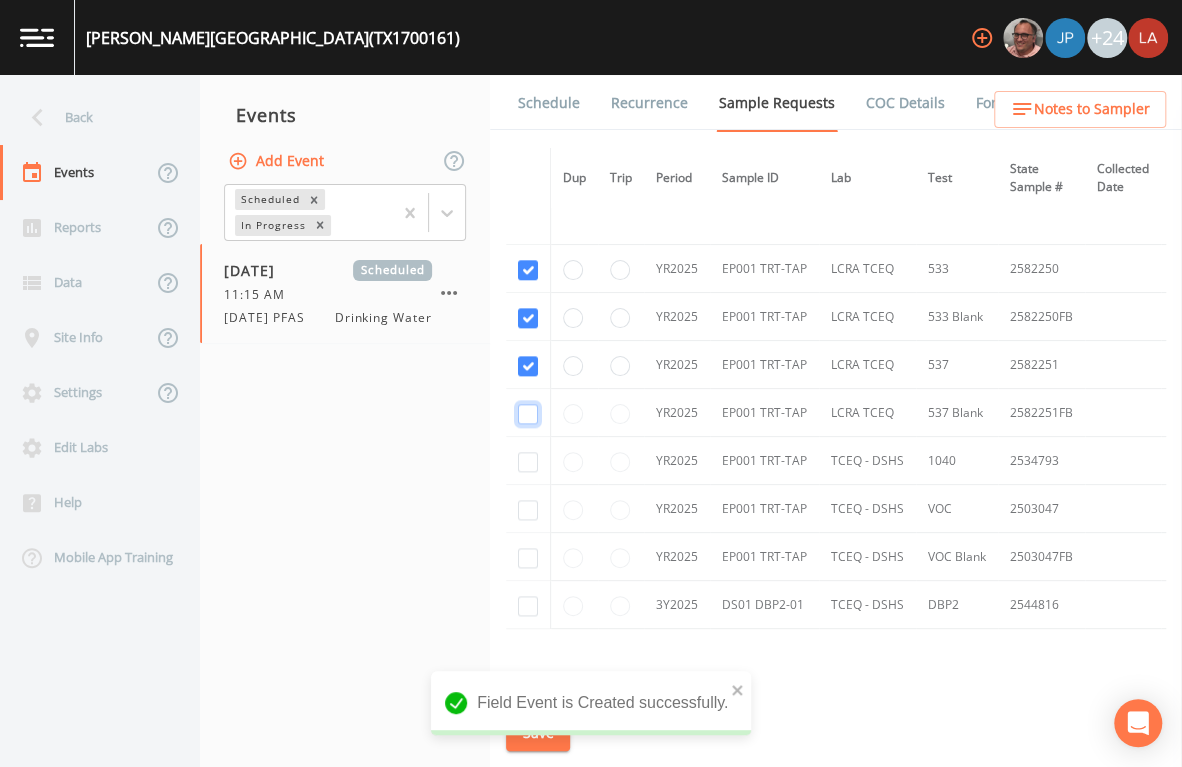 click at bounding box center [528, 414] 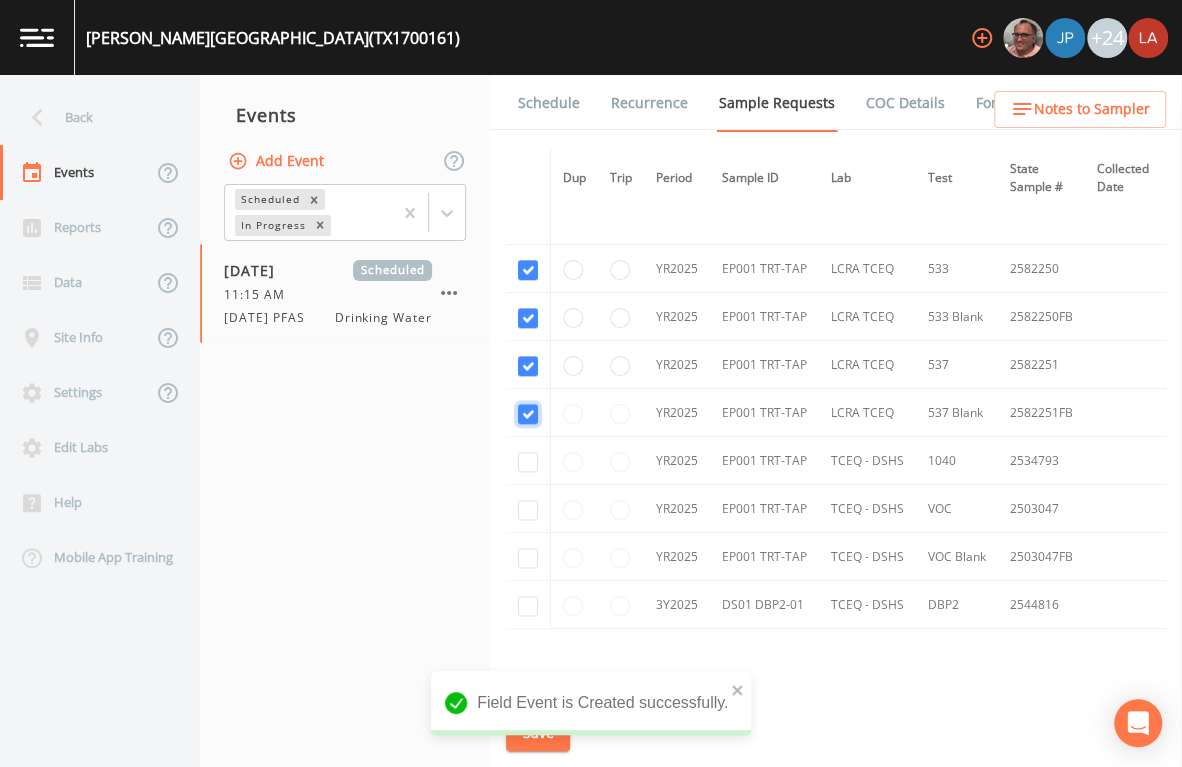 checkbox on "true" 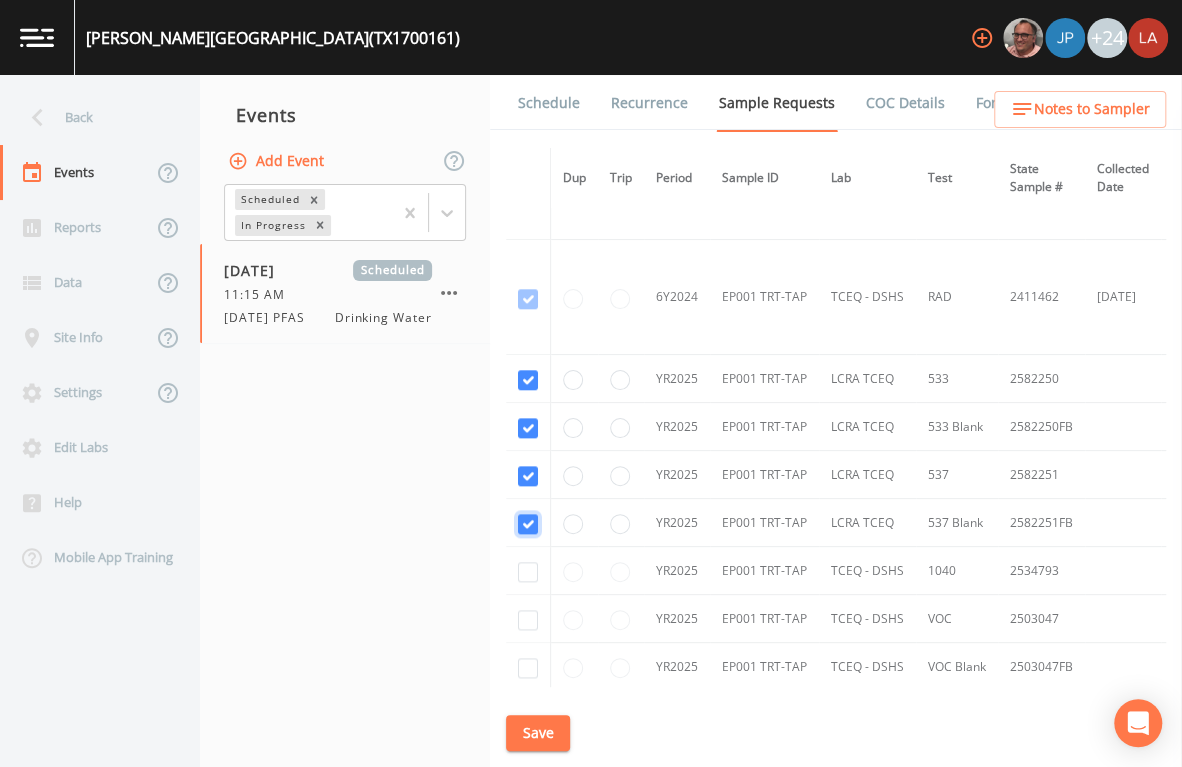 scroll, scrollTop: 999, scrollLeft: 0, axis: vertical 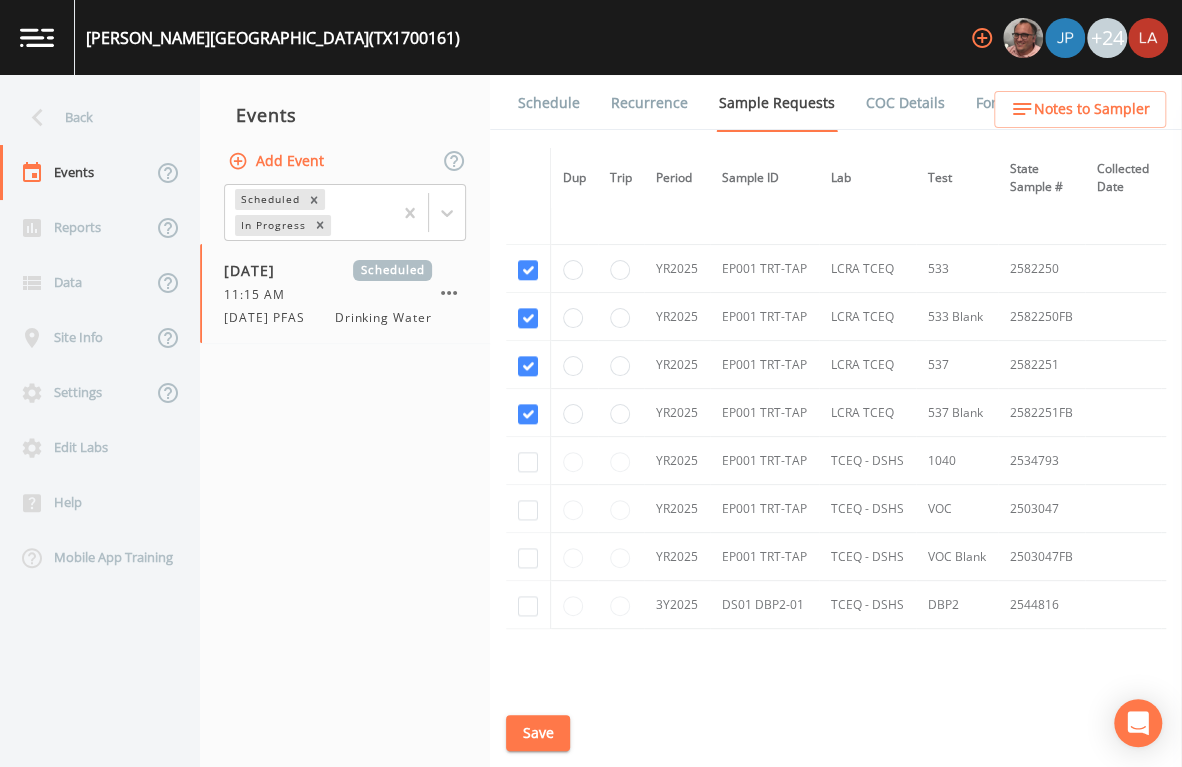 click on "Save" at bounding box center [538, 733] 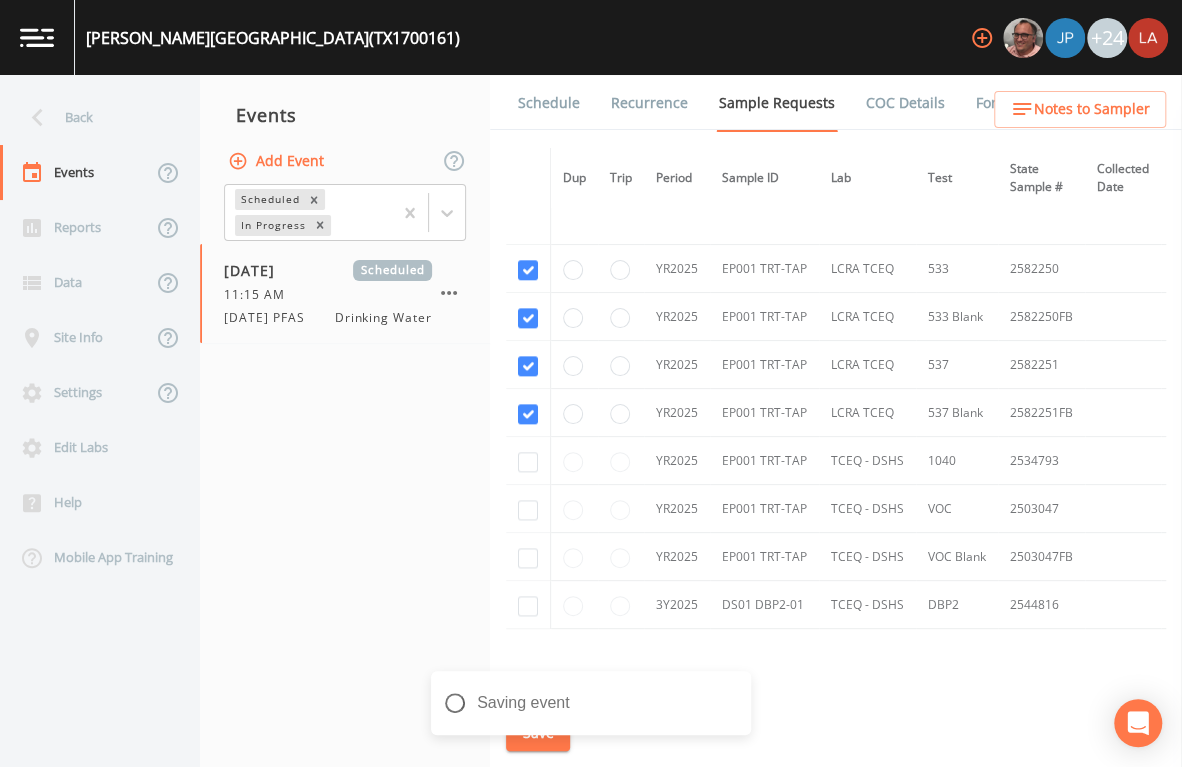 click on "Schedule" at bounding box center [549, 103] 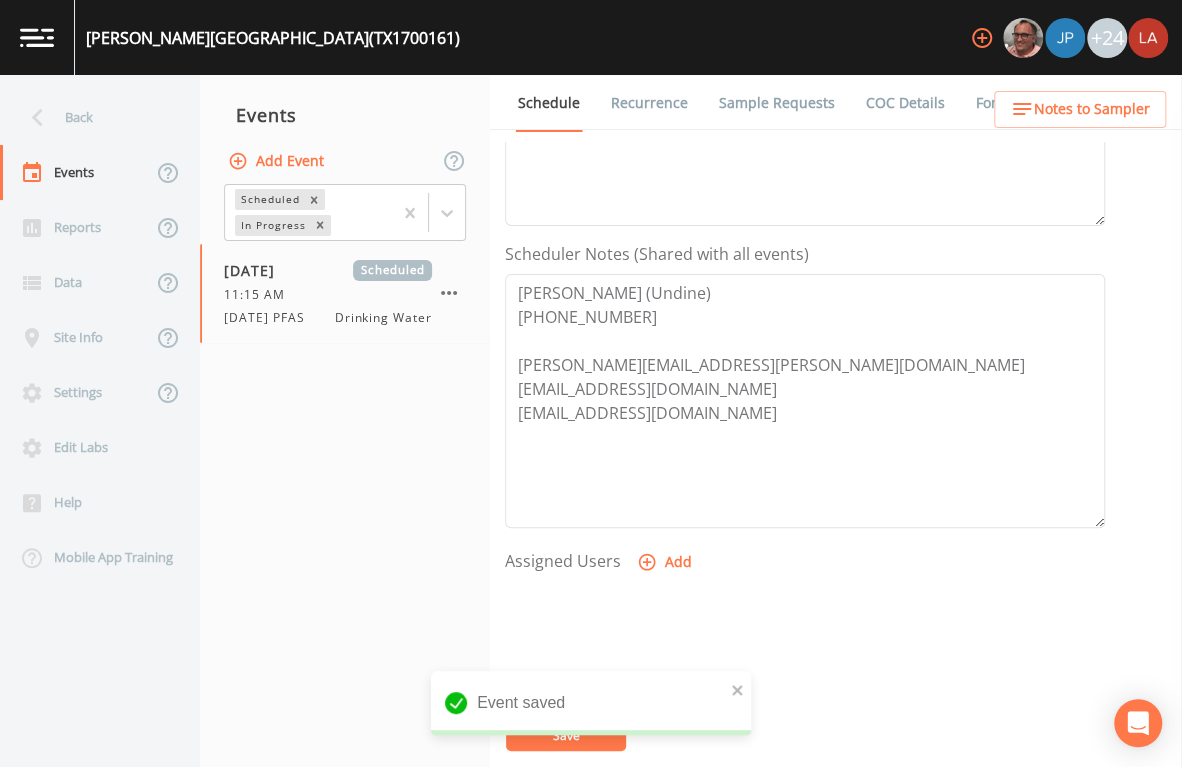 scroll, scrollTop: 499, scrollLeft: 0, axis: vertical 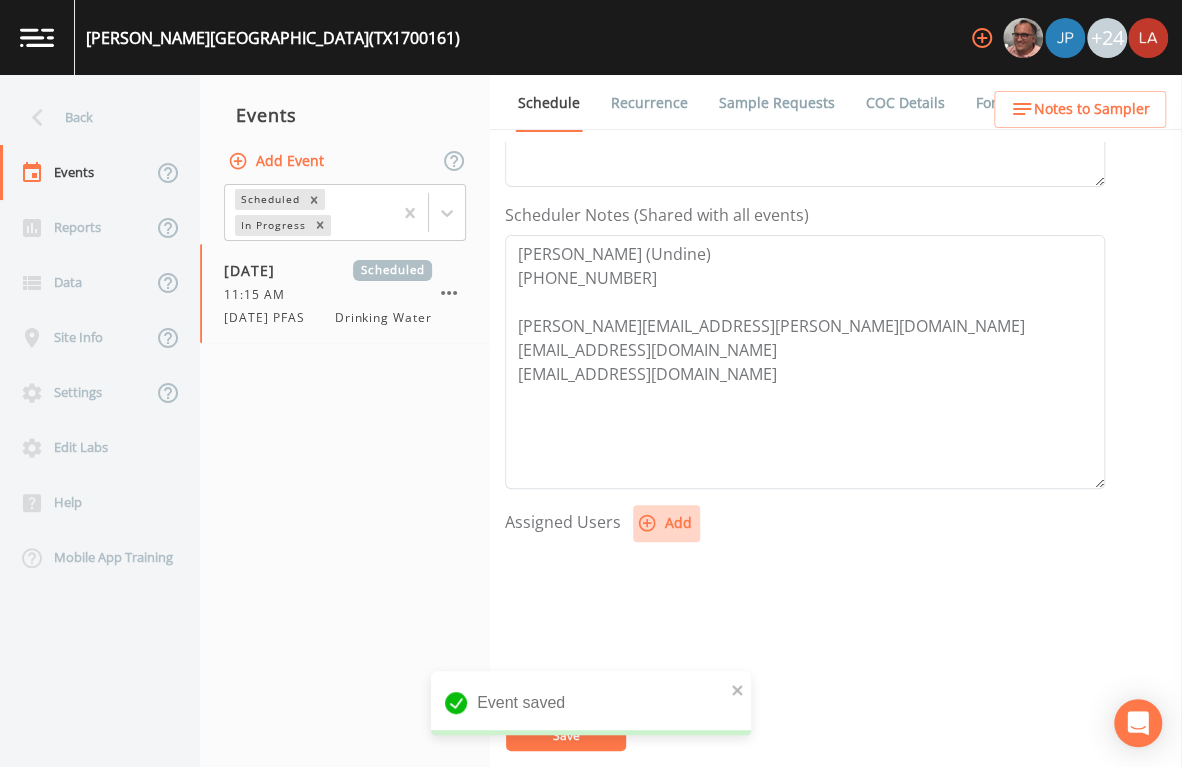 click on "Add" at bounding box center [666, 523] 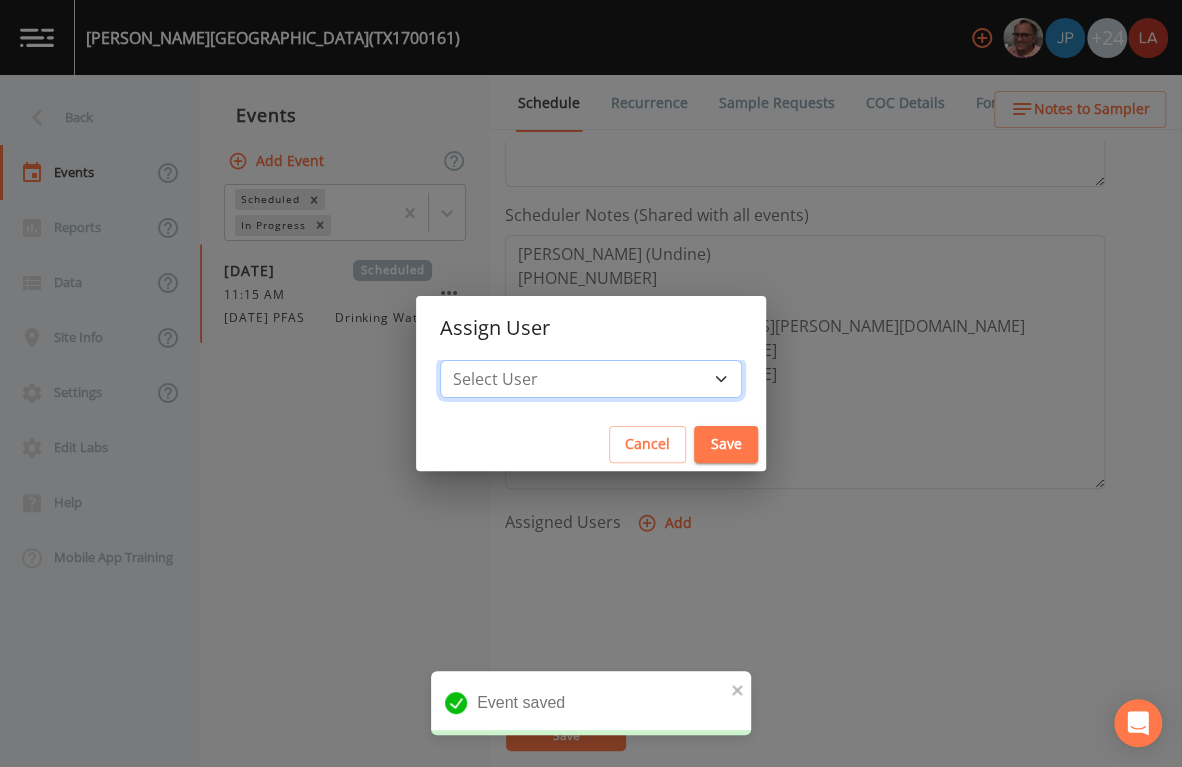 click on "Select User Mike  Franklin Joshua gere  Paul David  Weber Zachary  Evans Stafford  Johnson Stephanie  Hernandez Deon  brooks Joseph  Hayward Jose Garcia   Alaina  Hahn John  Kapsen Stanley Q  Porter Lisa  Brooks Julio C Sanchez  Jr Keith  Borst Connie Turner   Matthew  thomas Earl Miller   Brandon  Fox Rodolfo  Ramirez Annie  Huebner Sloan  Rigamonti Lauren  Saenz Reagan  Janecek Charles  Medina Geneva  Hill" at bounding box center [591, 379] 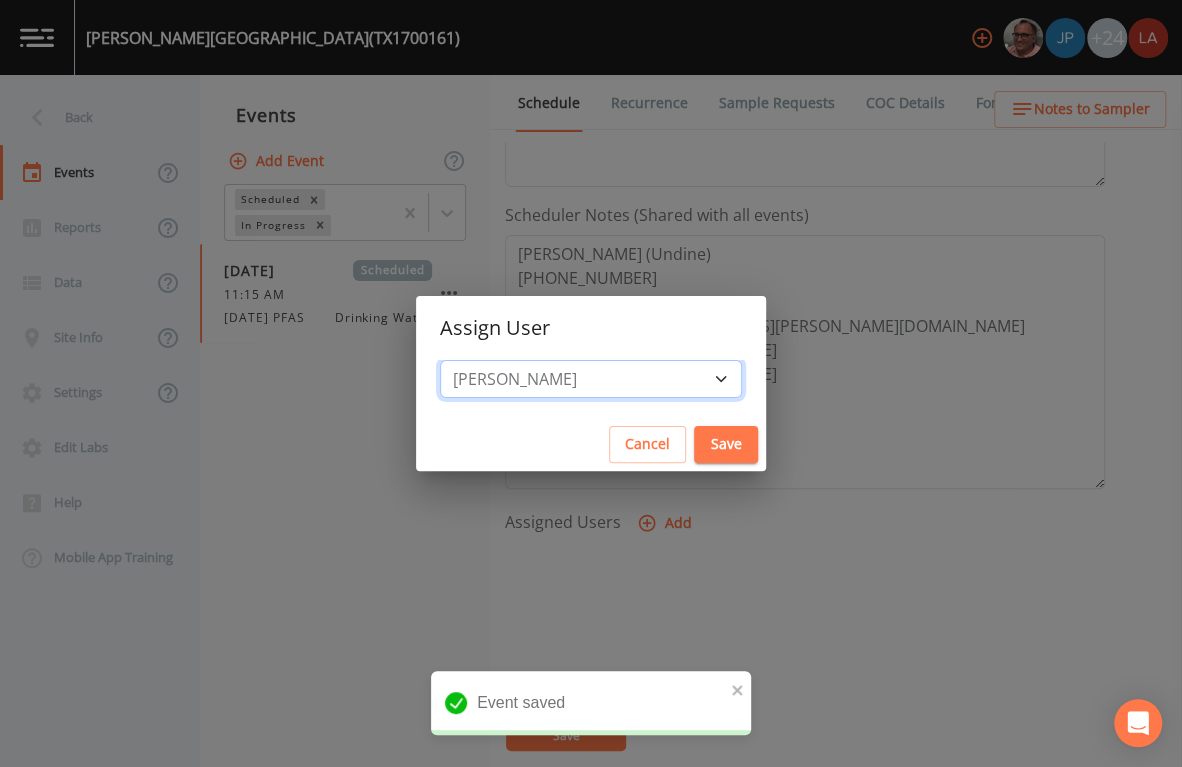 click on "Select User Mike  Franklin Joshua gere  Paul David  Weber Zachary  Evans Stafford  Johnson Stephanie  Hernandez Deon  brooks Joseph  Hayward Jose Garcia   Alaina  Hahn John  Kapsen Stanley Q  Porter Lisa  Brooks Julio C Sanchez  Jr Keith  Borst Connie Turner   Matthew  thomas Earl Miller   Brandon  Fox Rodolfo  Ramirez Annie  Huebner Sloan  Rigamonti Lauren  Saenz Reagan  Janecek Charles  Medina Geneva  Hill" at bounding box center [591, 379] 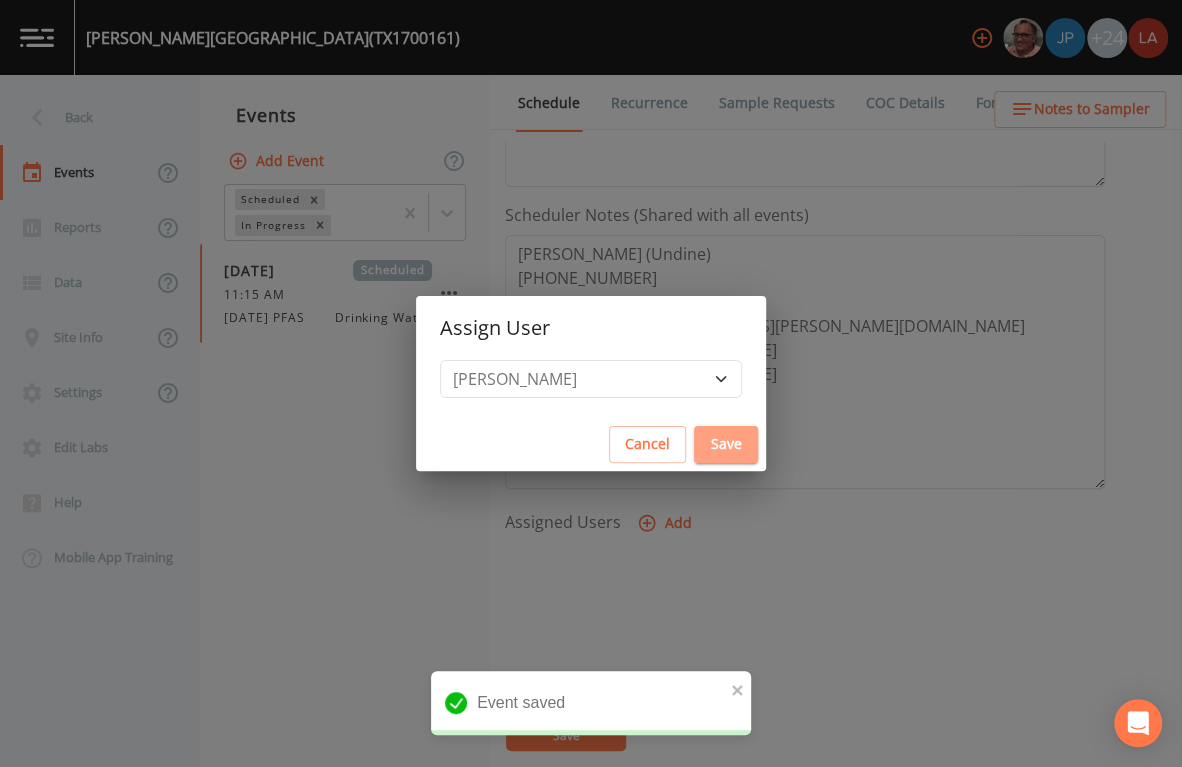 click on "Save" at bounding box center (726, 444) 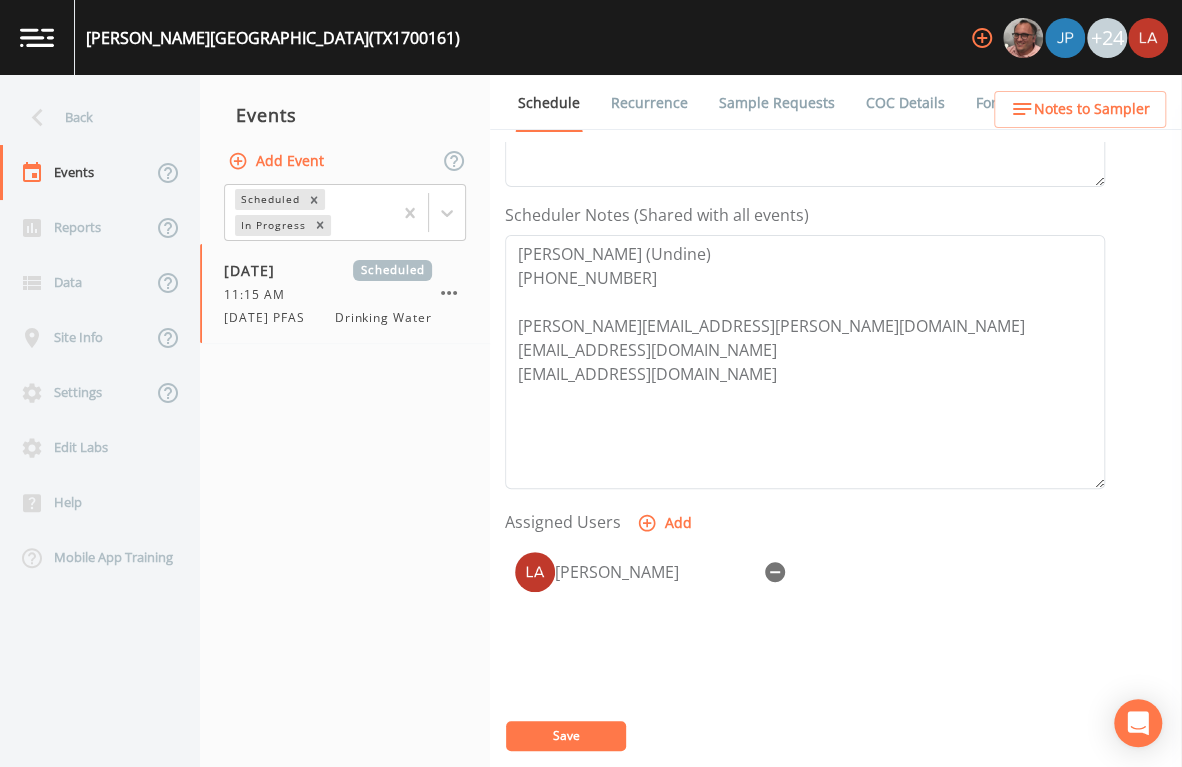 click on "Save" at bounding box center [566, 735] 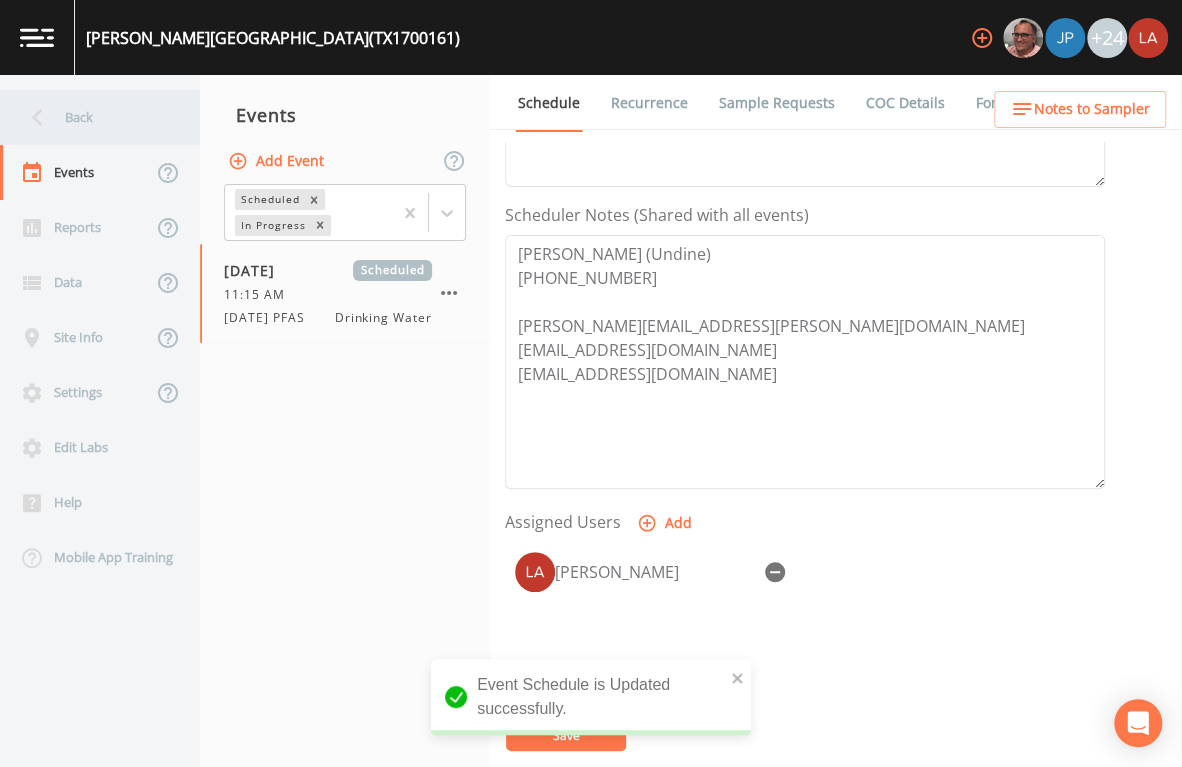 click on "Back" at bounding box center (90, 117) 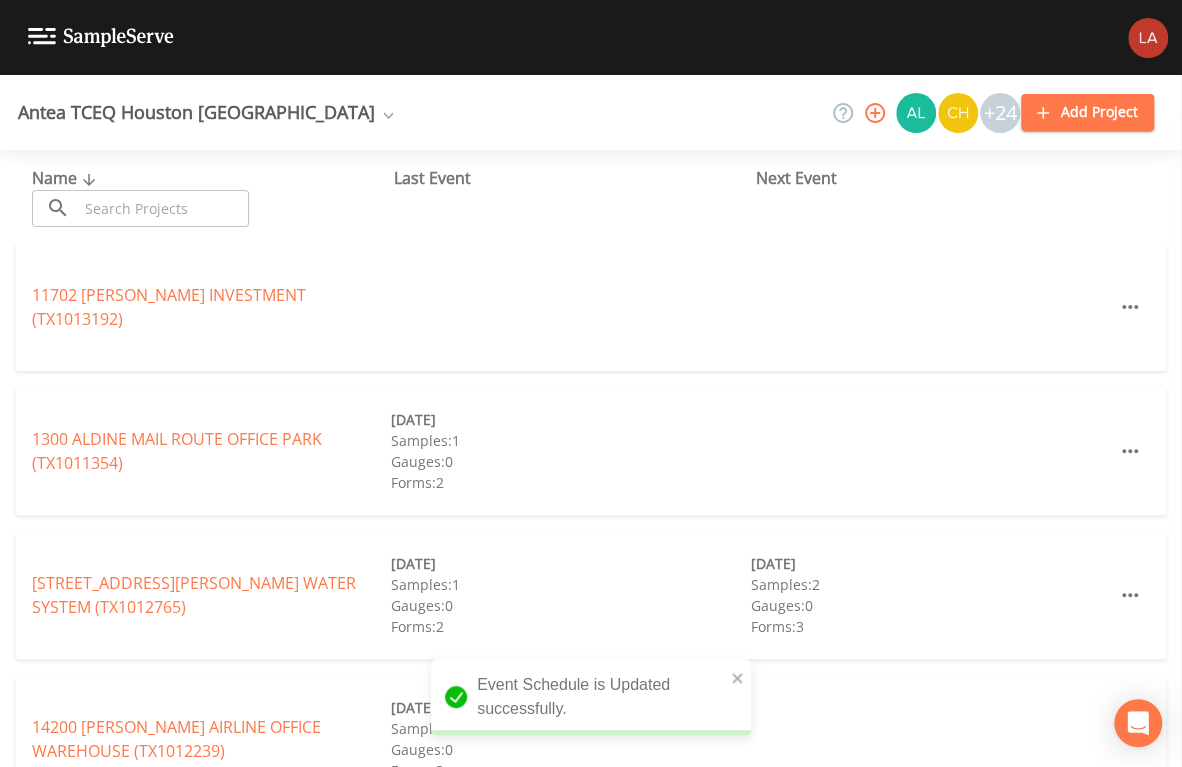 click at bounding box center (163, 208) 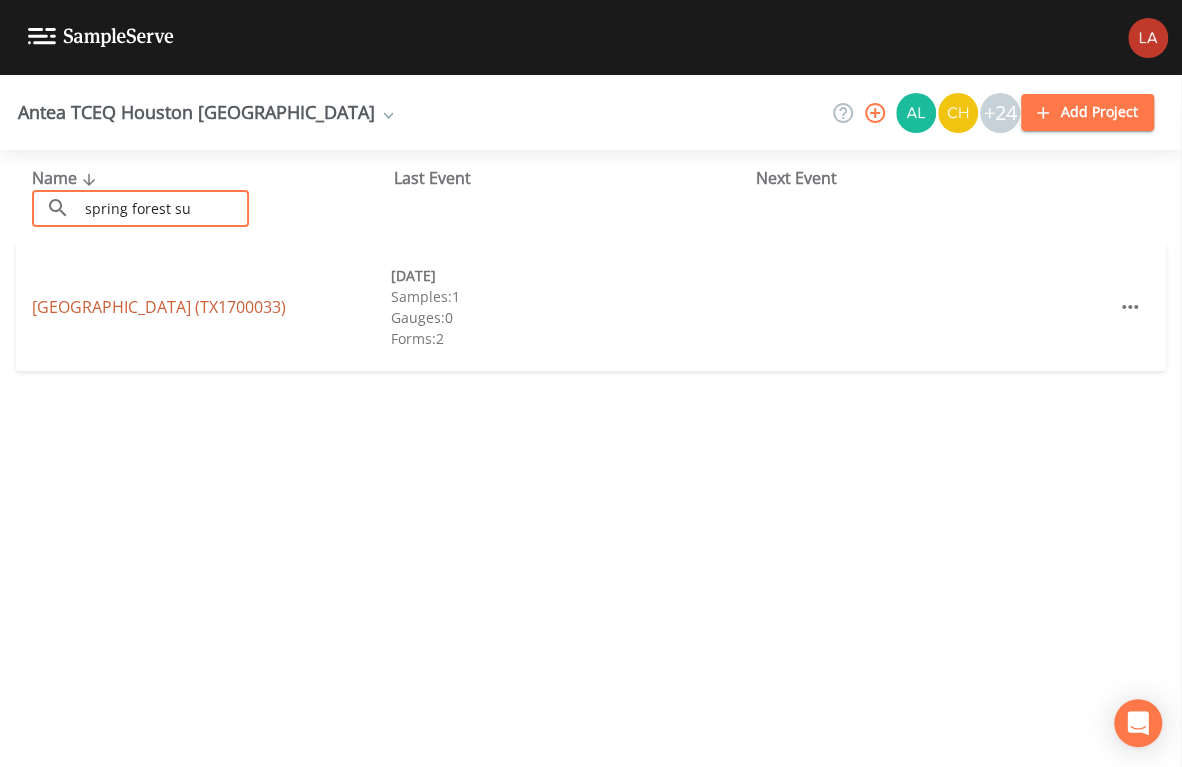 type on "spring forest su" 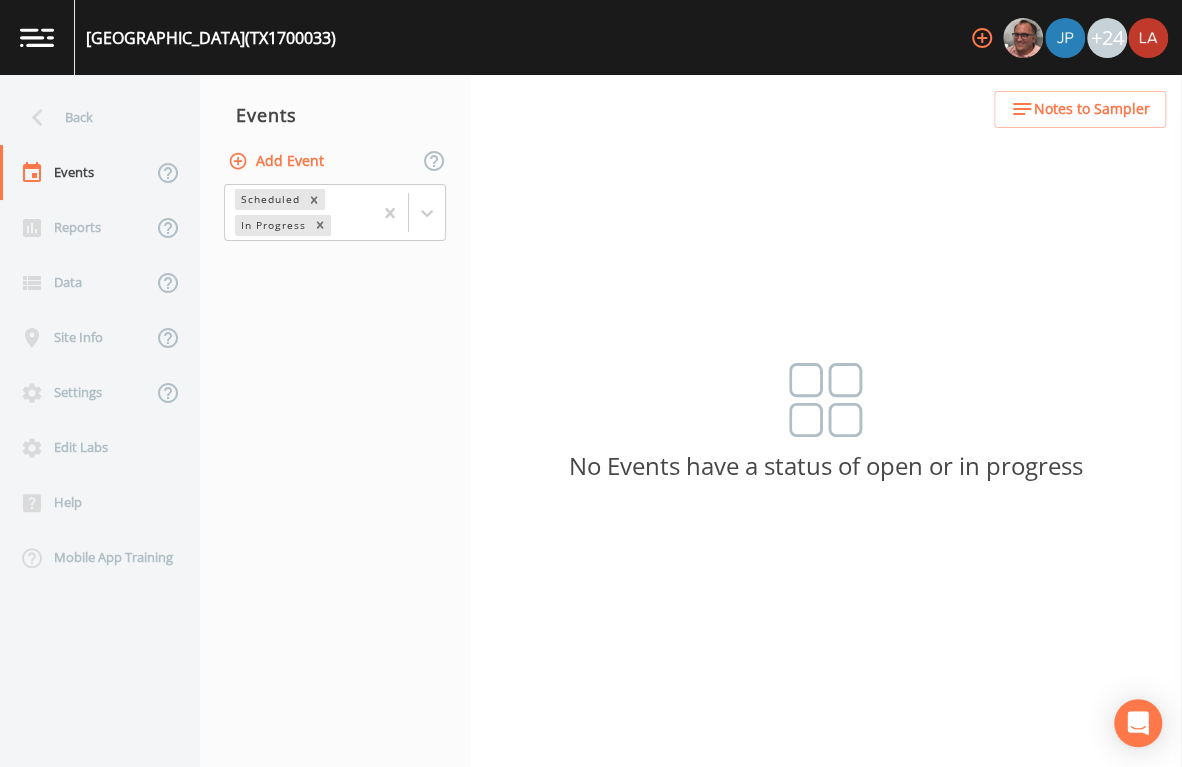 click on "Add Event" at bounding box center [278, 161] 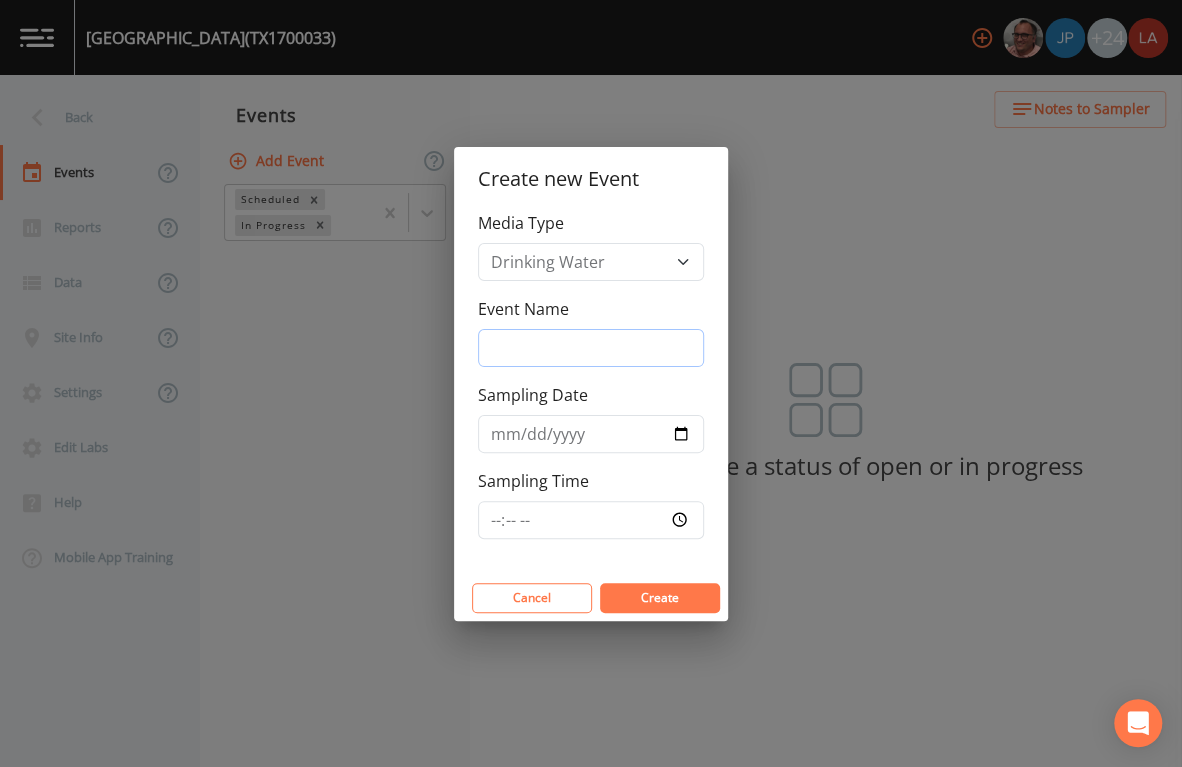 click on "Event Name" at bounding box center (591, 348) 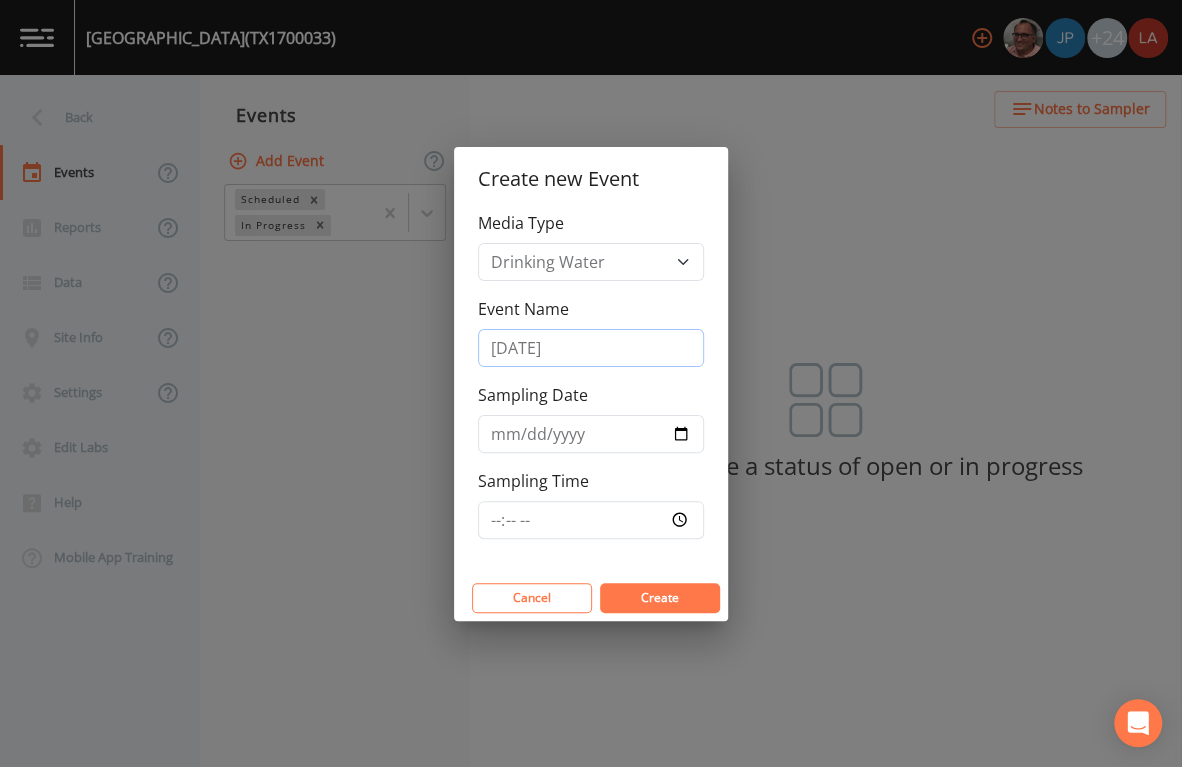 type on "7/22/25 PFAS" 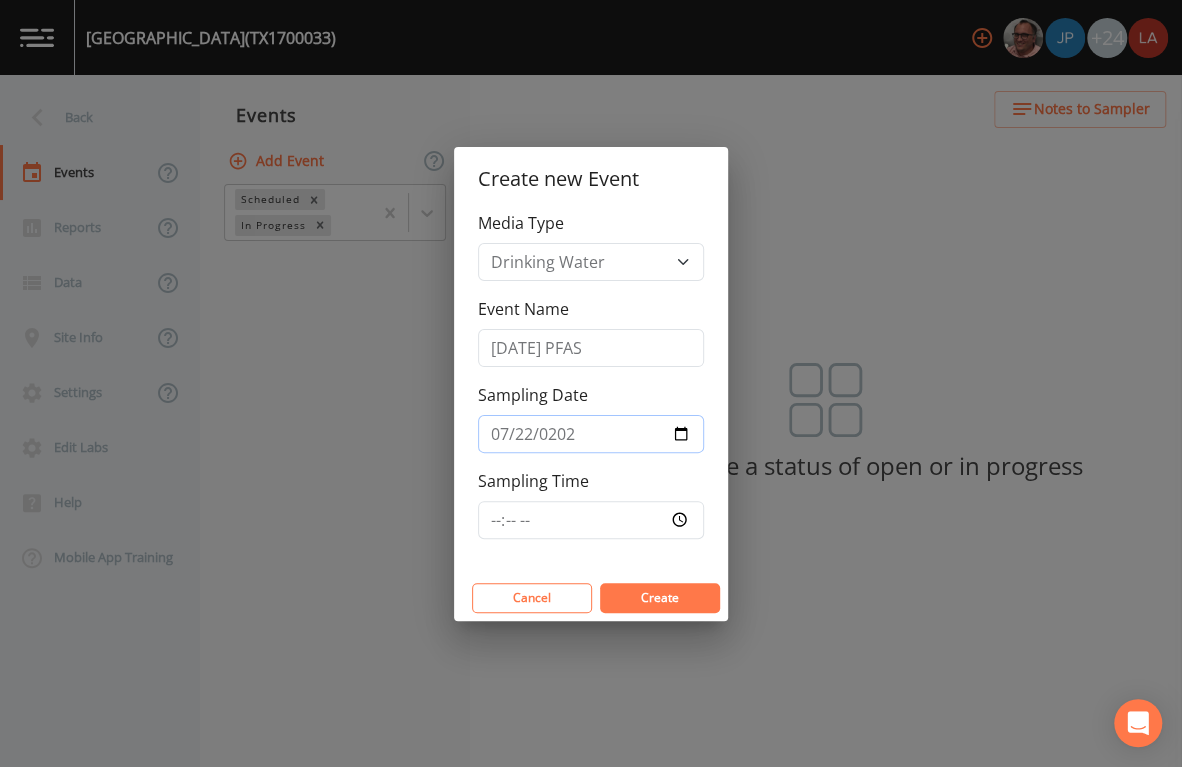 type on "2025-07-22" 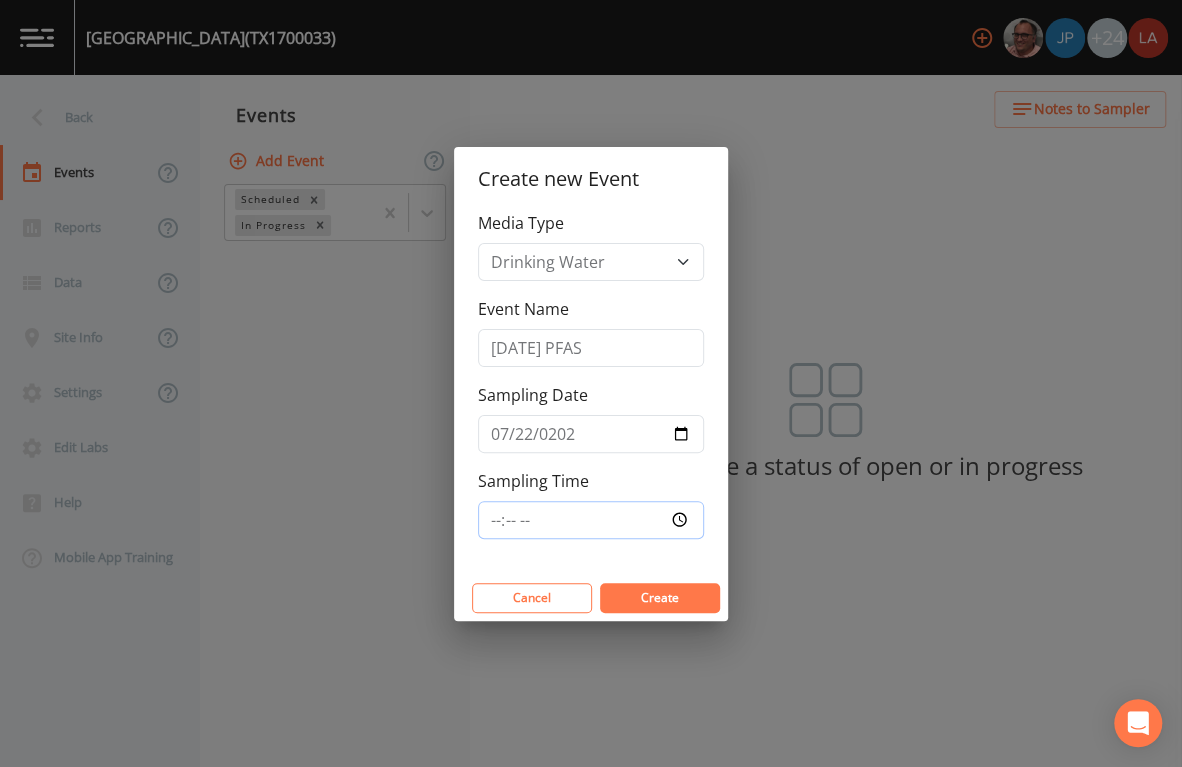 type on "12:00" 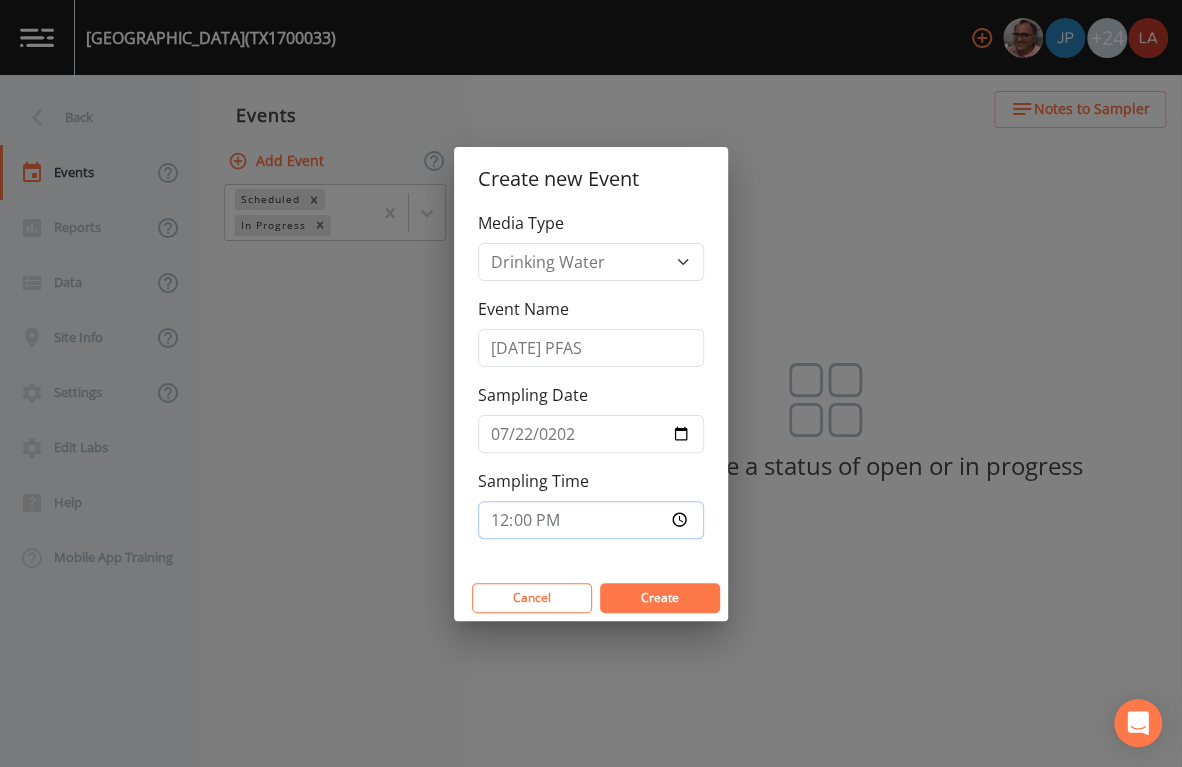 click on "Create" at bounding box center (660, 598) 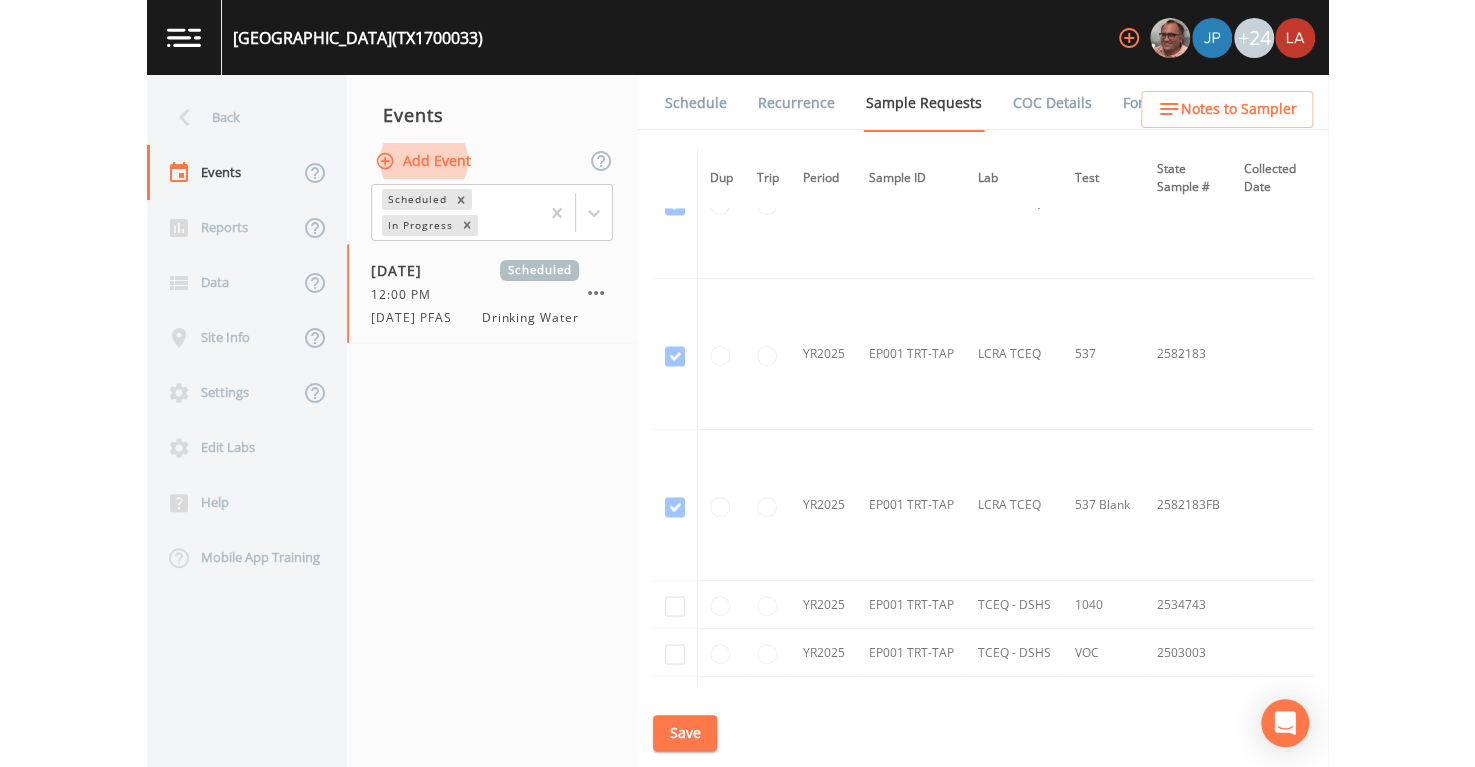 scroll, scrollTop: 1428, scrollLeft: 0, axis: vertical 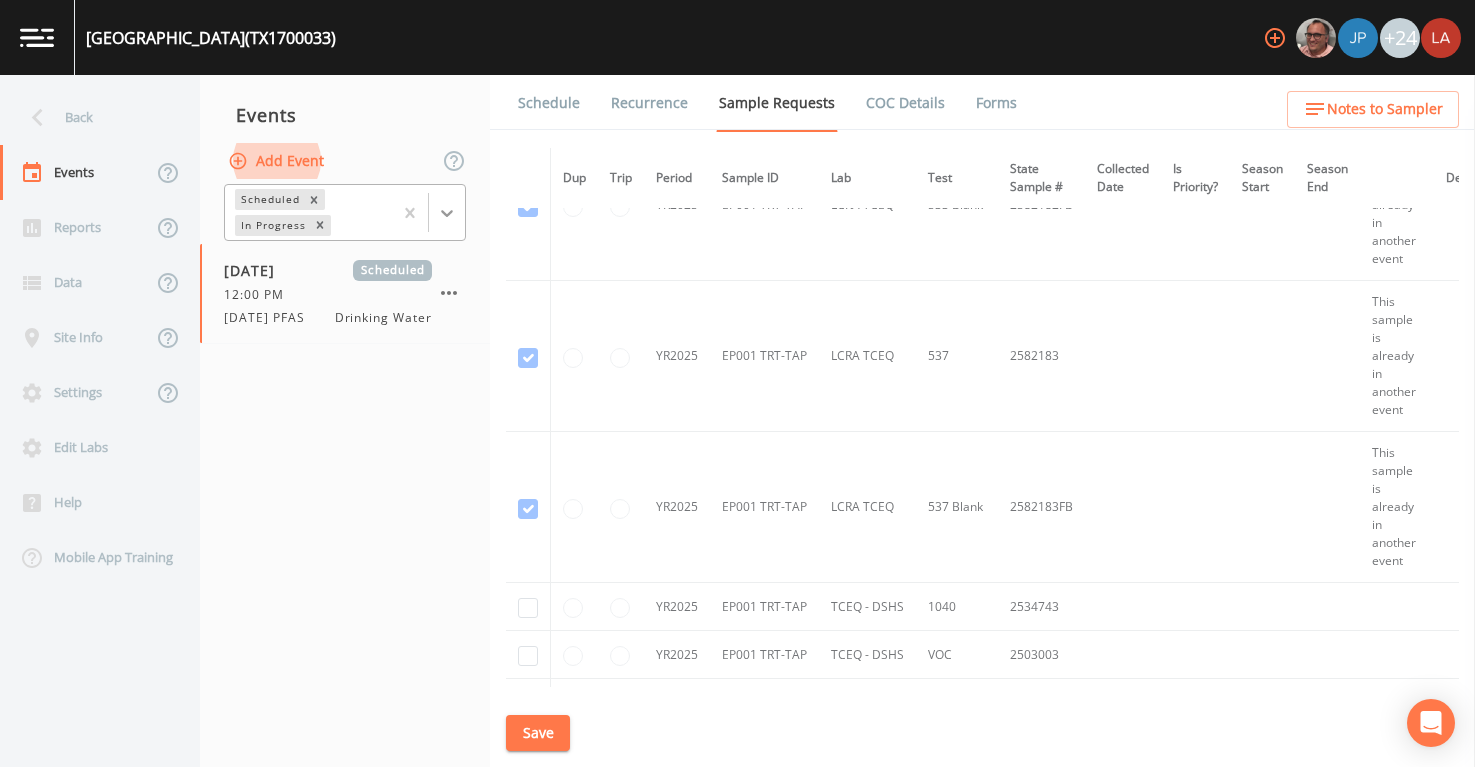 click 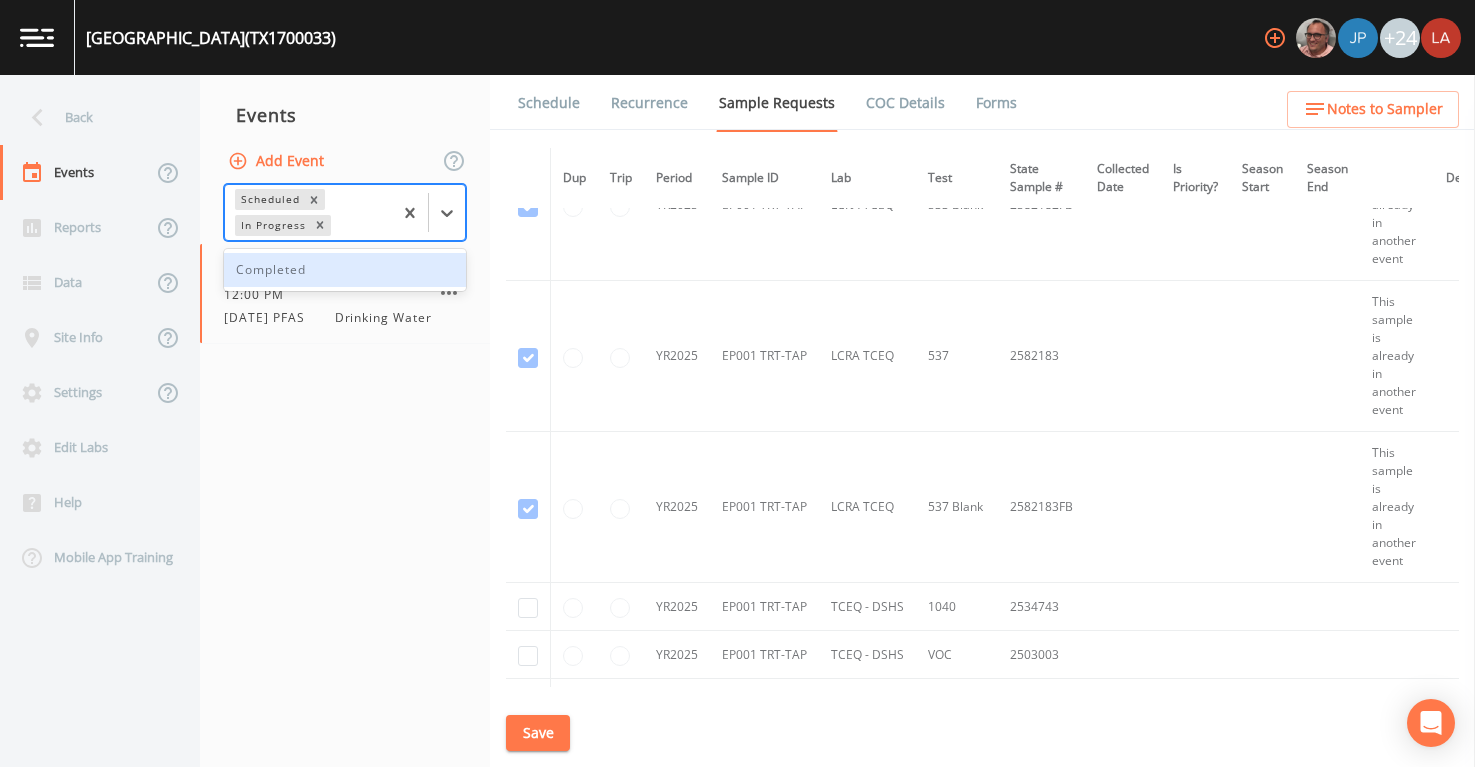 click on "Completed" at bounding box center [345, 270] 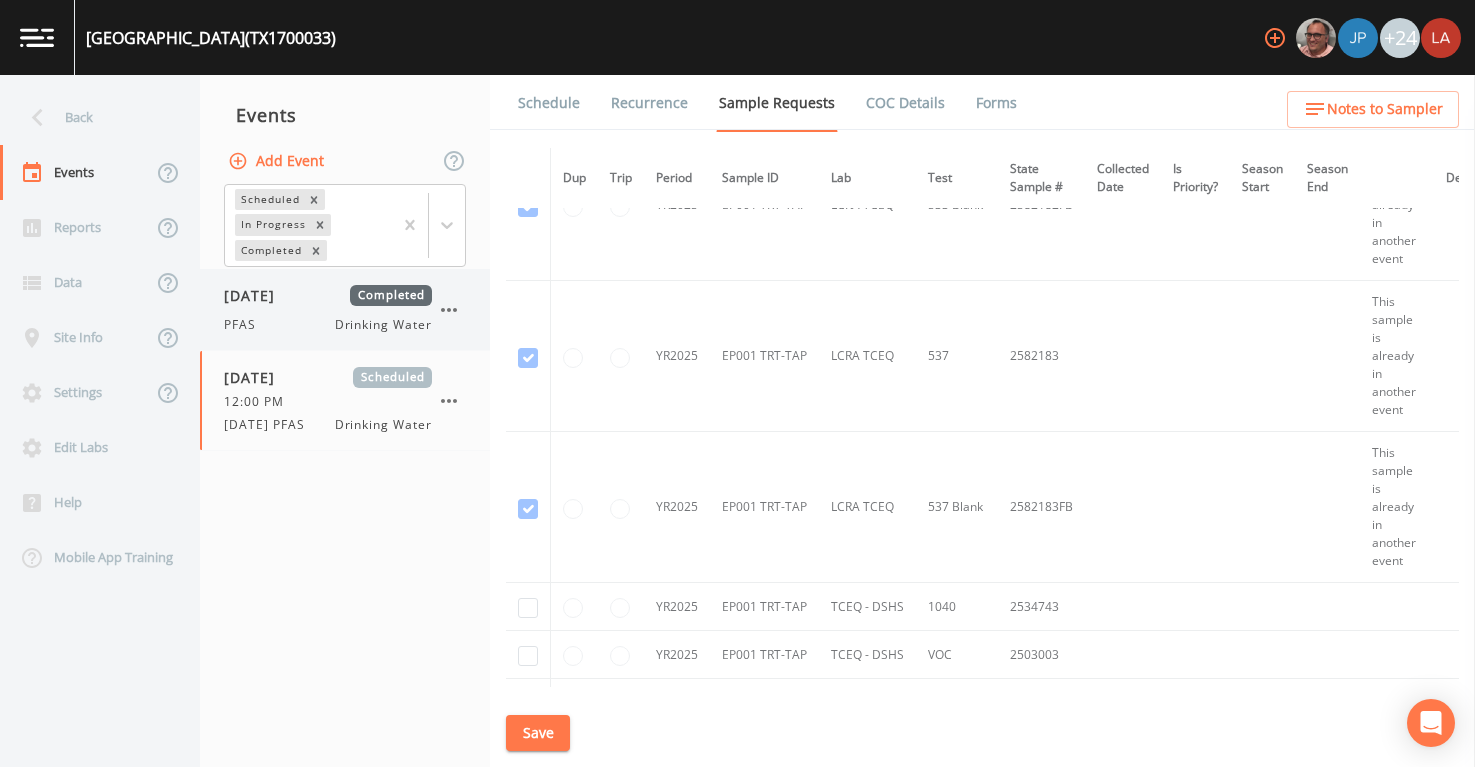 click on "PFAS  Drinking Water" at bounding box center [328, 325] 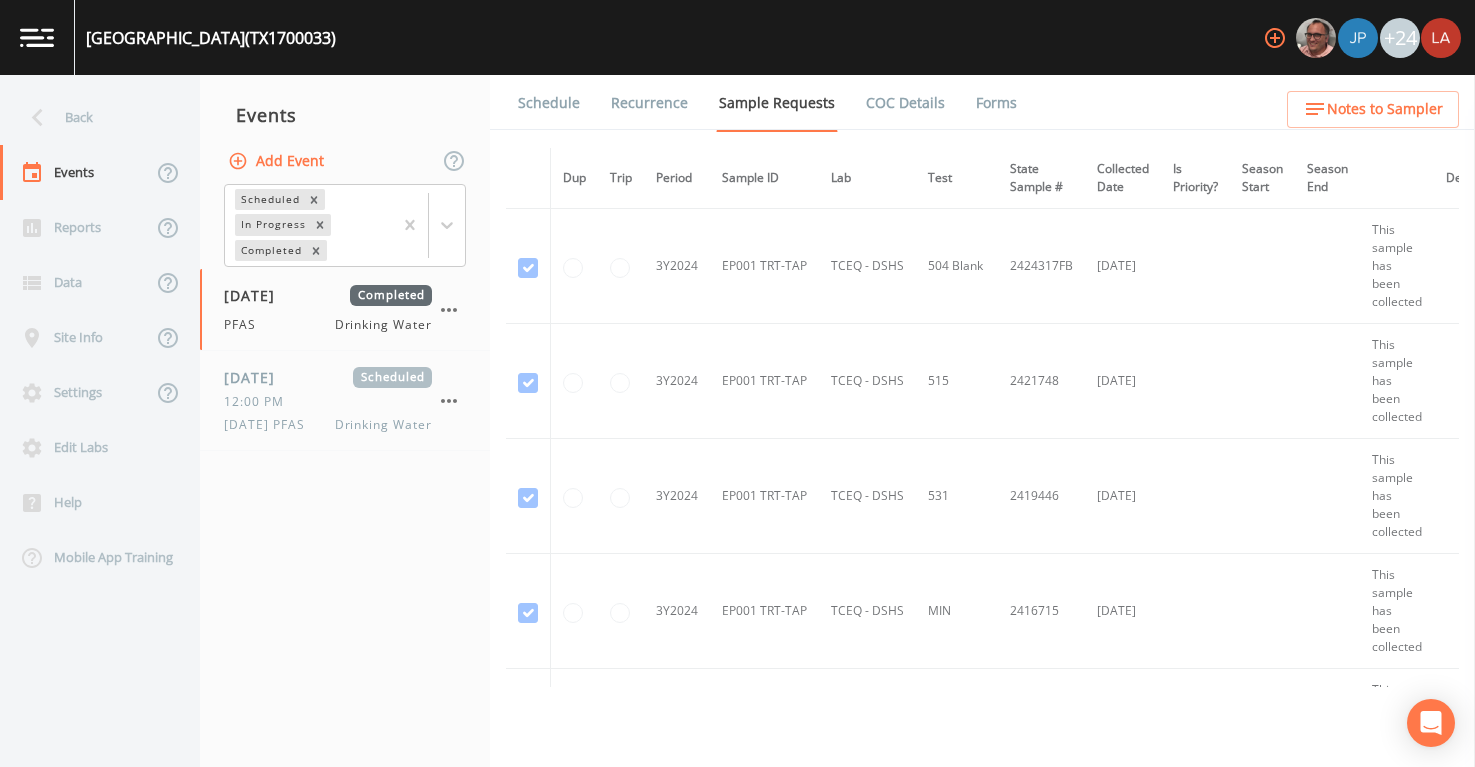 scroll, scrollTop: 499, scrollLeft: 0, axis: vertical 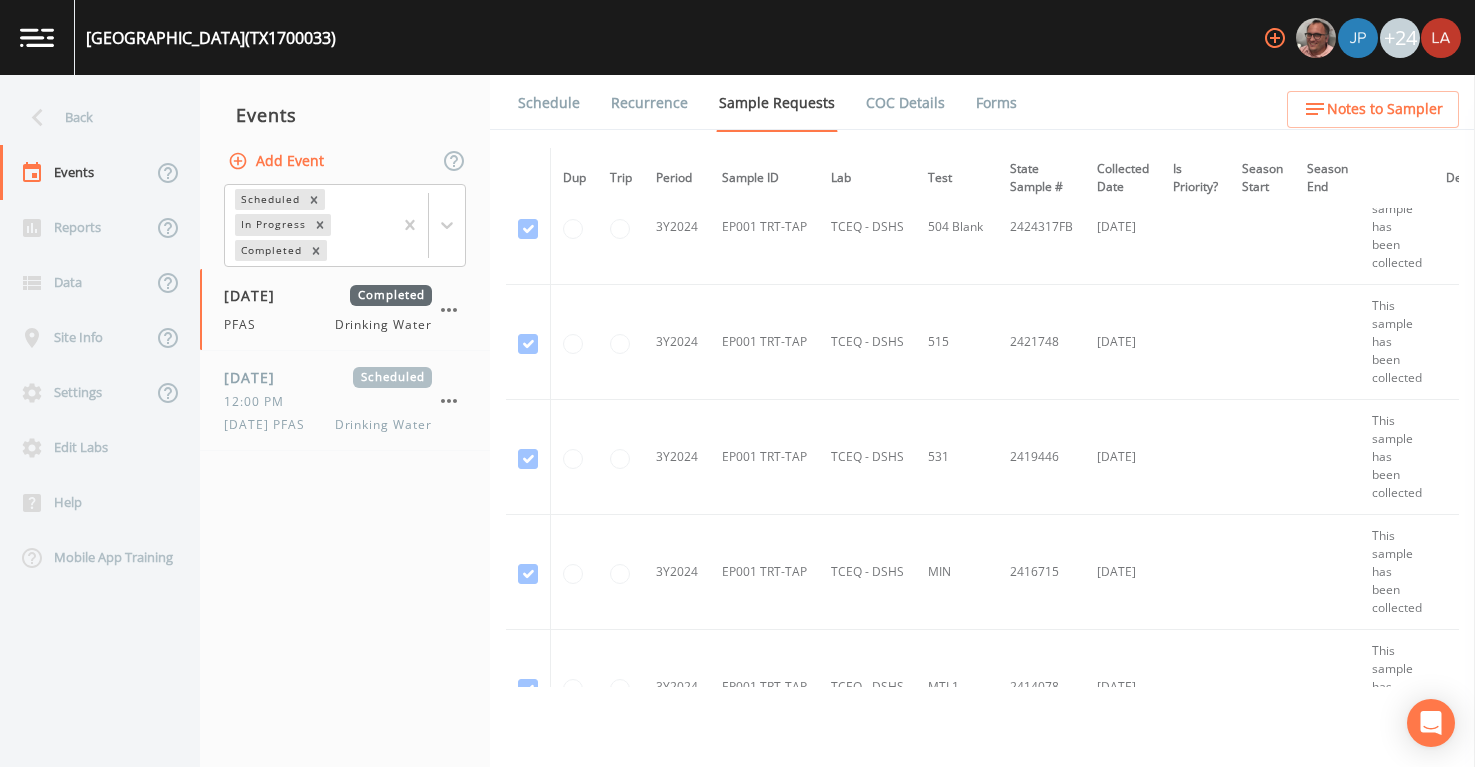click on "Schedule" at bounding box center [549, 103] 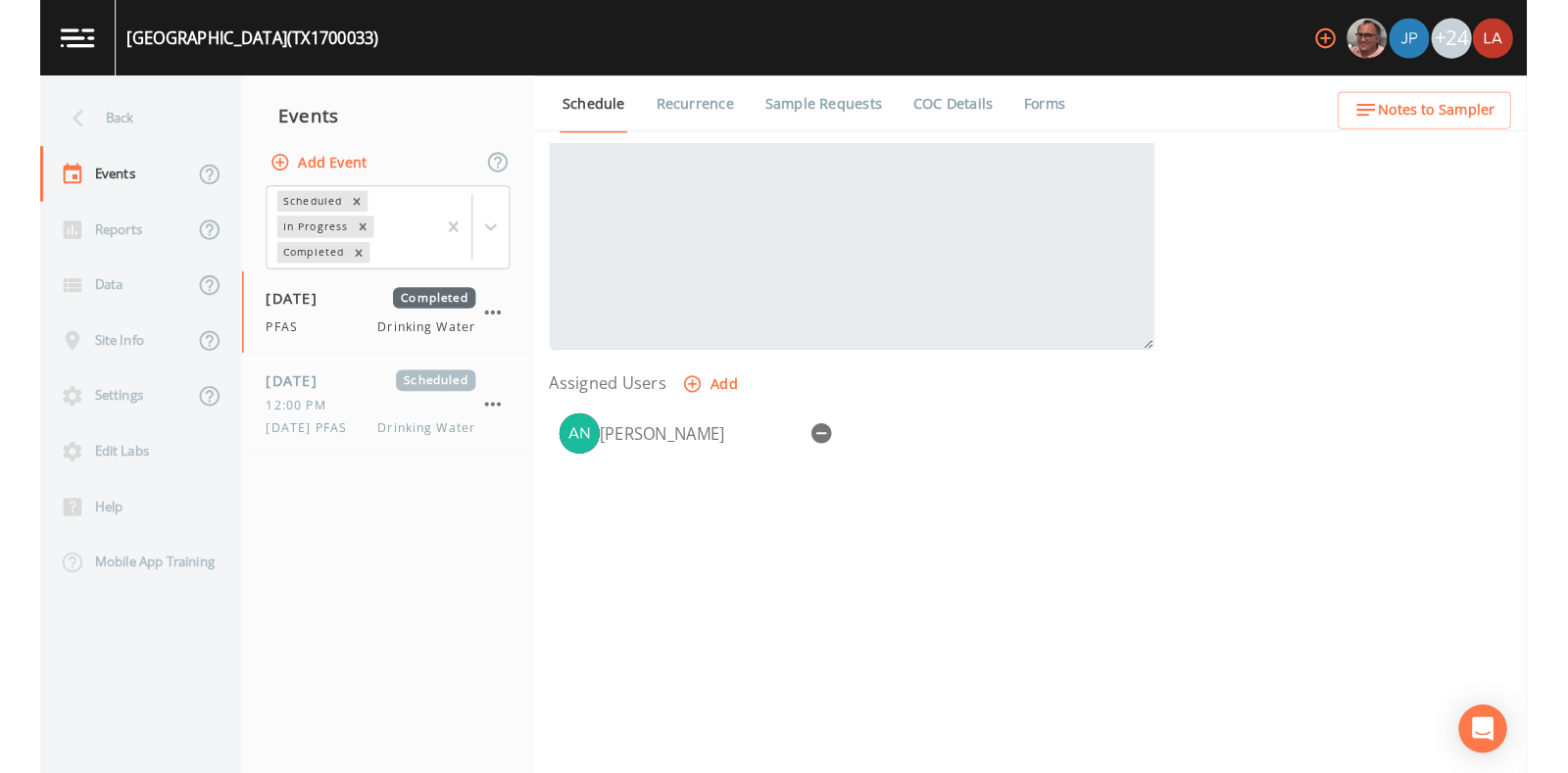 scroll, scrollTop: 0, scrollLeft: 0, axis: both 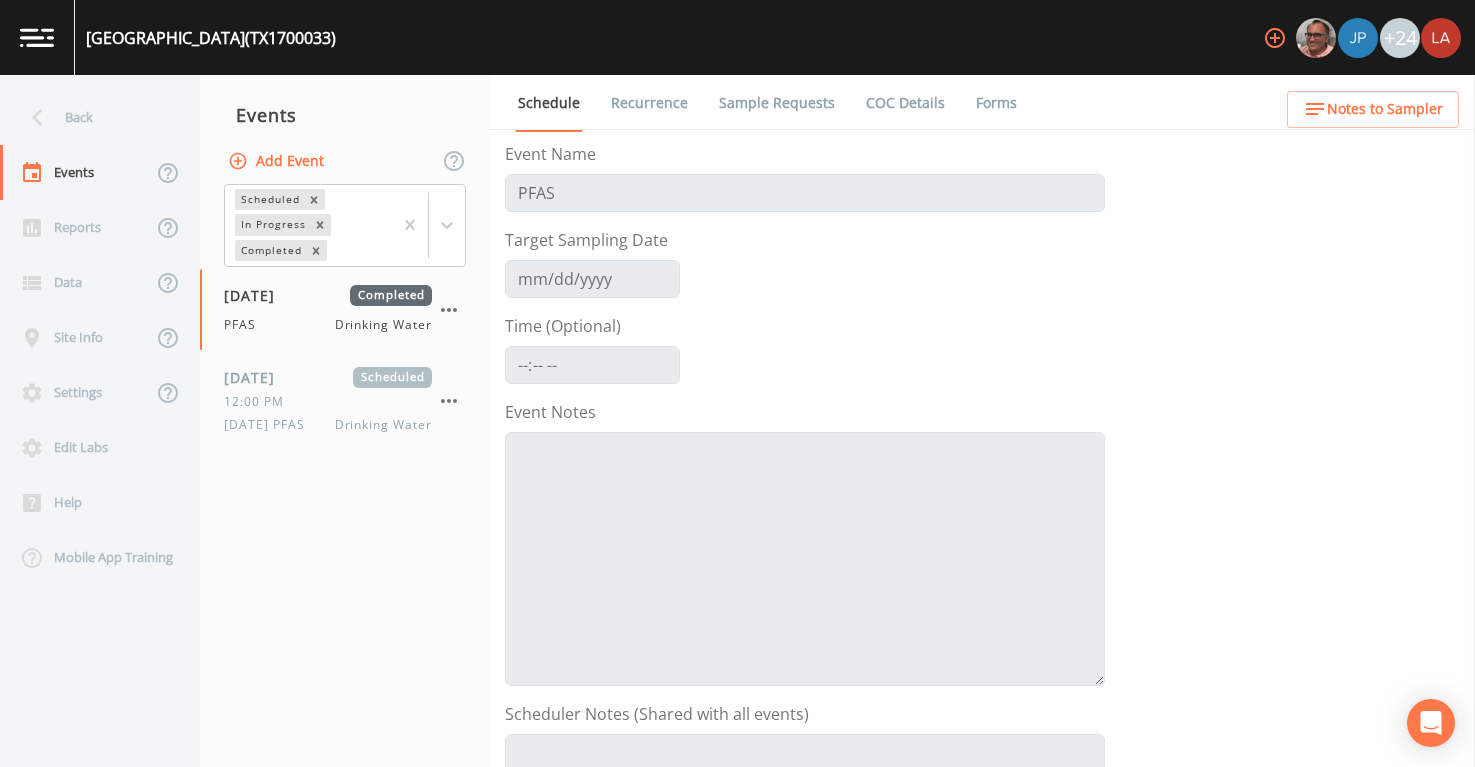 click on "Sample Requests" at bounding box center [777, 103] 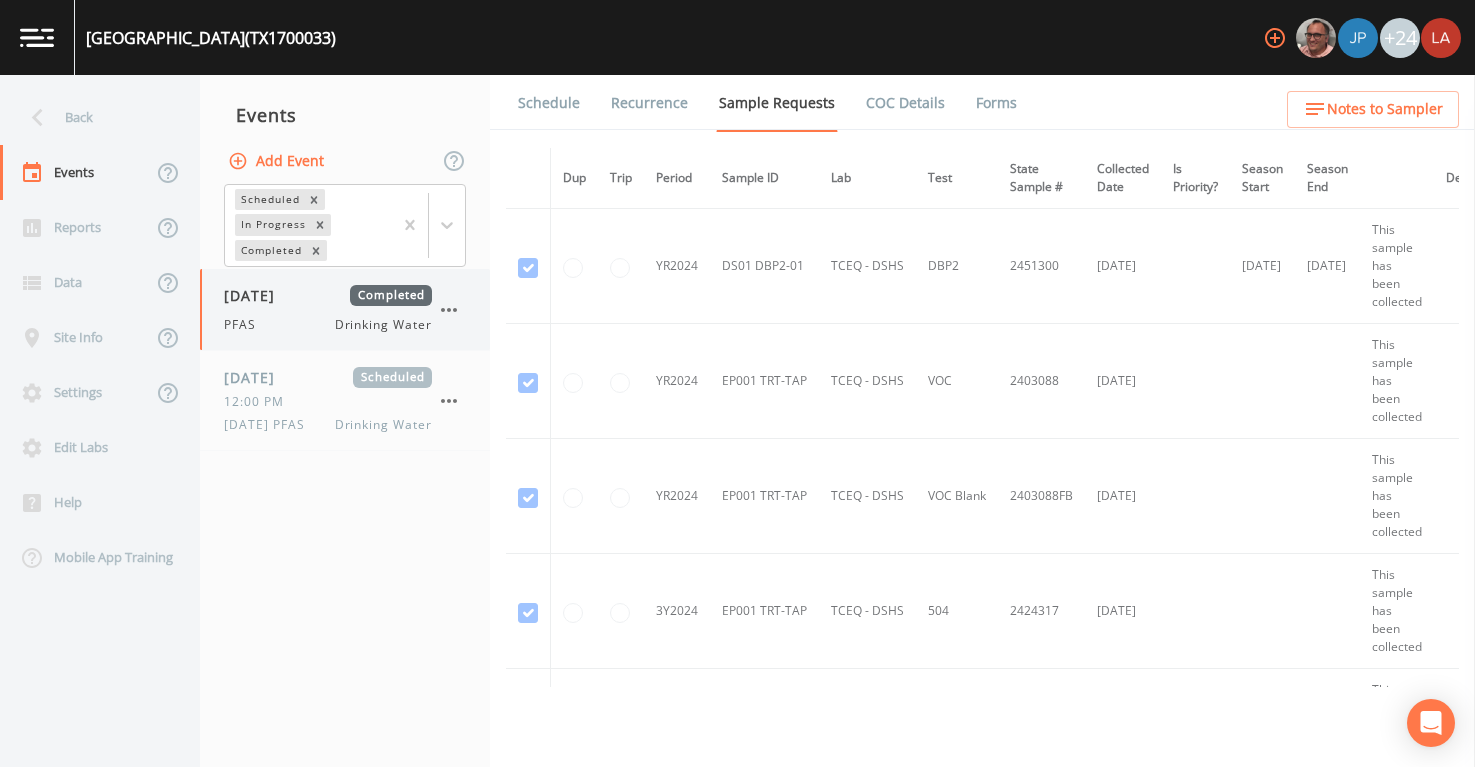 click on "PFAS  Drinking Water" at bounding box center (328, 325) 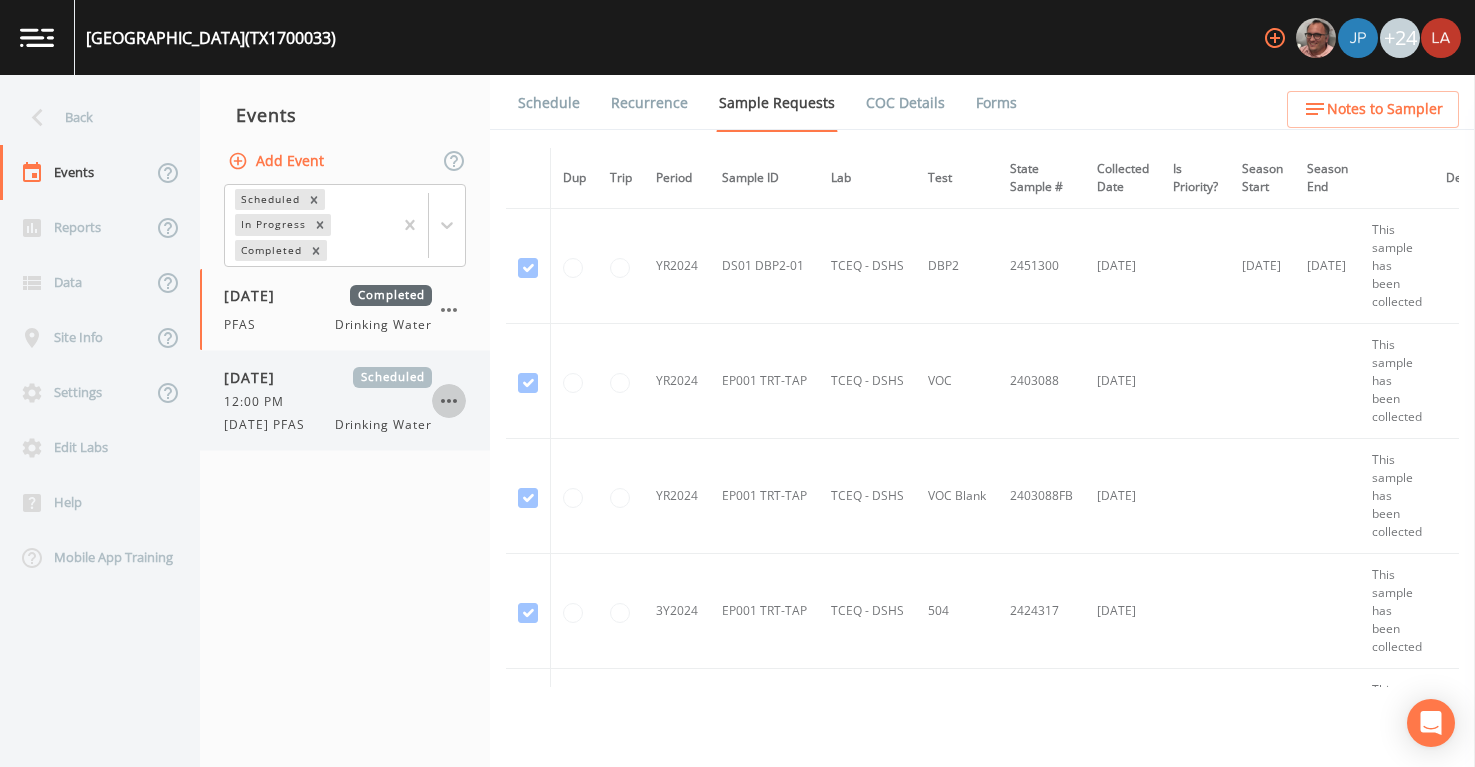 click 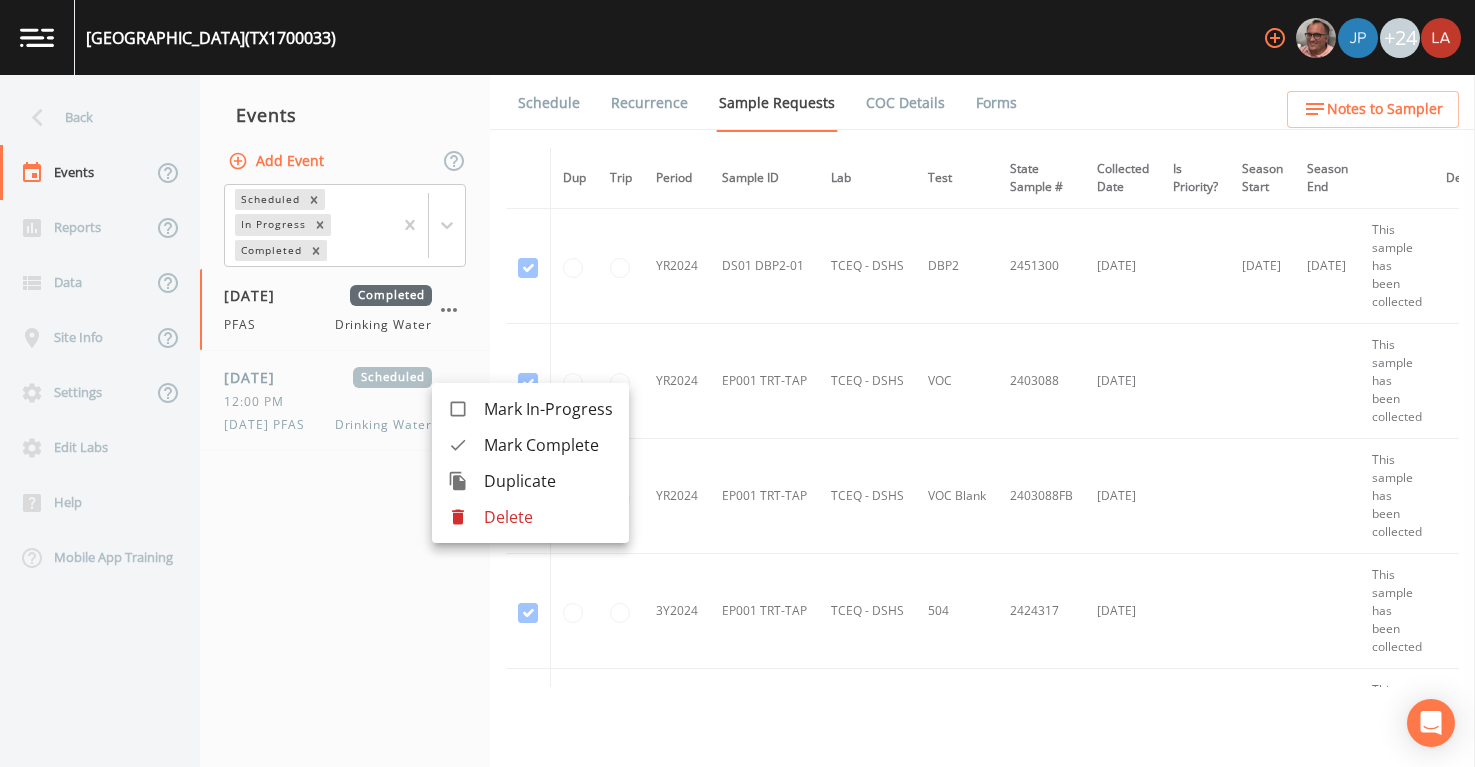 click on "Delete" at bounding box center (530, 517) 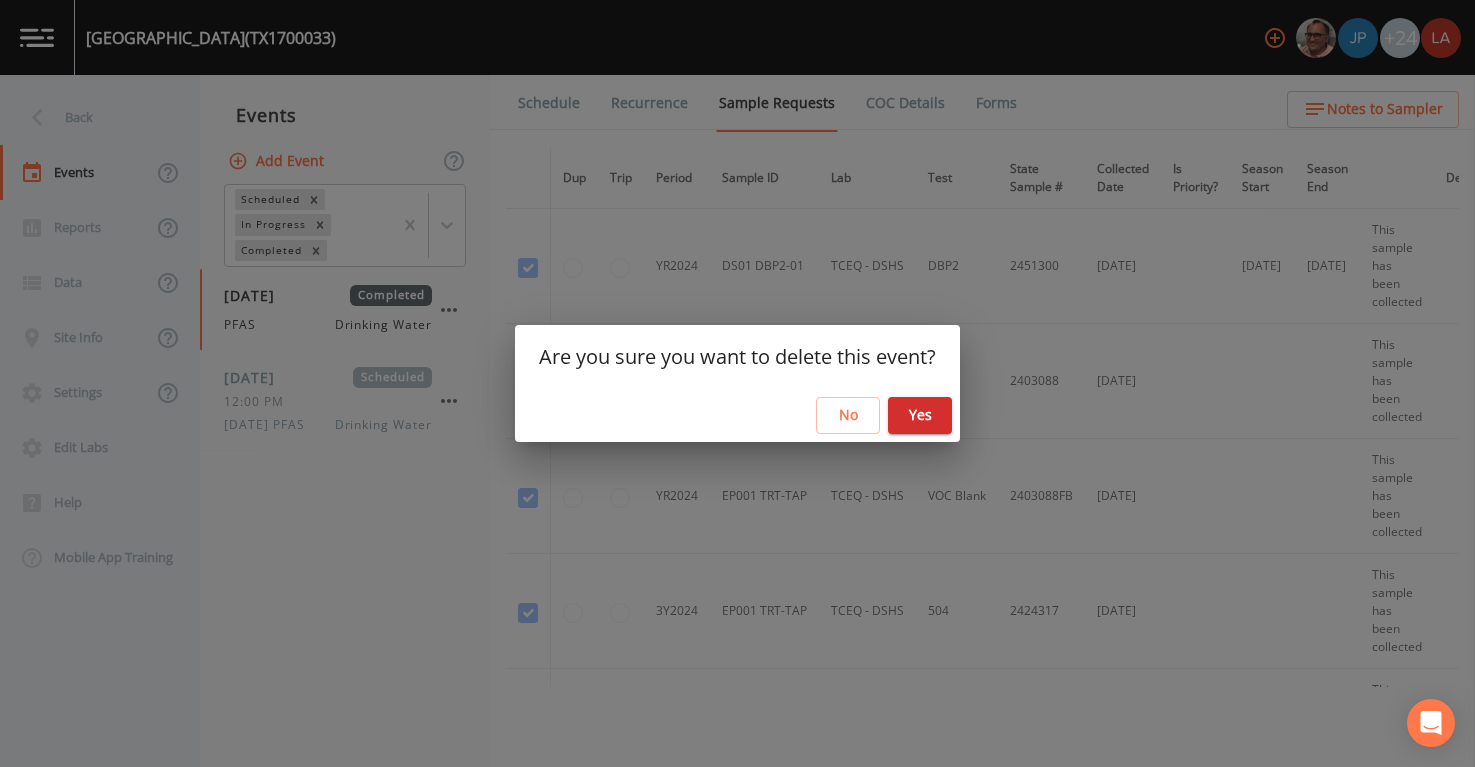 click on "Yes" at bounding box center [920, 415] 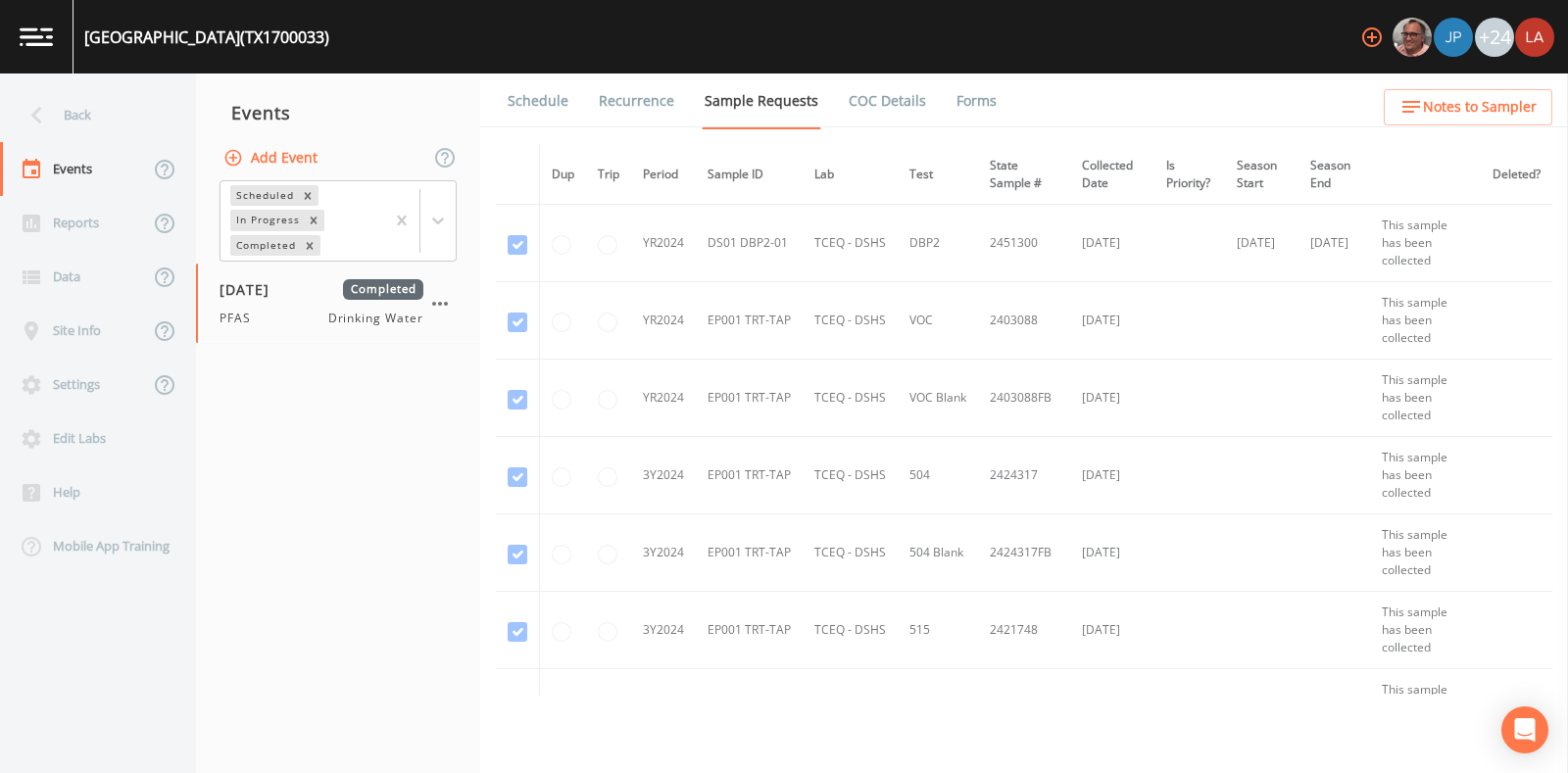 click 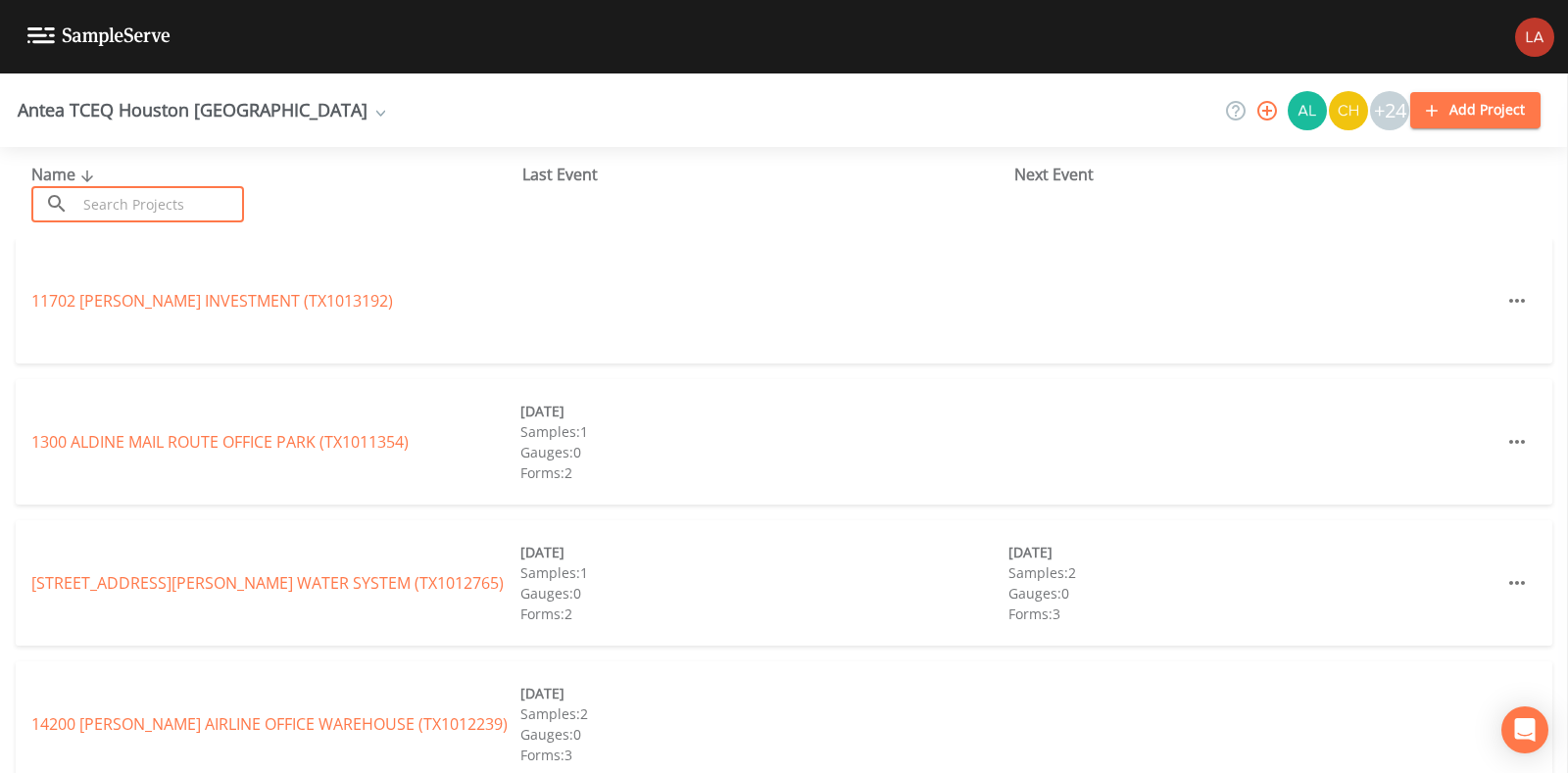 click at bounding box center [160, 204] 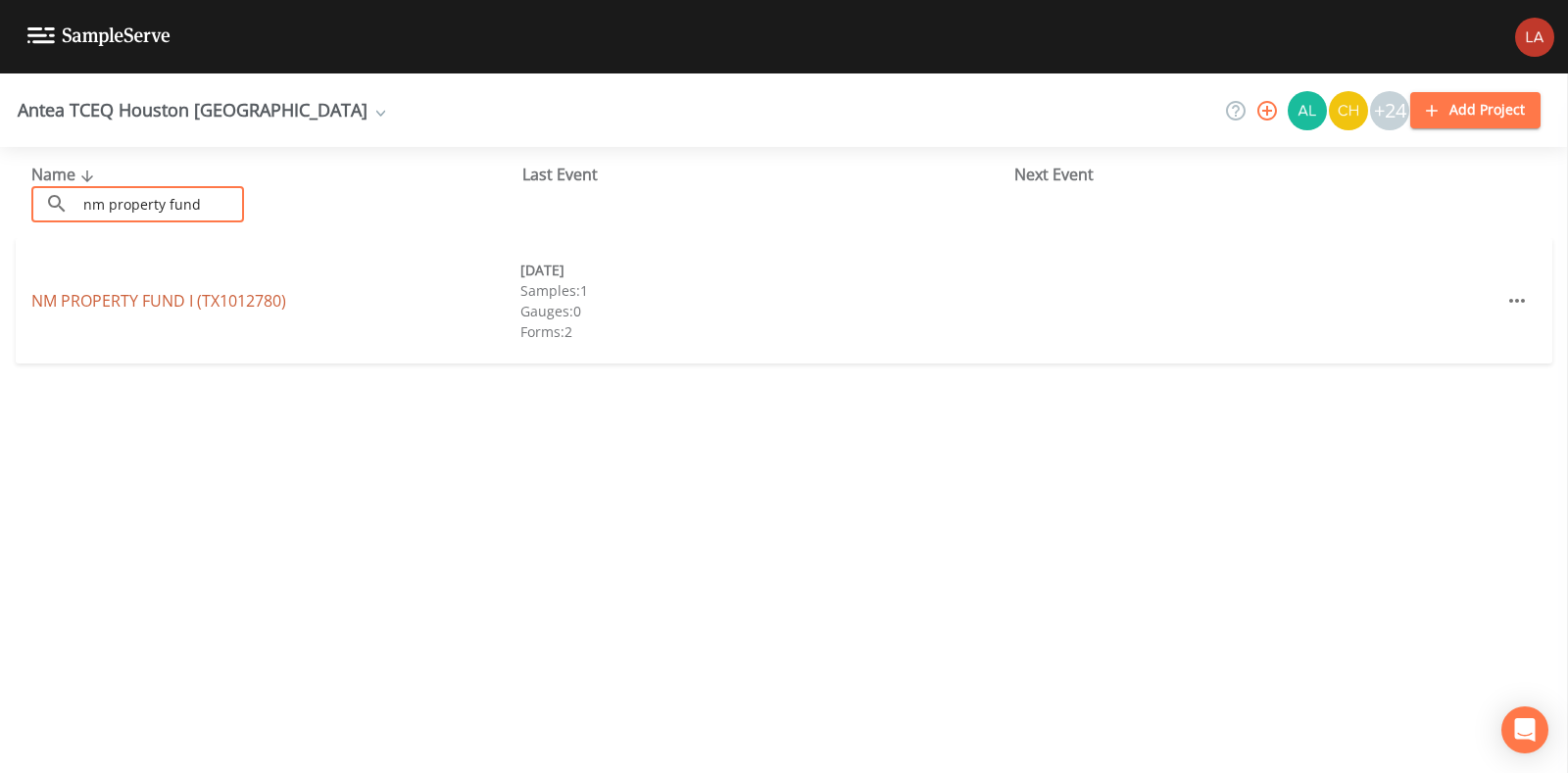type on "nm property fund" 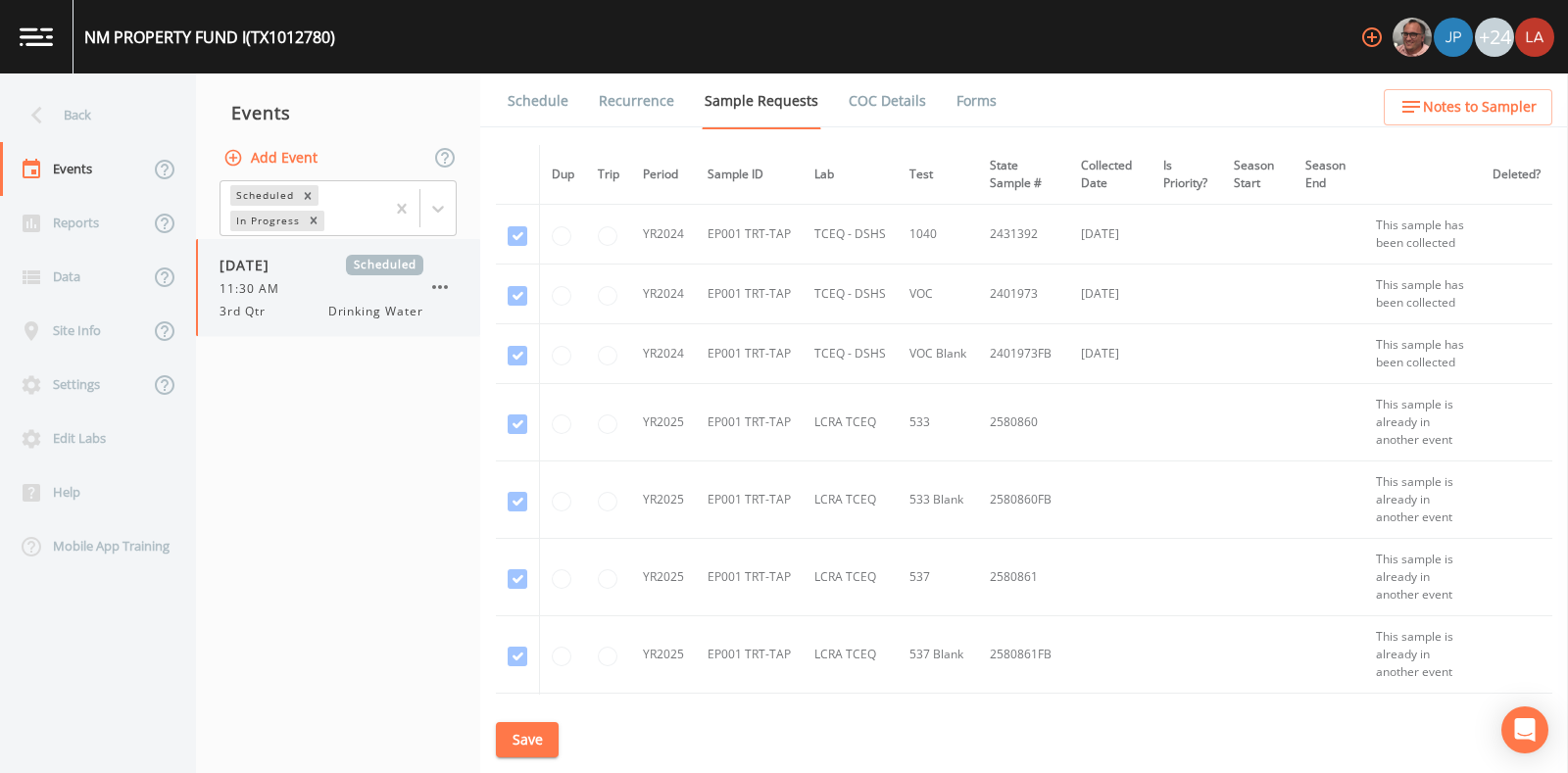 click on "07/14/2025 Scheduled 11:30 AM 3rd Qtr Drinking Water" at bounding box center (321, 287) 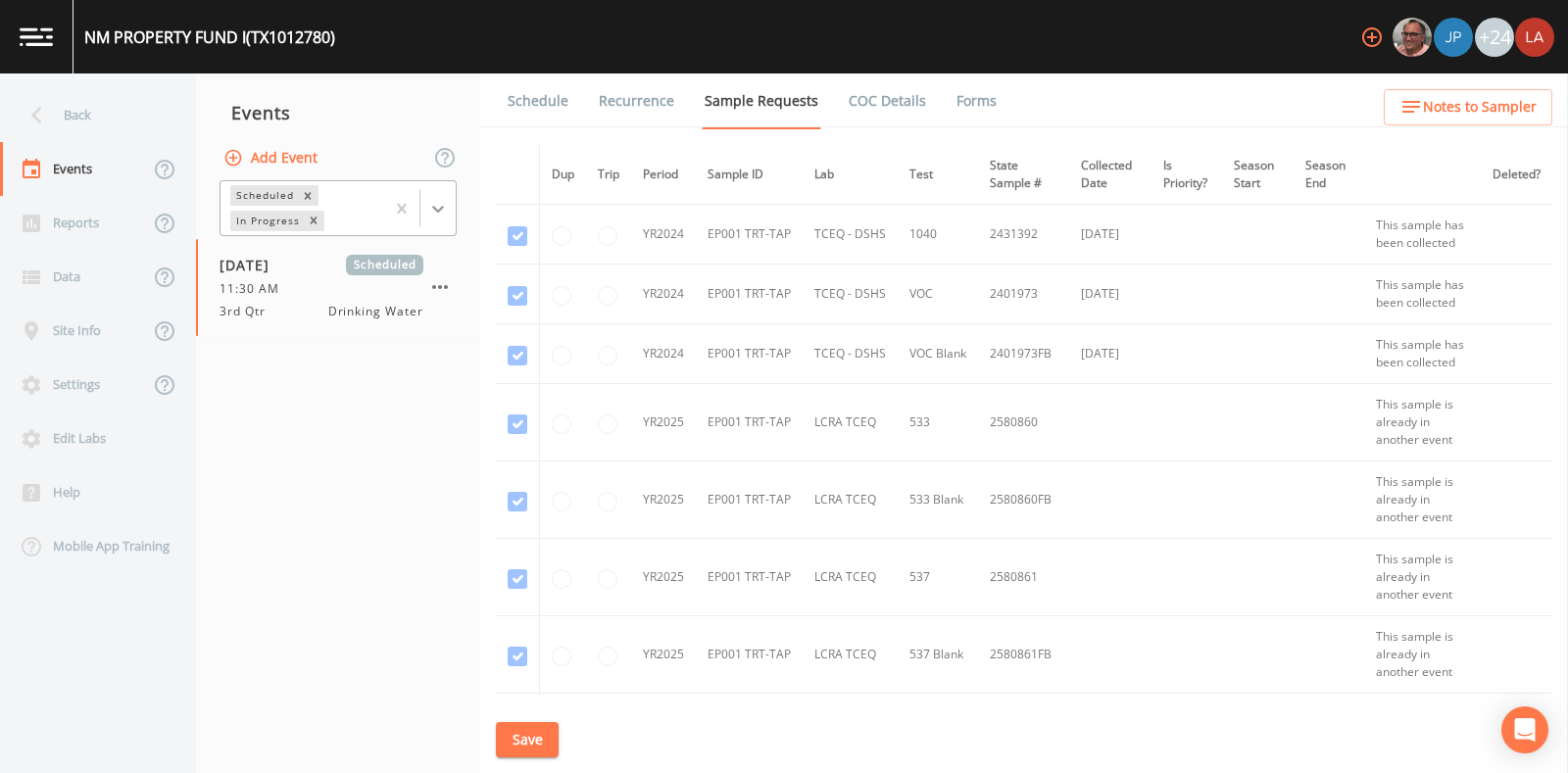 click 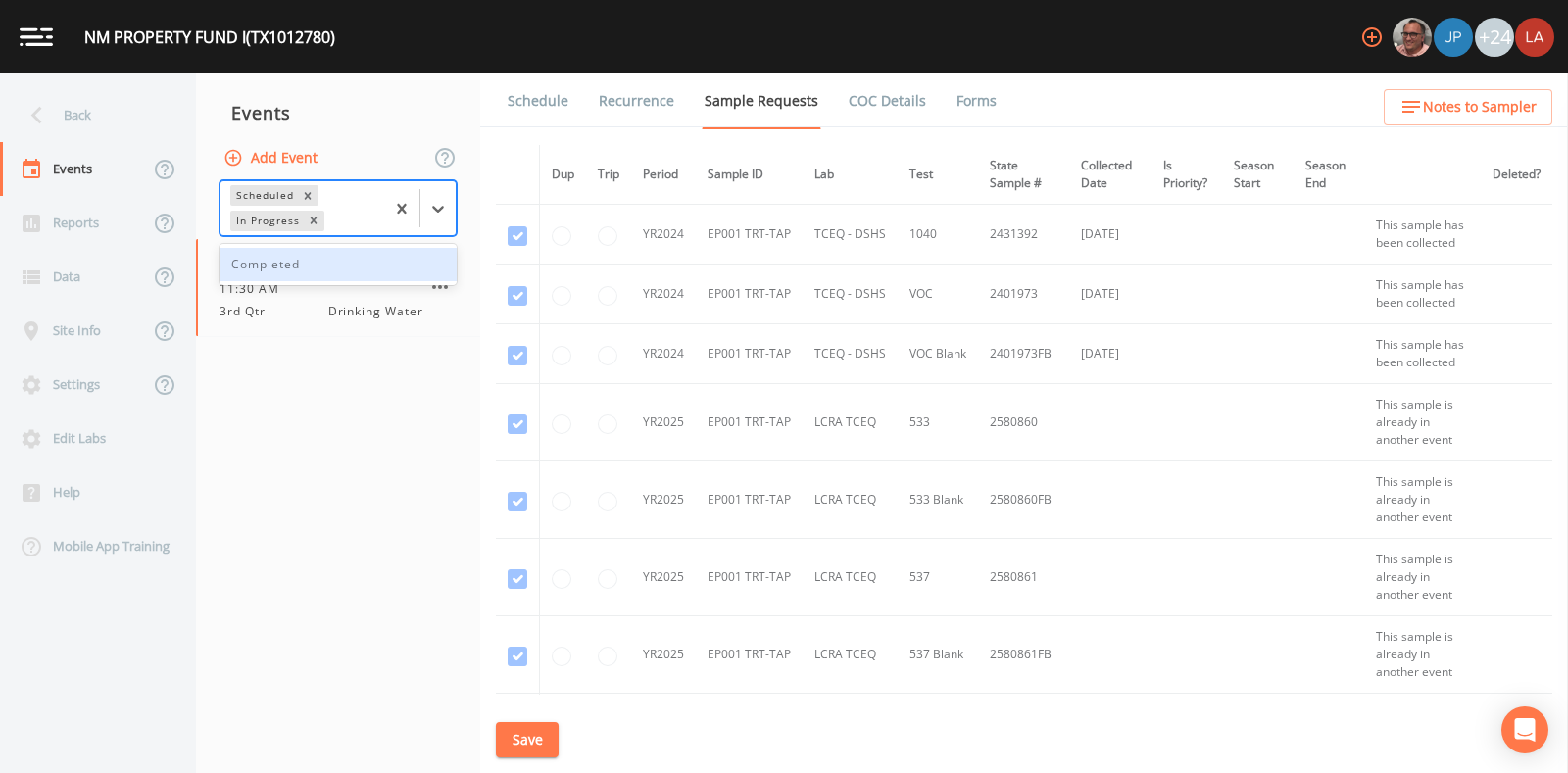 click on "Completed" at bounding box center (338, 265) 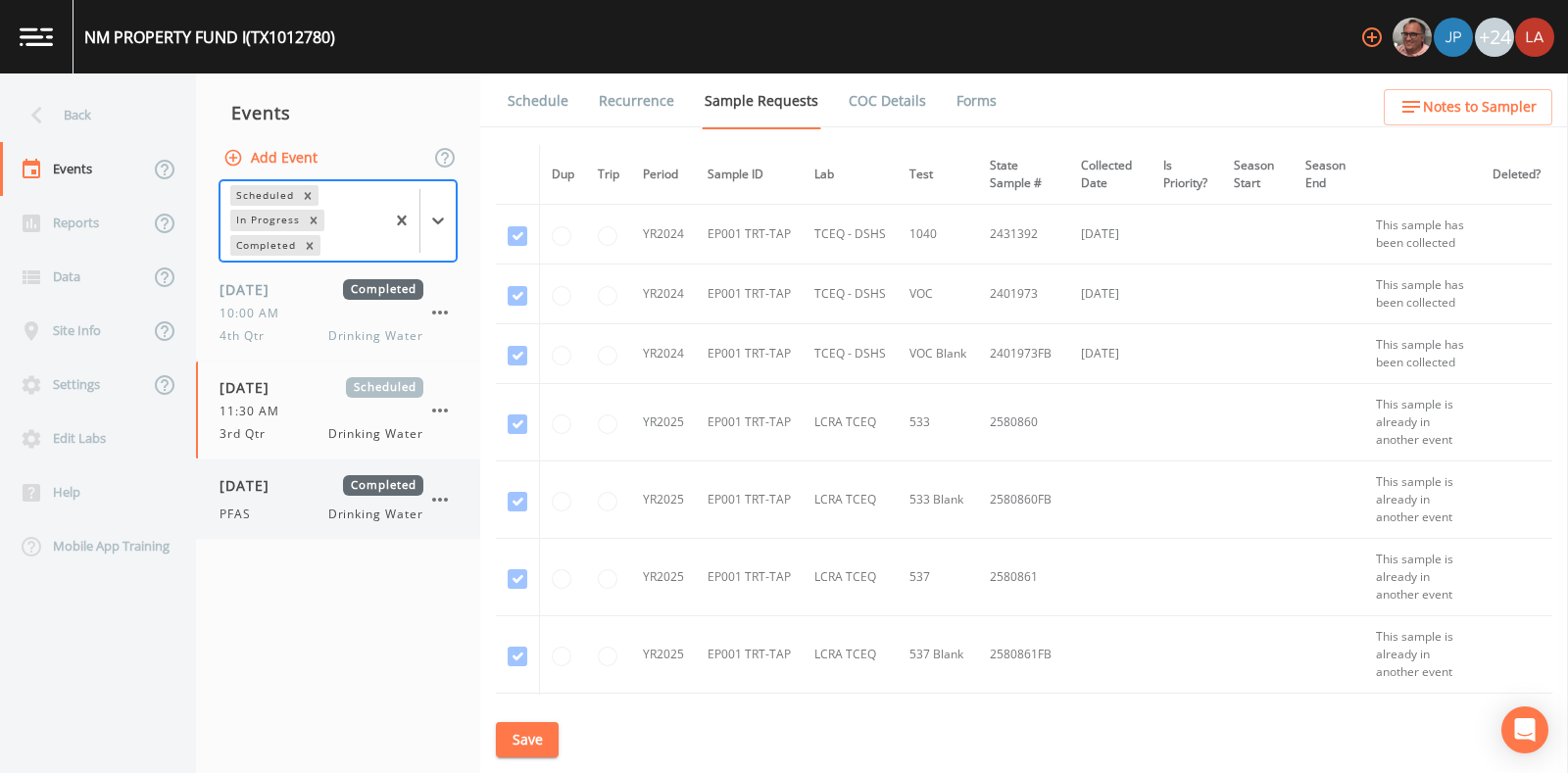 click on "07/16/2025 Completed PFAS  Drinking Water" at bounding box center [321, 499] 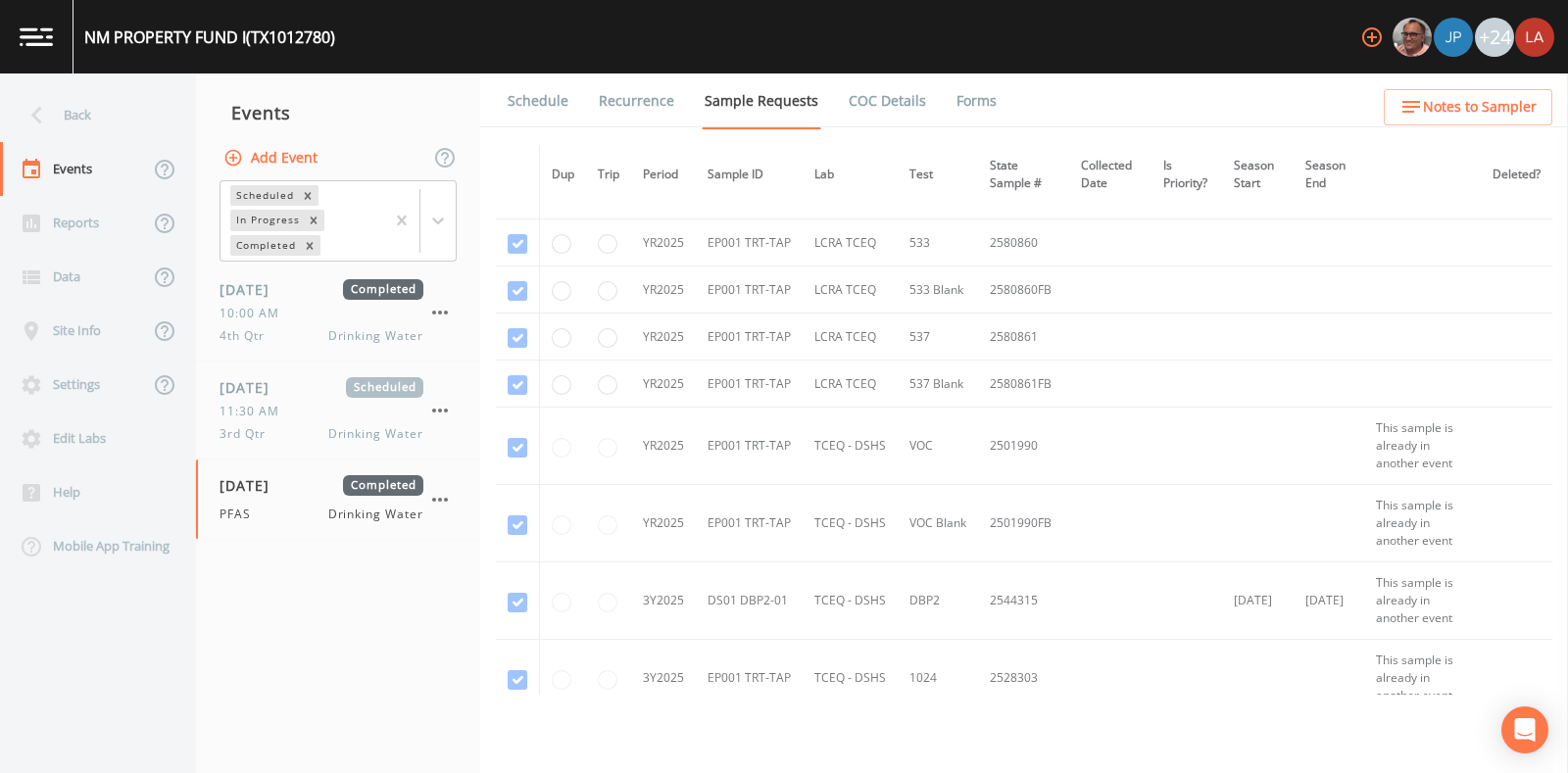 scroll, scrollTop: 0, scrollLeft: 0, axis: both 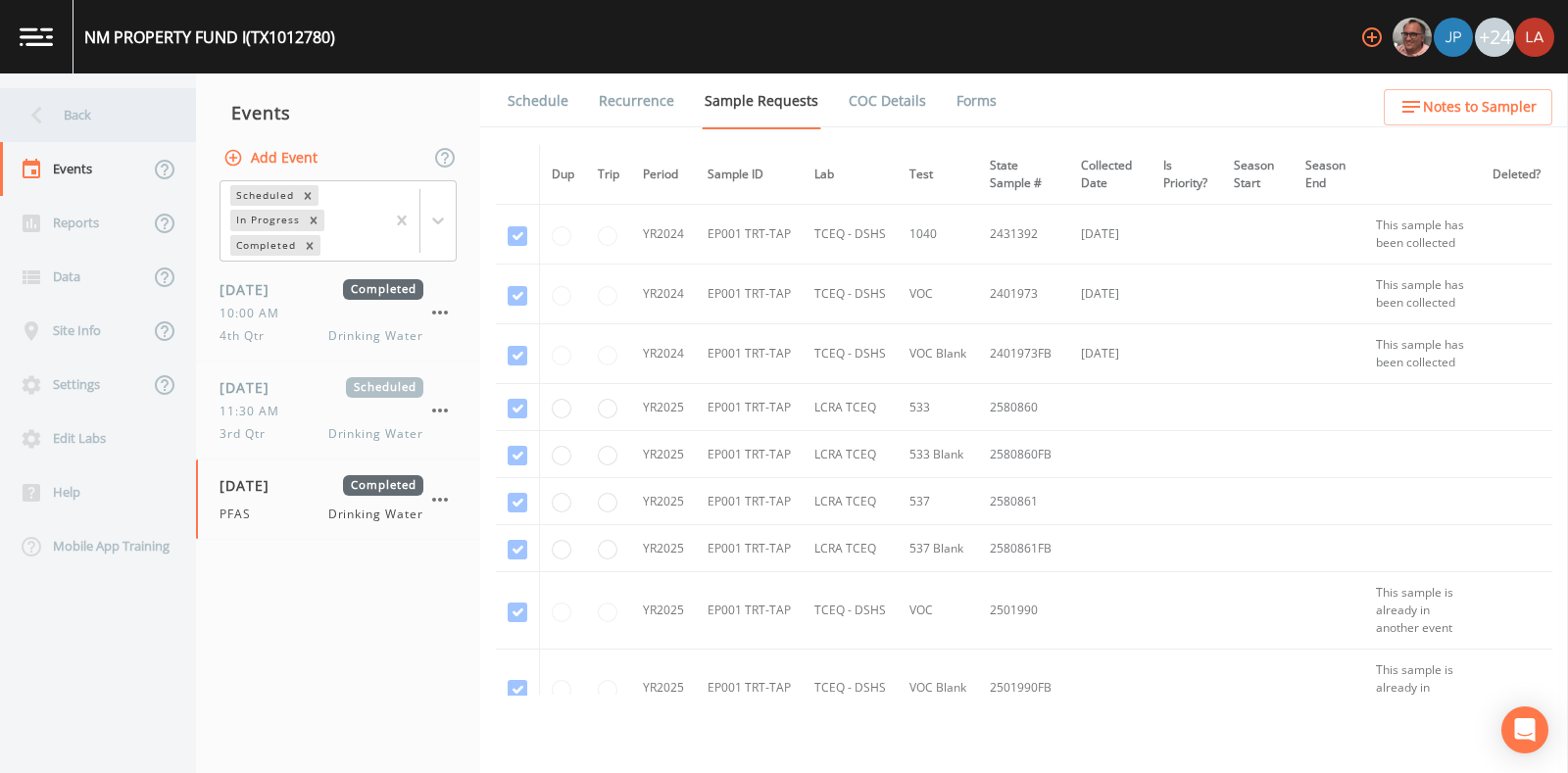 click on "Back" at bounding box center [88, 115] 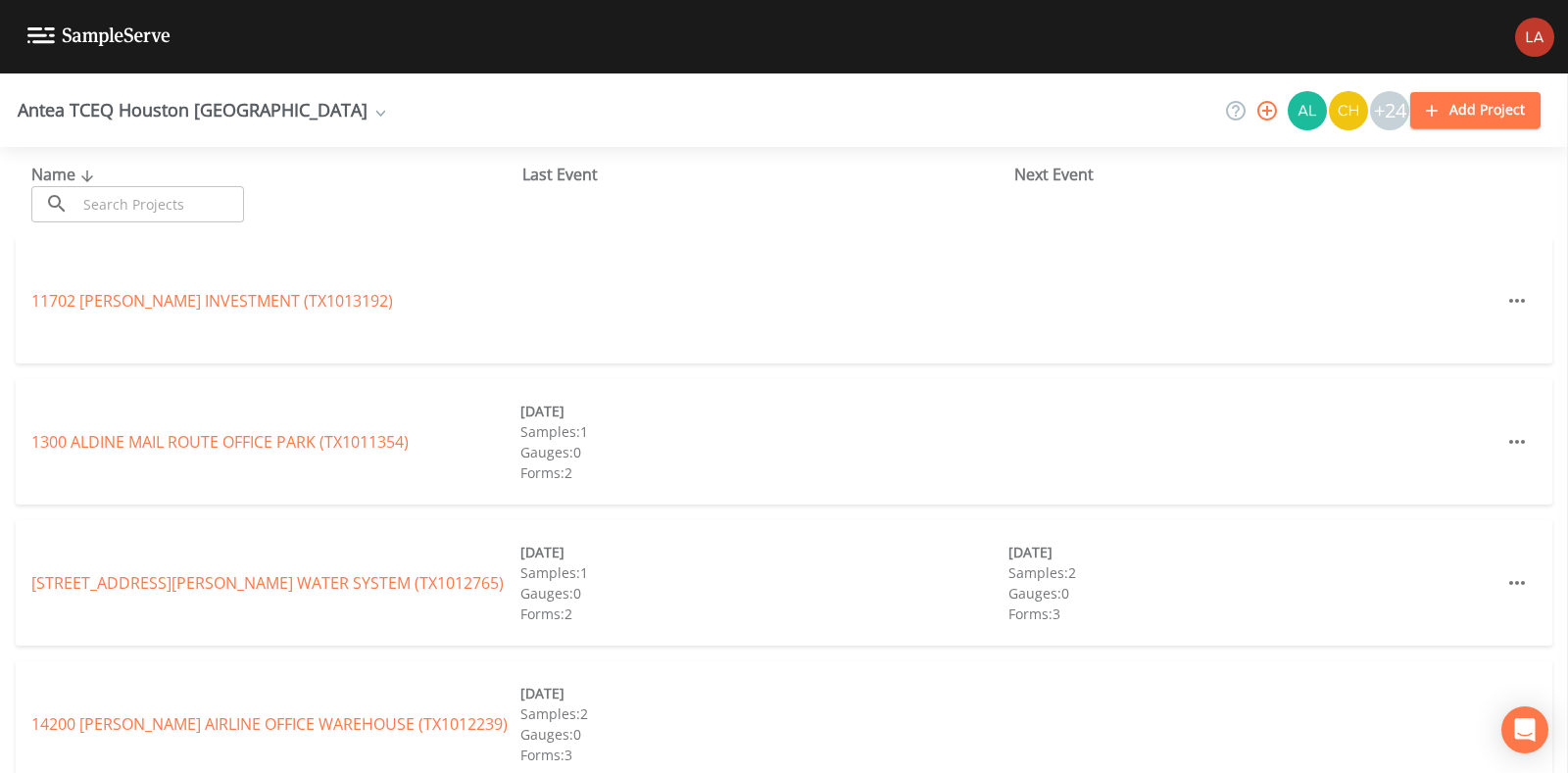 click at bounding box center (160, 204) 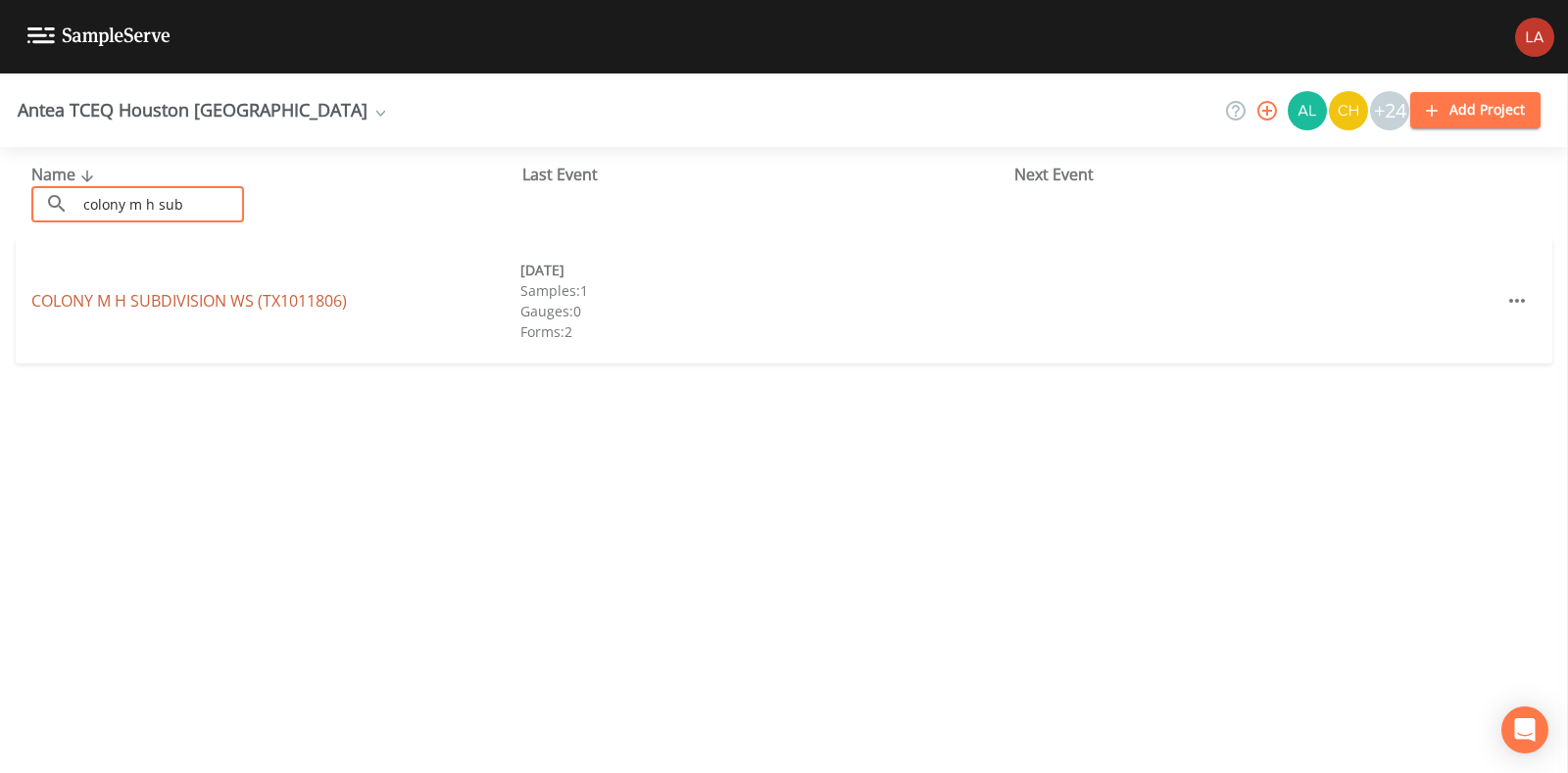 type on "colony m h sub" 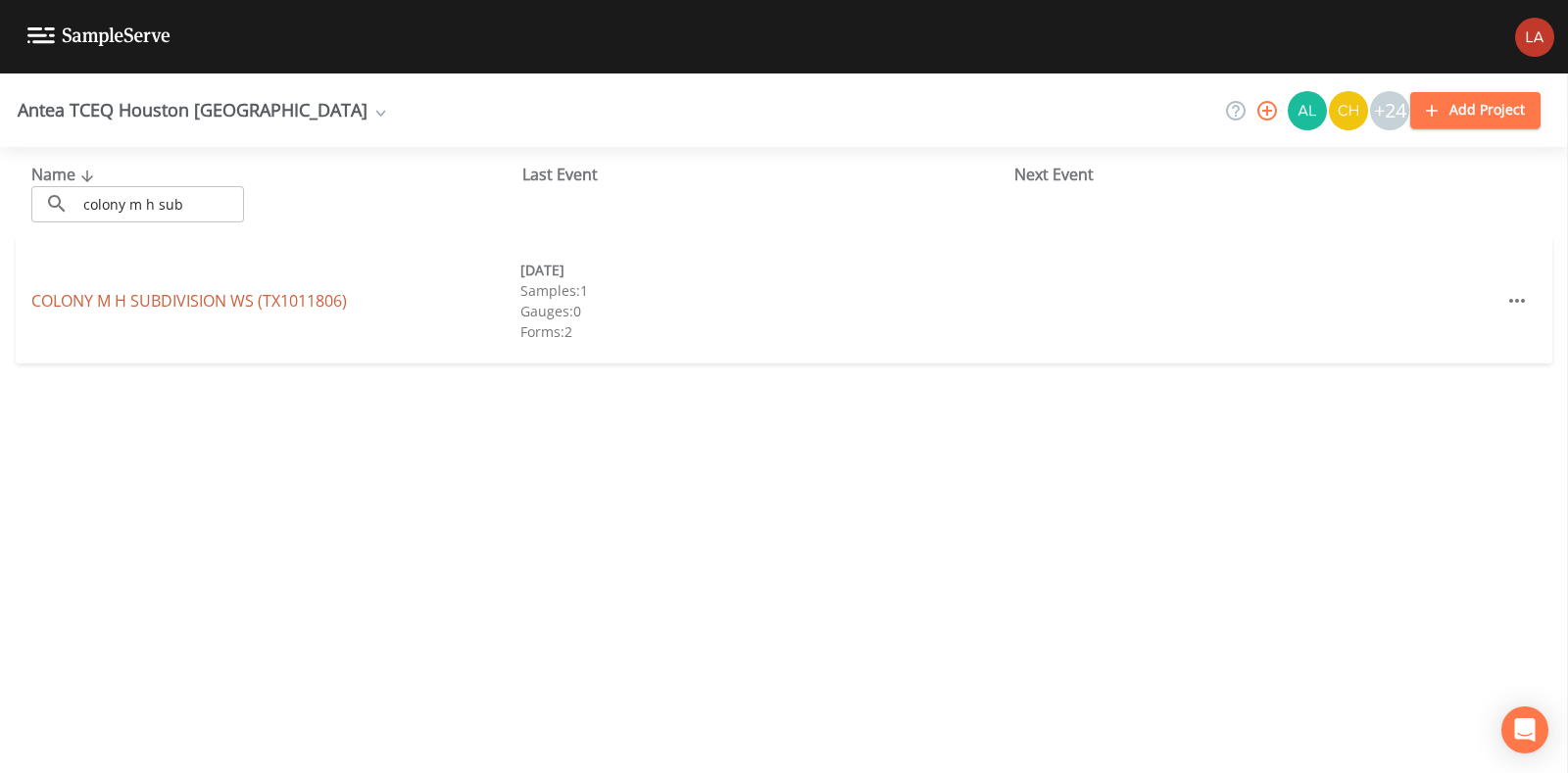click on "COLONY M H SUBDIVISION WS   (TX1011806)" at bounding box center [189, 301] 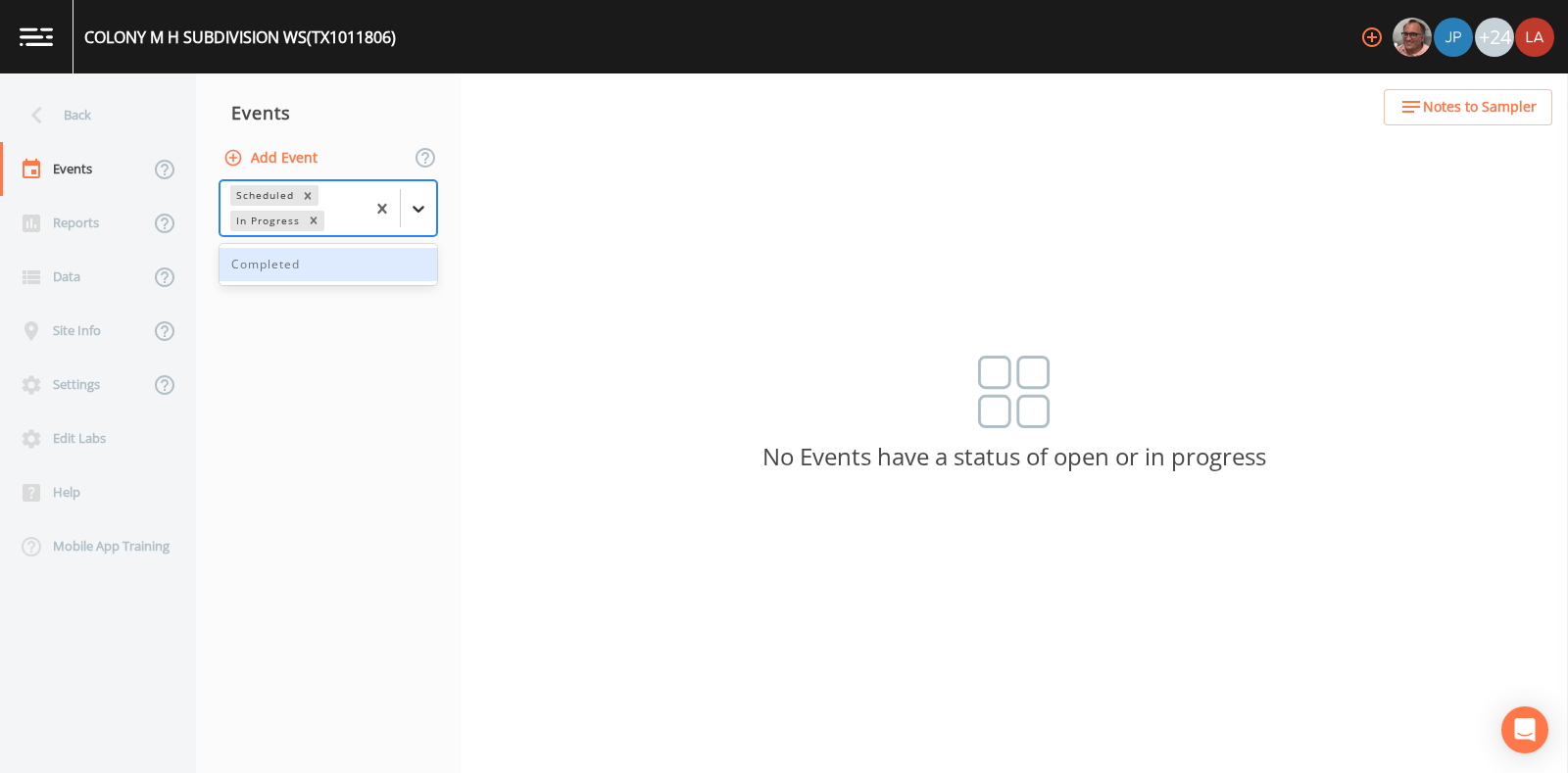 click 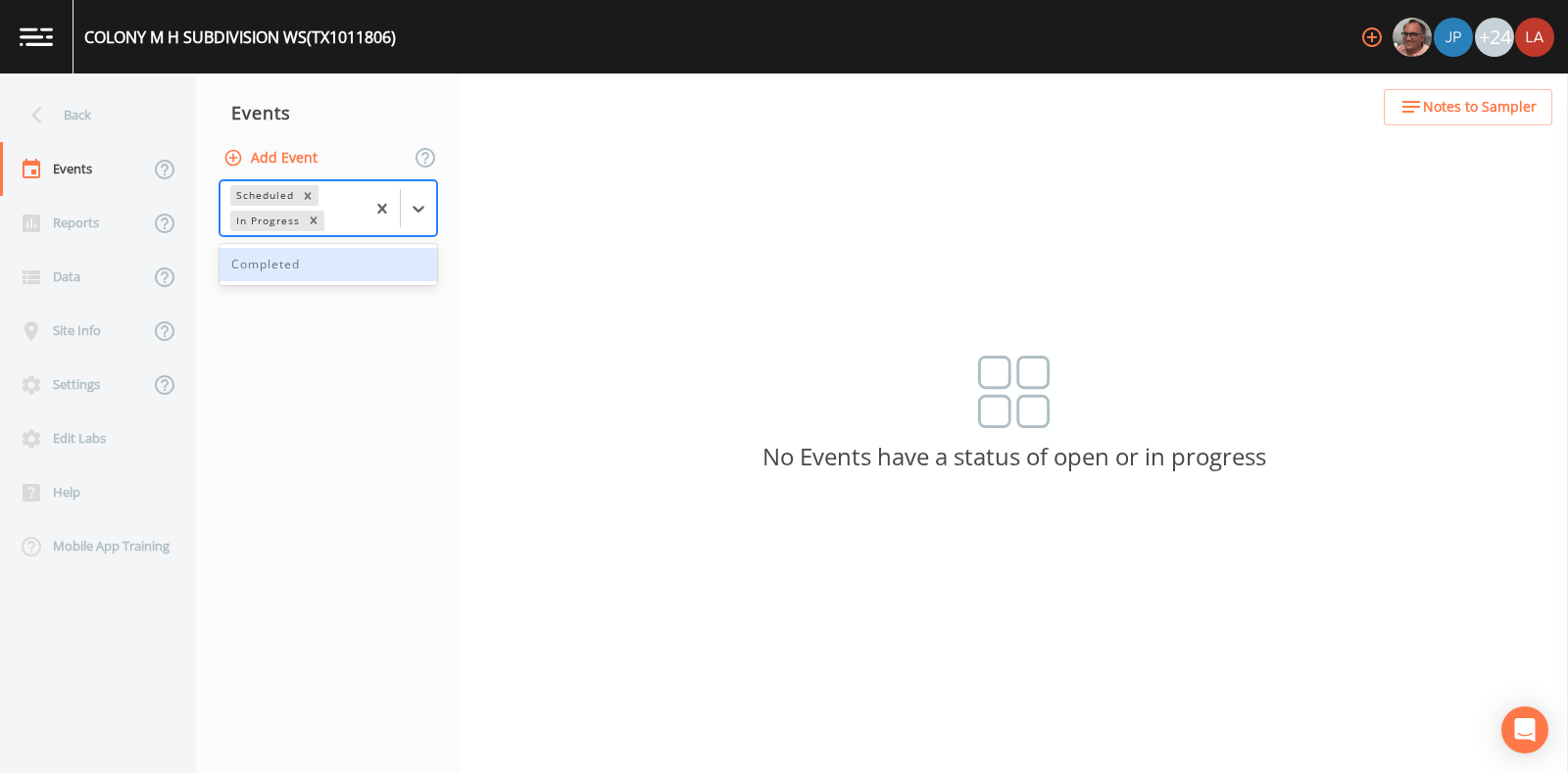 click on "Completed" at bounding box center (328, 265) 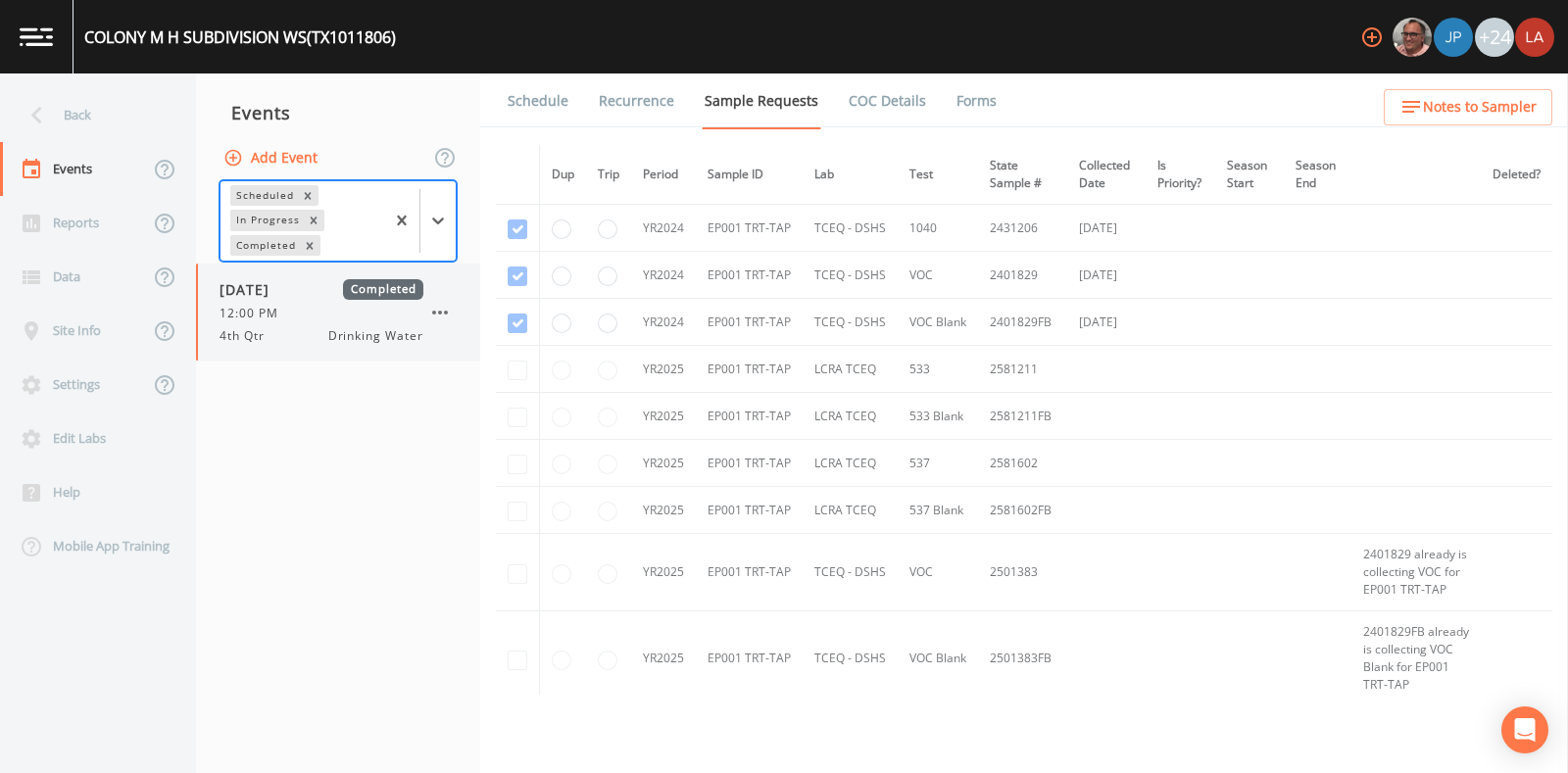 click on "11/26/2024 Completed 12:00 PM 4th Qtr Drinking Water" at bounding box center (321, 312) 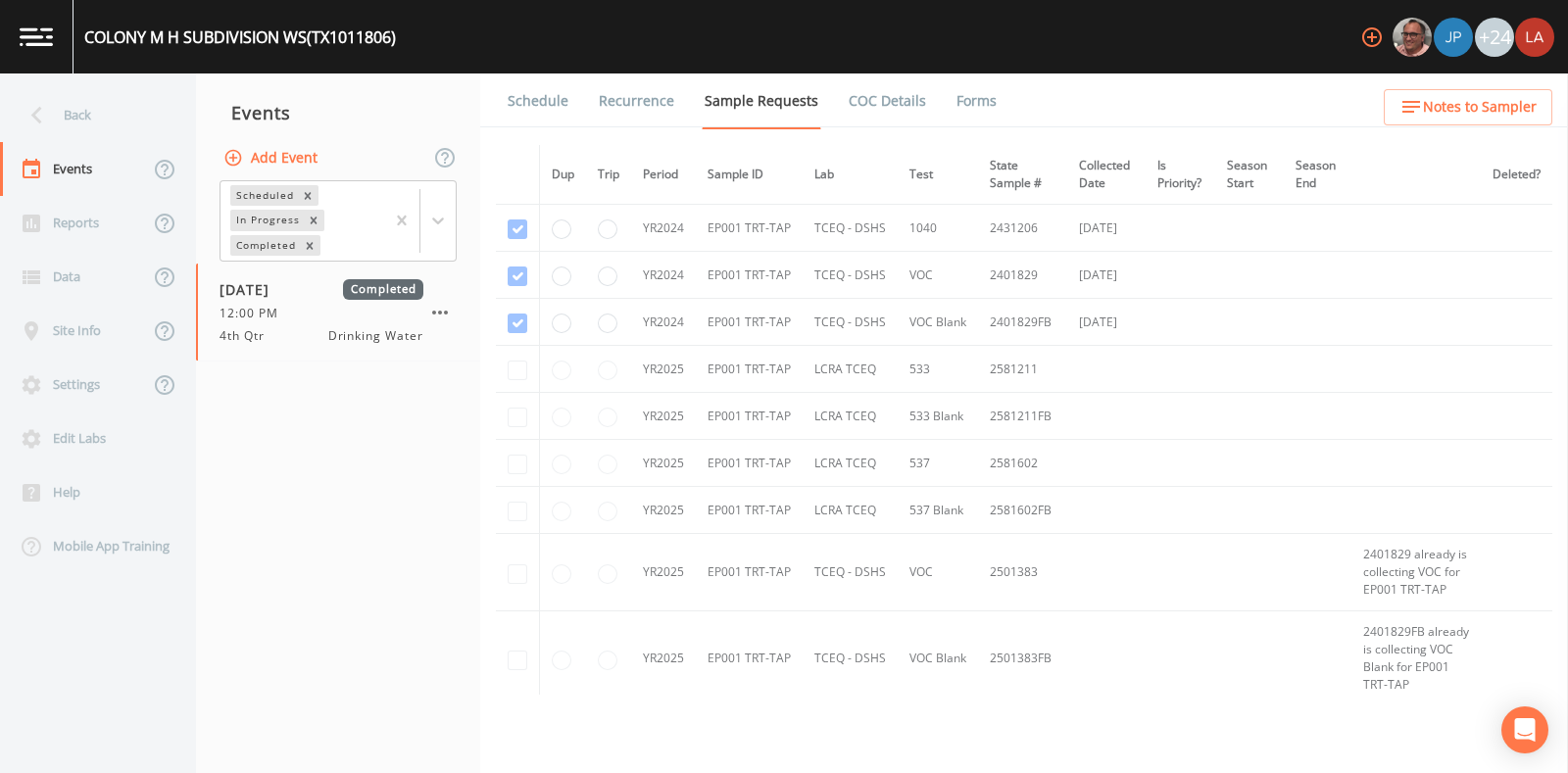 click on "Schedule" at bounding box center (525, 101) 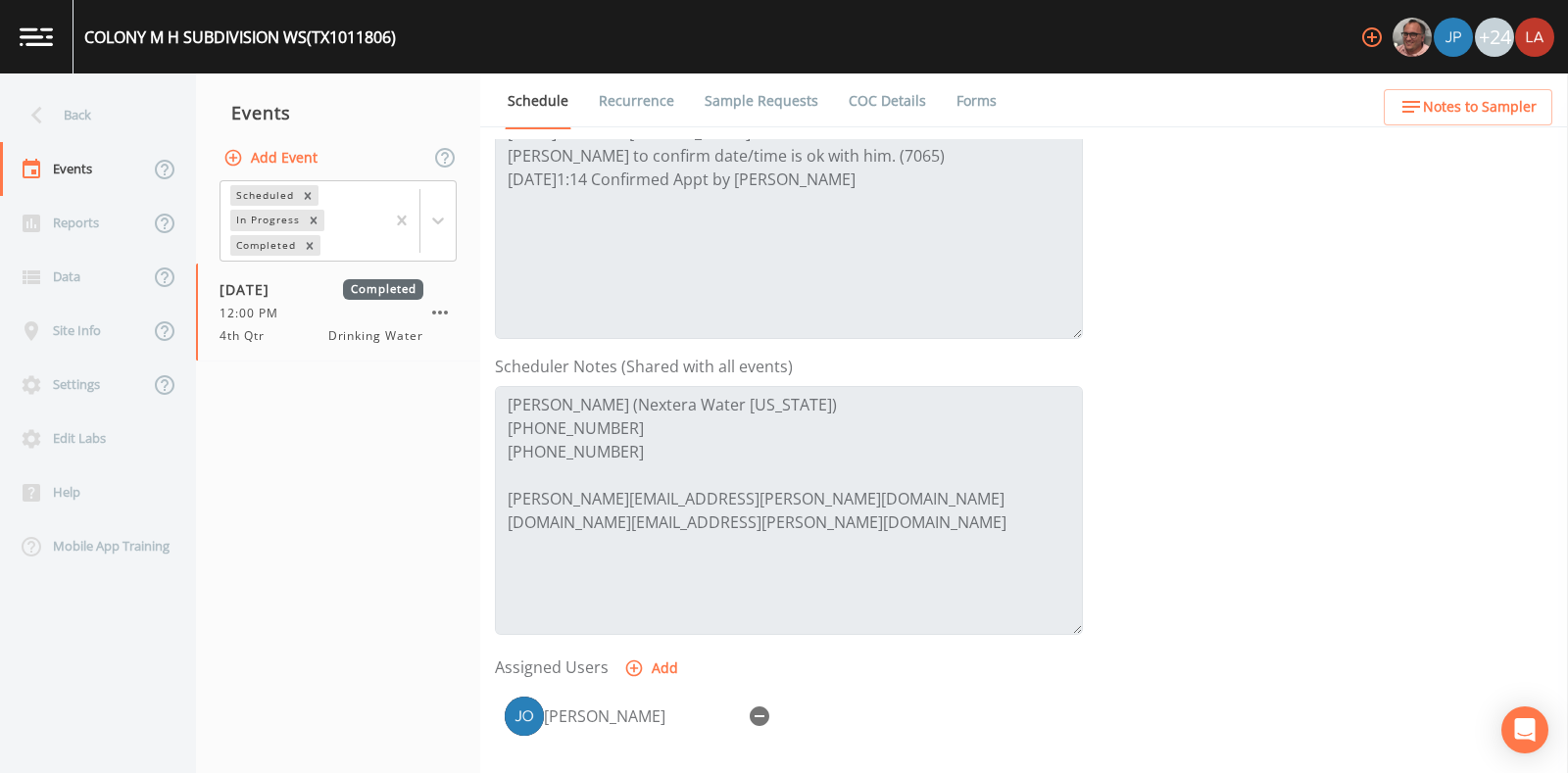 scroll, scrollTop: 367, scrollLeft: 0, axis: vertical 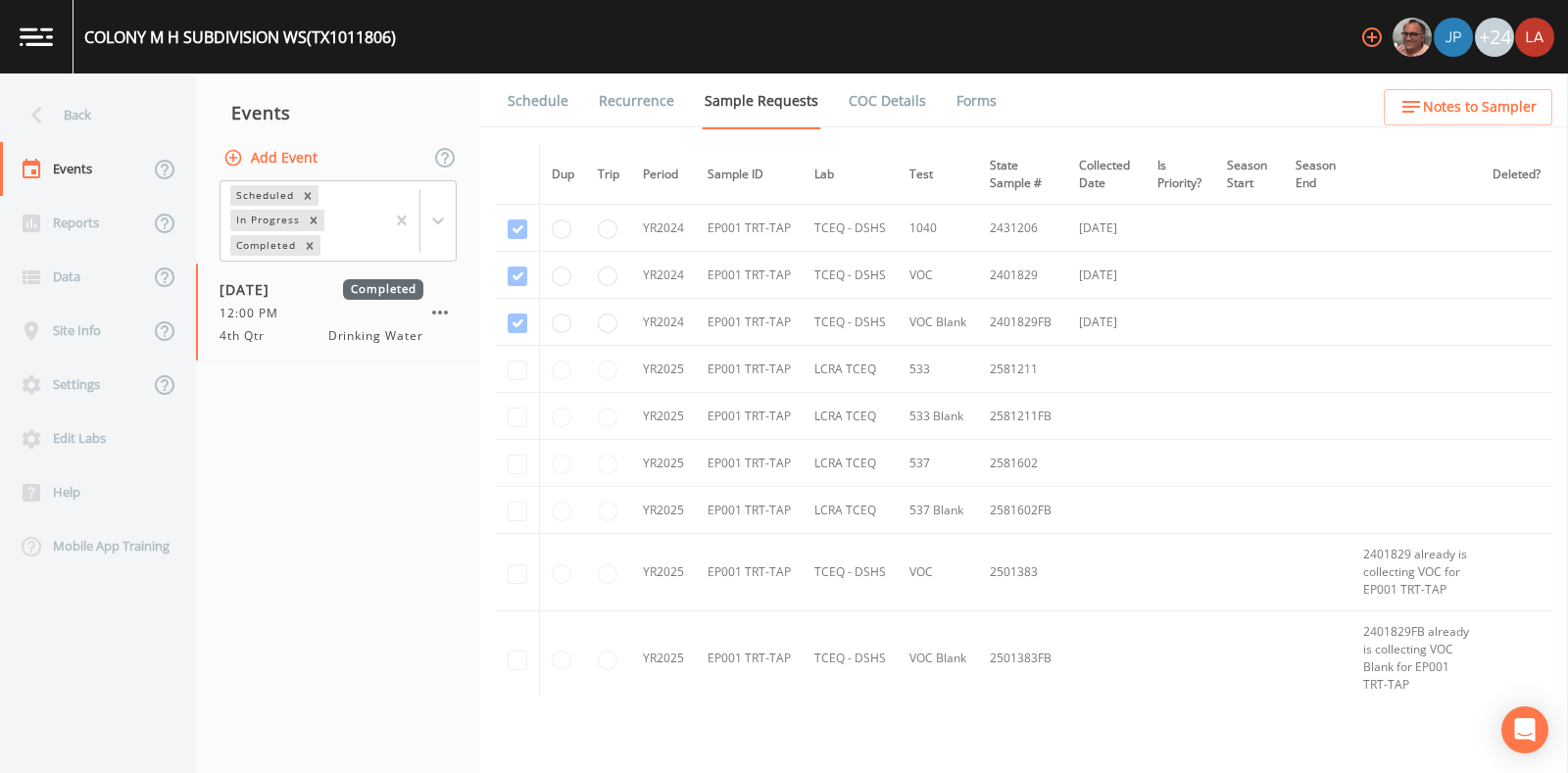 click on "Back Events Reports Data Site Info Settings Edit Labs Help Mobile App Training" at bounding box center [98, 423] 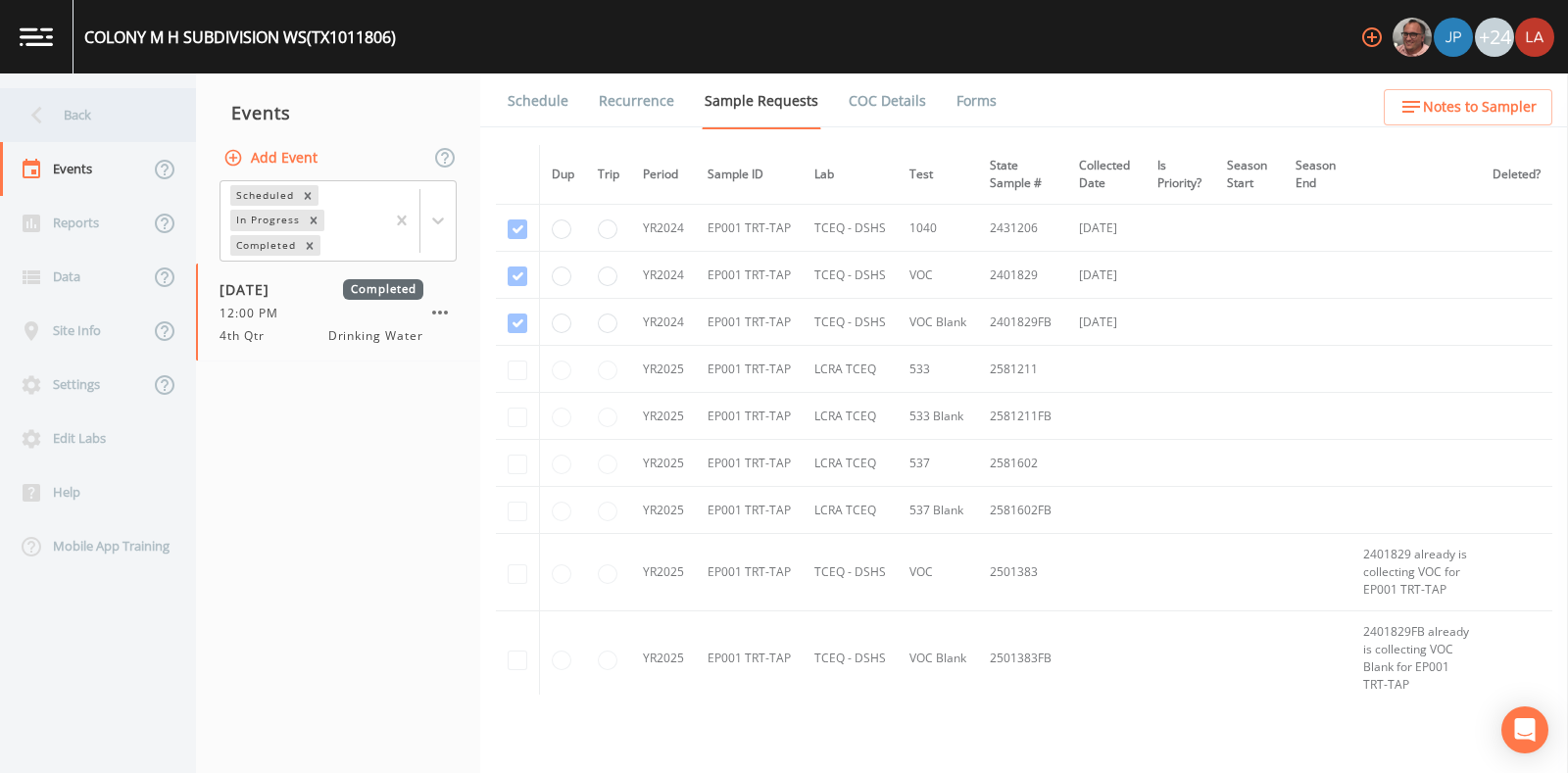 click on "Back" at bounding box center [88, 115] 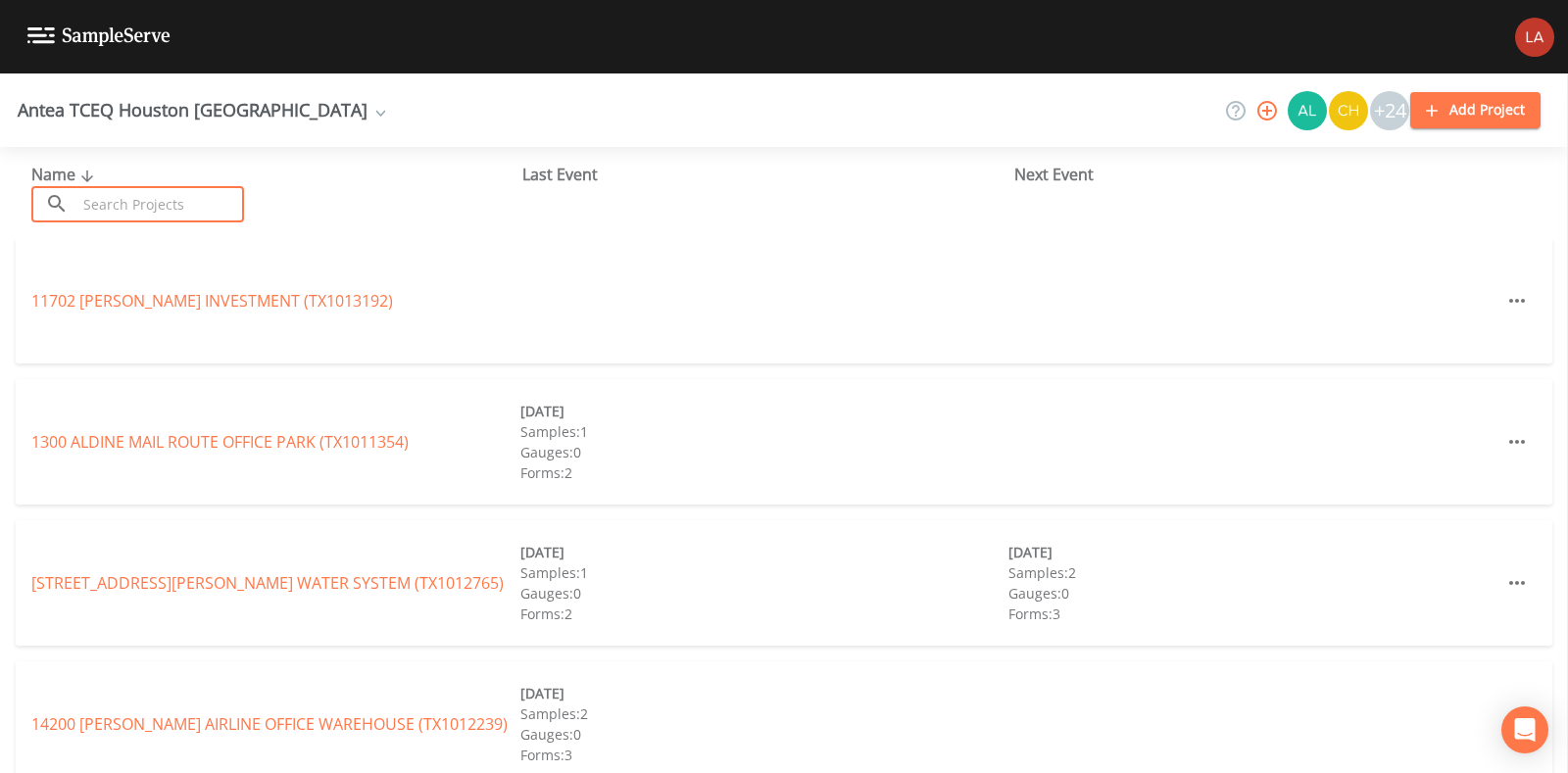 click at bounding box center (160, 204) 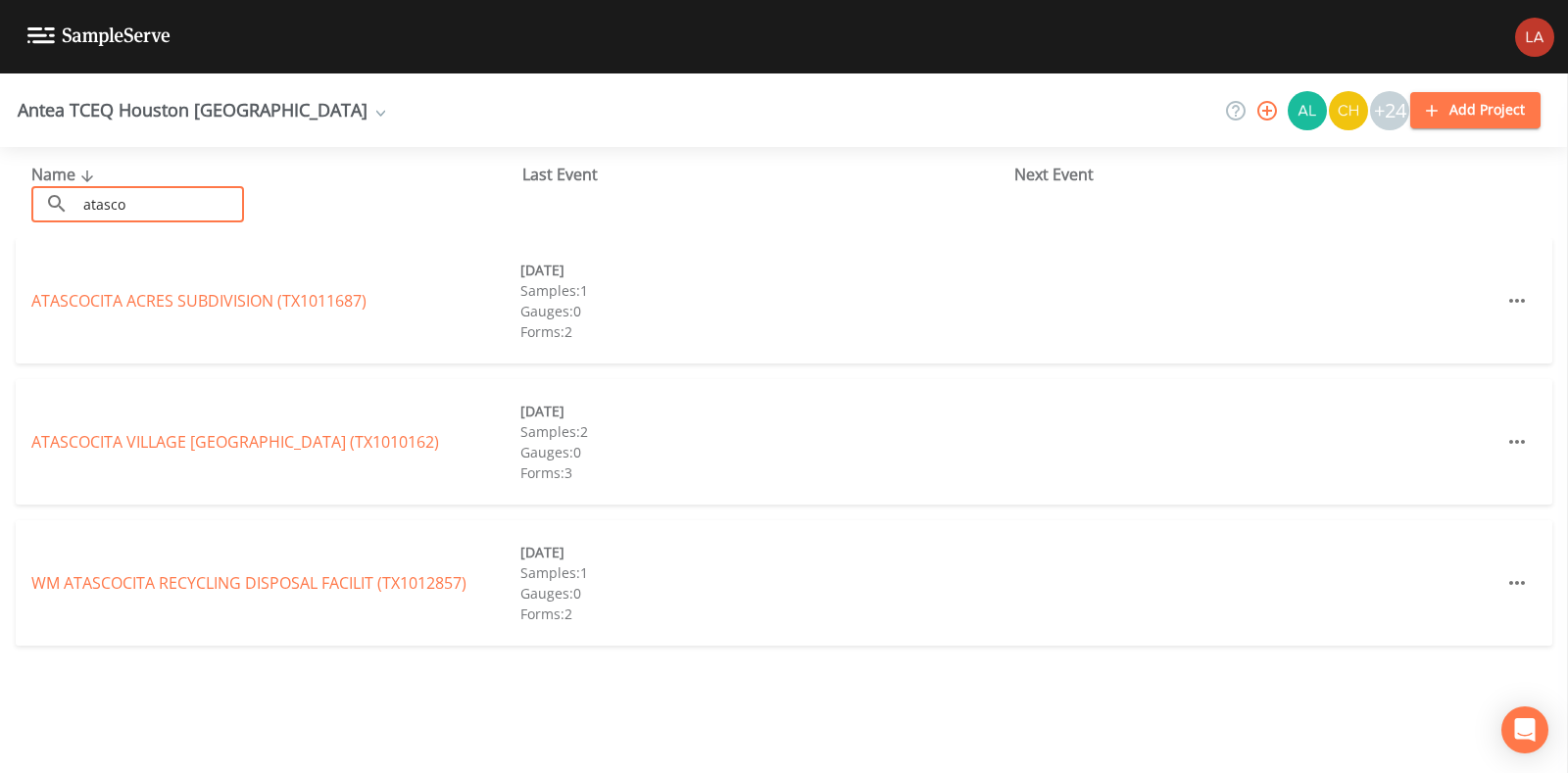 type on "atasco" 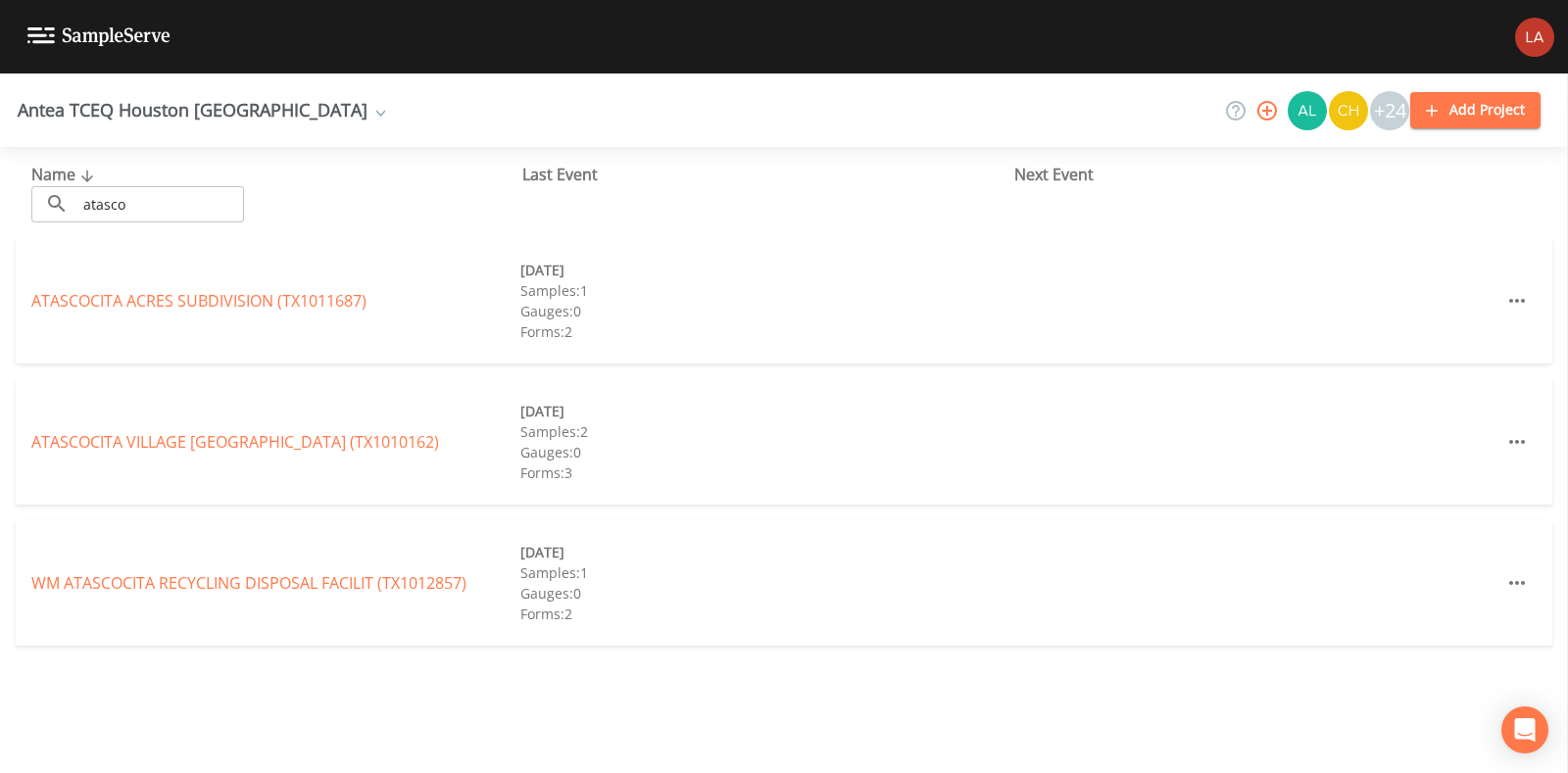 click on "ATASCOCITA ACRES SUBDIVISION   (TX1011687) 11/06/2024 Samples:  1 Gauges:  0 Forms:  2" at bounding box center [784, 301] 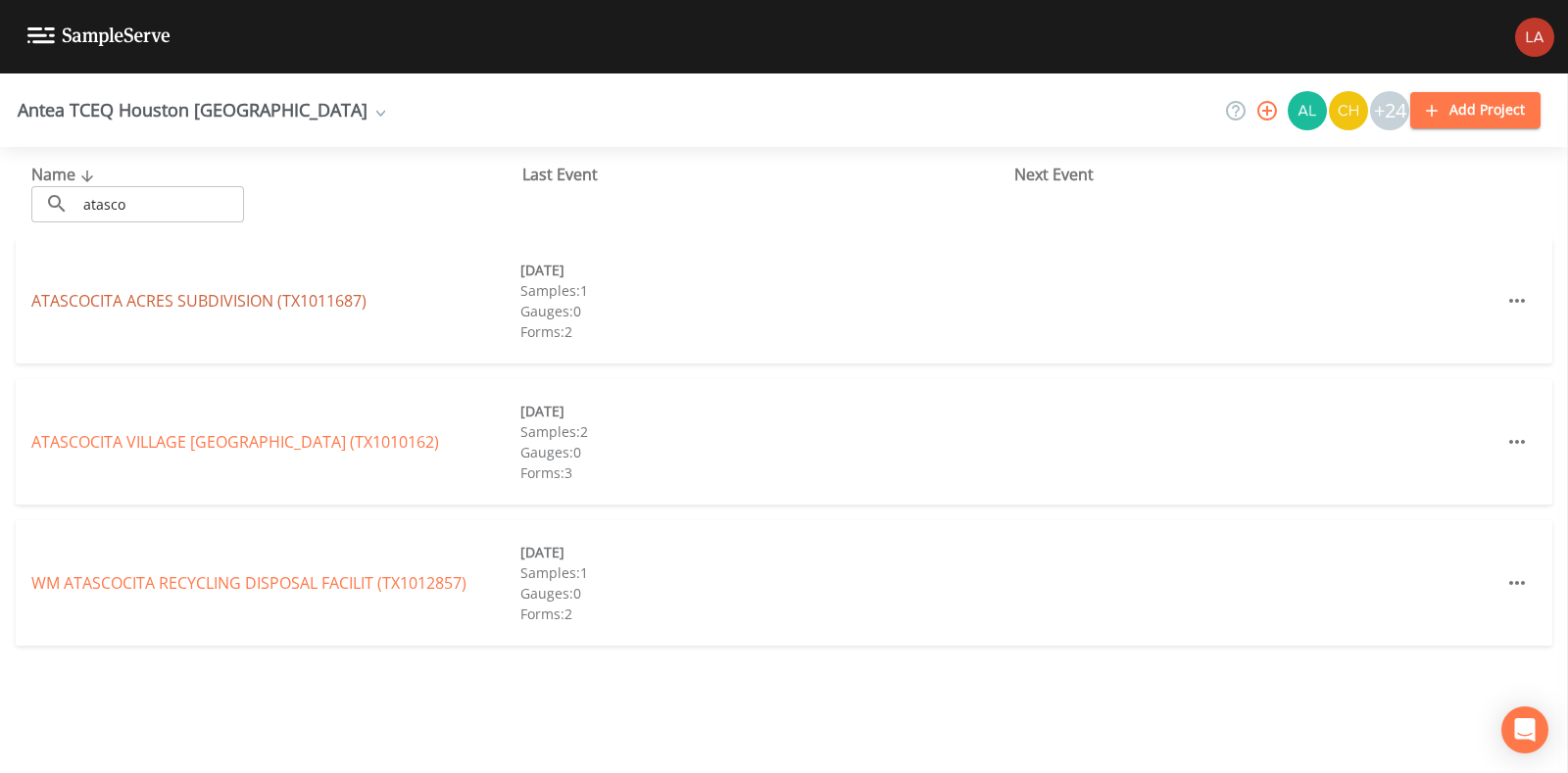 click on "ATASCOCITA ACRES SUBDIVISION   (TX1011687)" at bounding box center (199, 301) 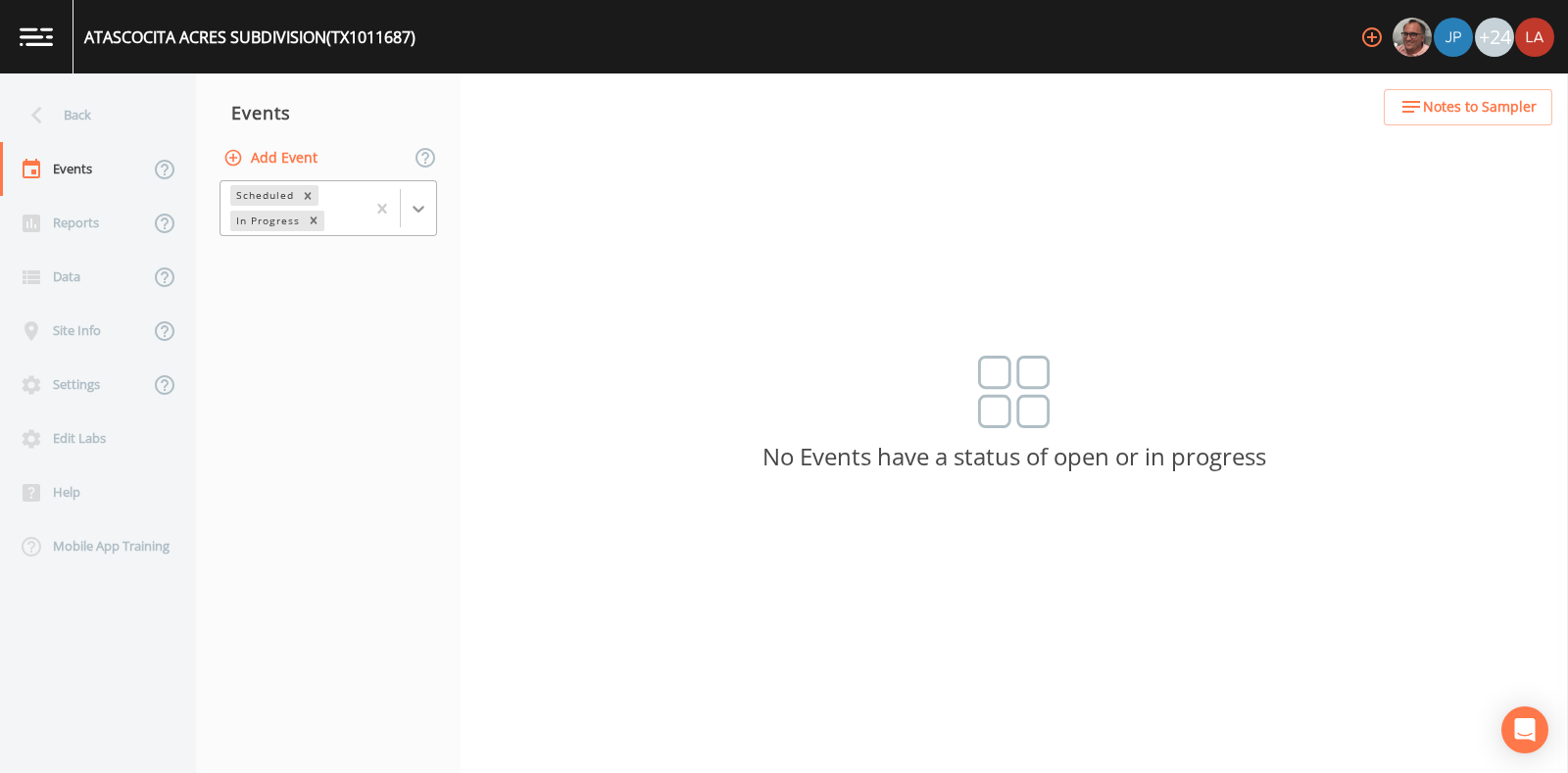 click at bounding box center [418, 209] 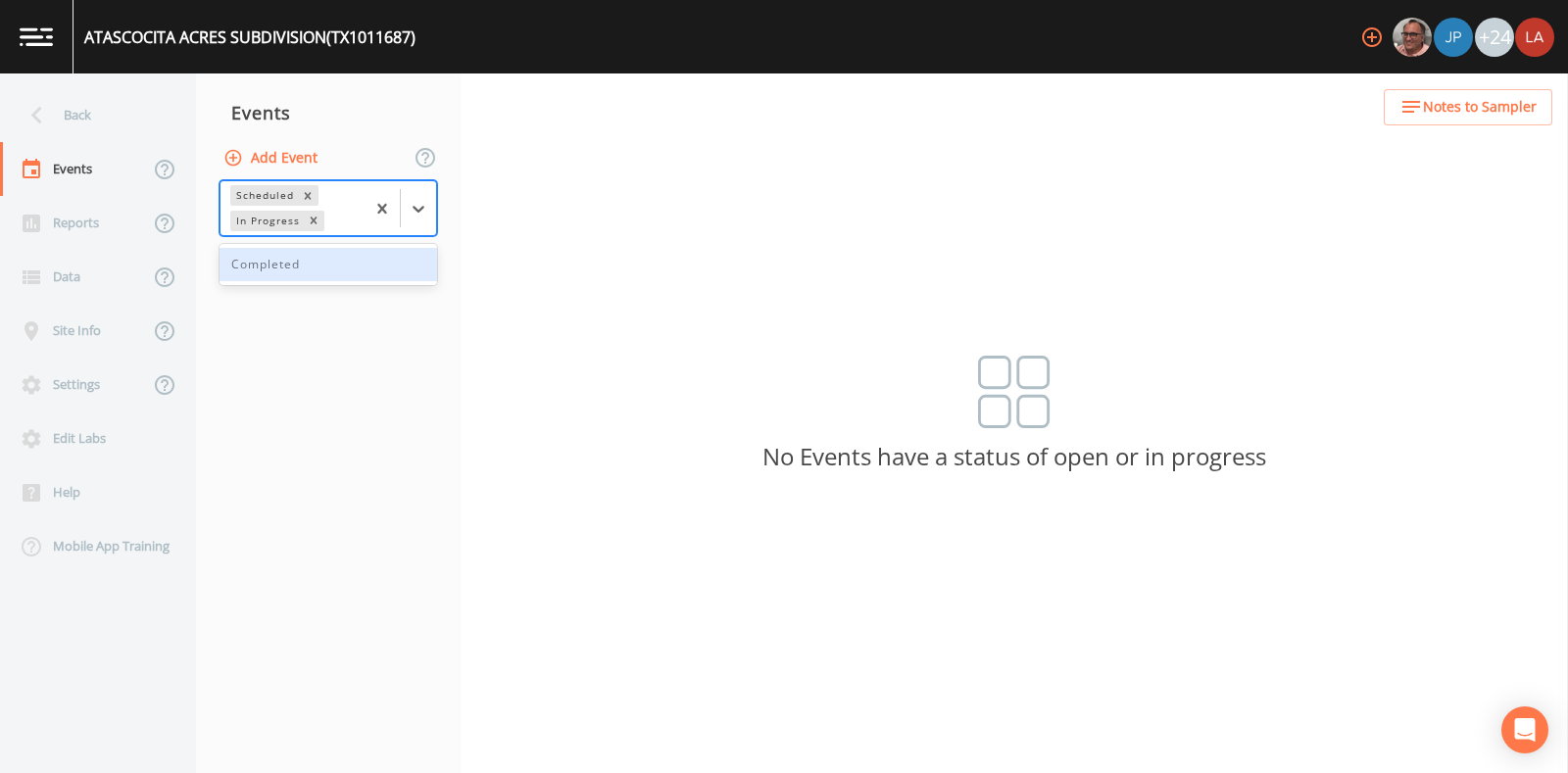 click on "Completed" at bounding box center (328, 265) 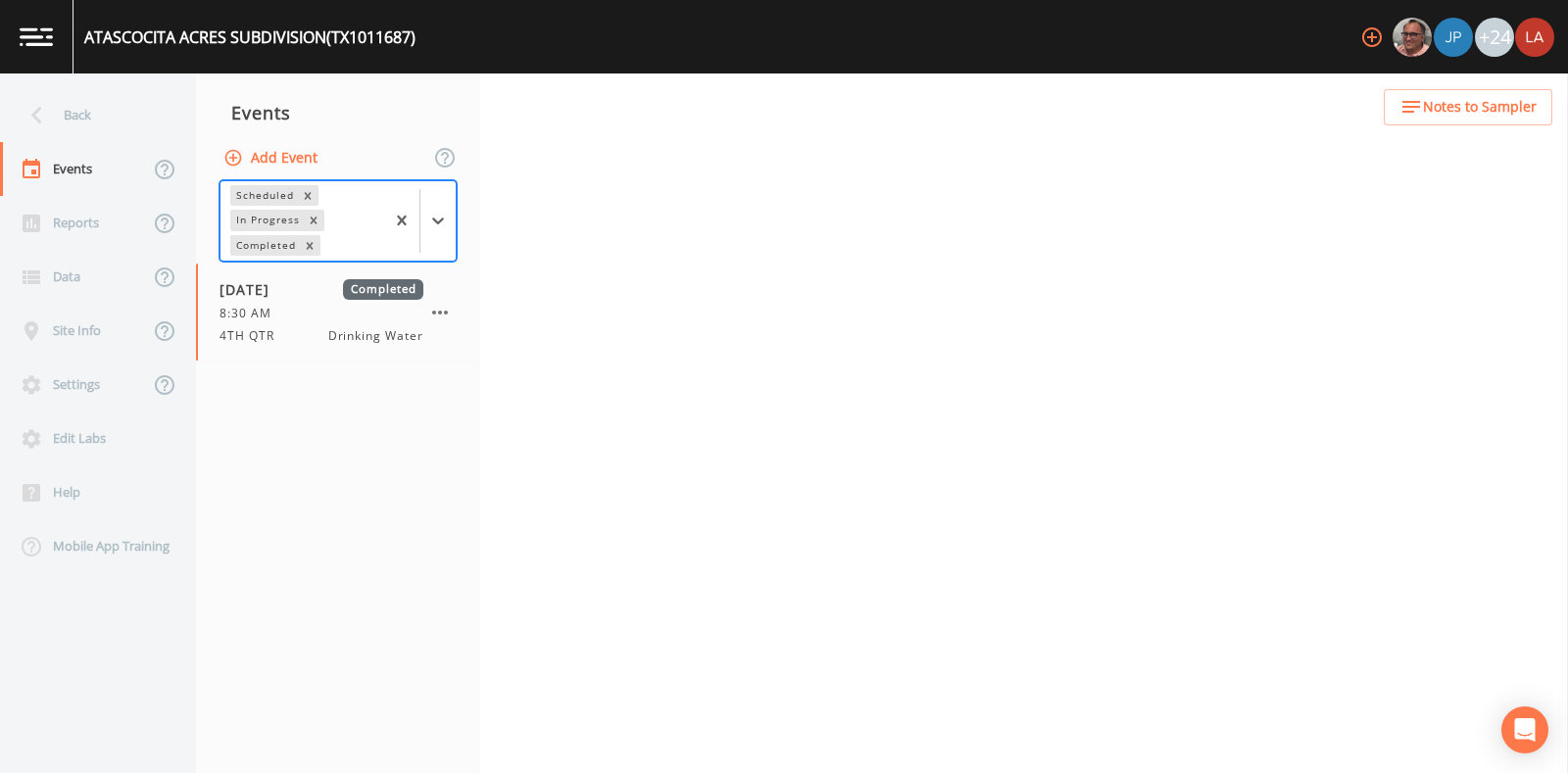 click on "Events Add Event option Completed, selected. Scheduled In Progress Completed 11/06/2024 Completed 8:30 AM 4TH QTR Drinking Water" at bounding box center [338, 423] 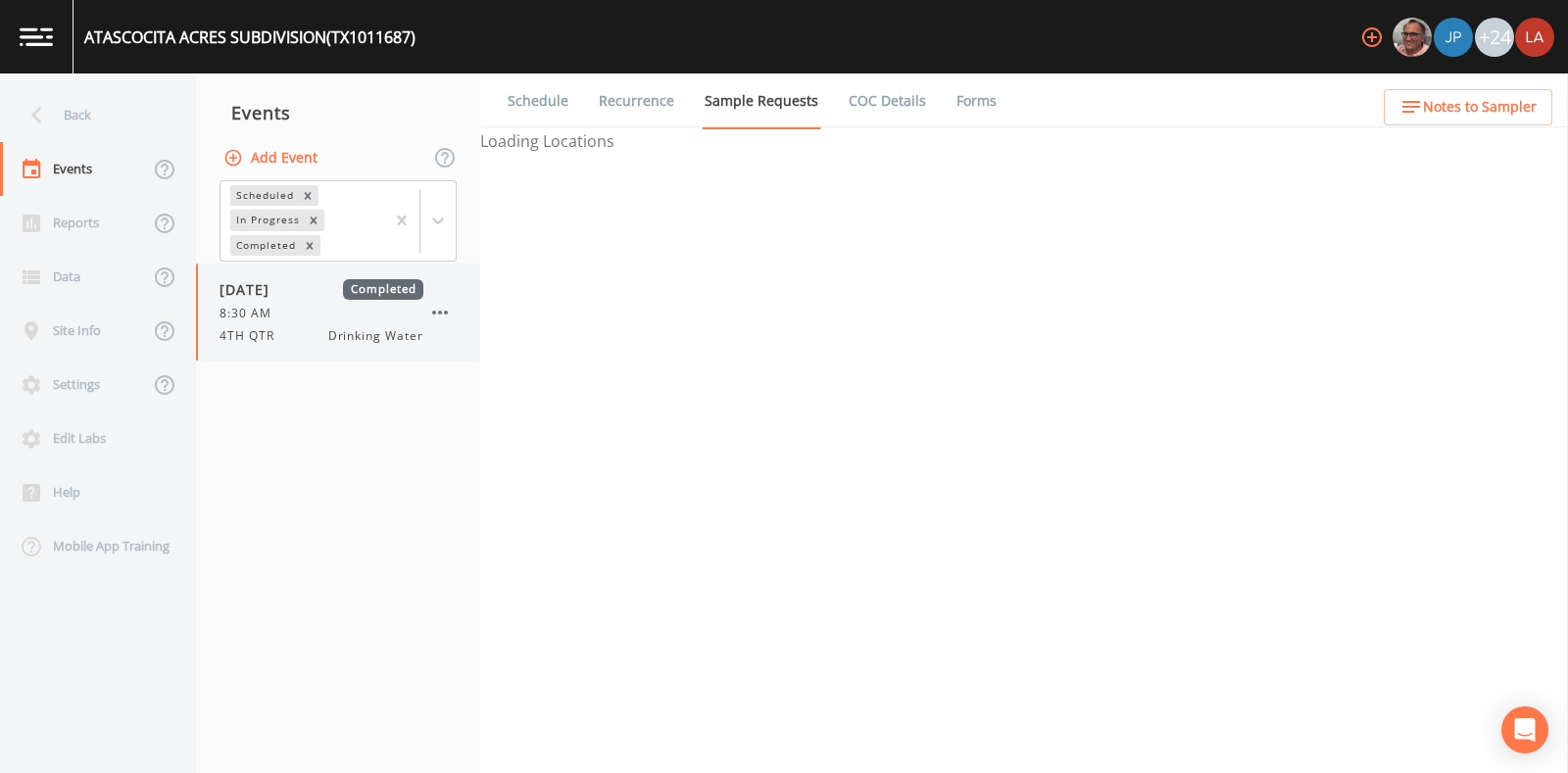click on "4TH QTR" at bounding box center (253, 336) 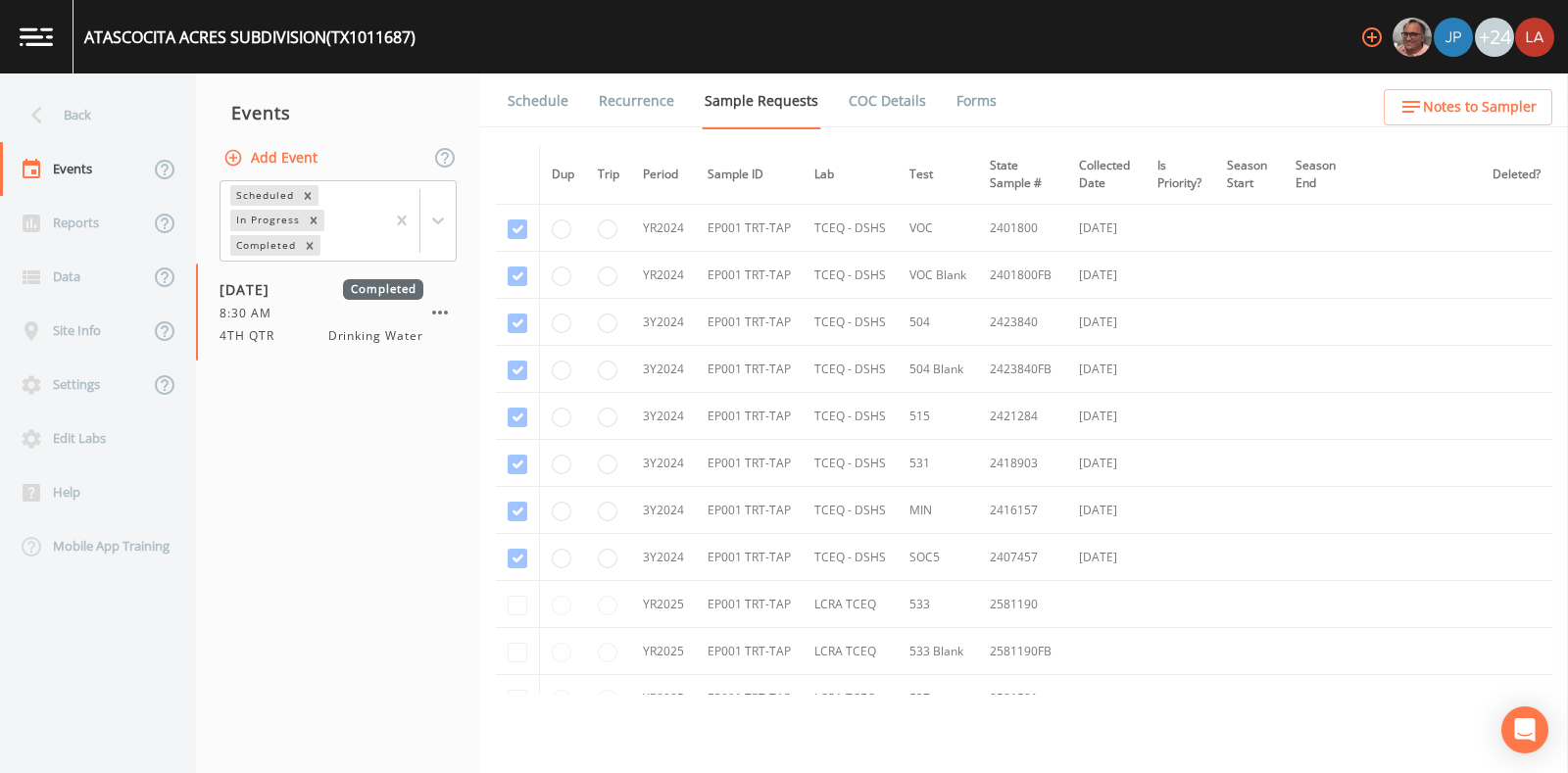 click on "Schedule" at bounding box center [538, 101] 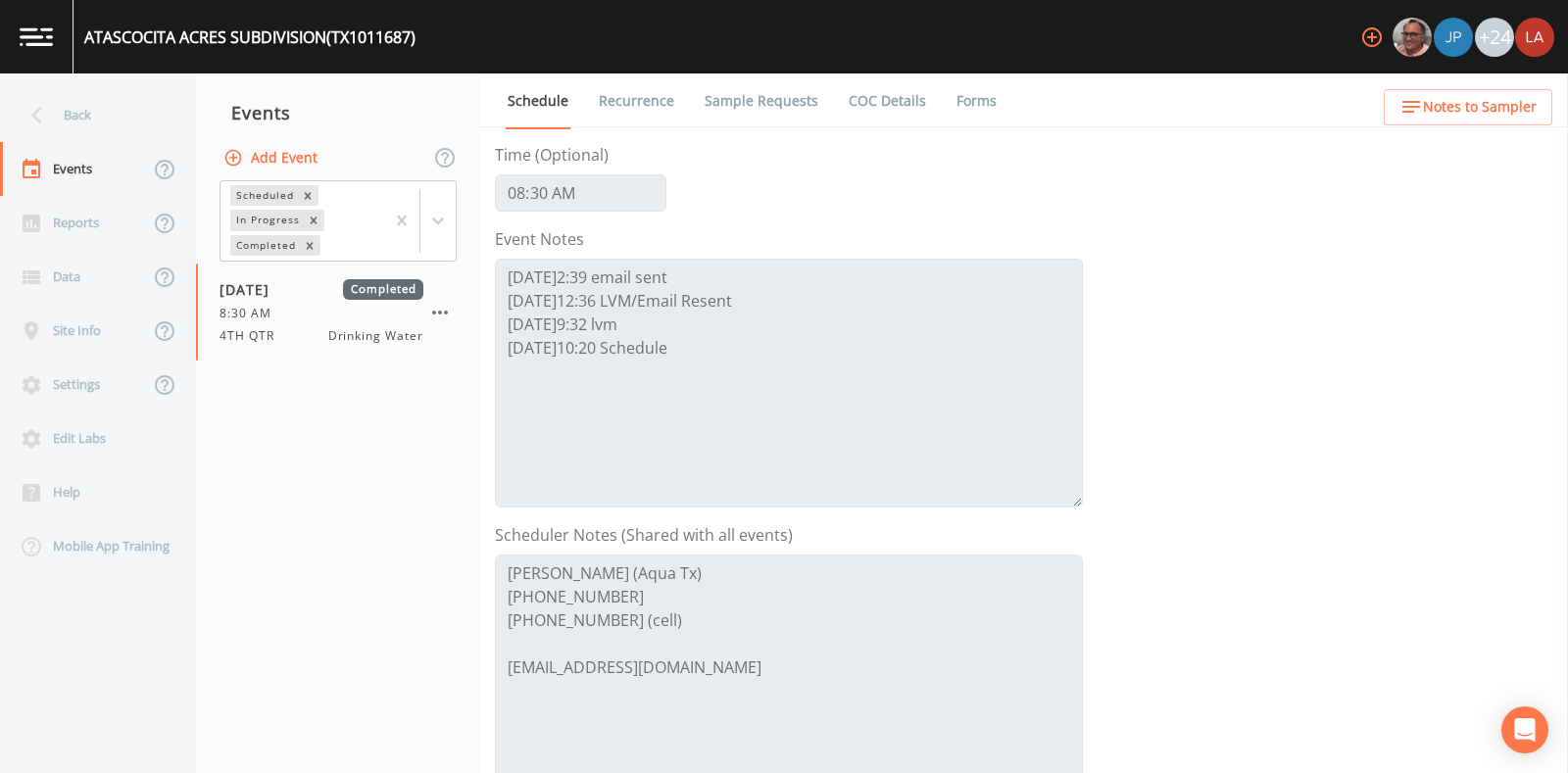 scroll, scrollTop: 244, scrollLeft: 0, axis: vertical 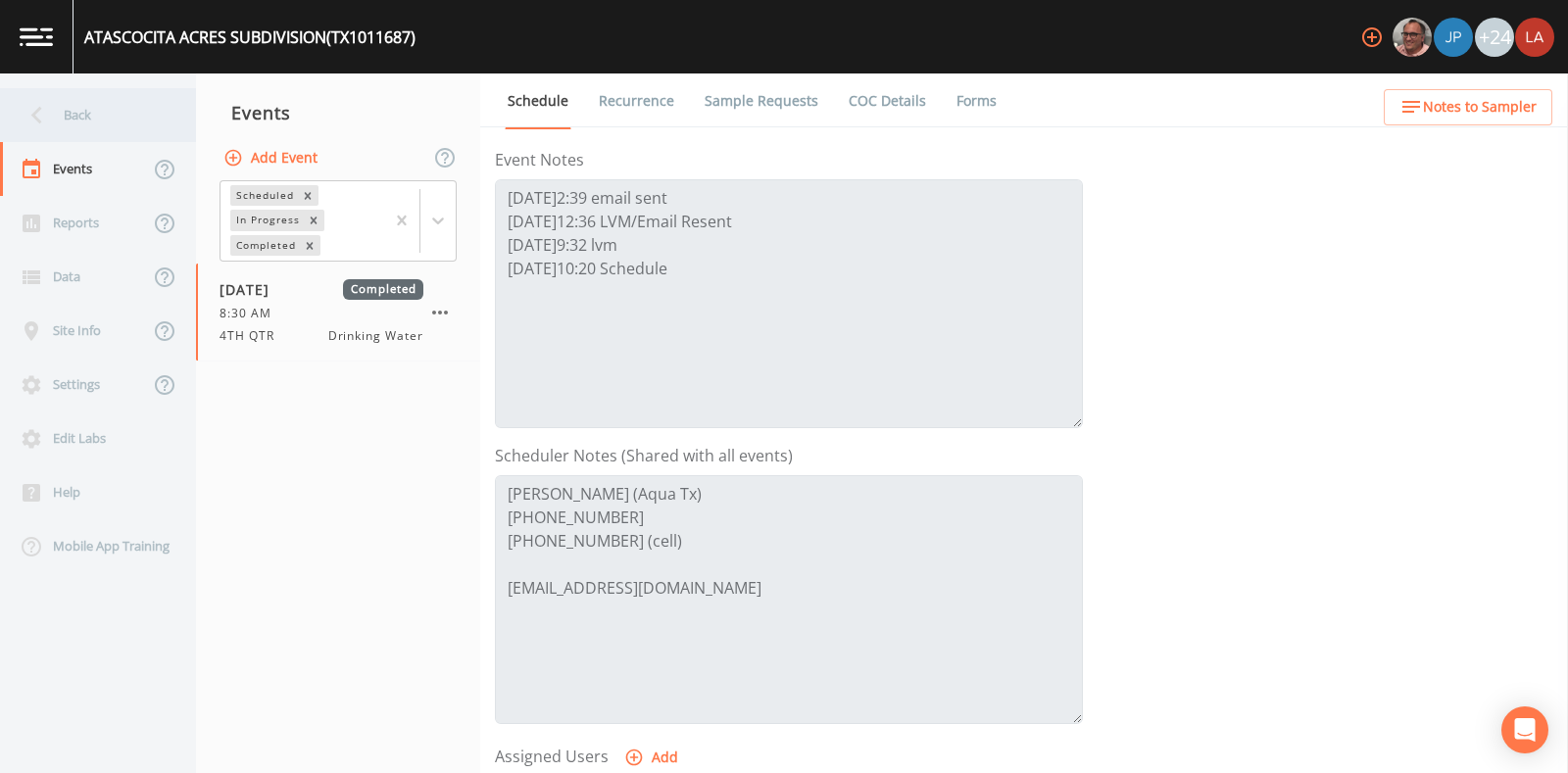 click 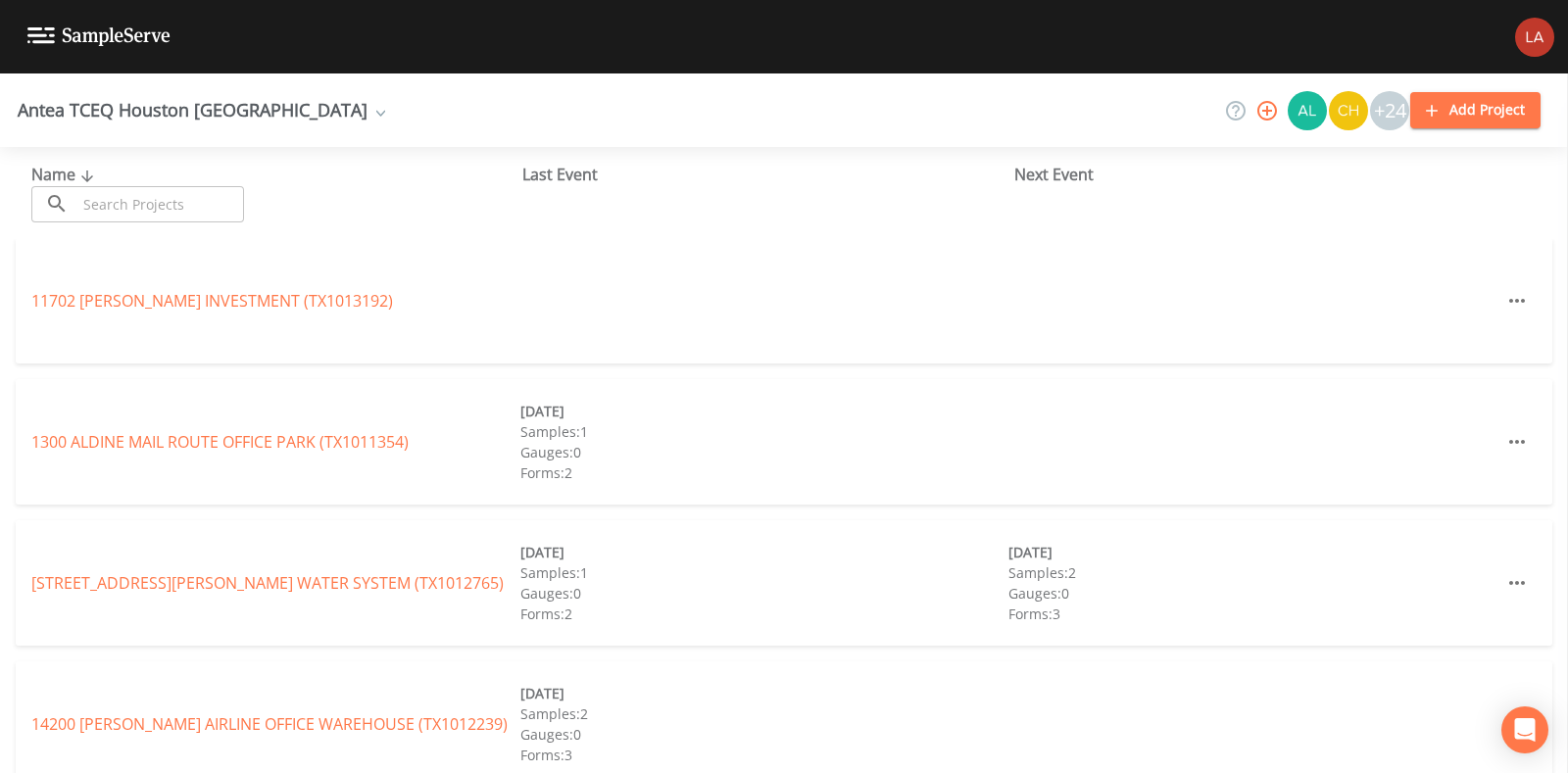 drag, startPoint x: 170, startPoint y: 199, endPoint x: 152, endPoint y: 168, distance: 35.8469 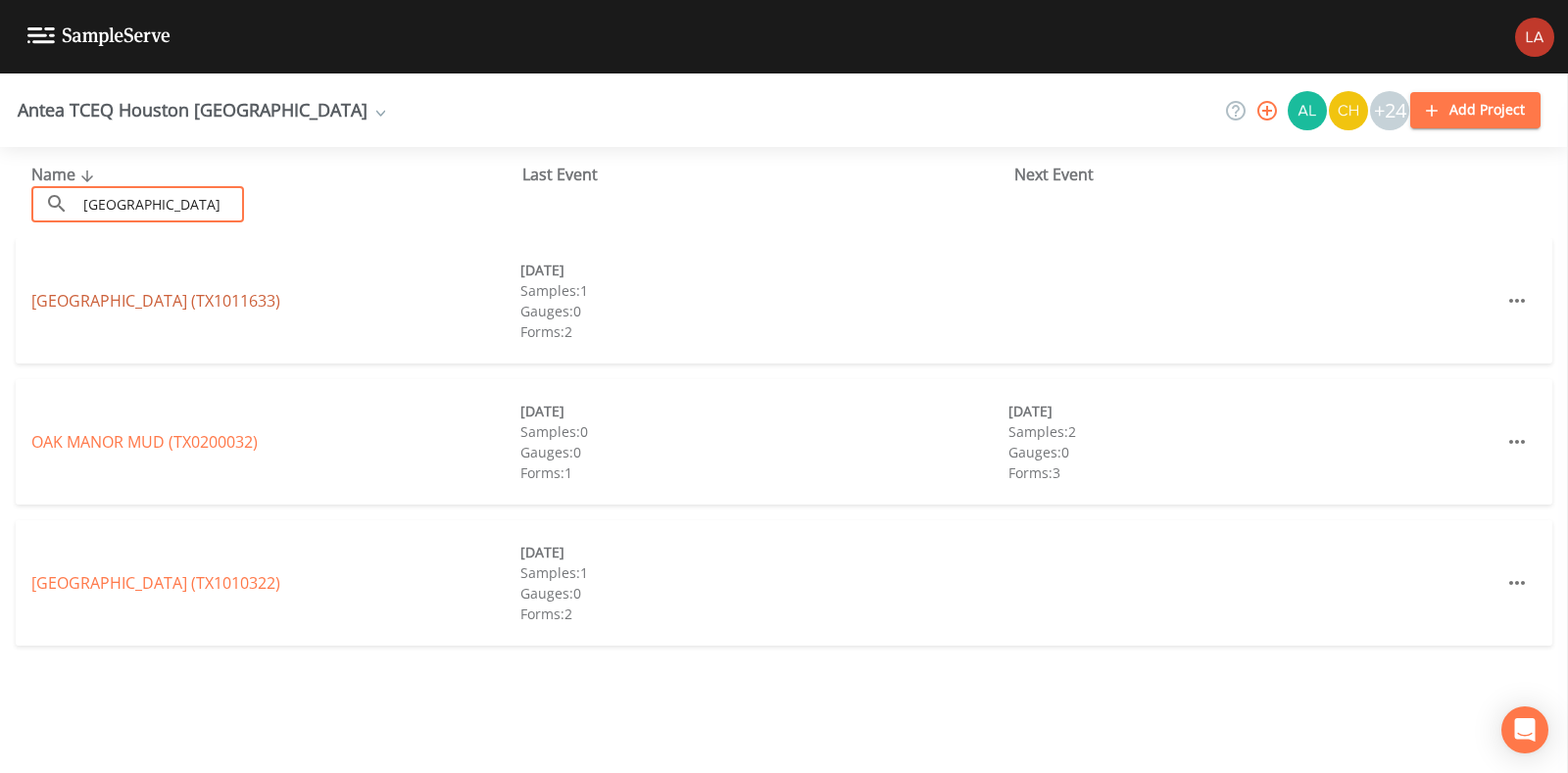 type on "oak manor" 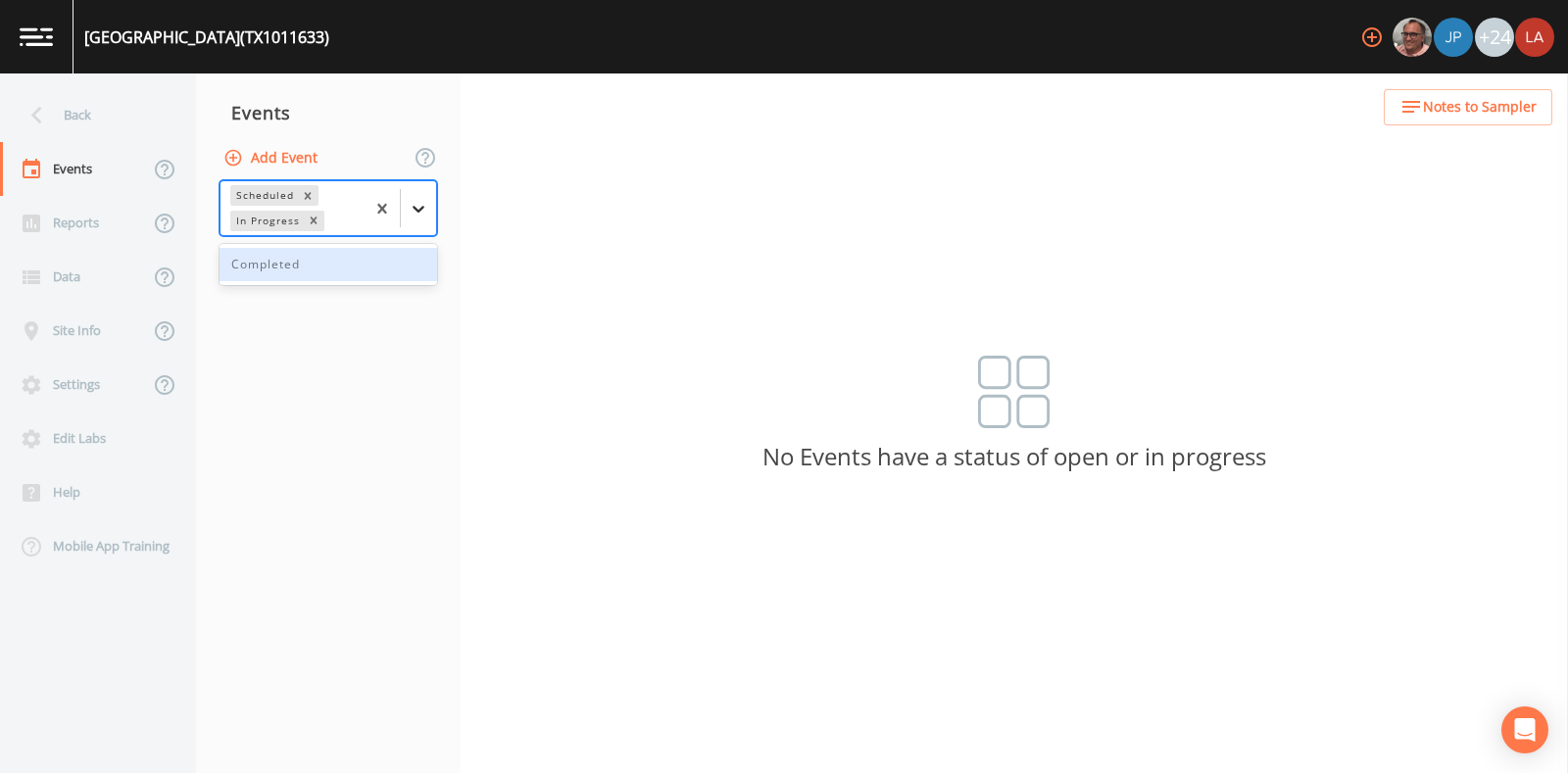 click 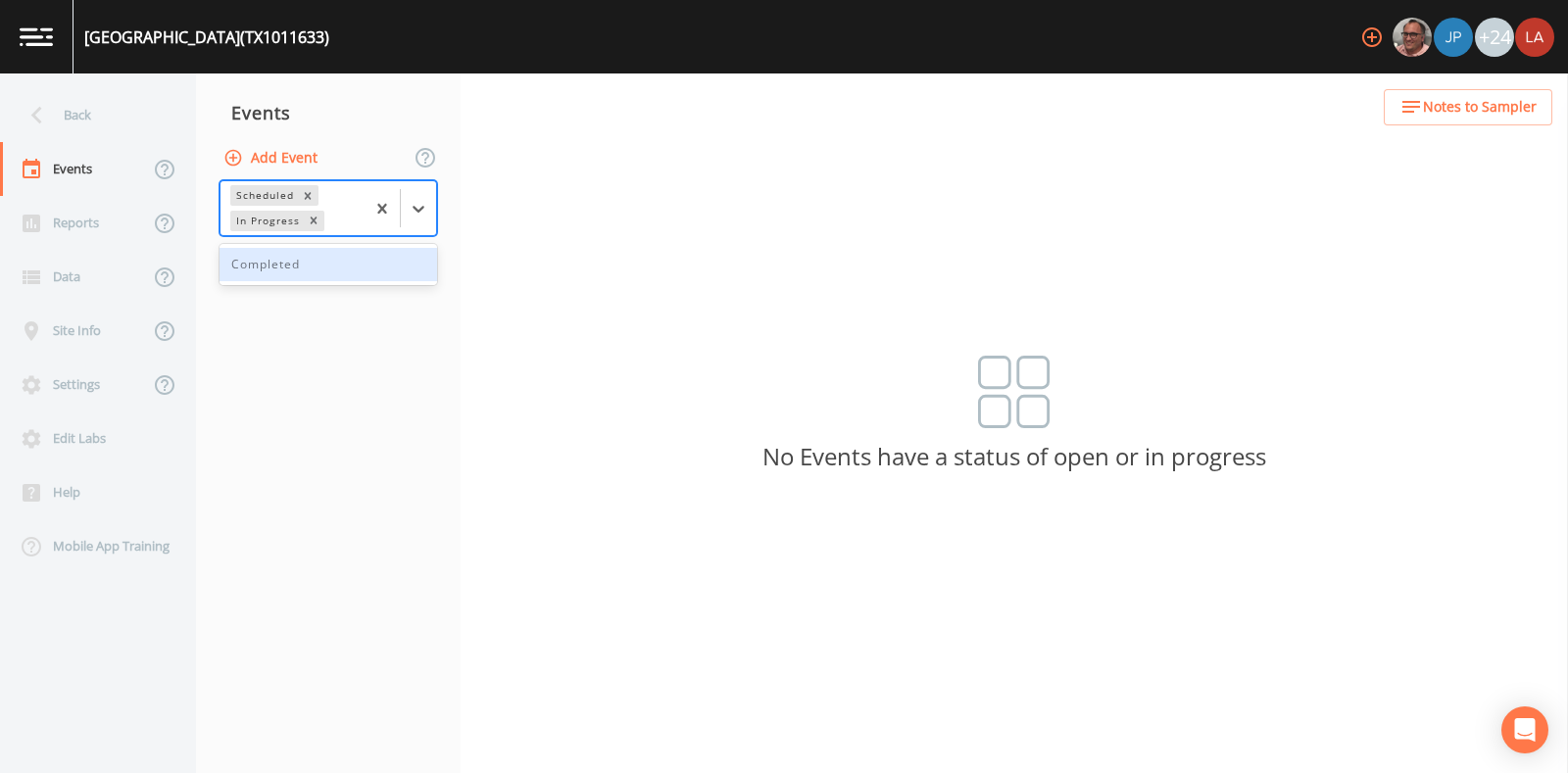 click on "Completed" at bounding box center [328, 265] 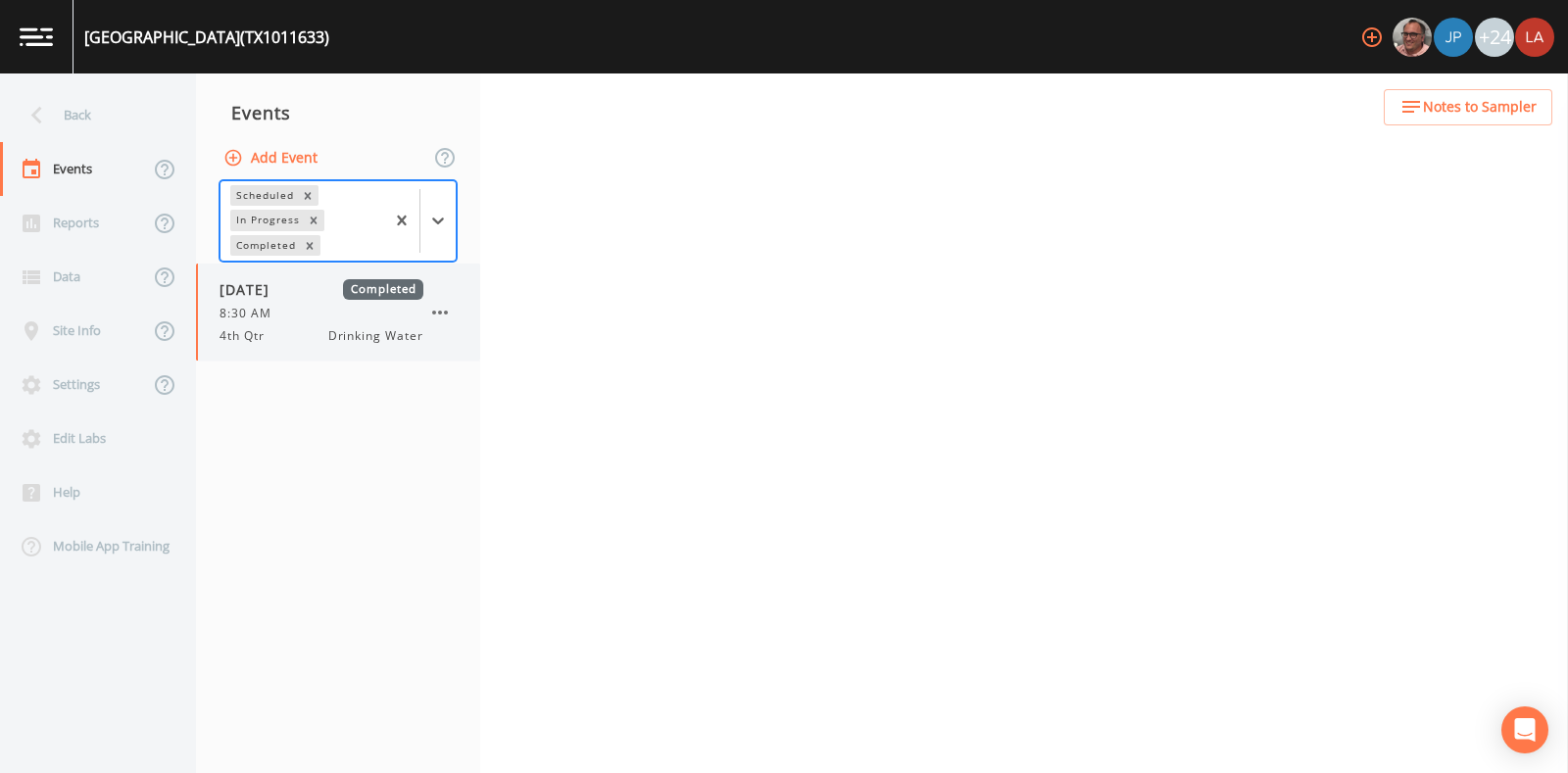 click on "4th Qtr Drinking Water" at bounding box center [321, 336] 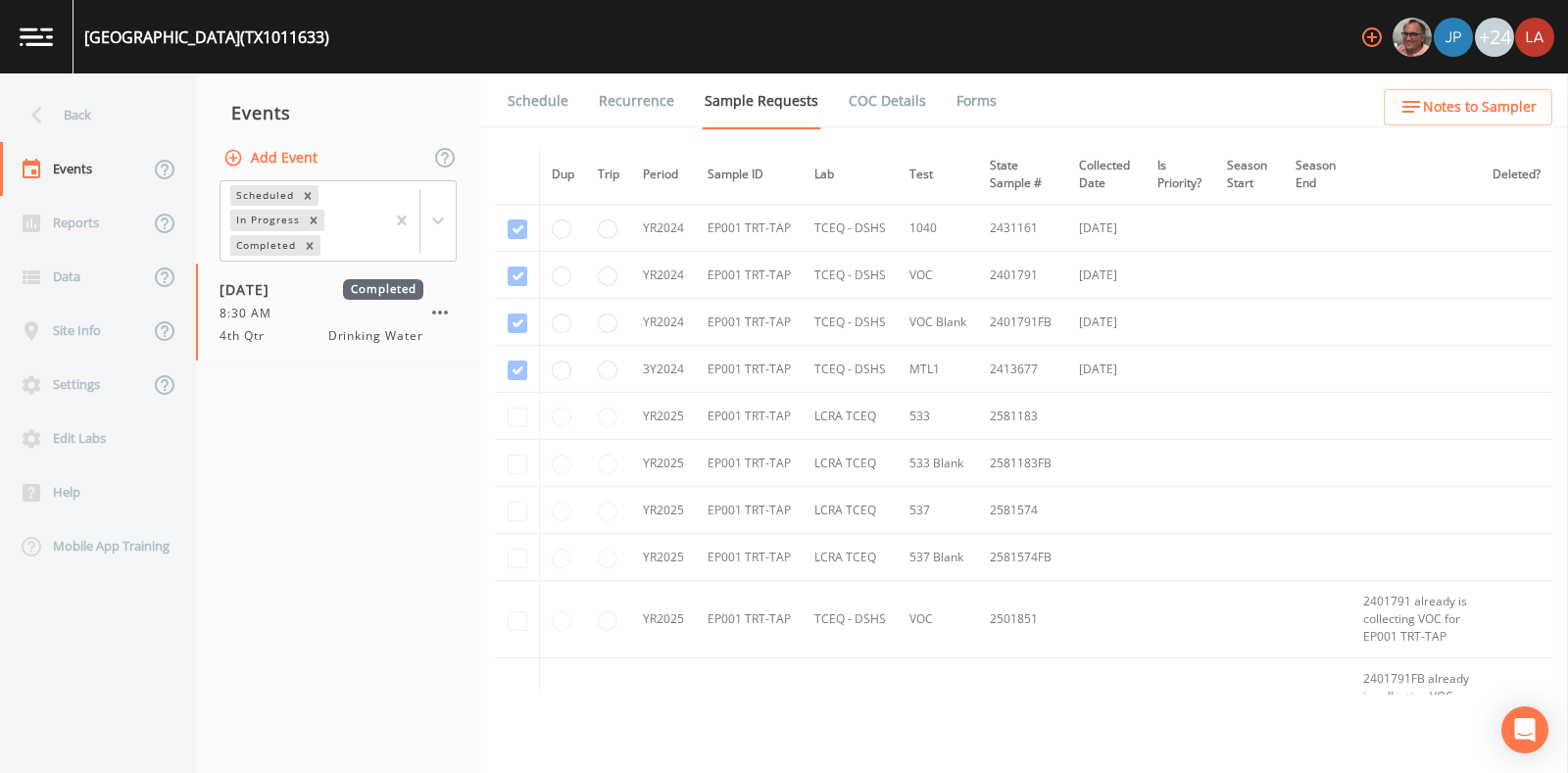 click on "Schedule" at bounding box center [538, 101] 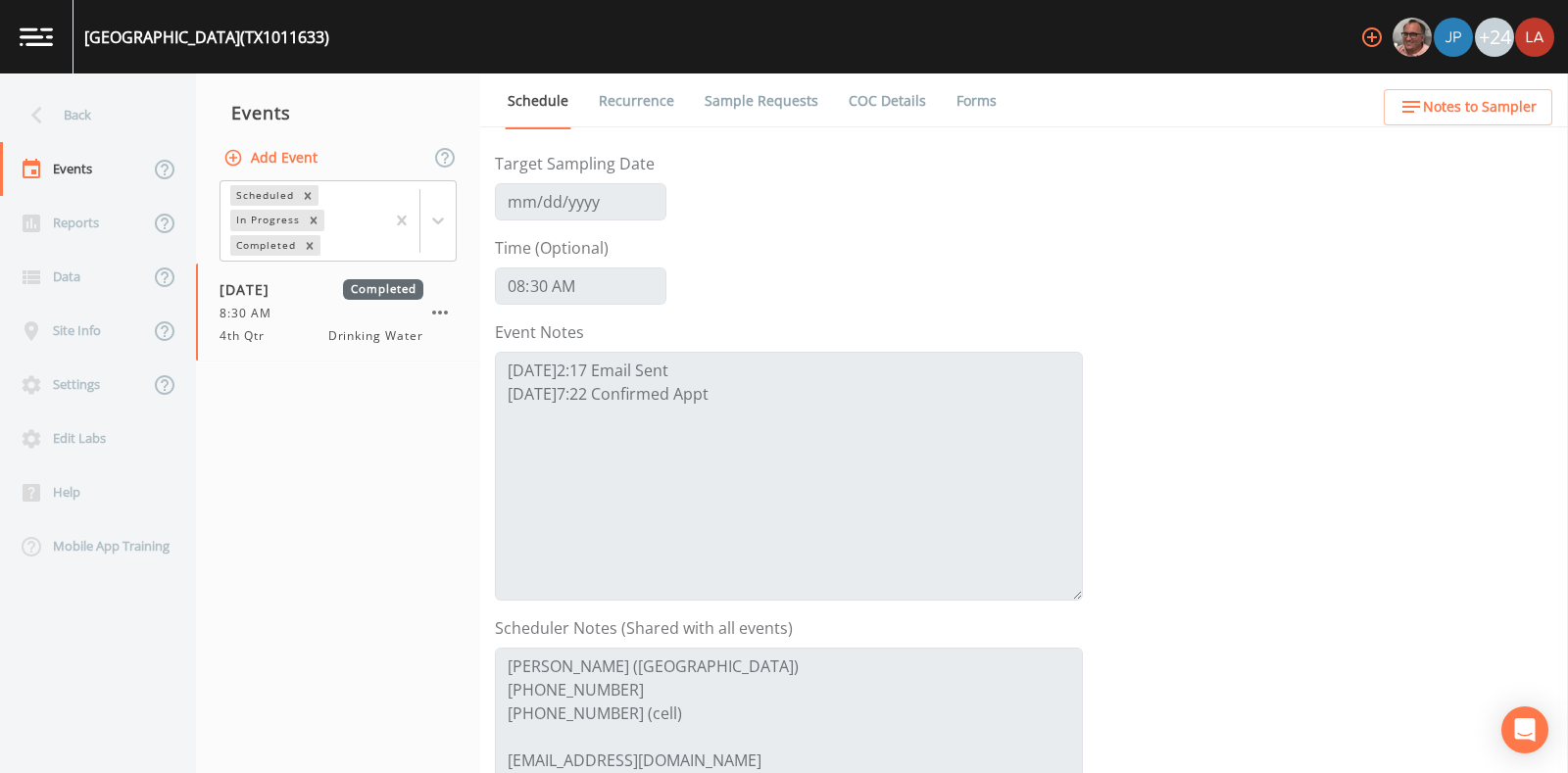 scroll, scrollTop: 0, scrollLeft: 0, axis: both 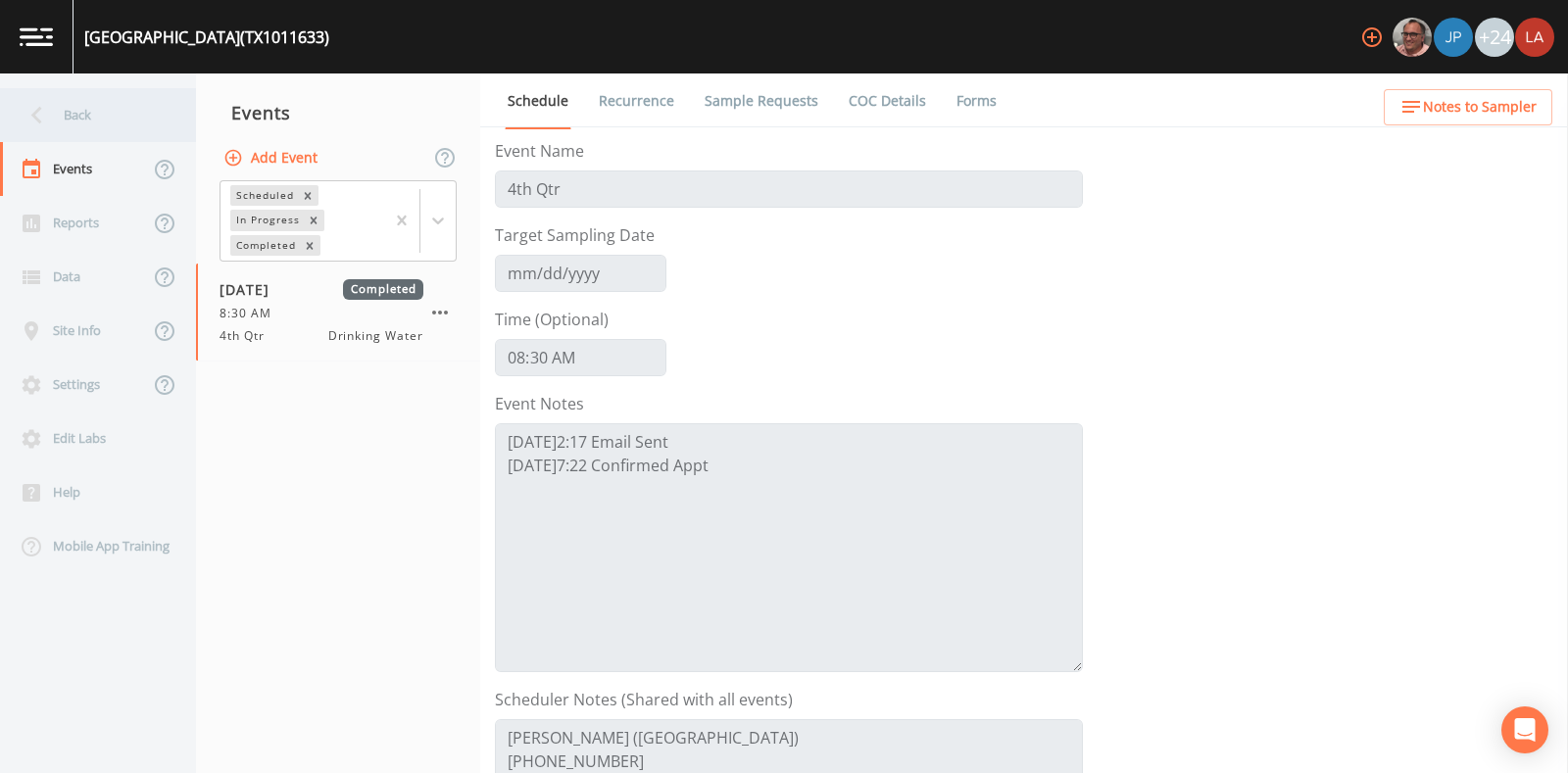 click on "Back" at bounding box center [88, 115] 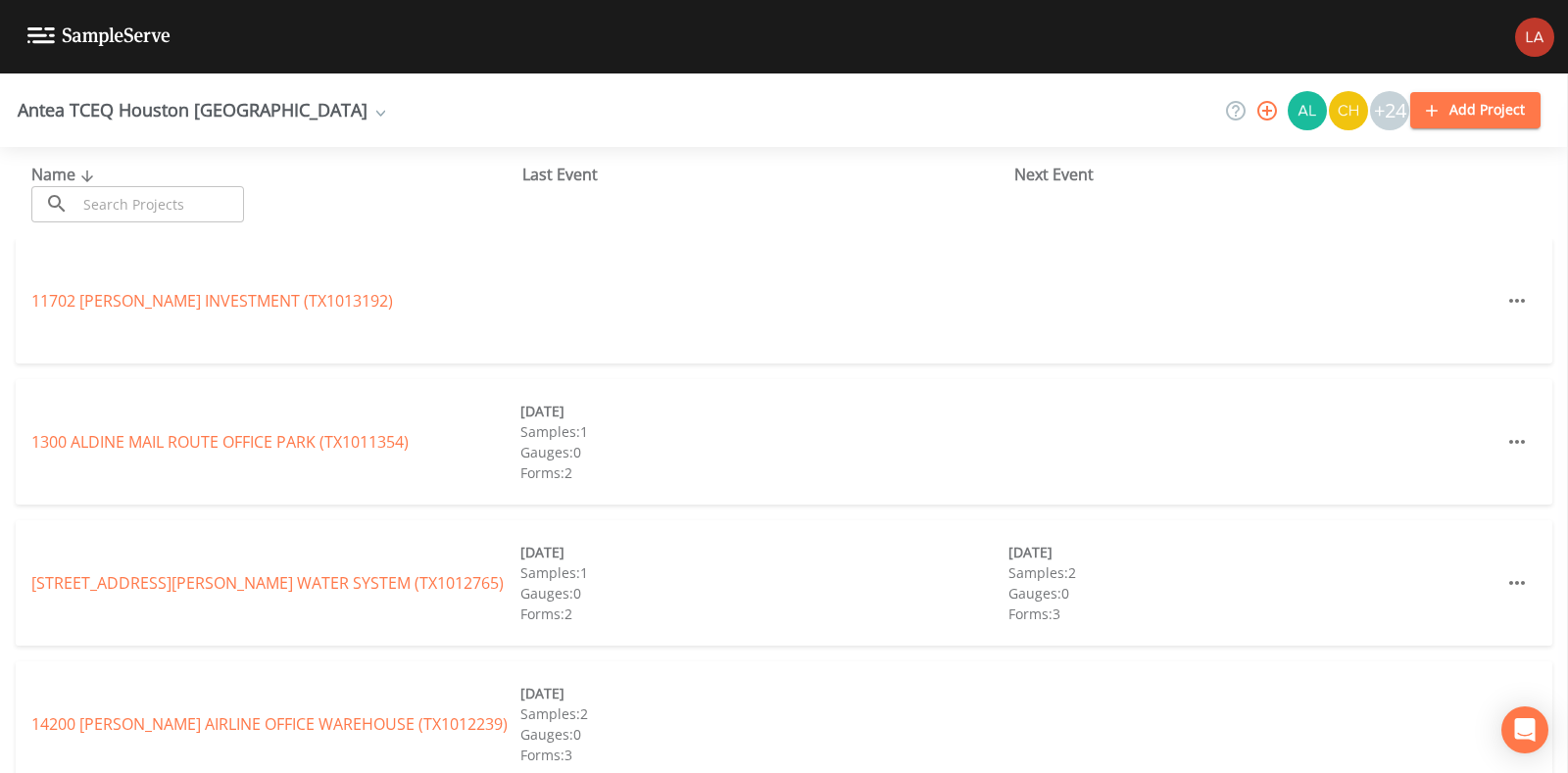 click at bounding box center [160, 204] 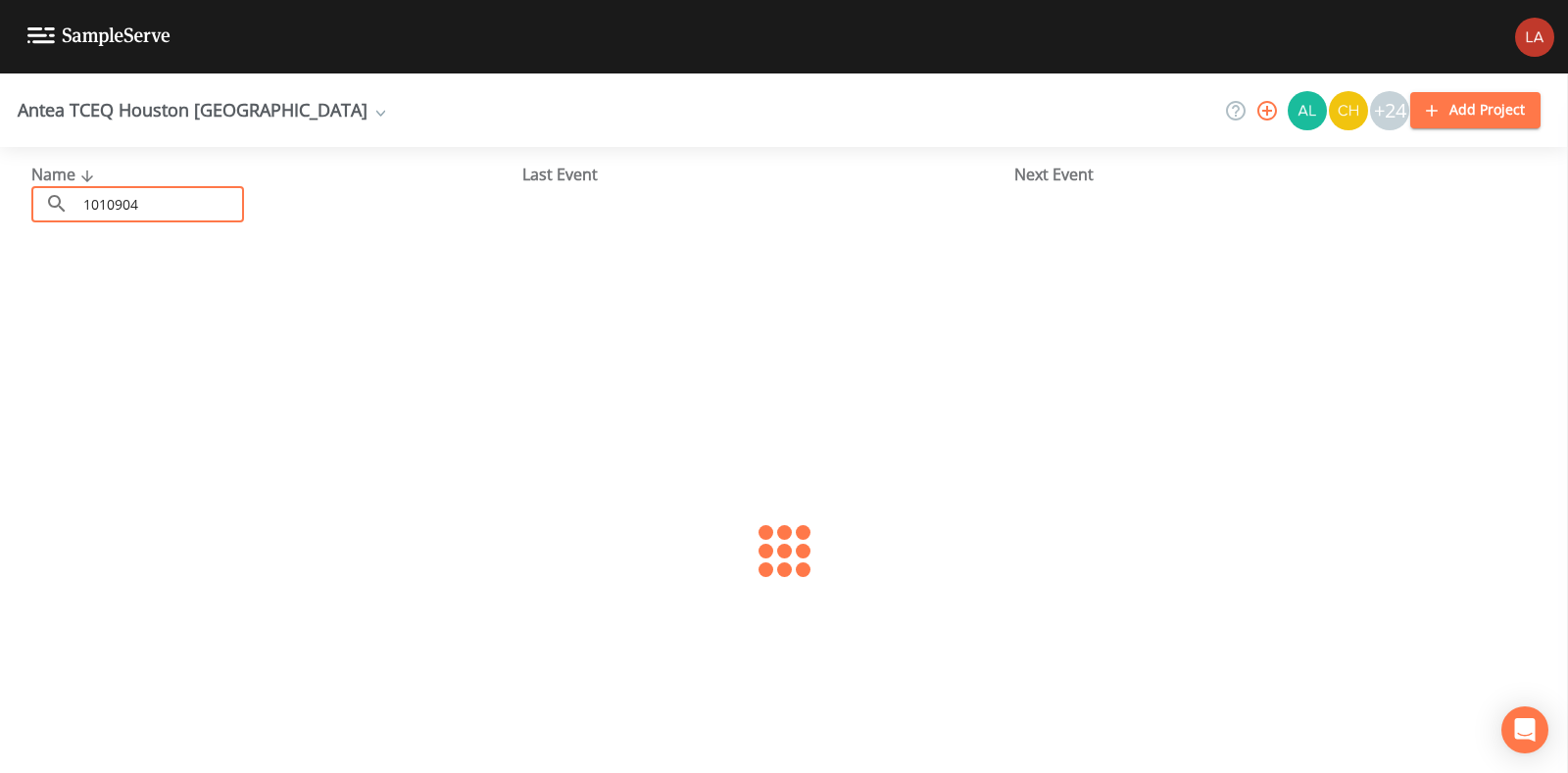 type on "1010904" 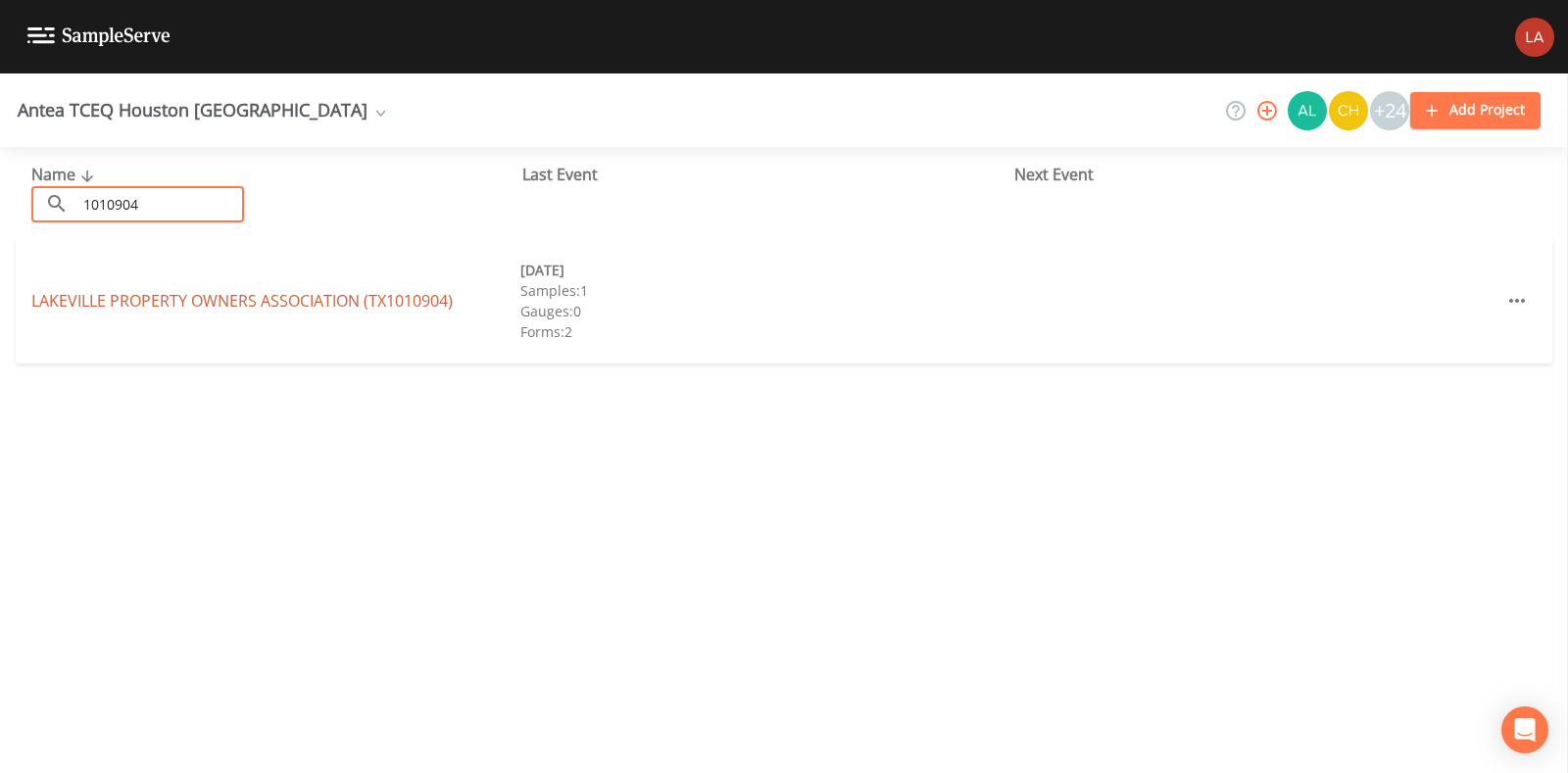 click on "LAKEVILLE PROPERTY OWNERS ASSOCIATION   (TX1010904)" at bounding box center (242, 301) 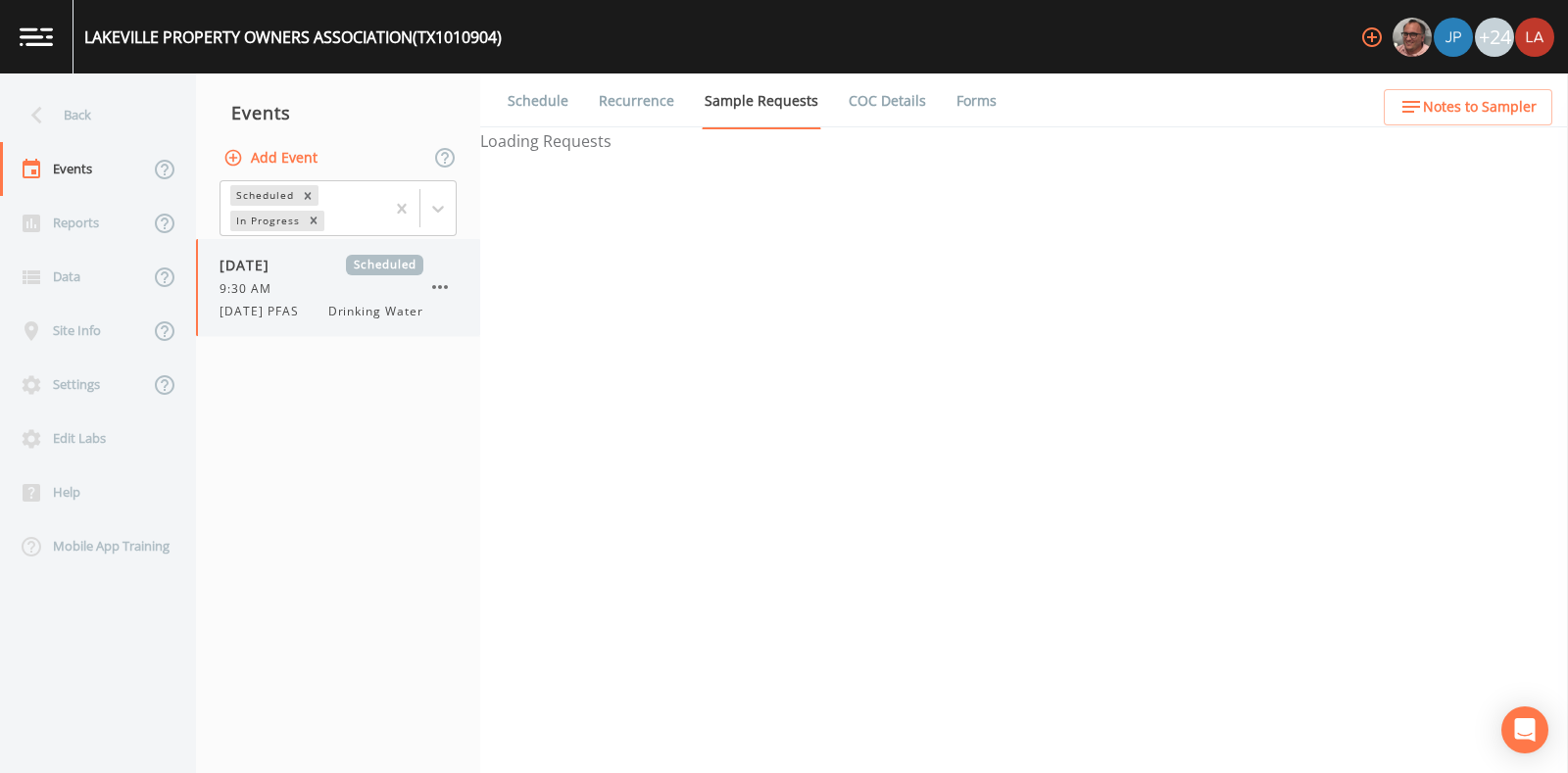 click on "9:30 AM" at bounding box center (321, 289) 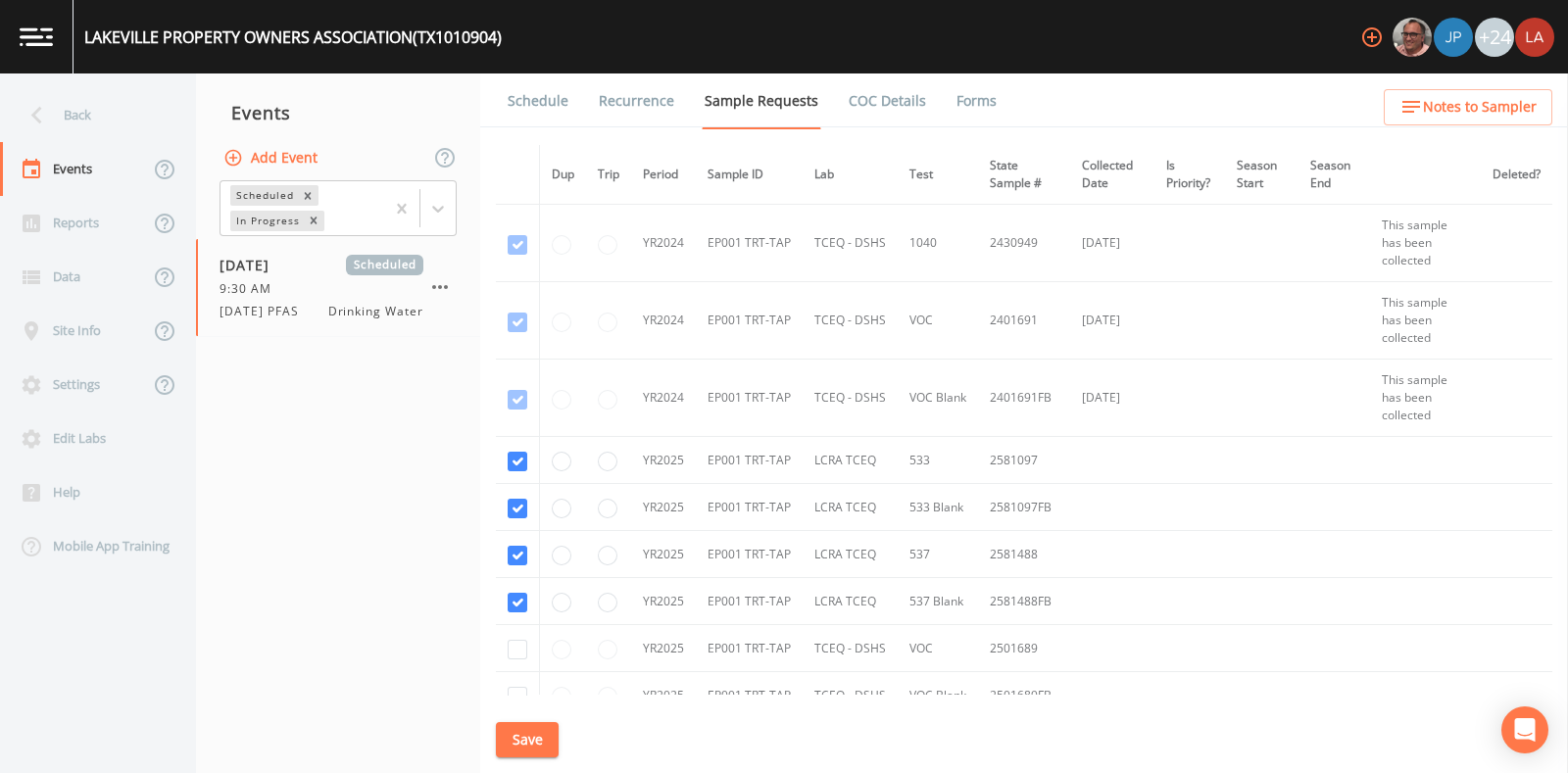 click on "Schedule" at bounding box center [538, 101] 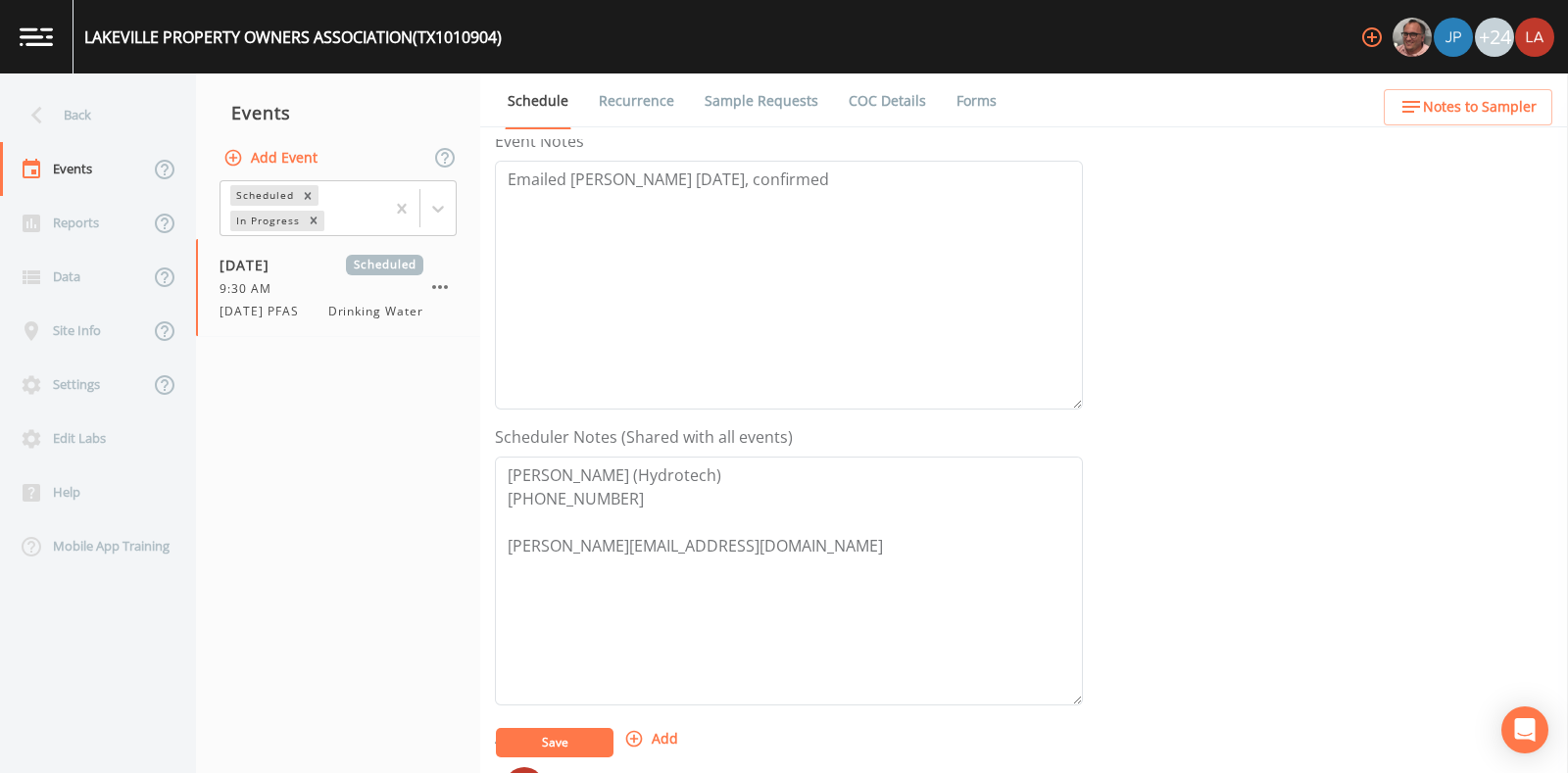 scroll, scrollTop: 489, scrollLeft: 0, axis: vertical 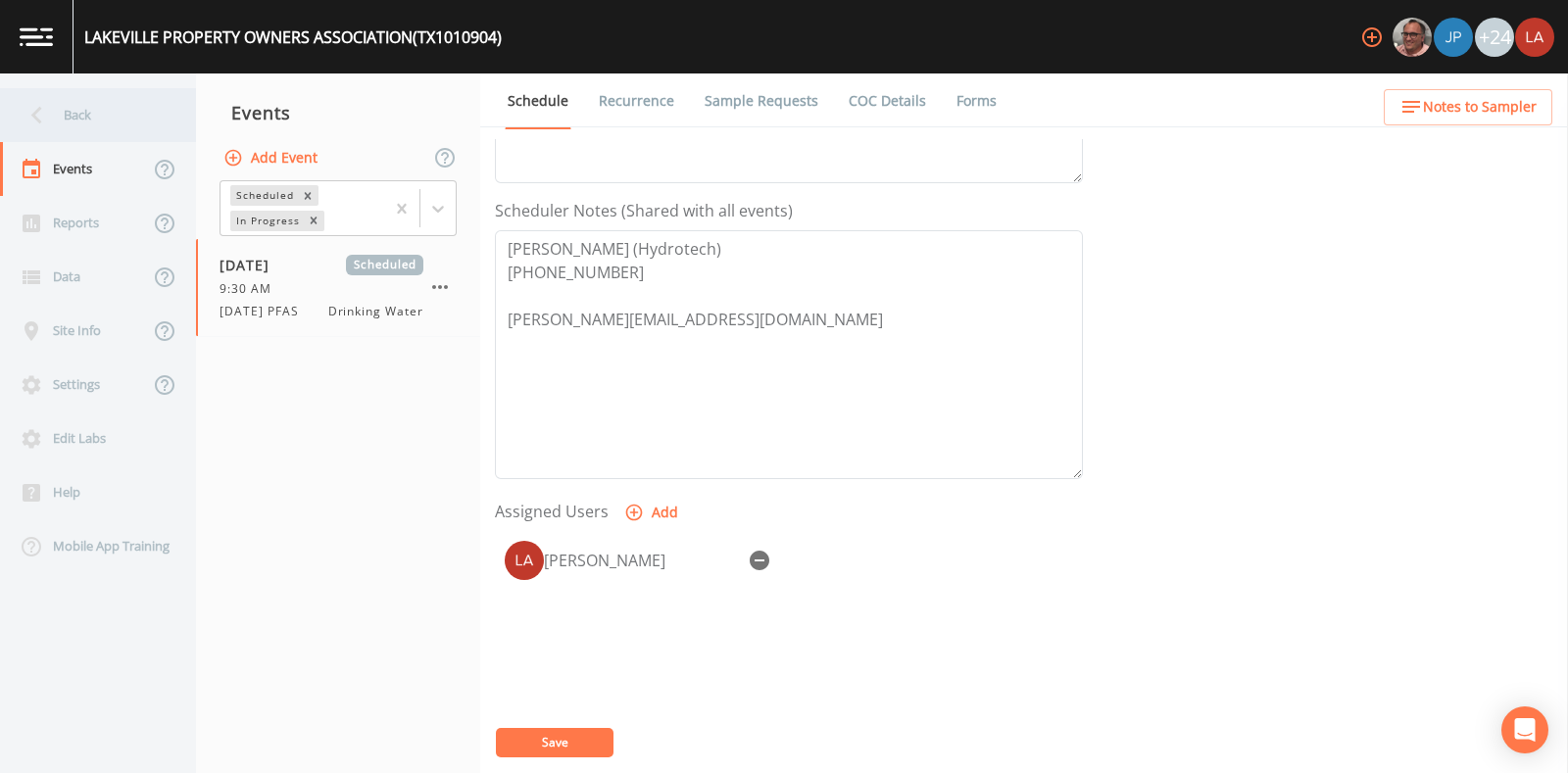 click on "Back" at bounding box center [88, 115] 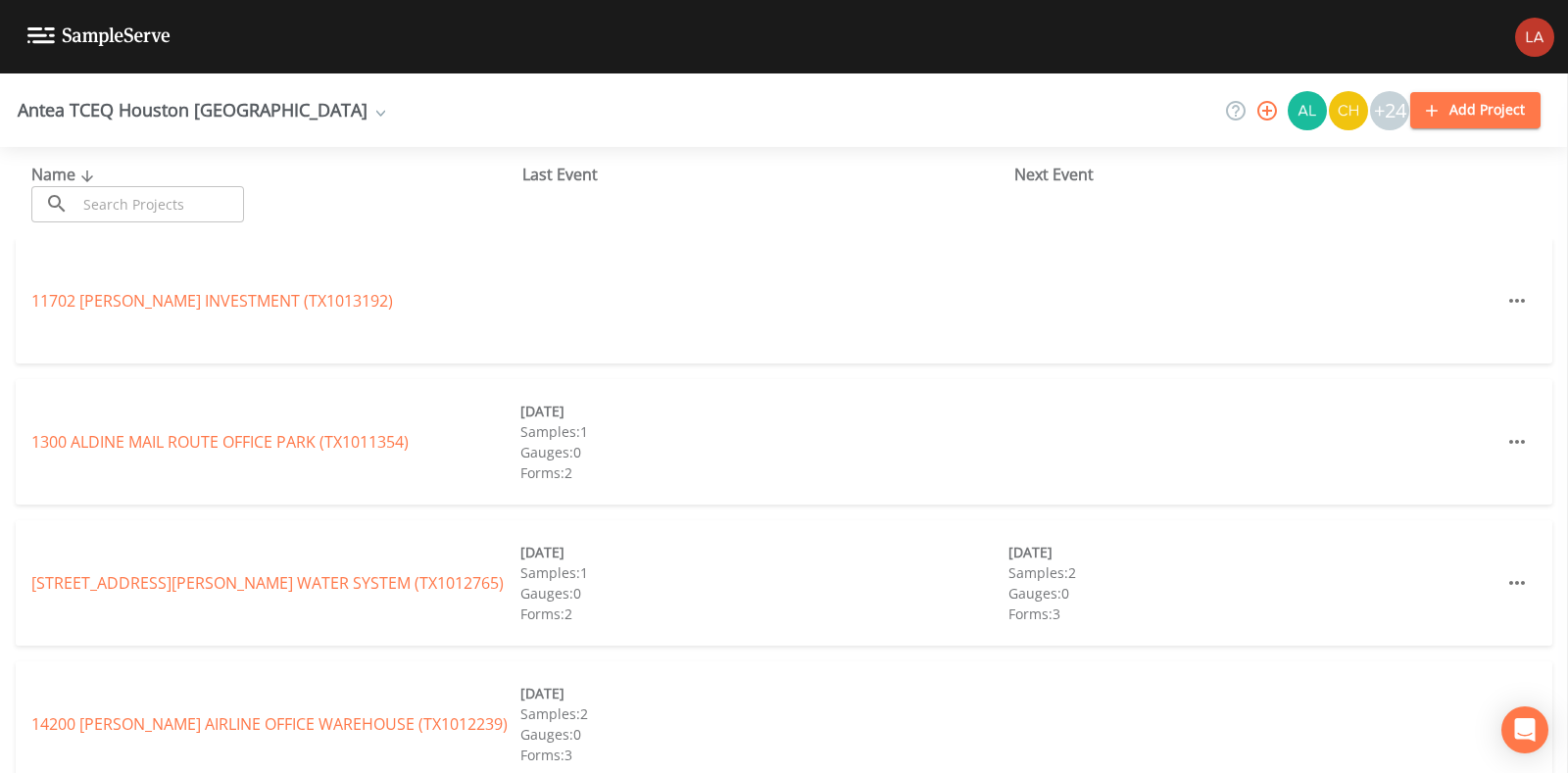click at bounding box center (160, 204) 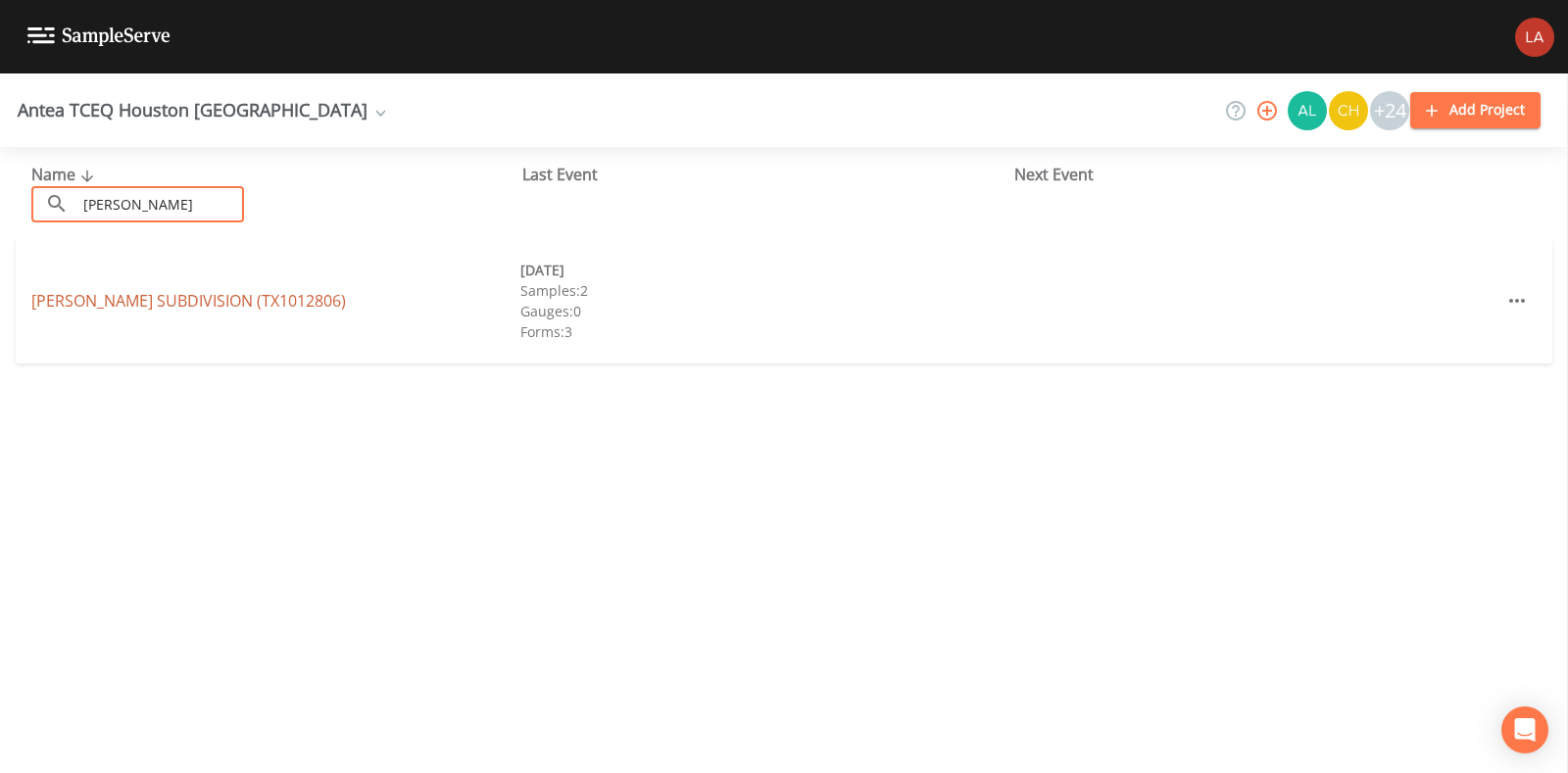 type on "alton" 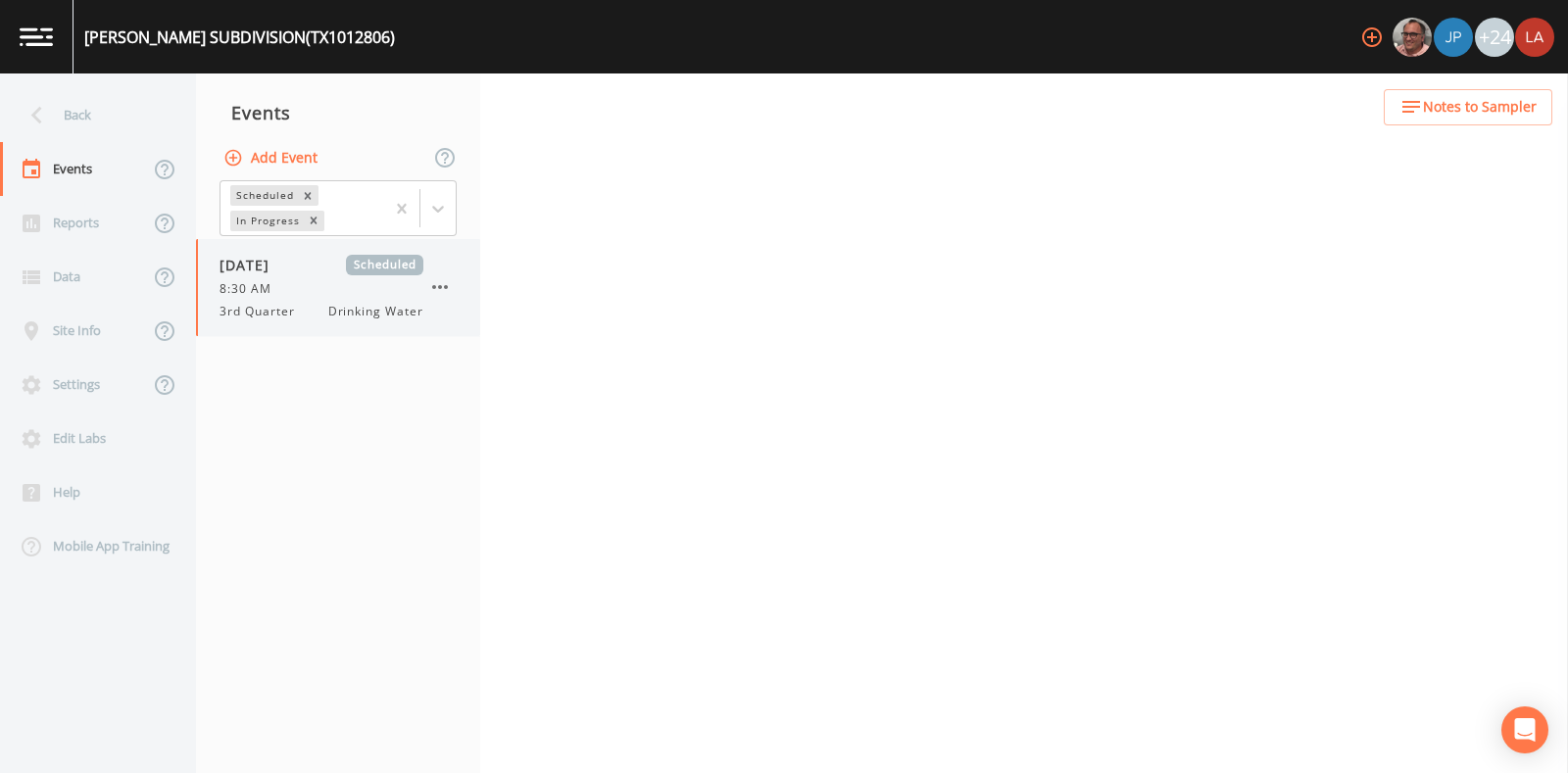 click on "8:30 AM" at bounding box center [321, 289] 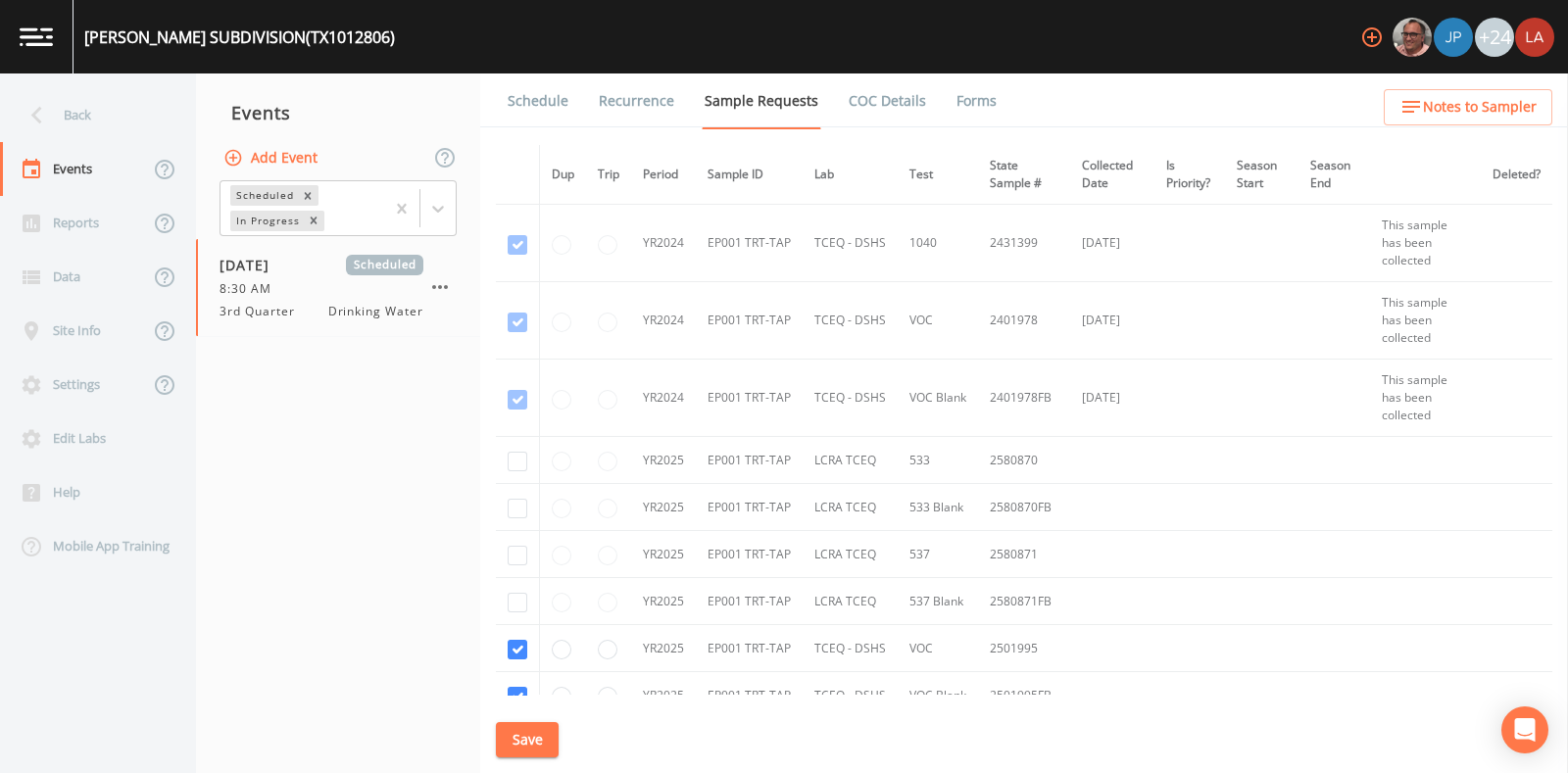 drag, startPoint x: 591, startPoint y: 80, endPoint x: 572, endPoint y: 81, distance: 19.026298 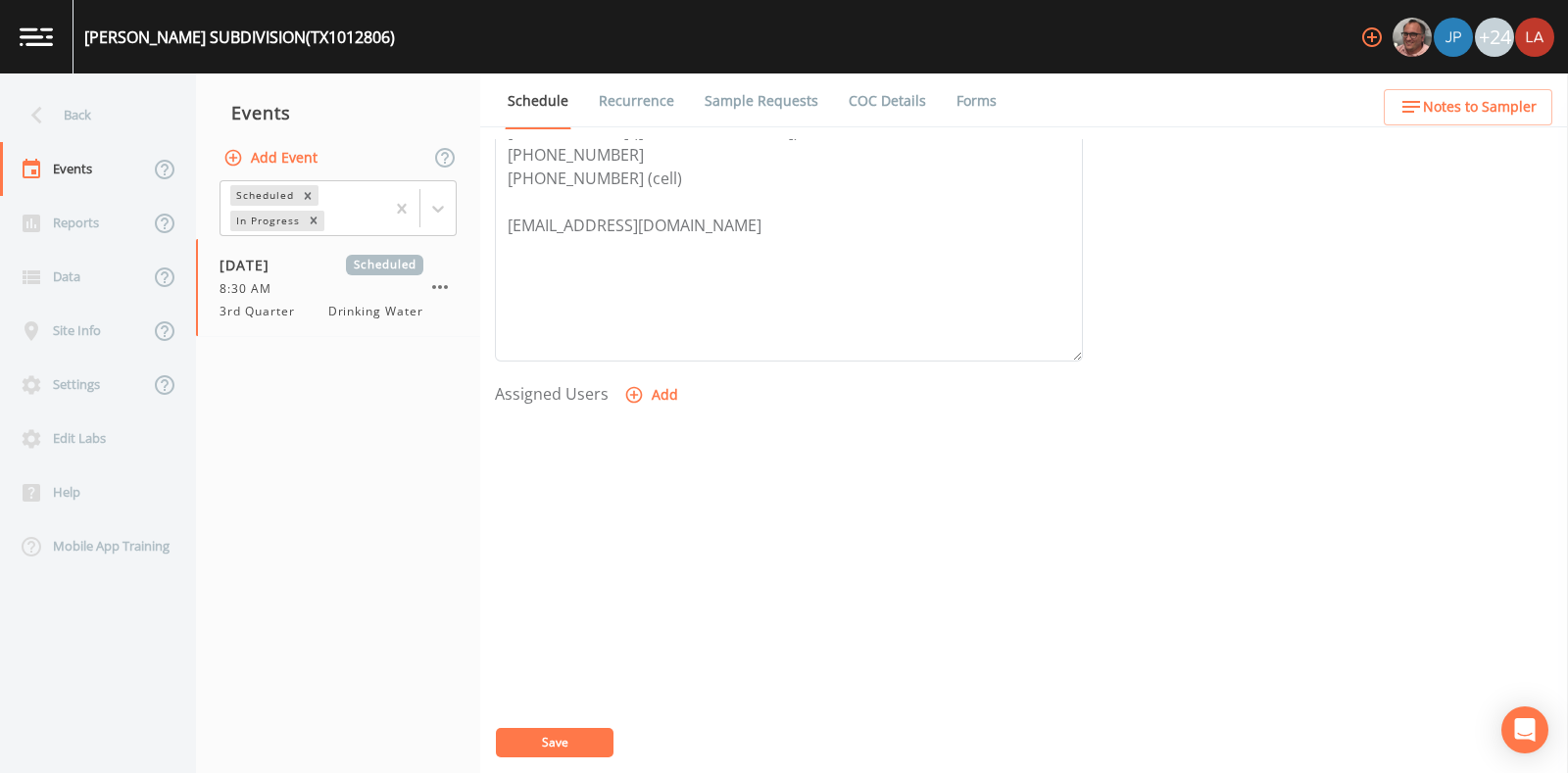 scroll, scrollTop: 484, scrollLeft: 0, axis: vertical 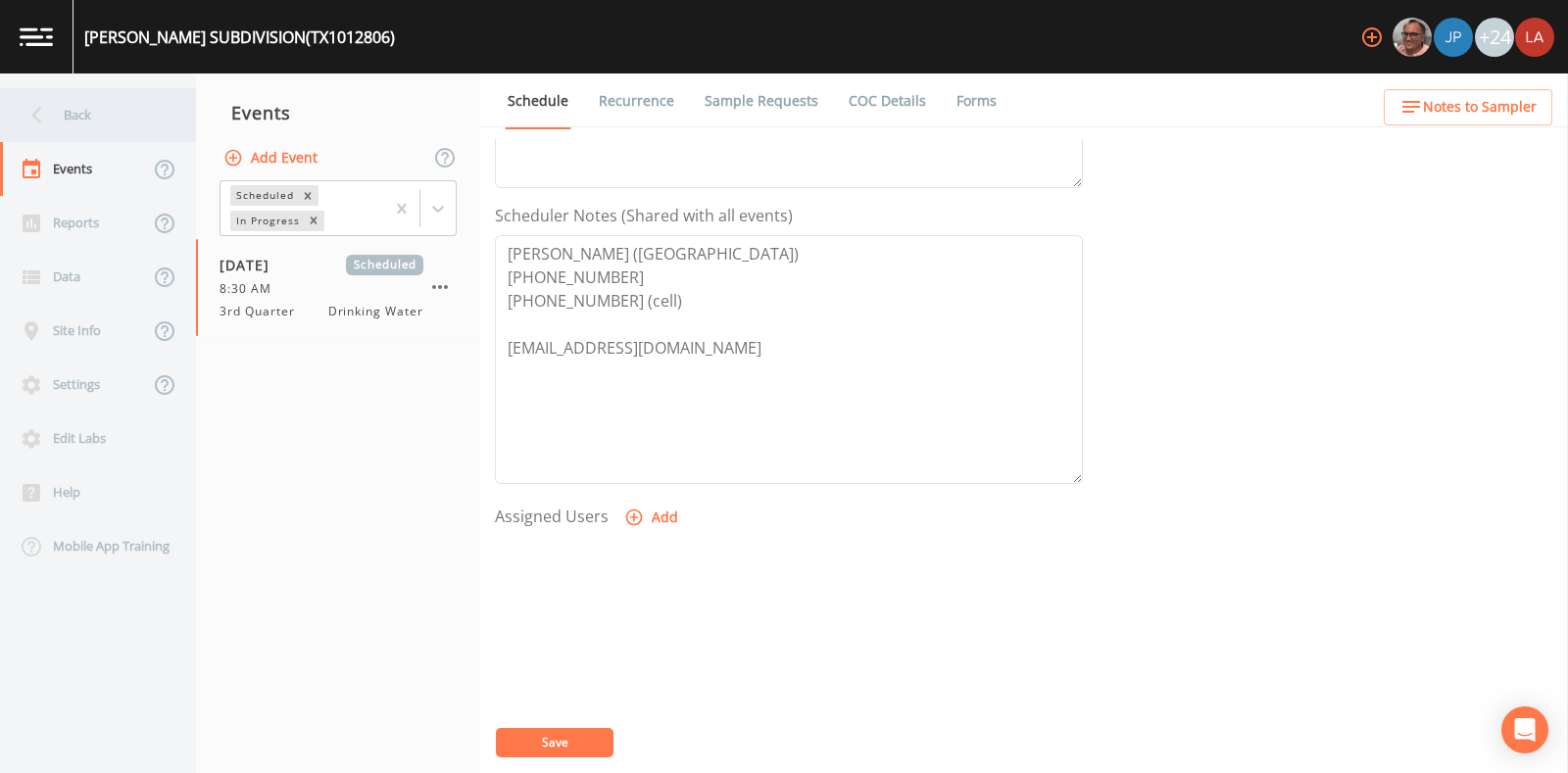 click 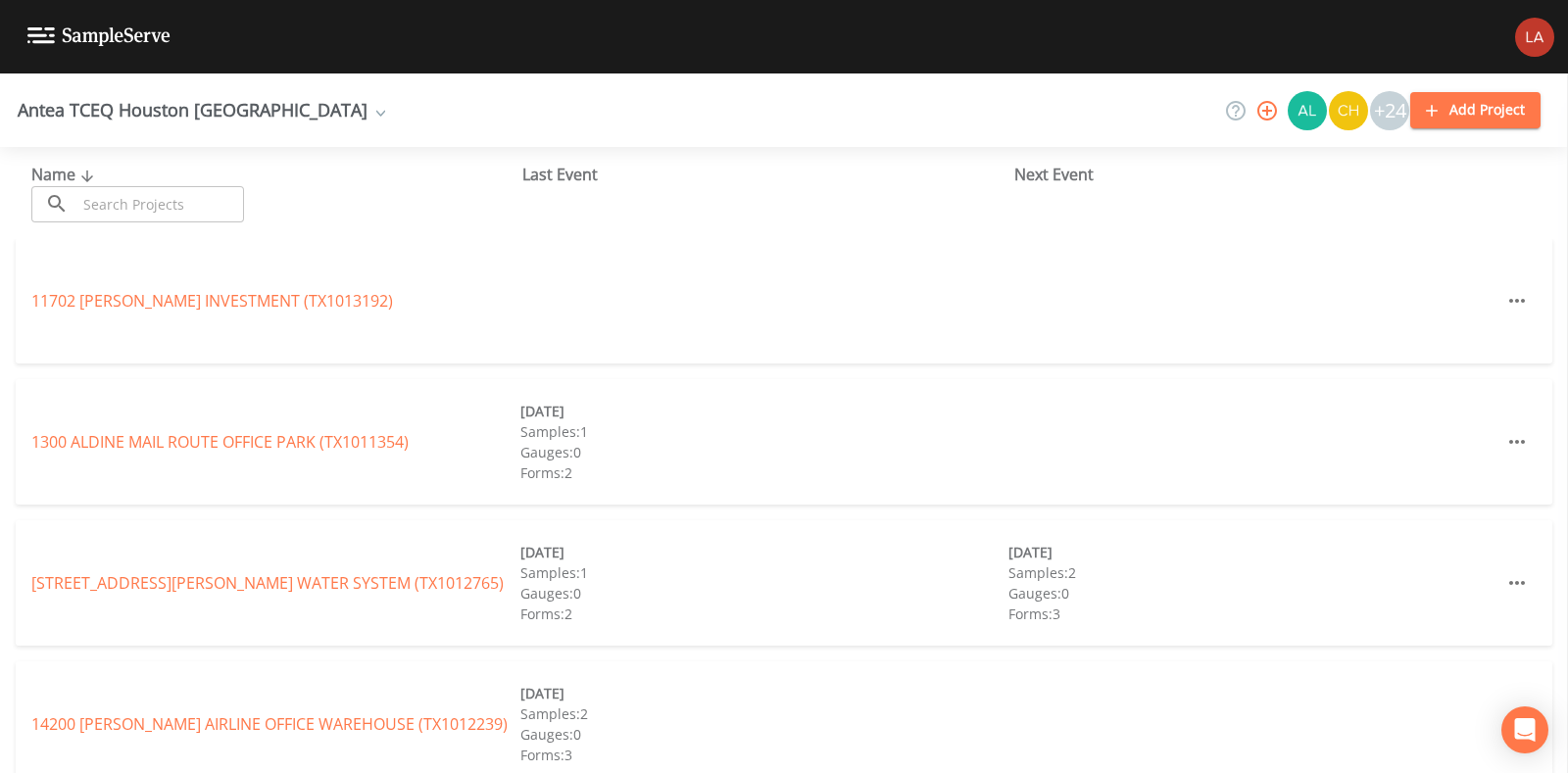 click at bounding box center [160, 204] 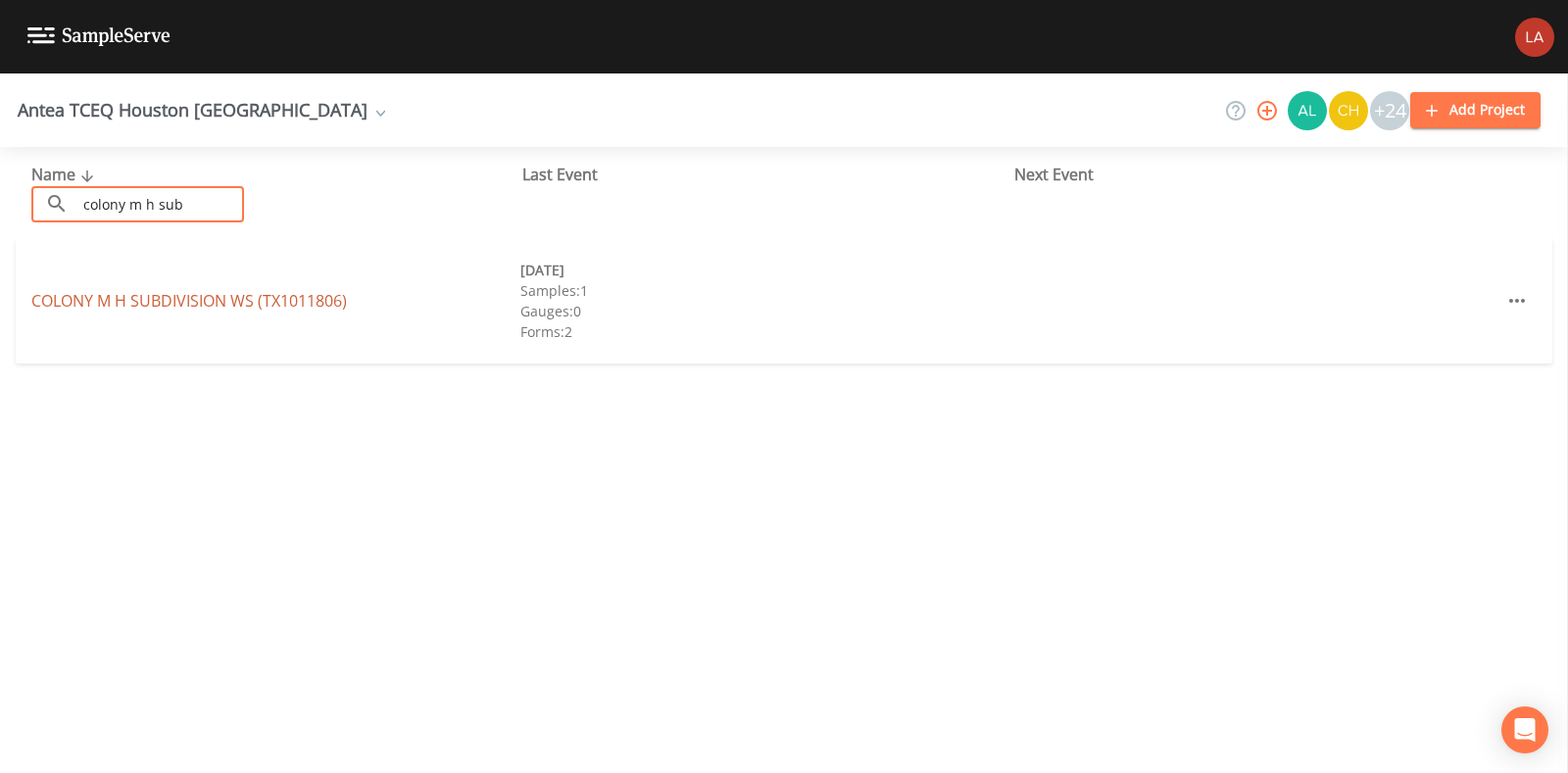 type on "colony m h sub" 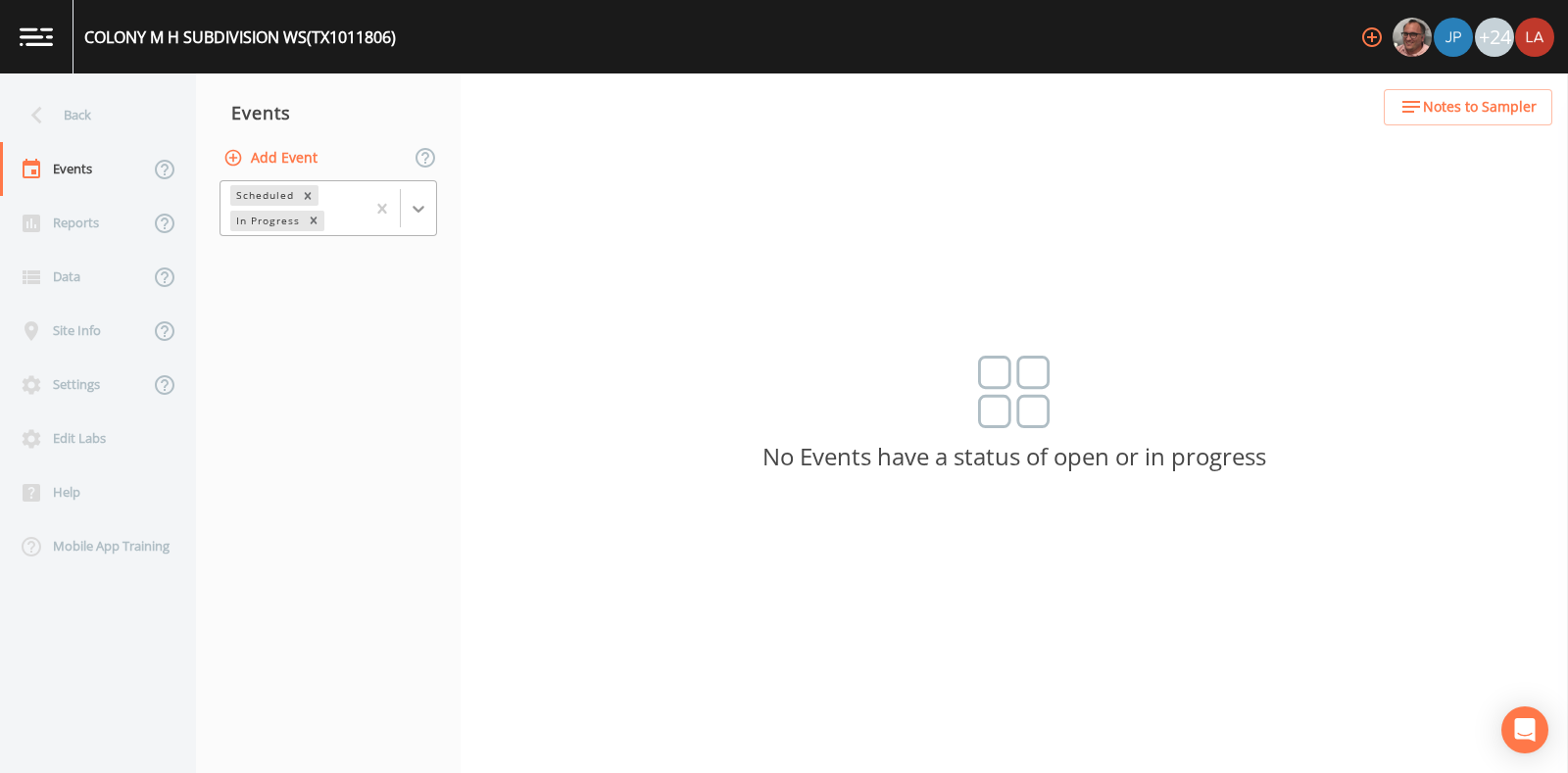 click 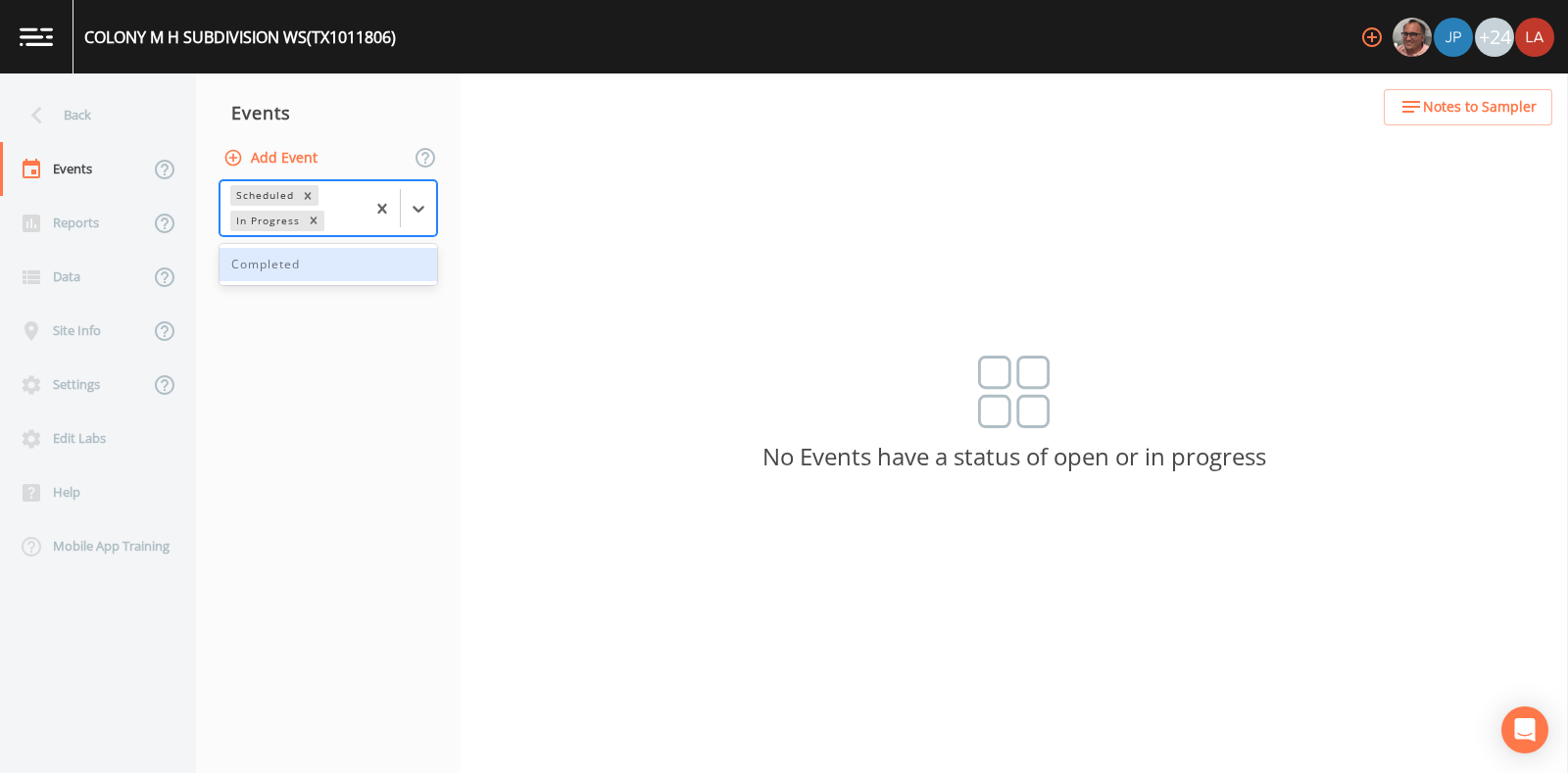 click on "Completed" at bounding box center (328, 265) 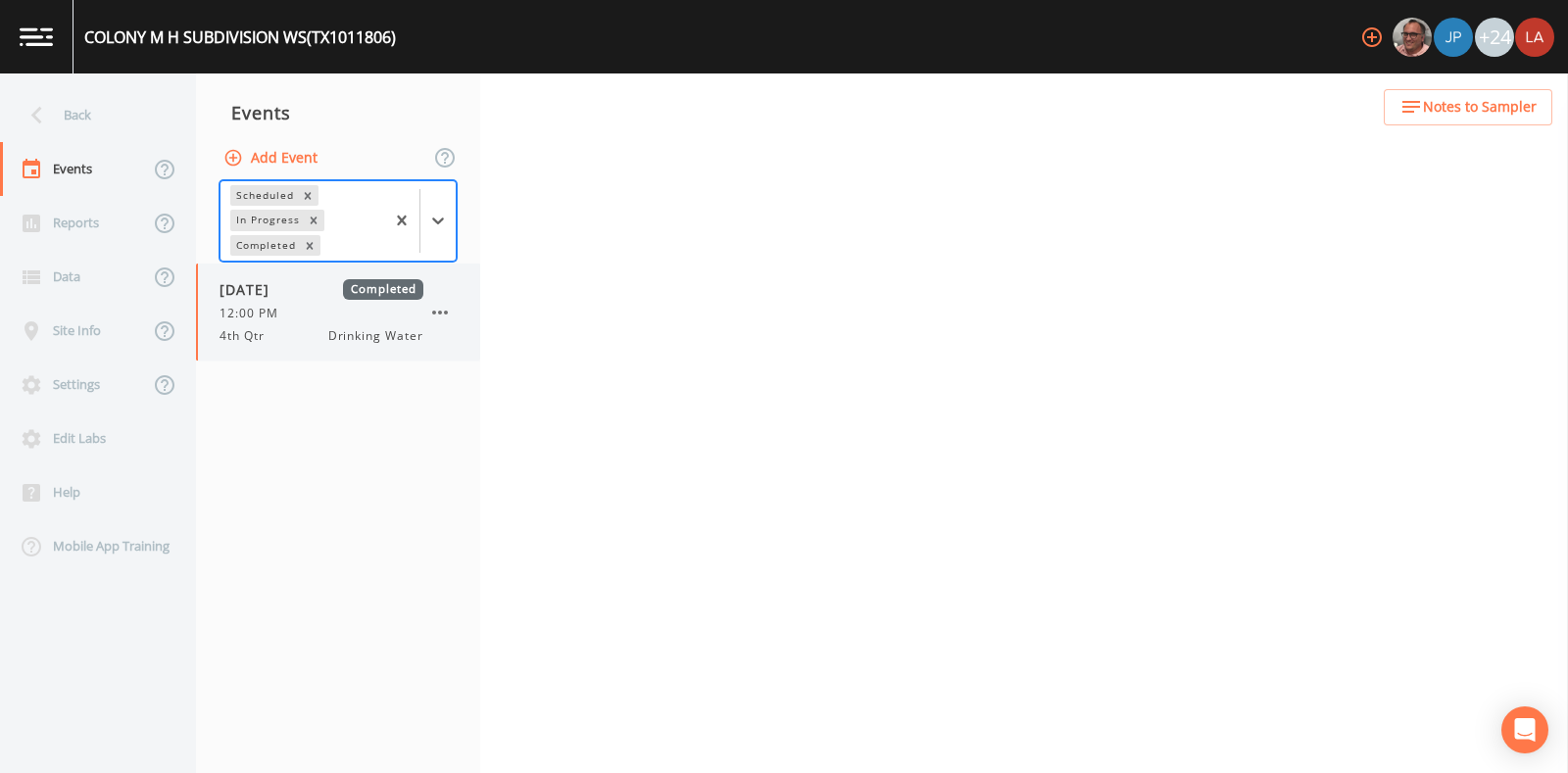 click on "11/26/2024" at bounding box center (251, 289) 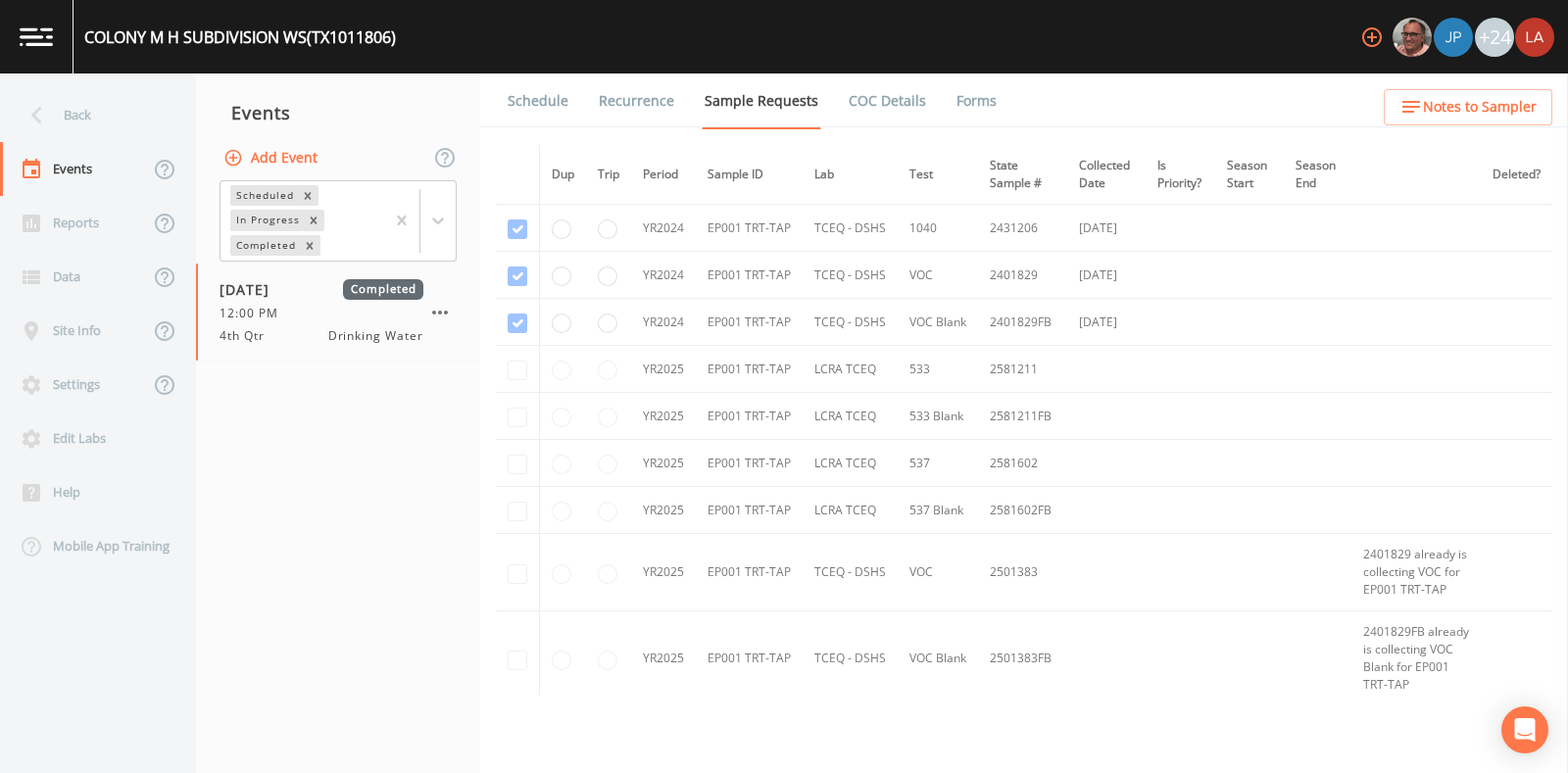 click on "Schedule" at bounding box center [538, 101] 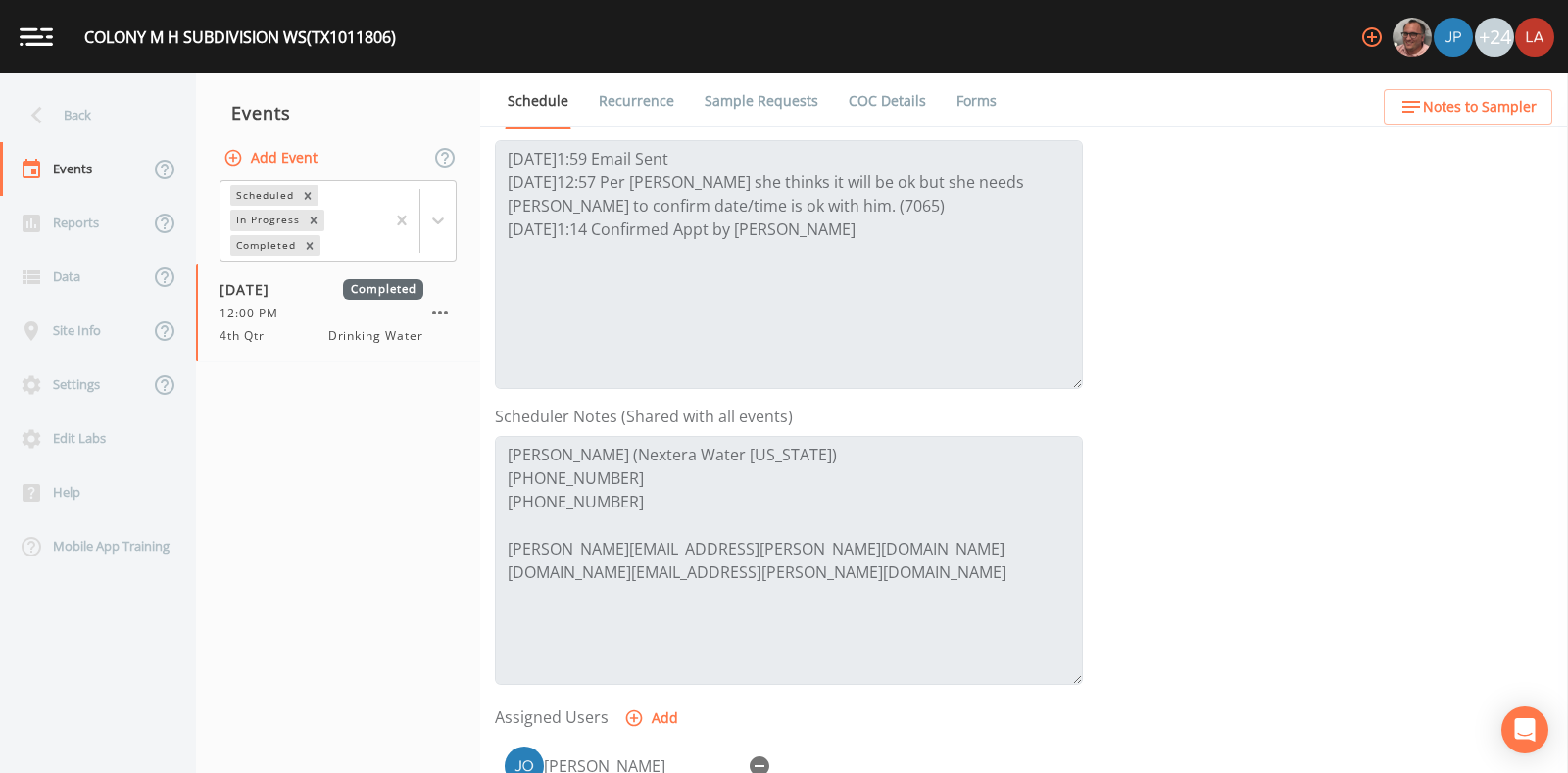 scroll, scrollTop: 244, scrollLeft: 0, axis: vertical 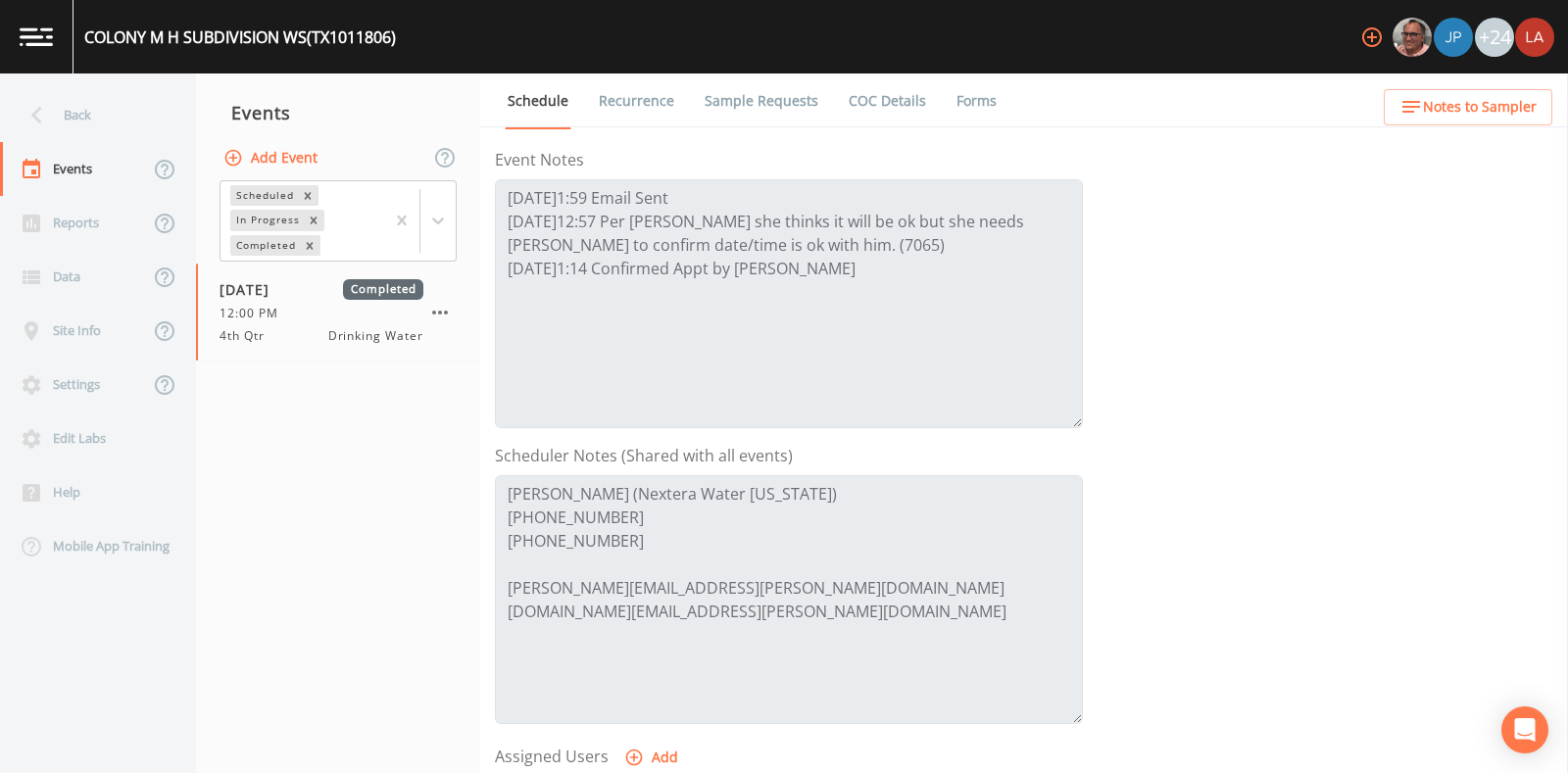 click on "Schedule Recurrence Sample Requests COC Details Forms Event Name 4th Qtr Target Sampling Date 2024-11-26 Time (Optional) 12:00:00 Event Notes 11/19@1:59 Email Sent
11/20@12:57 Per Christina she thinks it will be ok but she needs Jacob to confirm date/time is ok with him. (7065)
11/20@1:14 Confirmed Appt by Jacob
Scheduler Notes (Shared with all events) Christina Akly (Nextera Water Texas)
561-691-7065
352-562-9524
christina.akly@nexterawater.com
jacob.williams@h2oinnovation.com Assigned Users Add Joseph  Hayward" at bounding box center (1024, 423) 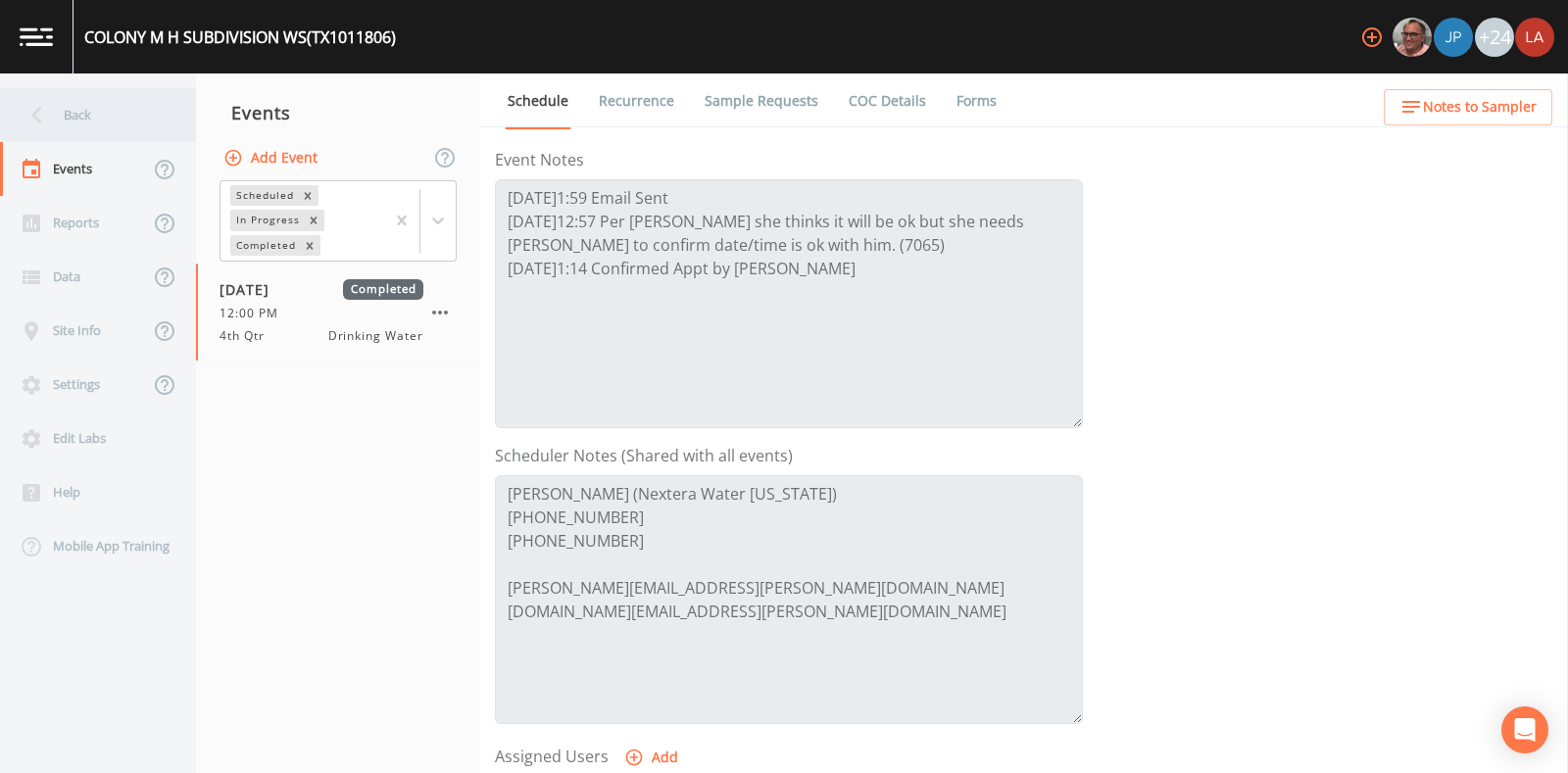 click on "Back" at bounding box center (88, 115) 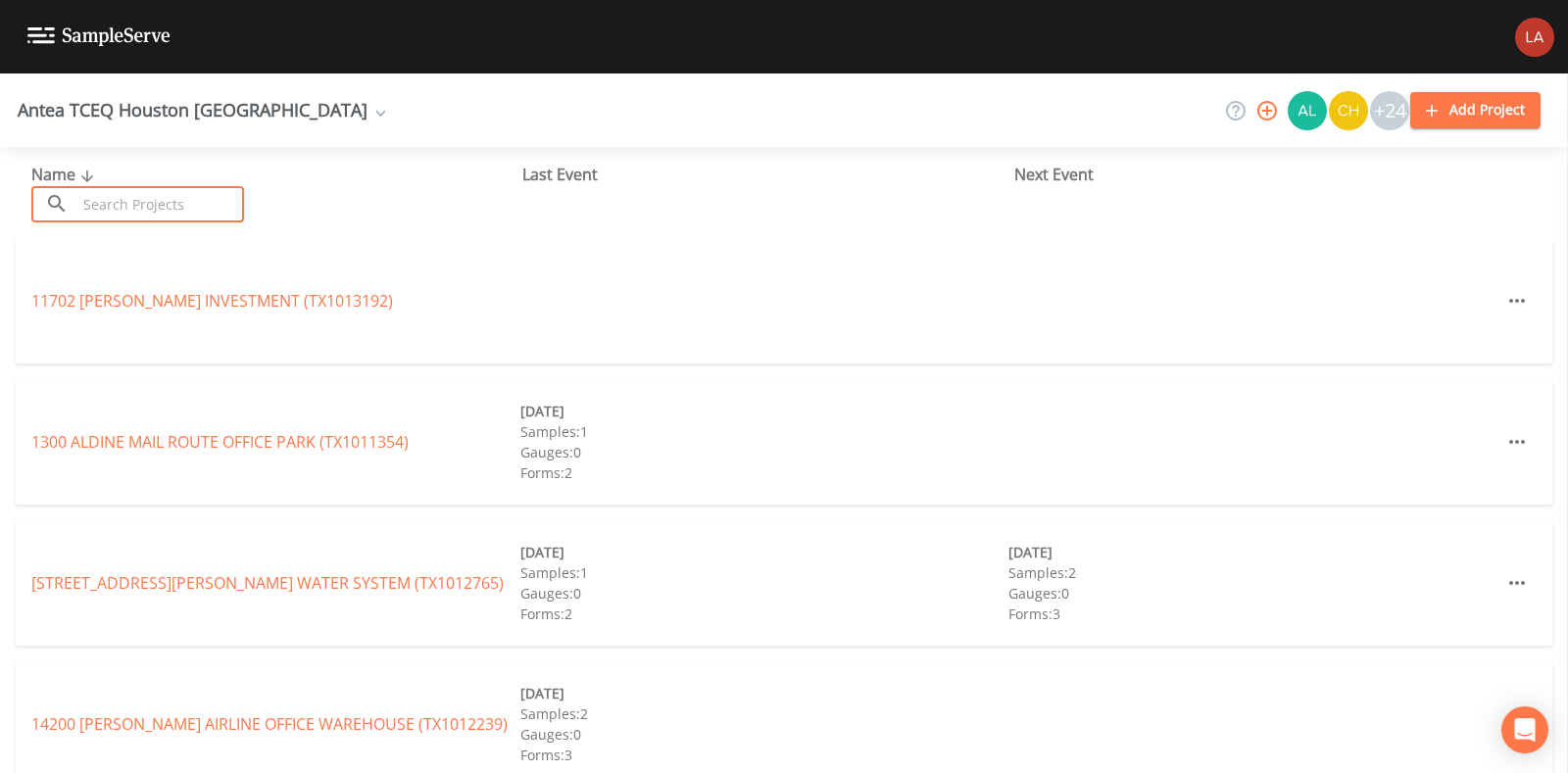 click at bounding box center (160, 204) 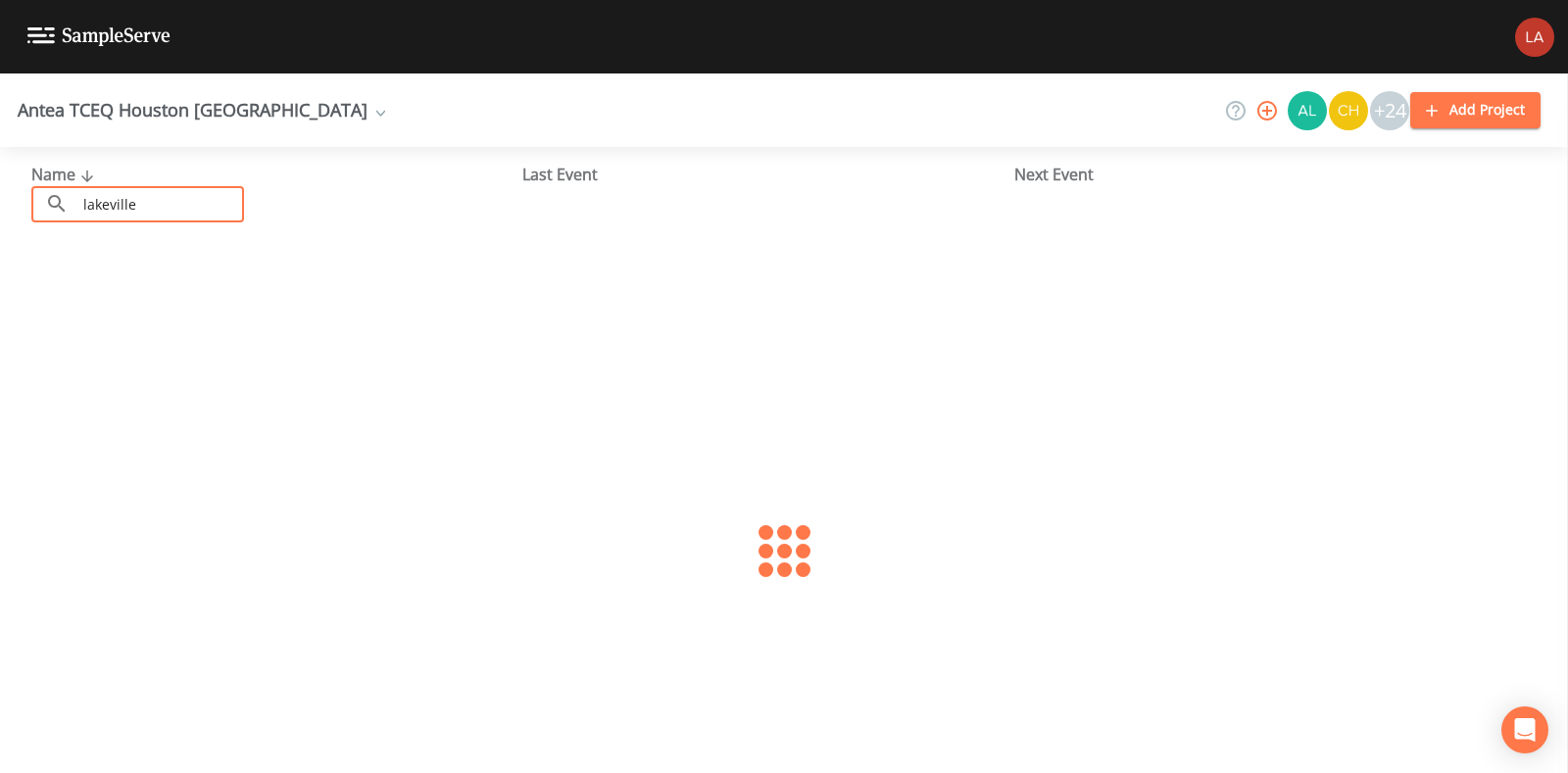 type on "lakeville" 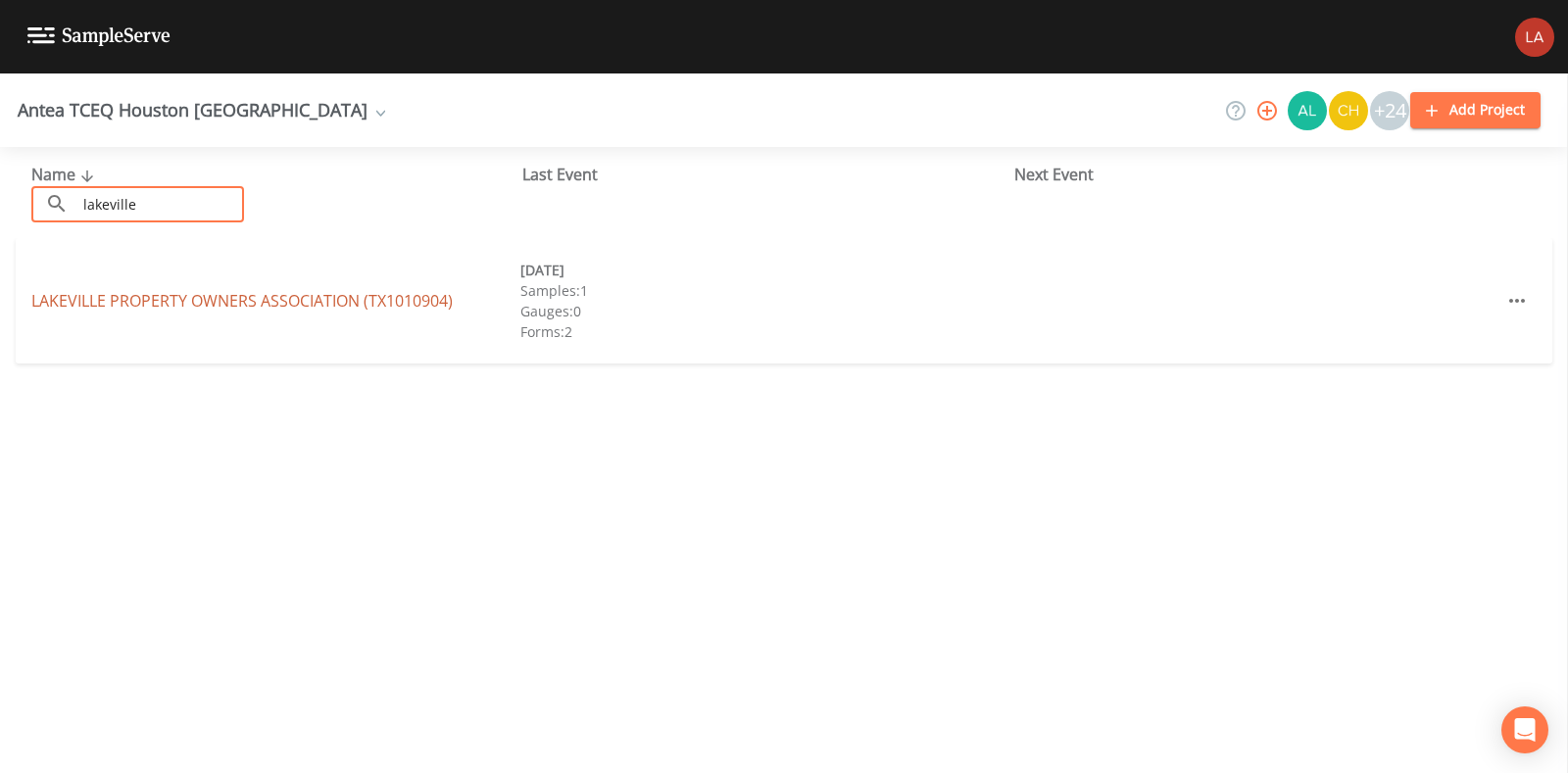 click on "LAKEVILLE PROPERTY OWNERS ASSOCIATION   (TX1010904)" at bounding box center [242, 301] 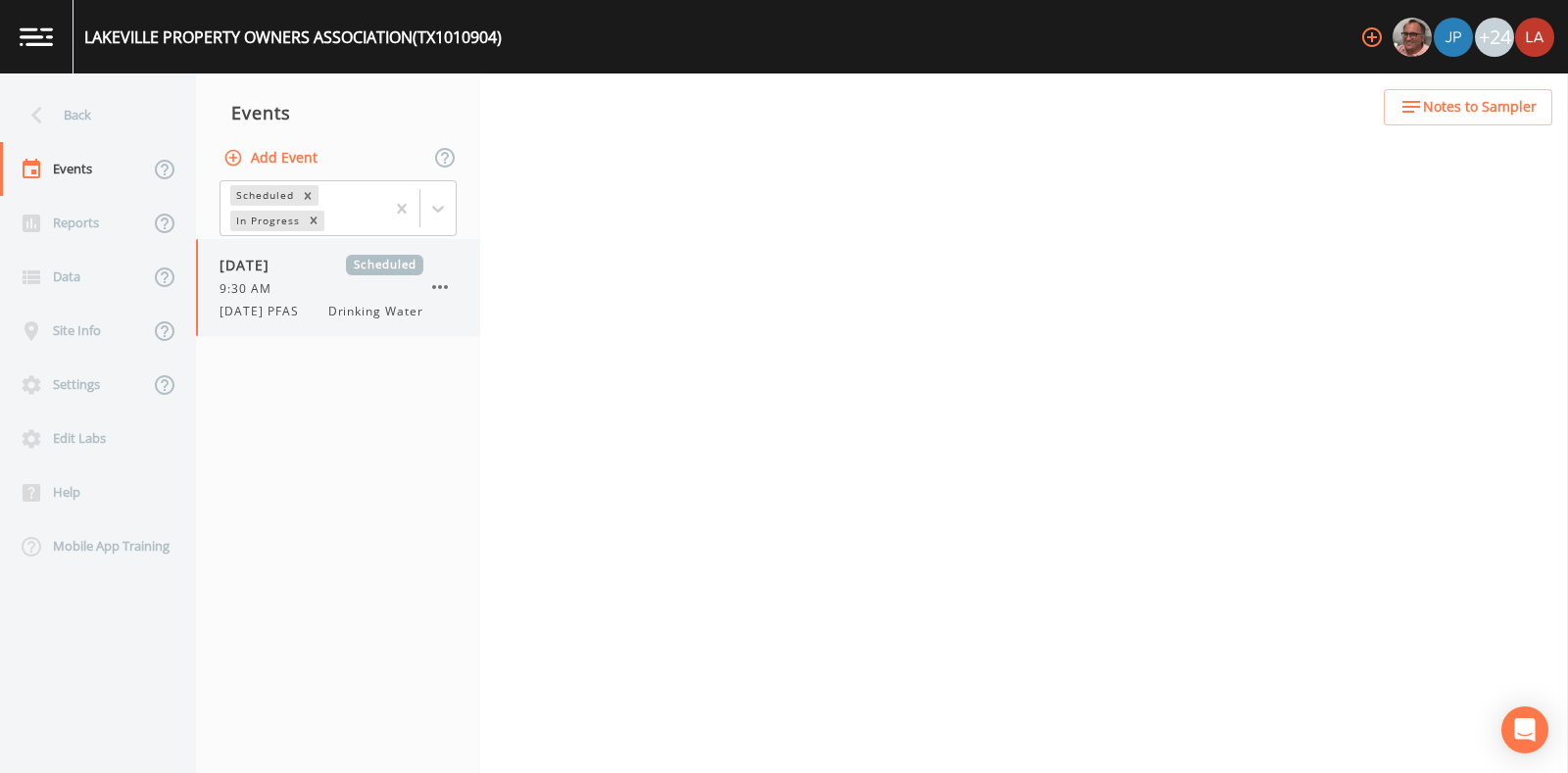 click on "5/27/25 PFAS" at bounding box center [265, 312] 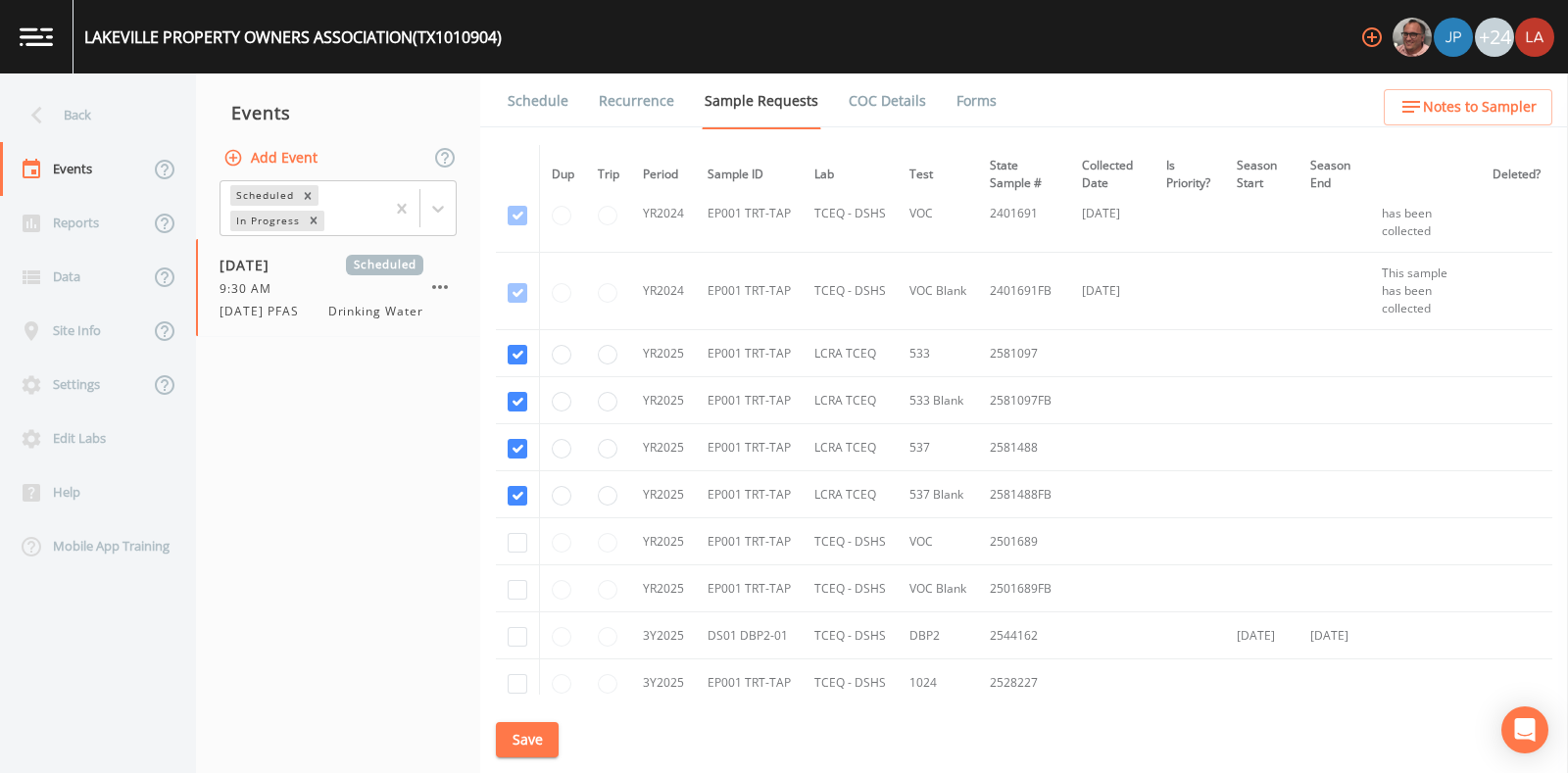 scroll, scrollTop: 244, scrollLeft: 0, axis: vertical 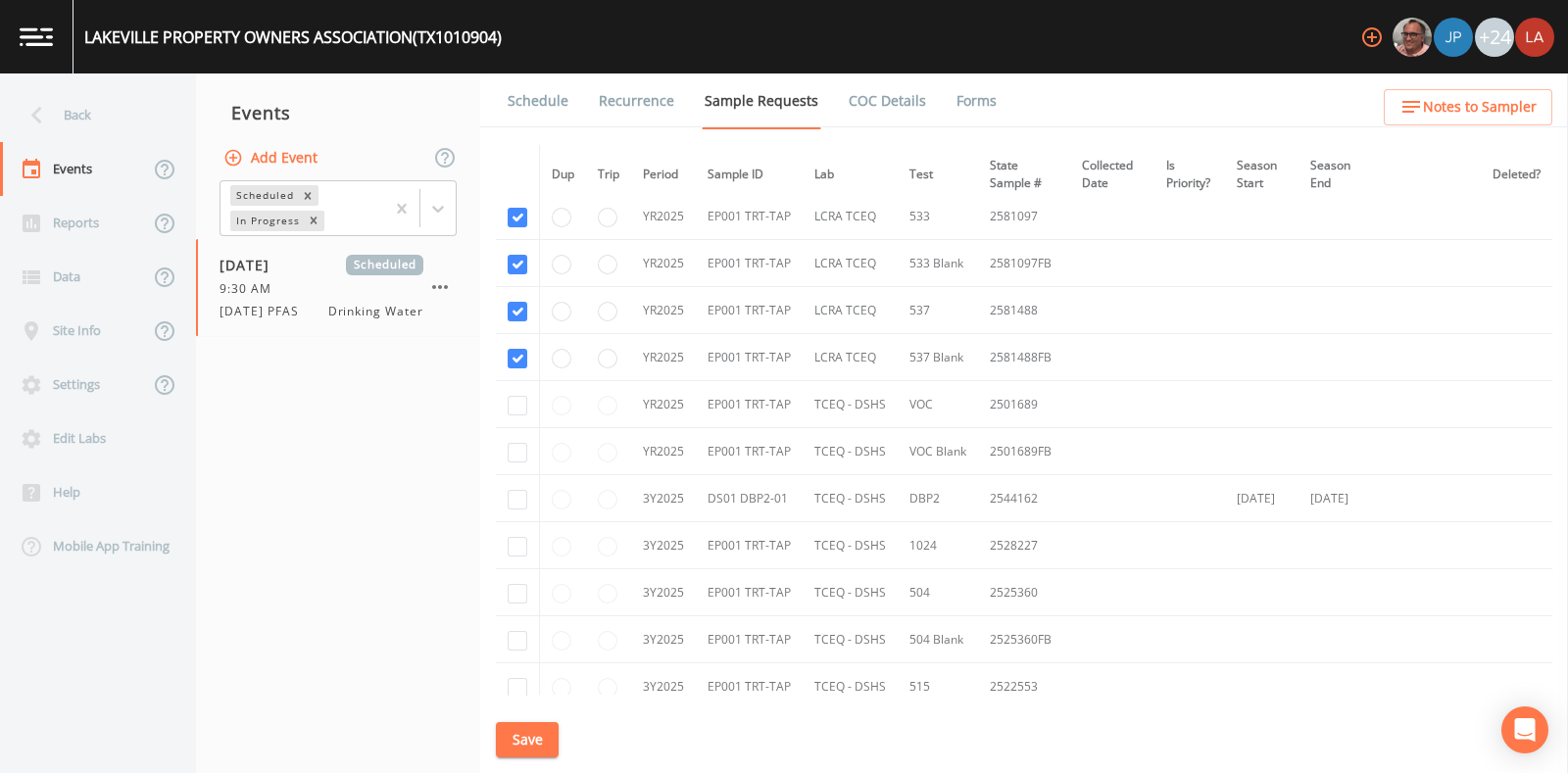 click on "Schedule" at bounding box center [538, 101] 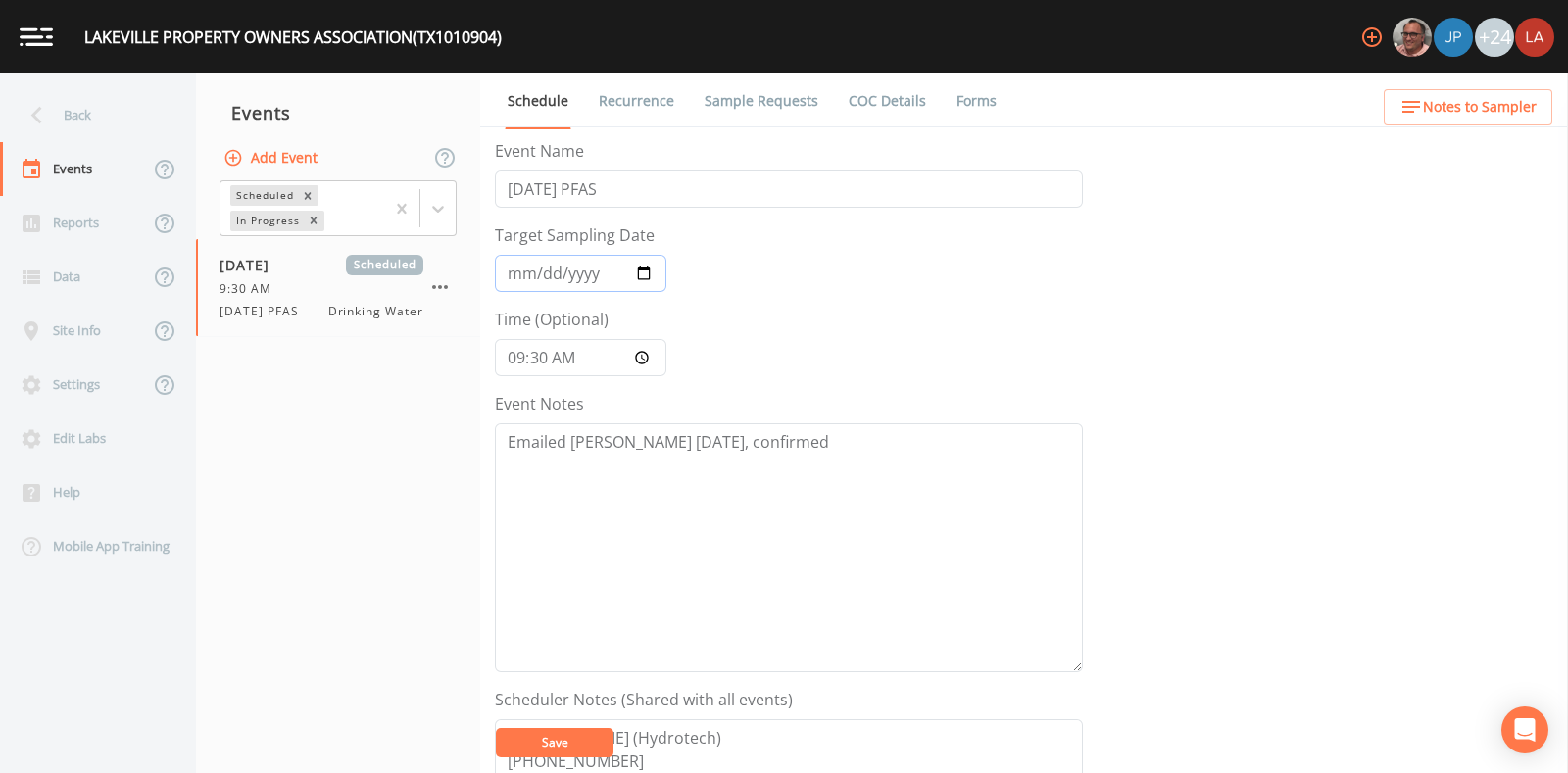 click on "2025-05-27" at bounding box center [580, 273] 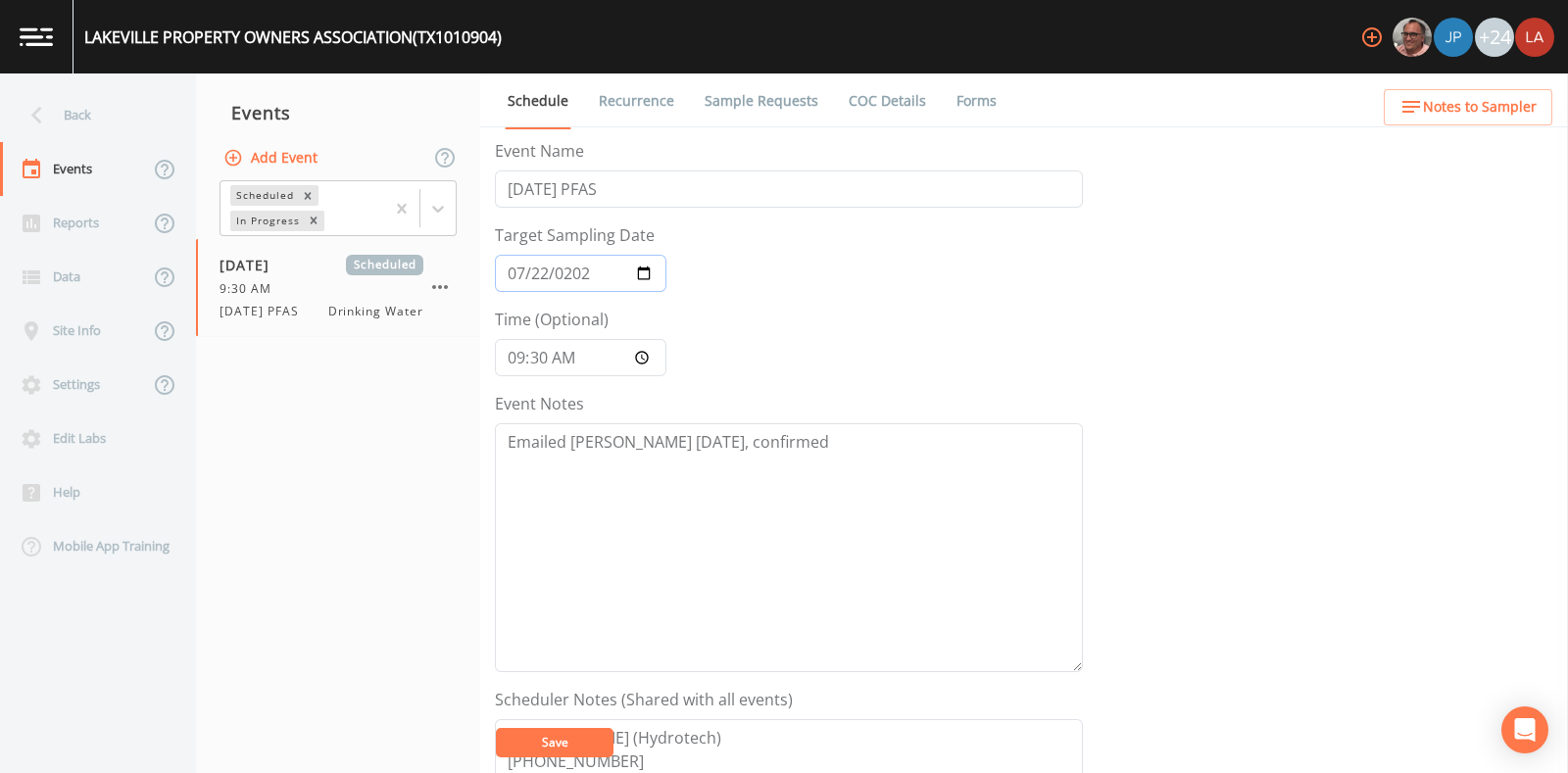 type on "2025-07-22" 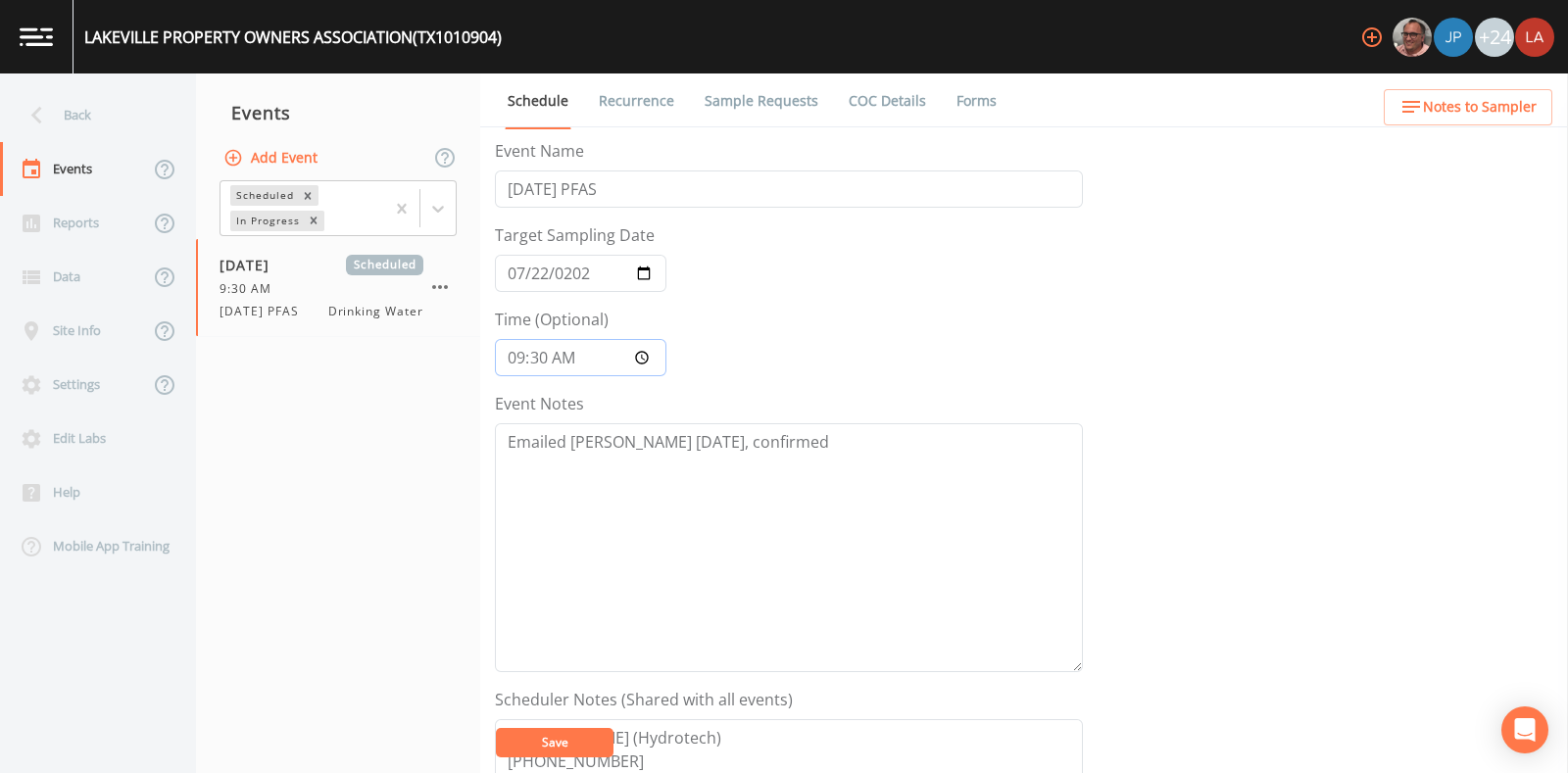 click on "09:30:00" at bounding box center (580, 358) 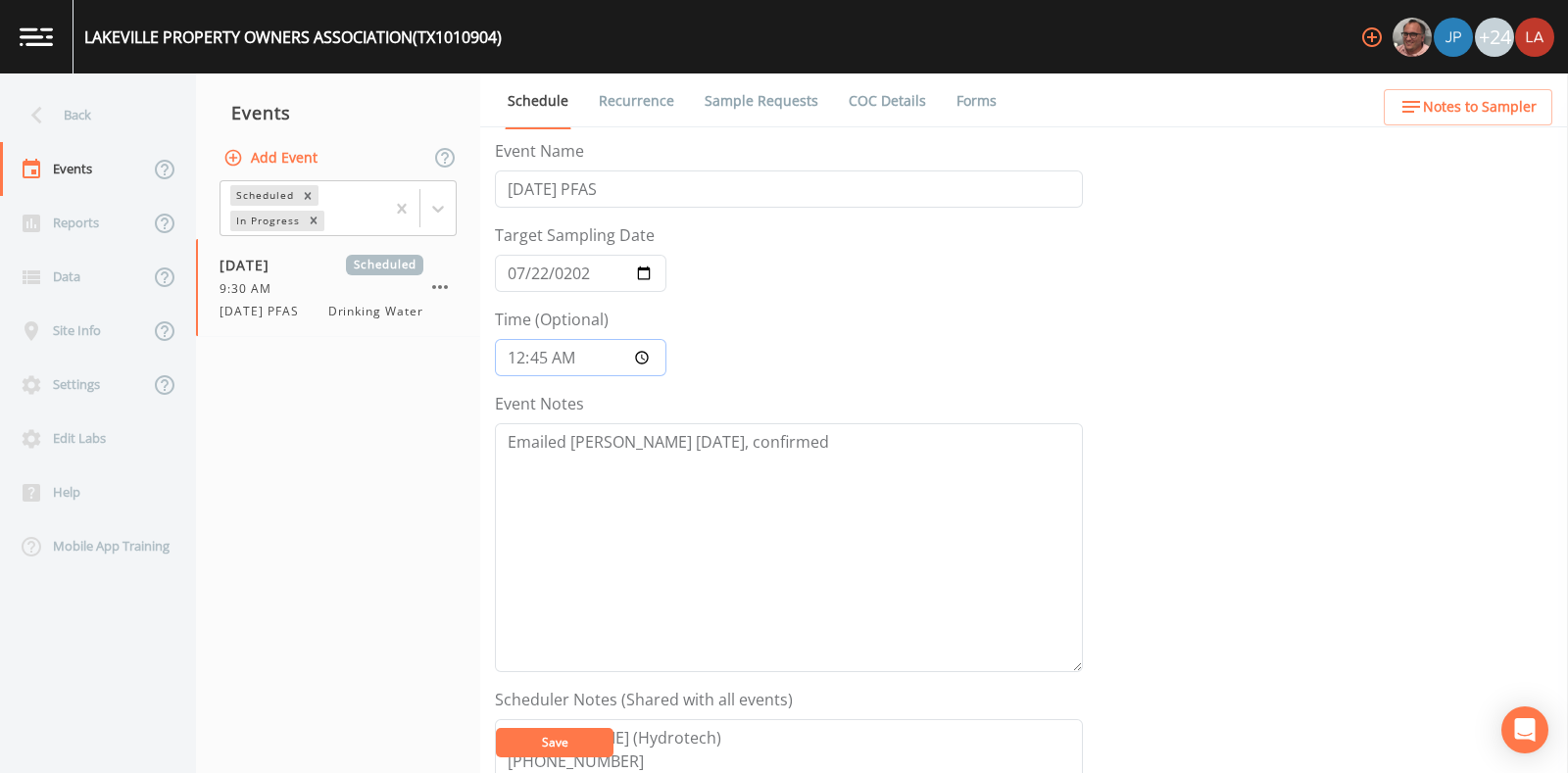 type on "12:45" 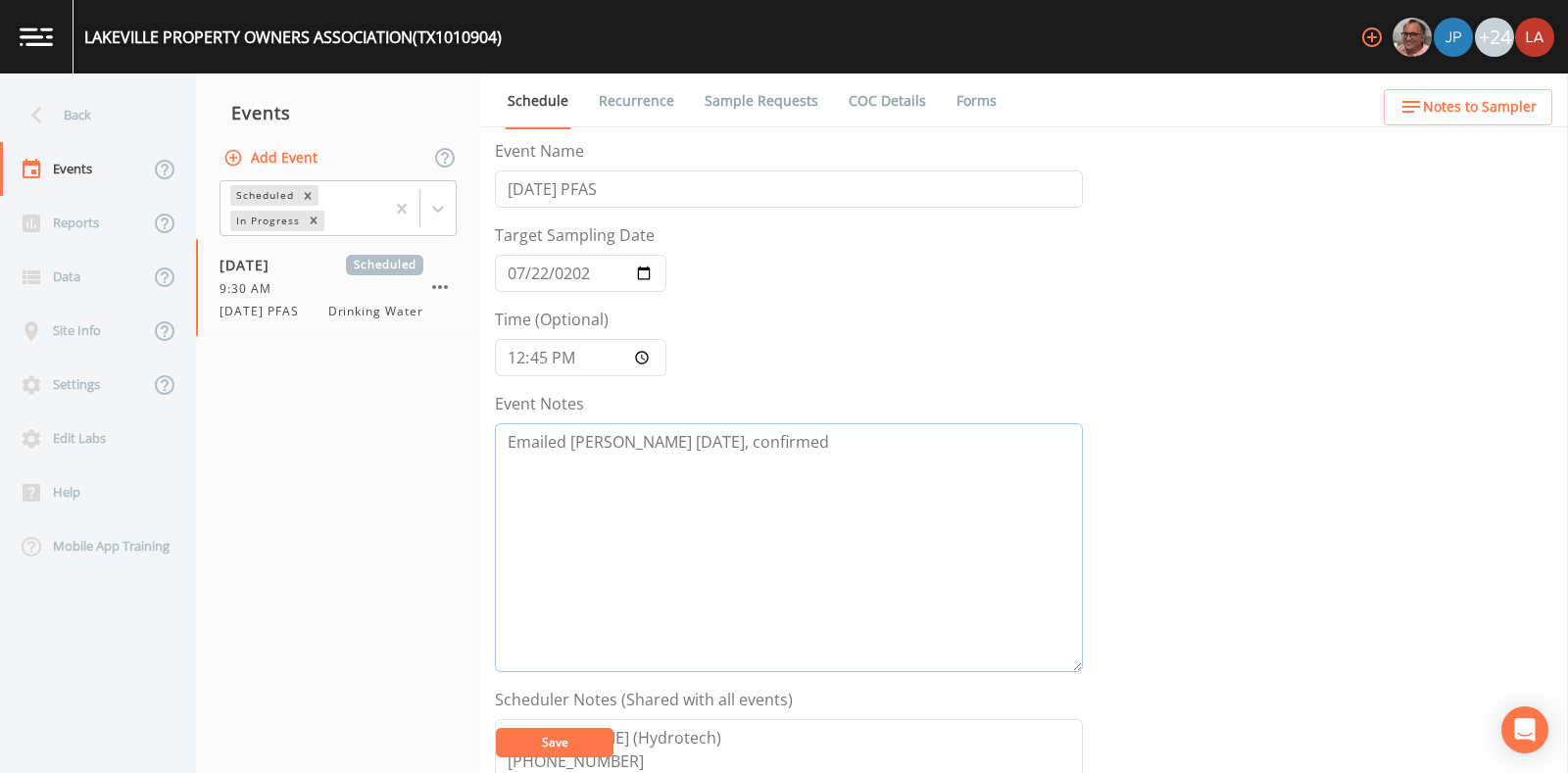 drag, startPoint x: 662, startPoint y: 449, endPoint x: 609, endPoint y: 449, distance: 53 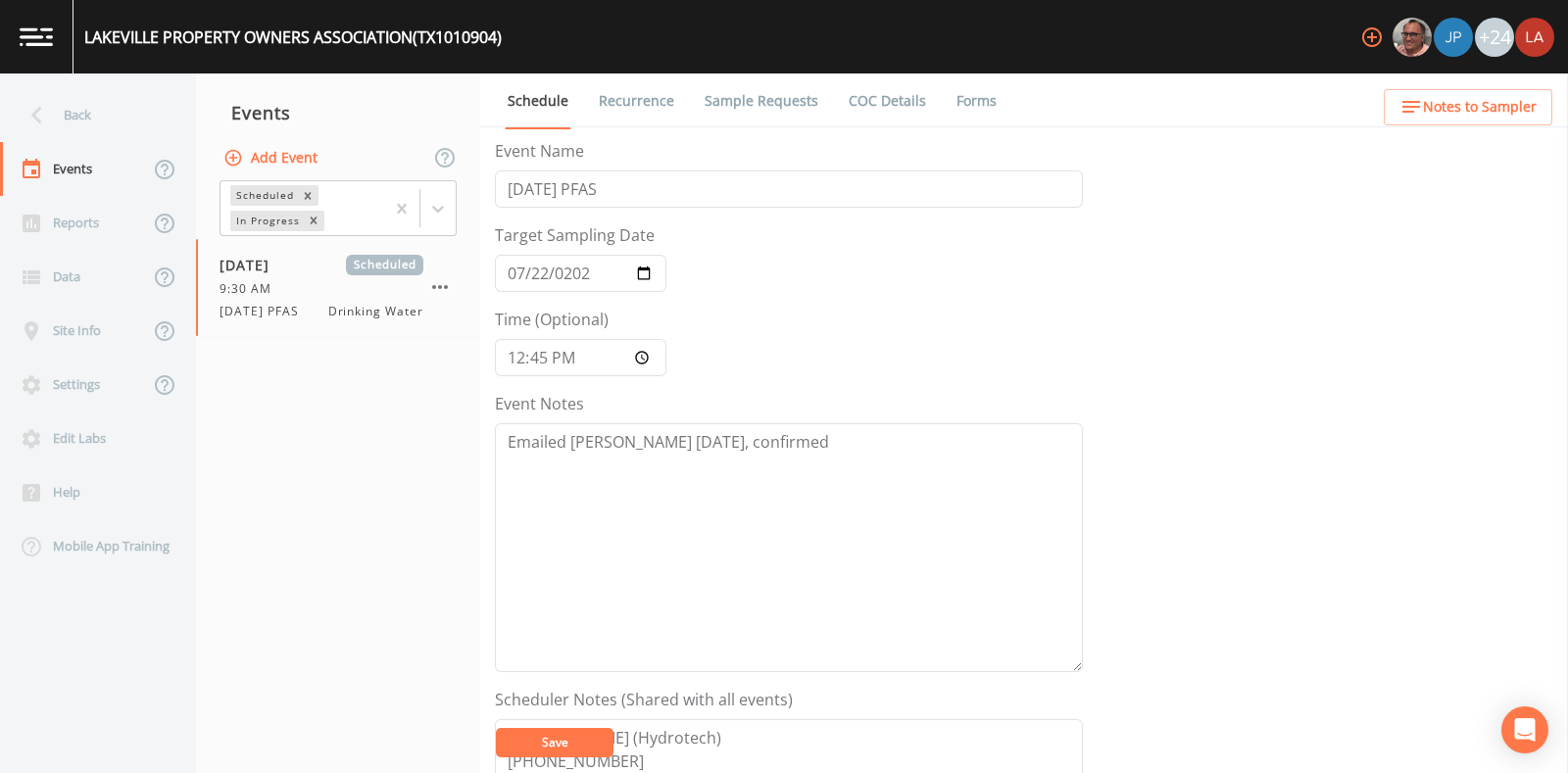 click on "Save" at bounding box center [555, 742] 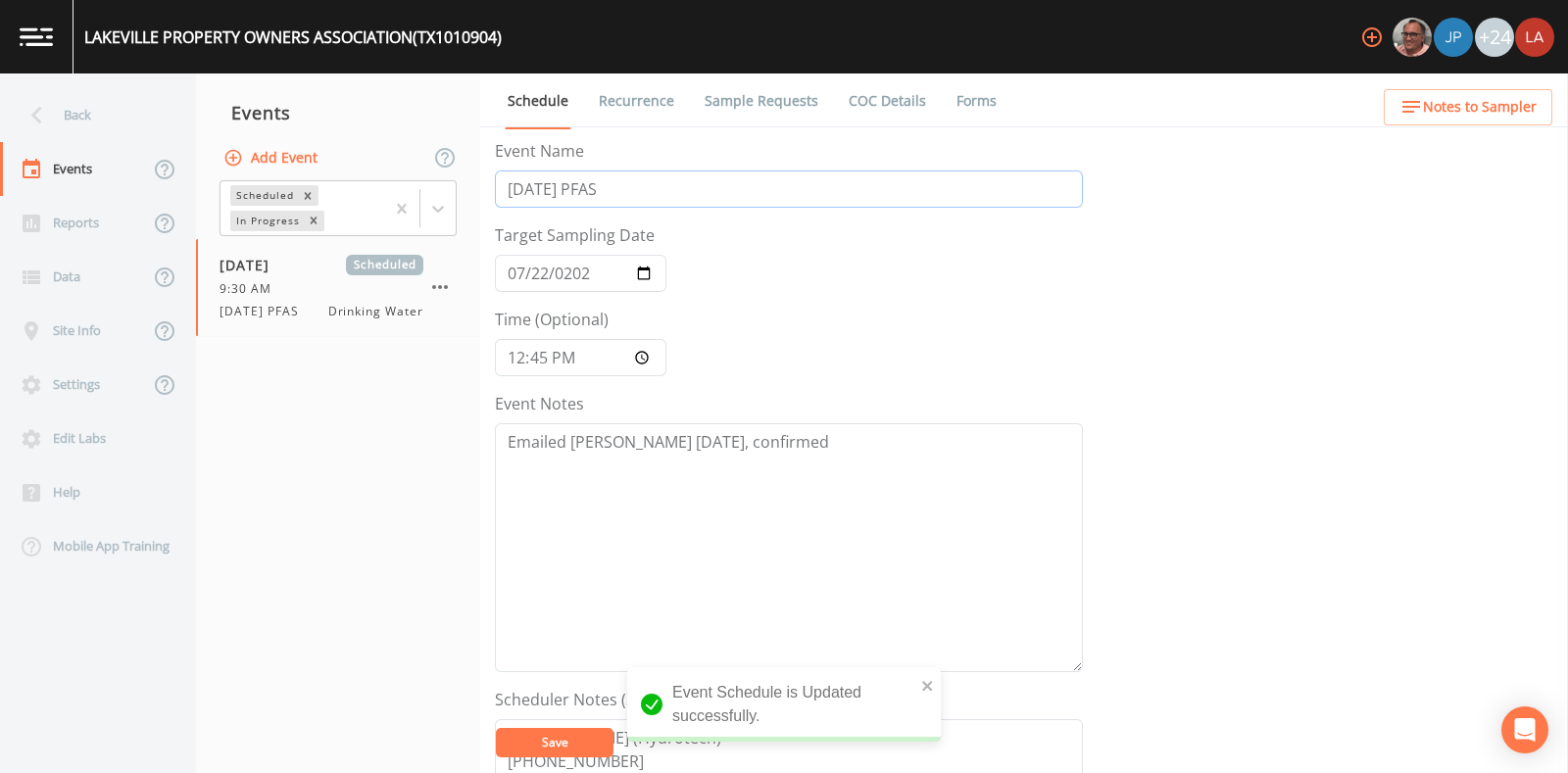 drag, startPoint x: 560, startPoint y: 191, endPoint x: 439, endPoint y: 173, distance: 122.3315 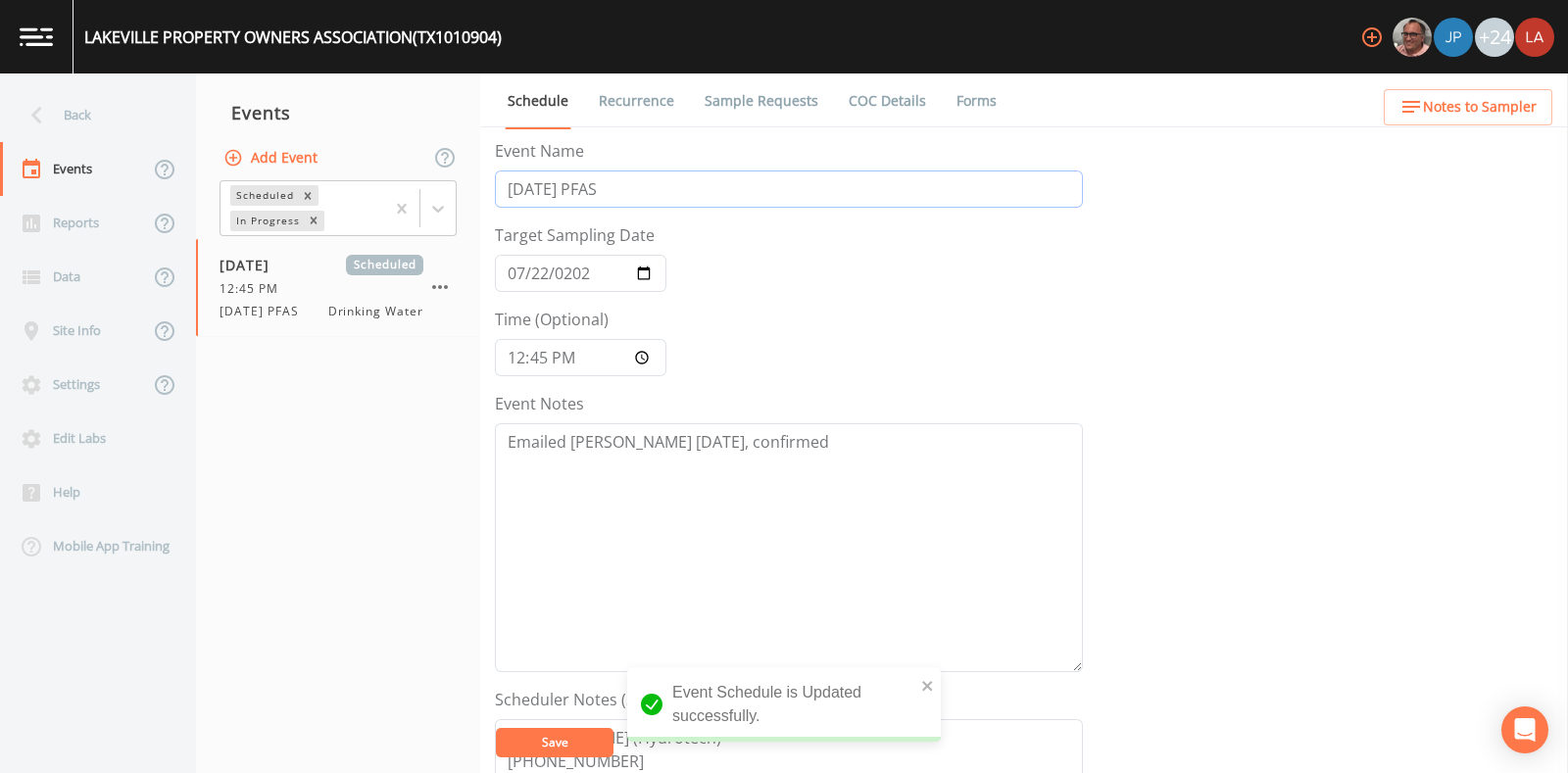 type on "7/22/25 PFAS" 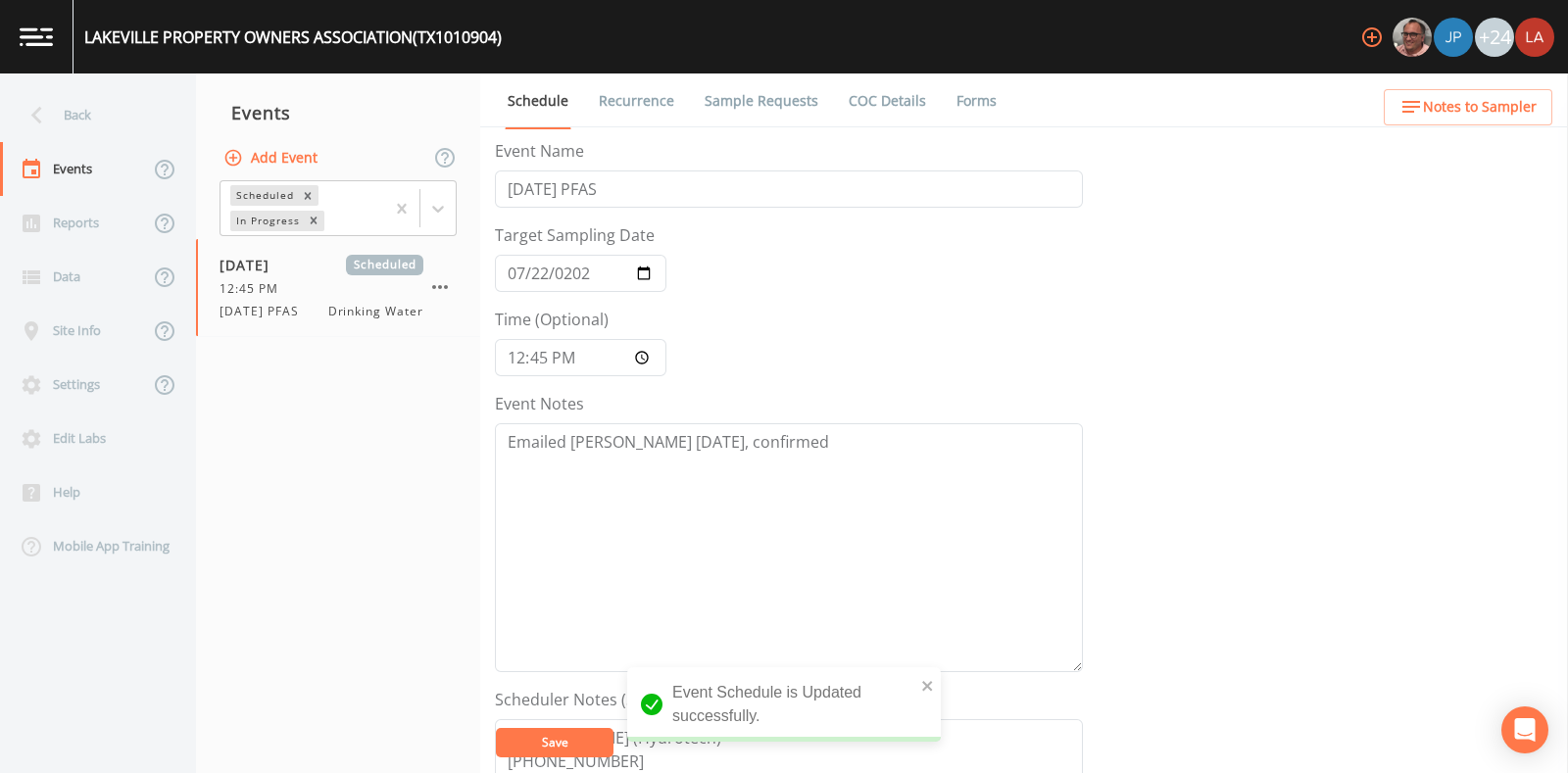 click on "Save" at bounding box center (555, 743) 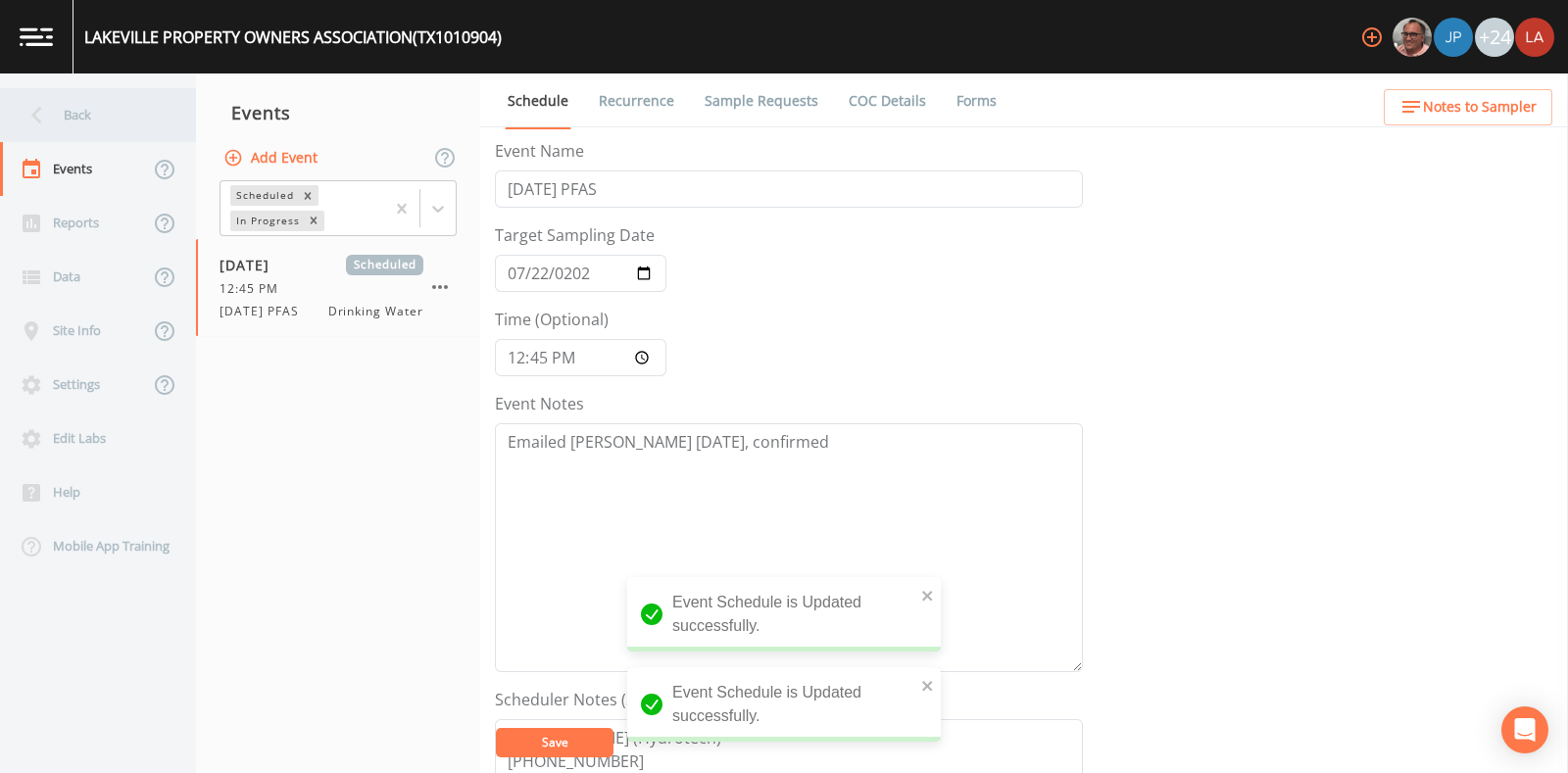 click on "Back" at bounding box center (88, 115) 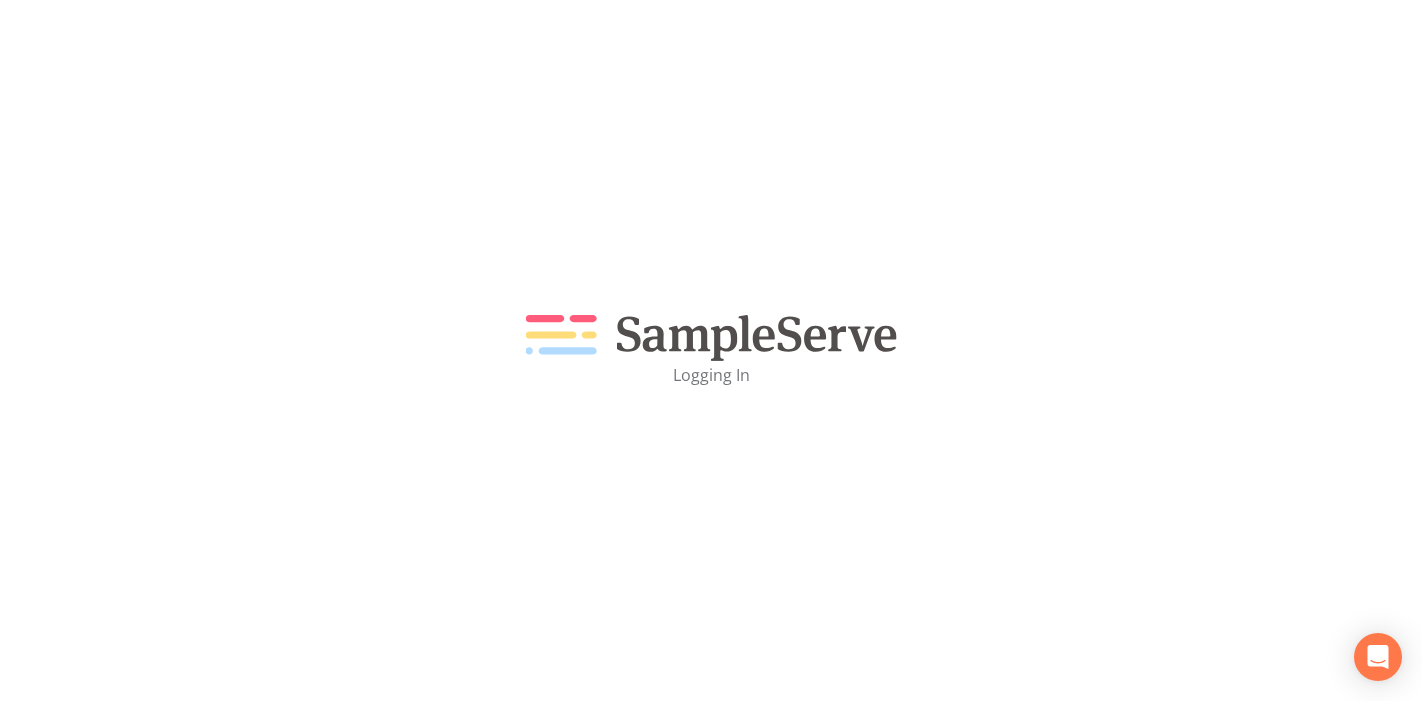 scroll, scrollTop: 0, scrollLeft: 0, axis: both 